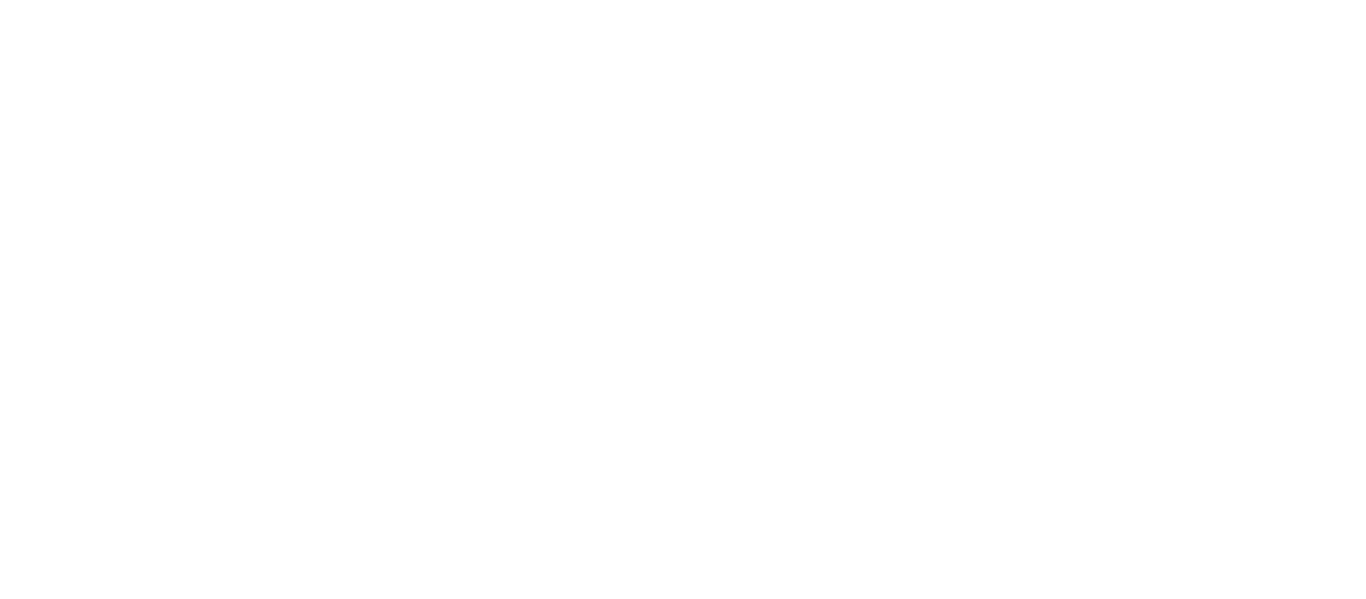 scroll, scrollTop: 0, scrollLeft: 0, axis: both 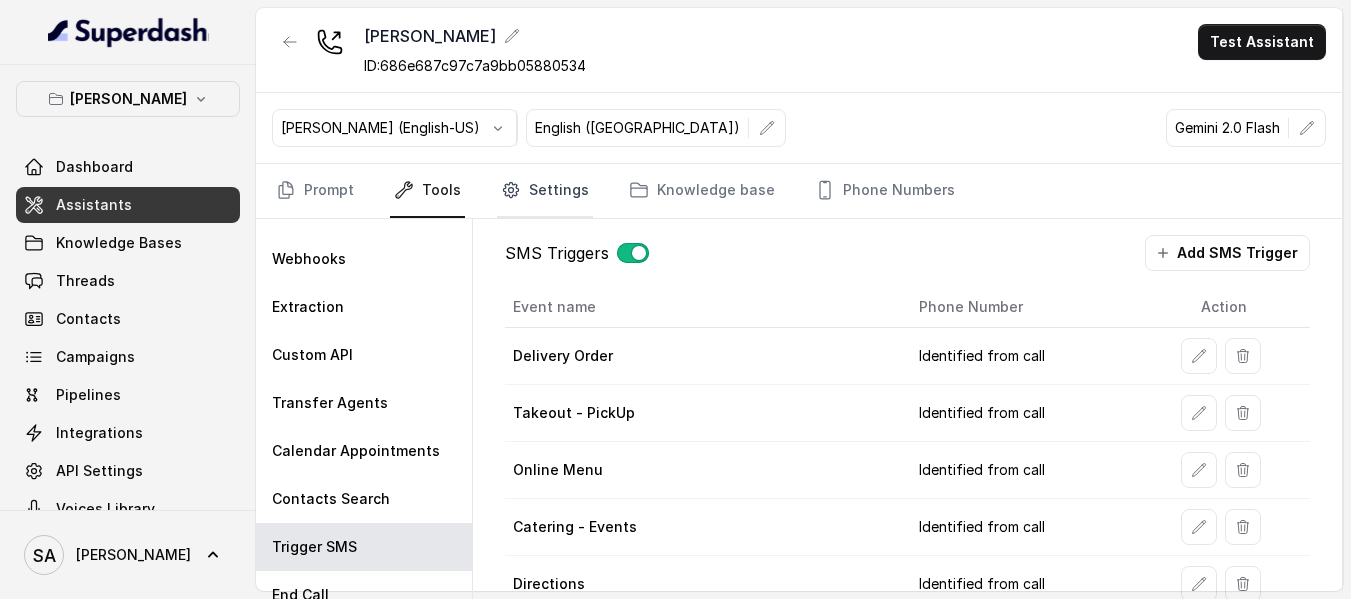 click on "Settings" at bounding box center [545, 191] 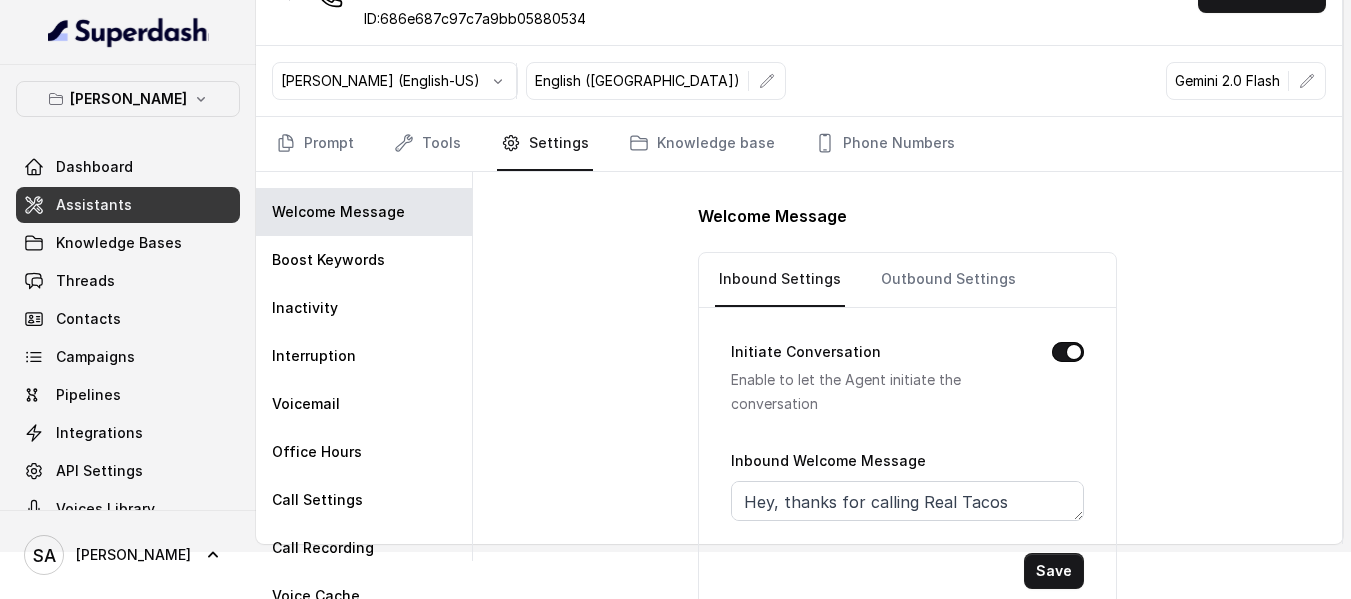 scroll, scrollTop: 70, scrollLeft: 0, axis: vertical 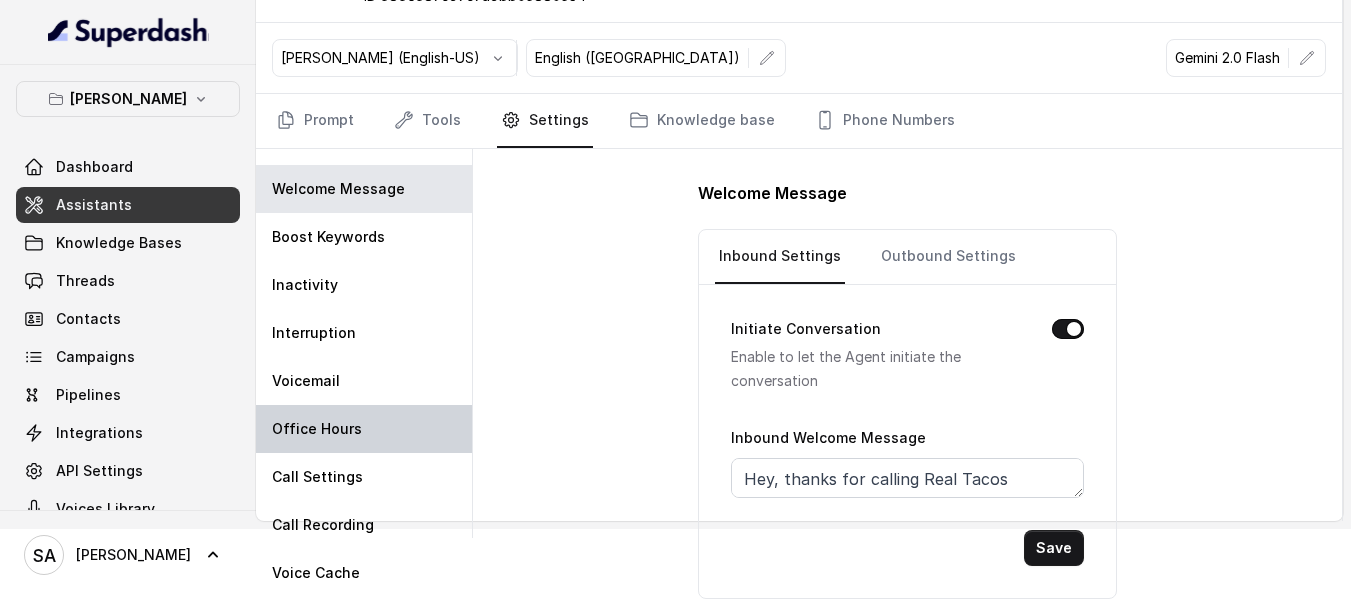 click on "Office Hours" at bounding box center (317, 429) 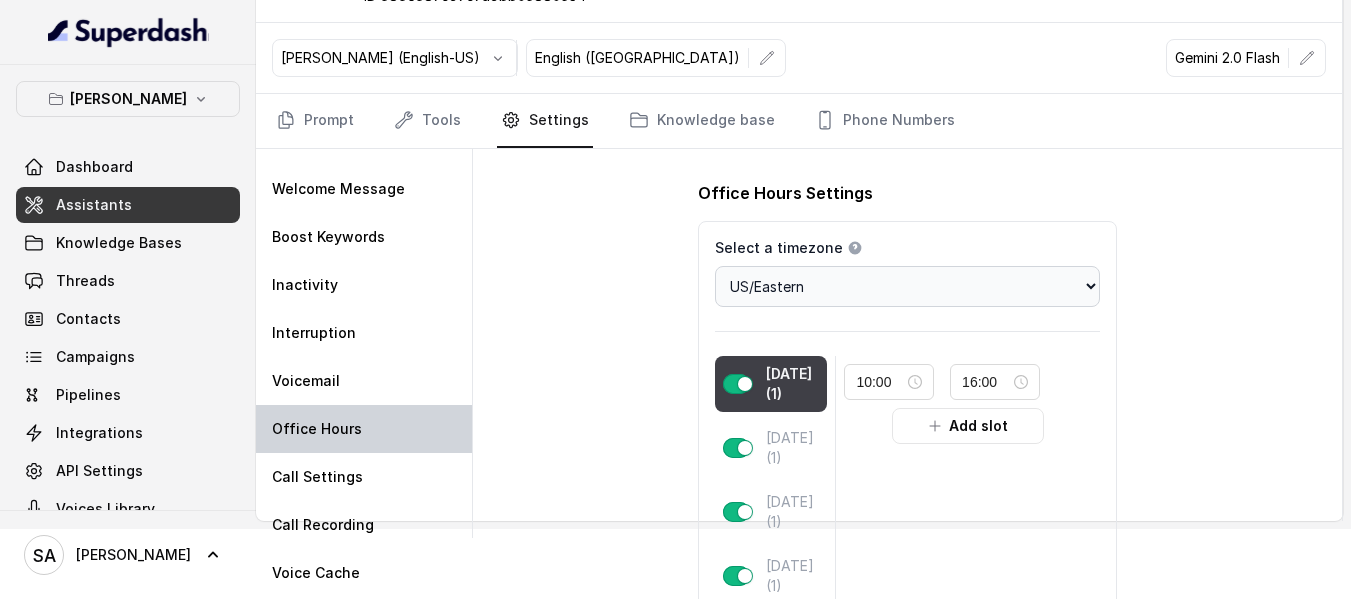type on "11:00" 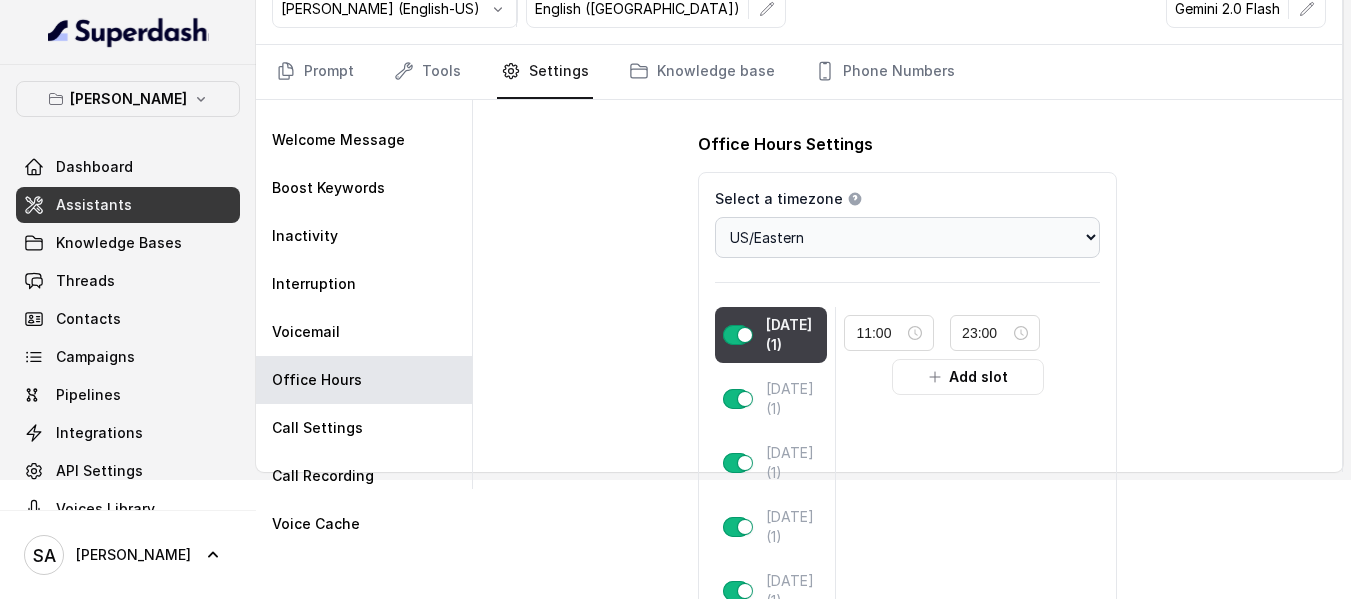 scroll, scrollTop: 70, scrollLeft: 0, axis: vertical 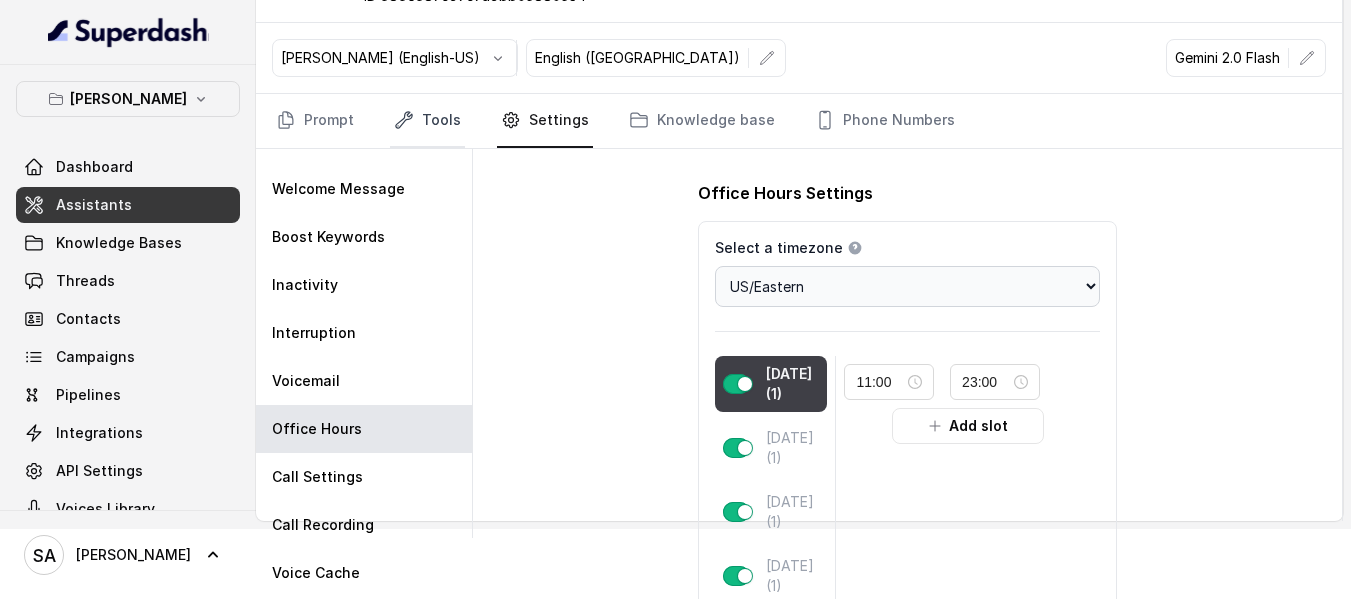 click on "Tools" at bounding box center (427, 121) 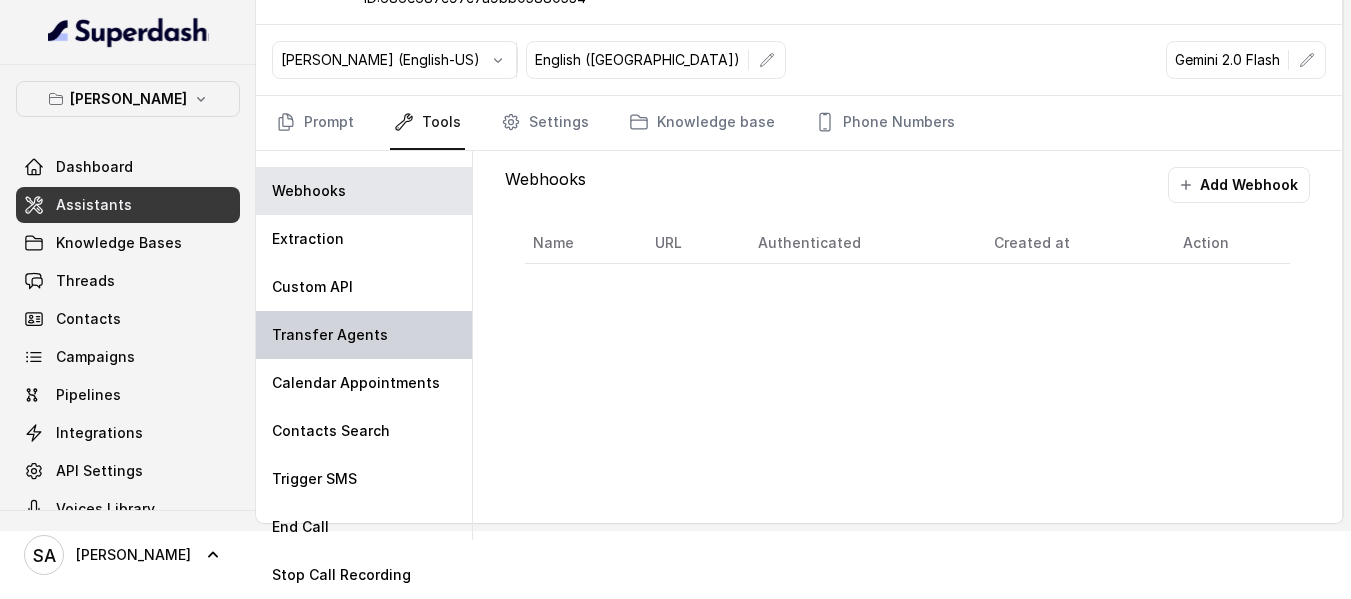 click on "Transfer Agents" at bounding box center (330, 335) 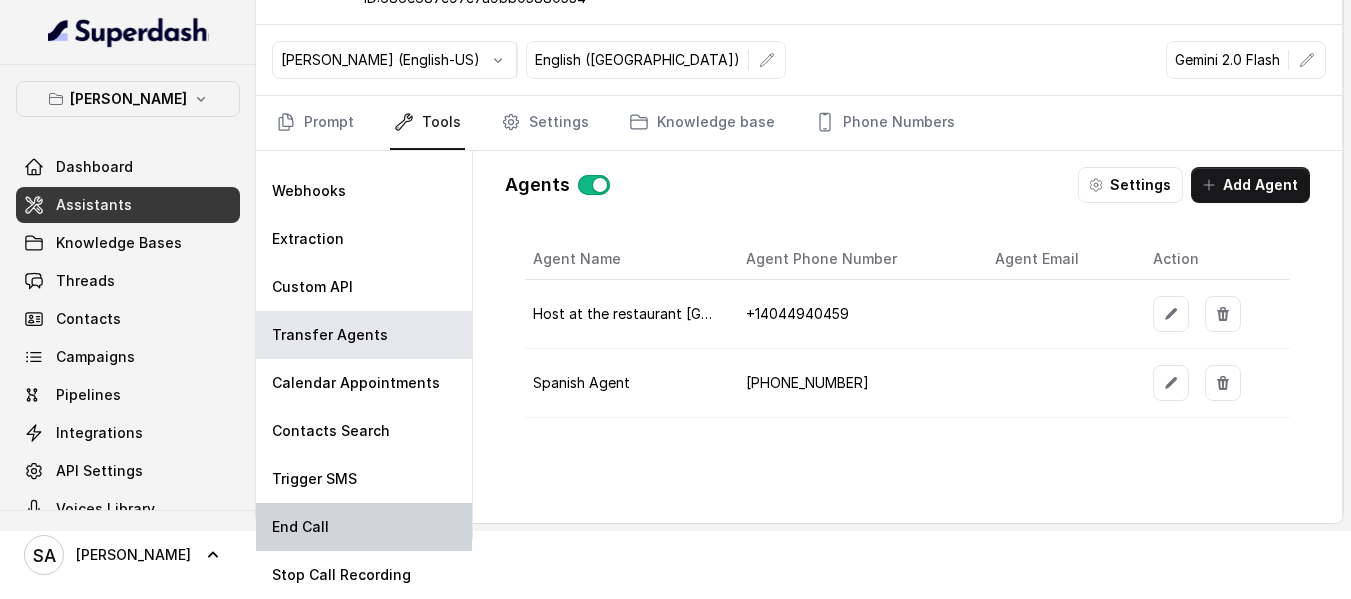 click on "End Call" at bounding box center (364, 527) 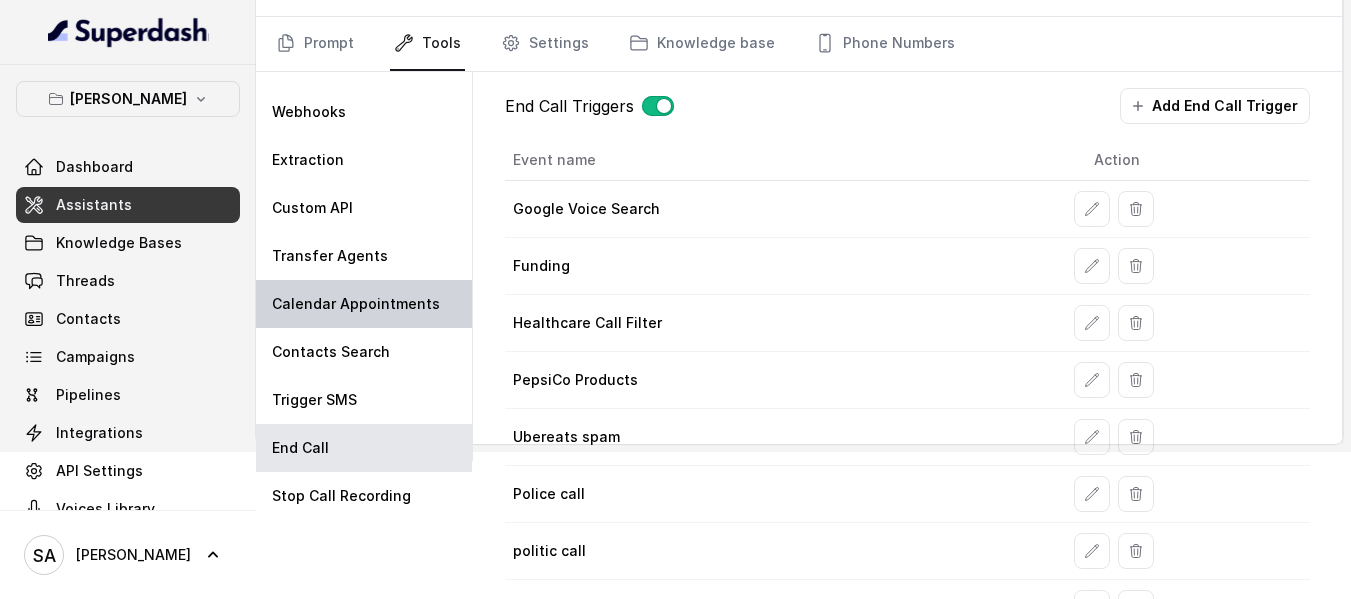 scroll, scrollTop: 116, scrollLeft: 0, axis: vertical 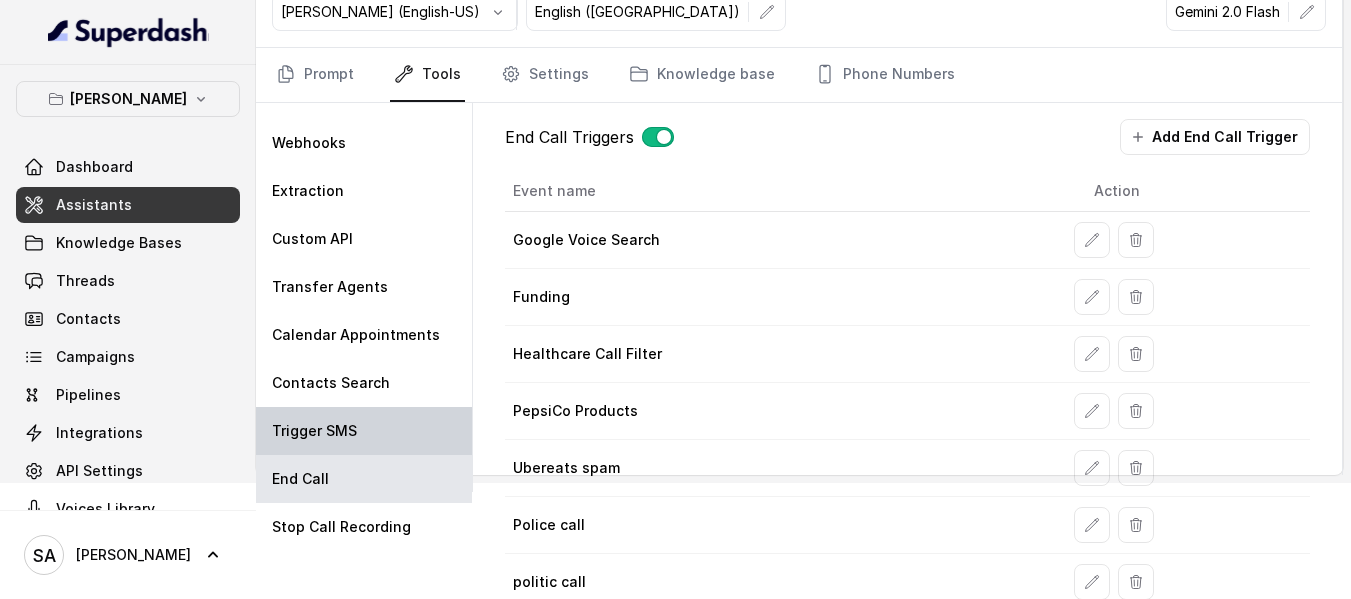 click on "Trigger SMS" at bounding box center (314, 431) 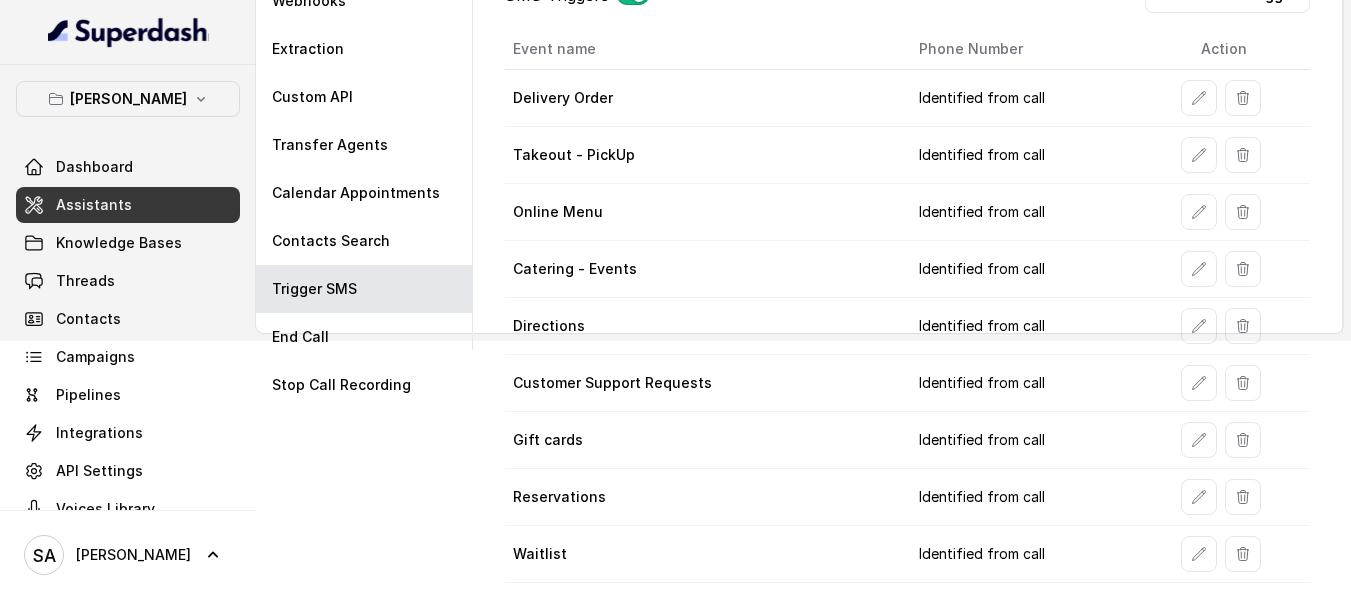 scroll, scrollTop: 273, scrollLeft: 0, axis: vertical 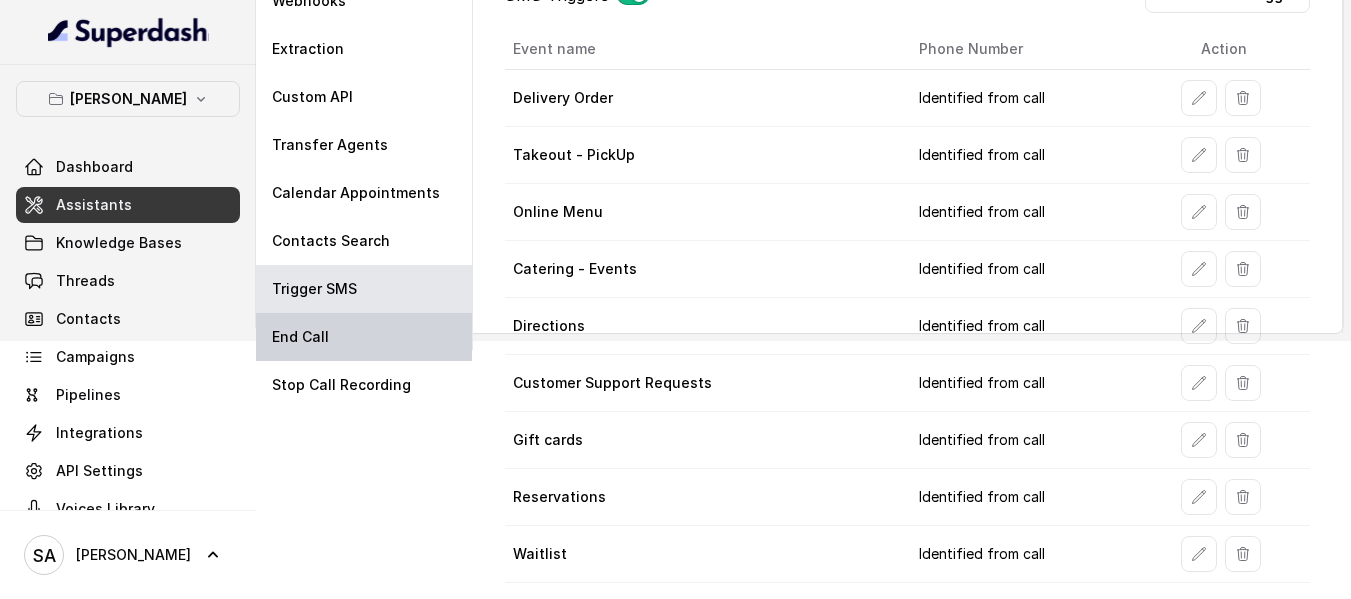 click on "End Call" at bounding box center (364, 337) 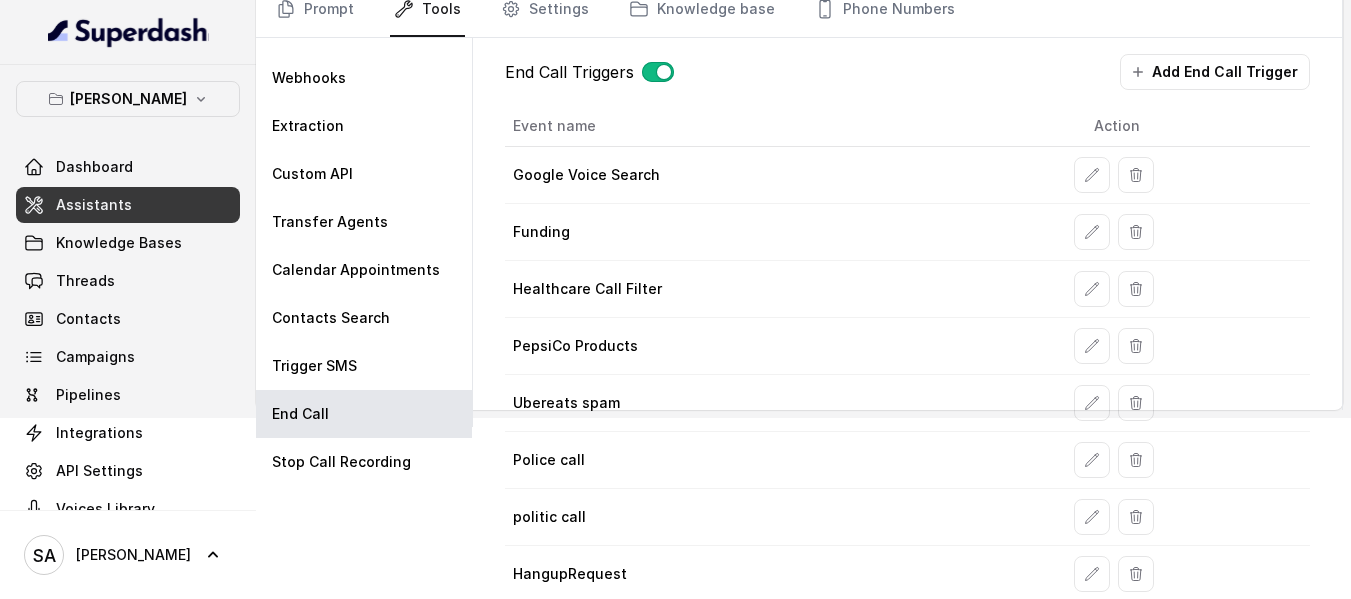 scroll, scrollTop: 216, scrollLeft: 0, axis: vertical 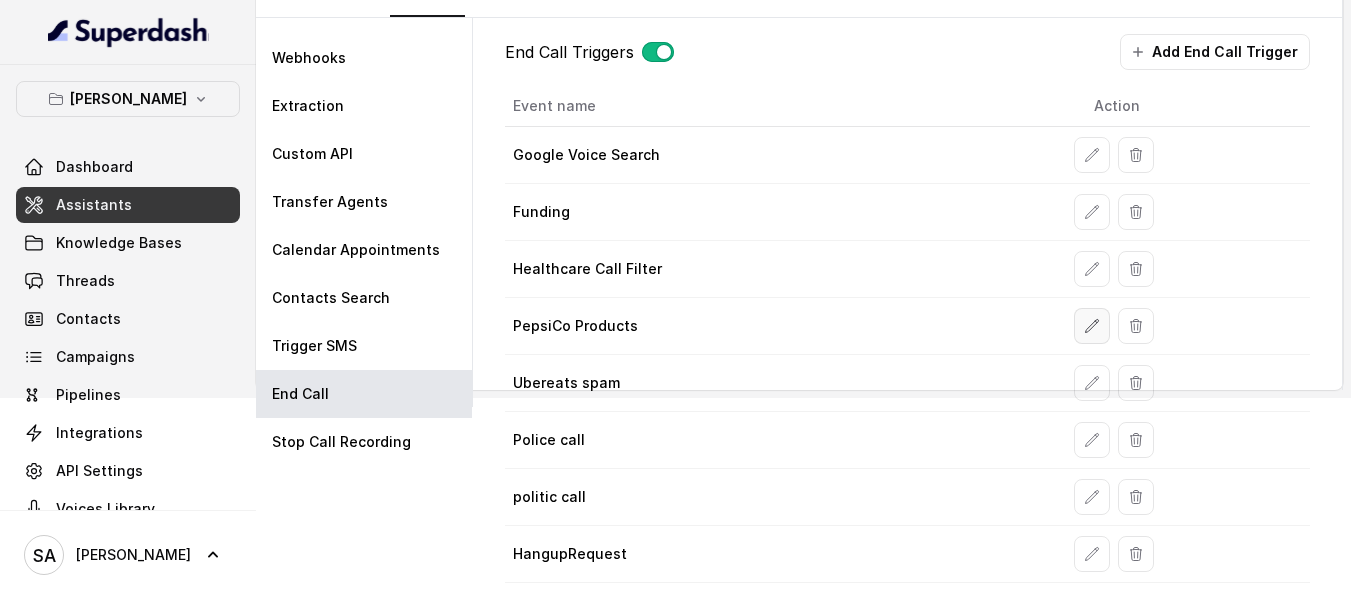 click 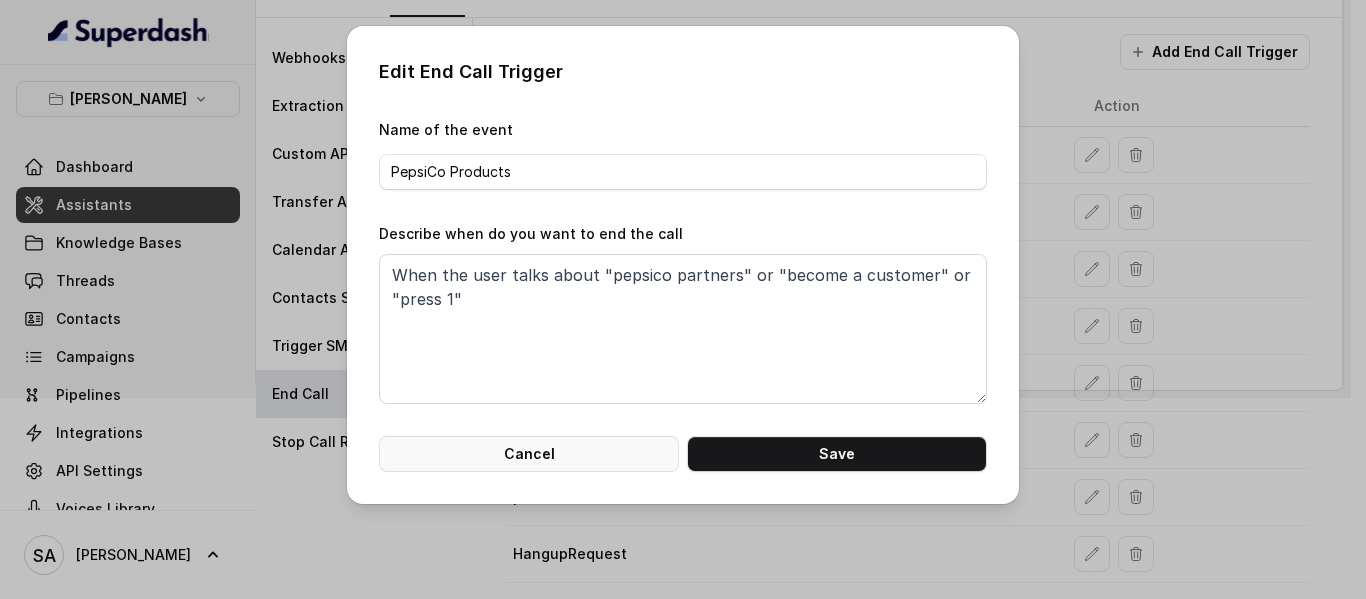 click on "Cancel" at bounding box center (529, 454) 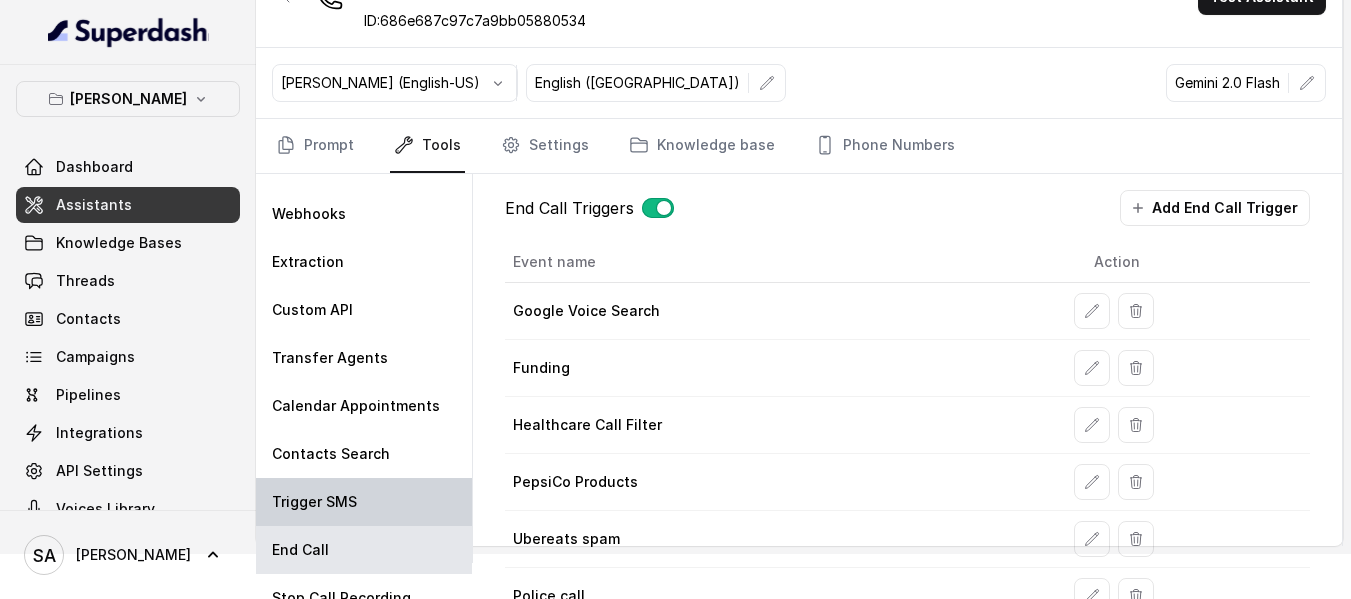 scroll, scrollTop: 16, scrollLeft: 0, axis: vertical 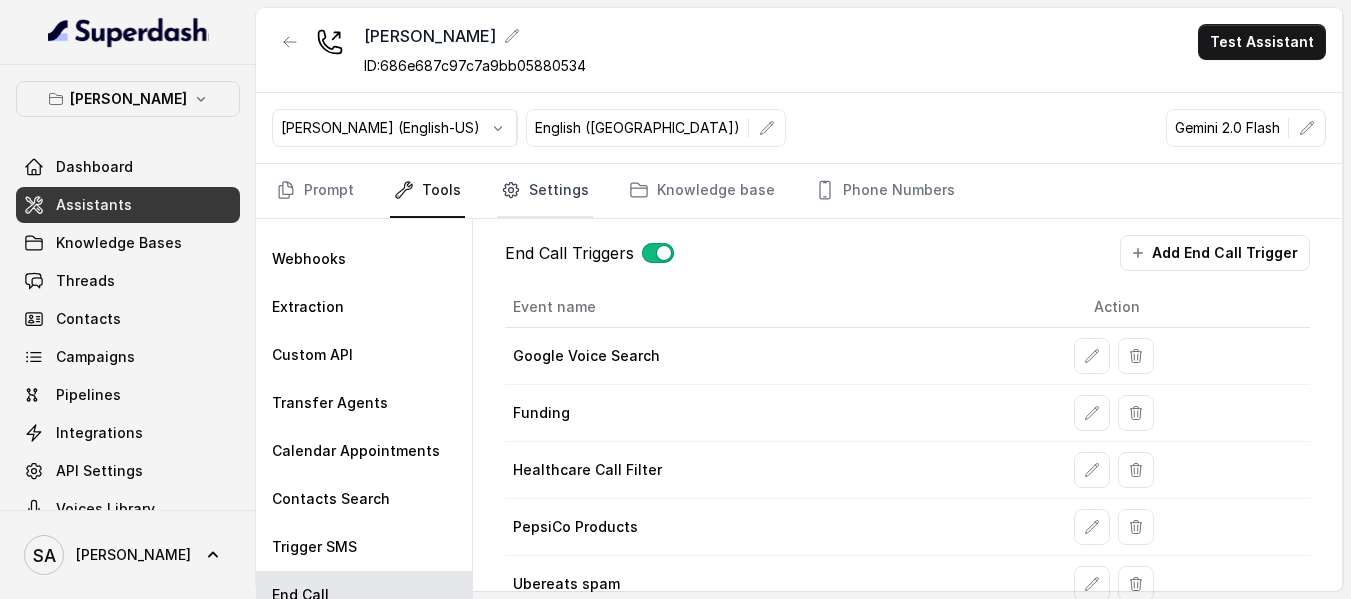 click on "Settings" at bounding box center [545, 191] 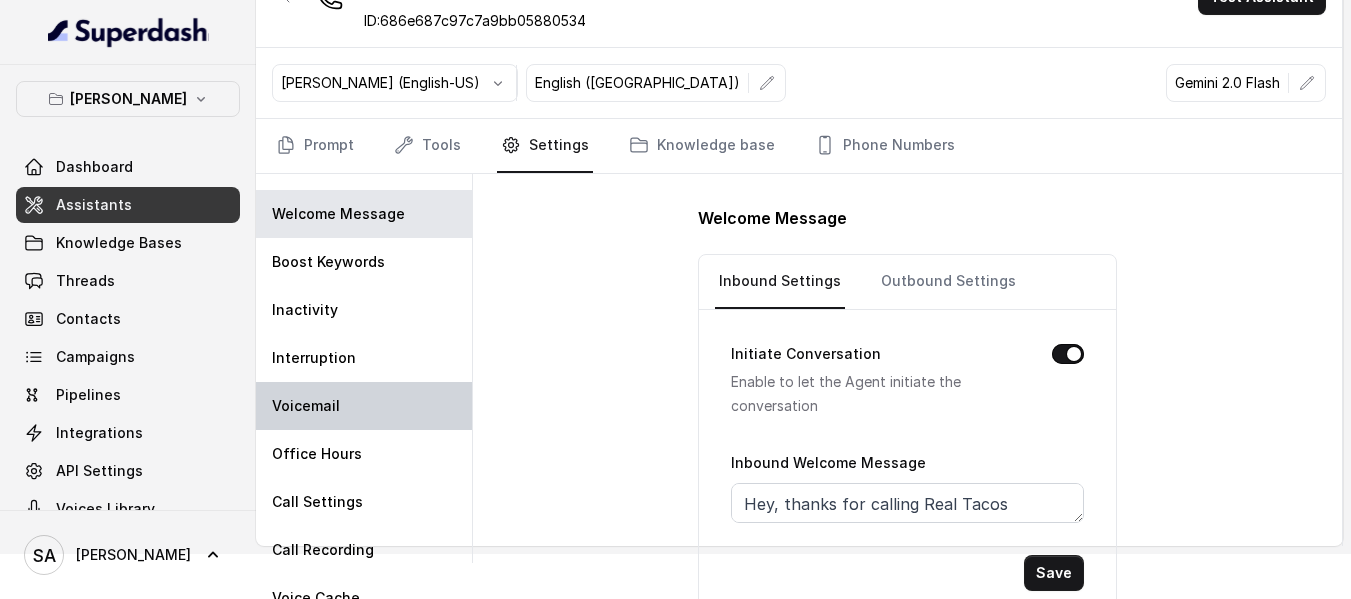 scroll, scrollTop: 70, scrollLeft: 0, axis: vertical 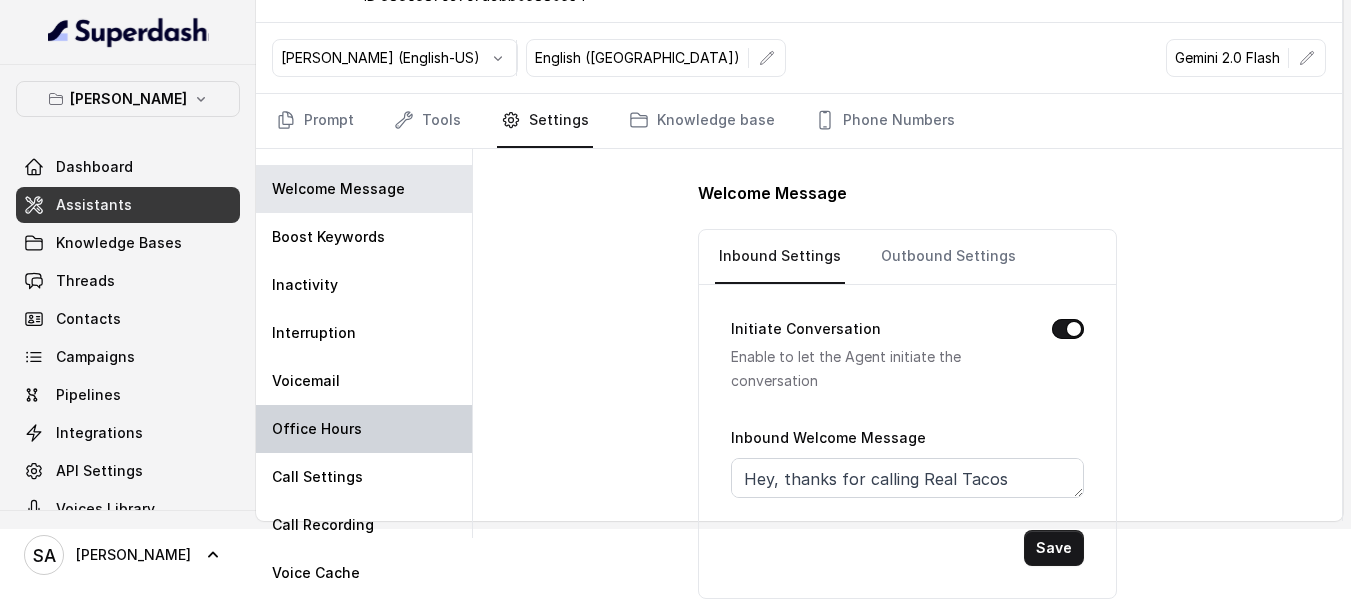 click on "Office Hours" at bounding box center (364, 429) 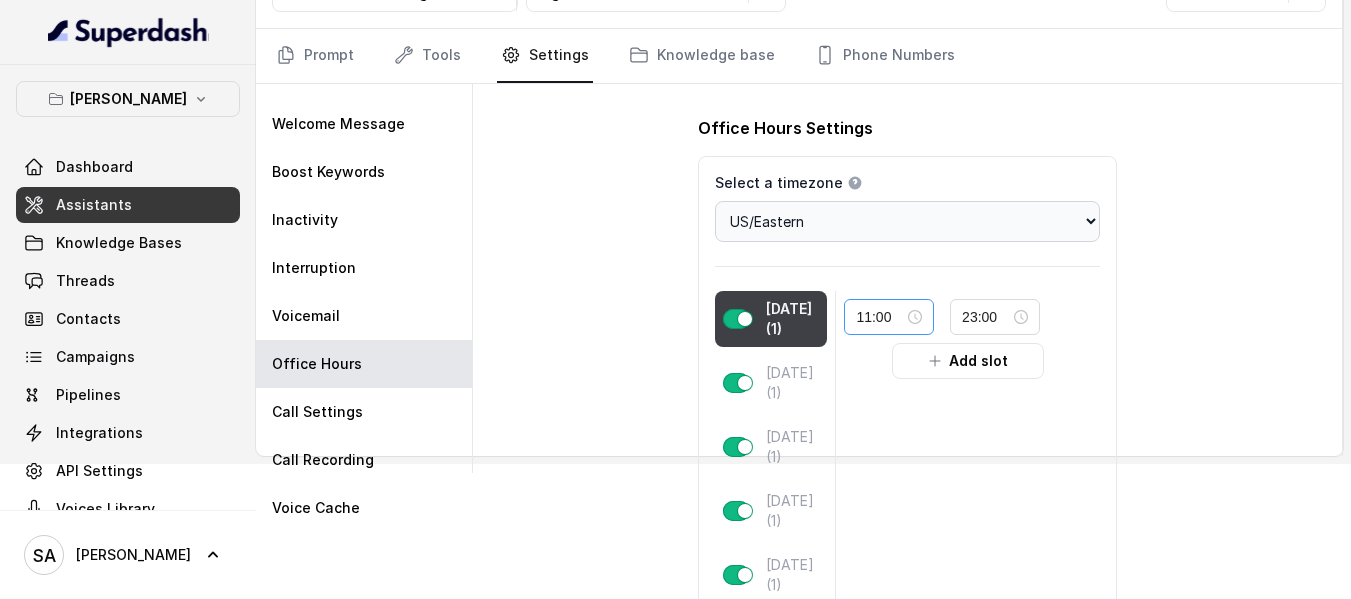 scroll, scrollTop: 170, scrollLeft: 0, axis: vertical 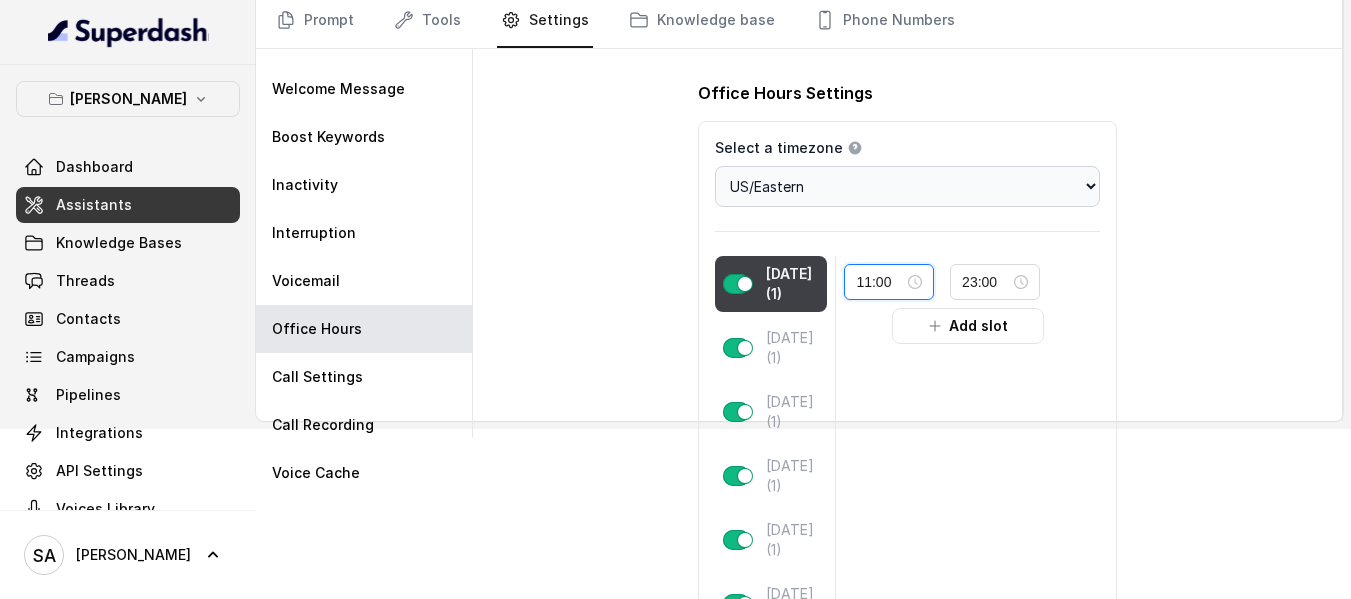 click on "11:00" at bounding box center (880, 282) 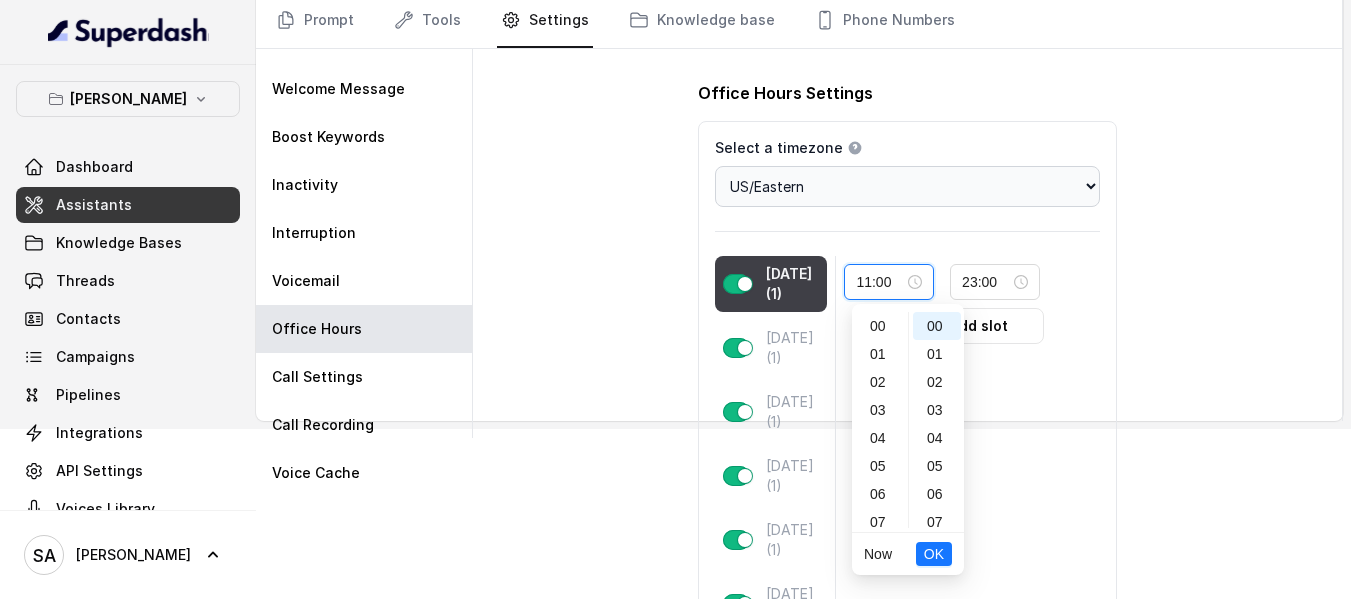 scroll, scrollTop: 308, scrollLeft: 0, axis: vertical 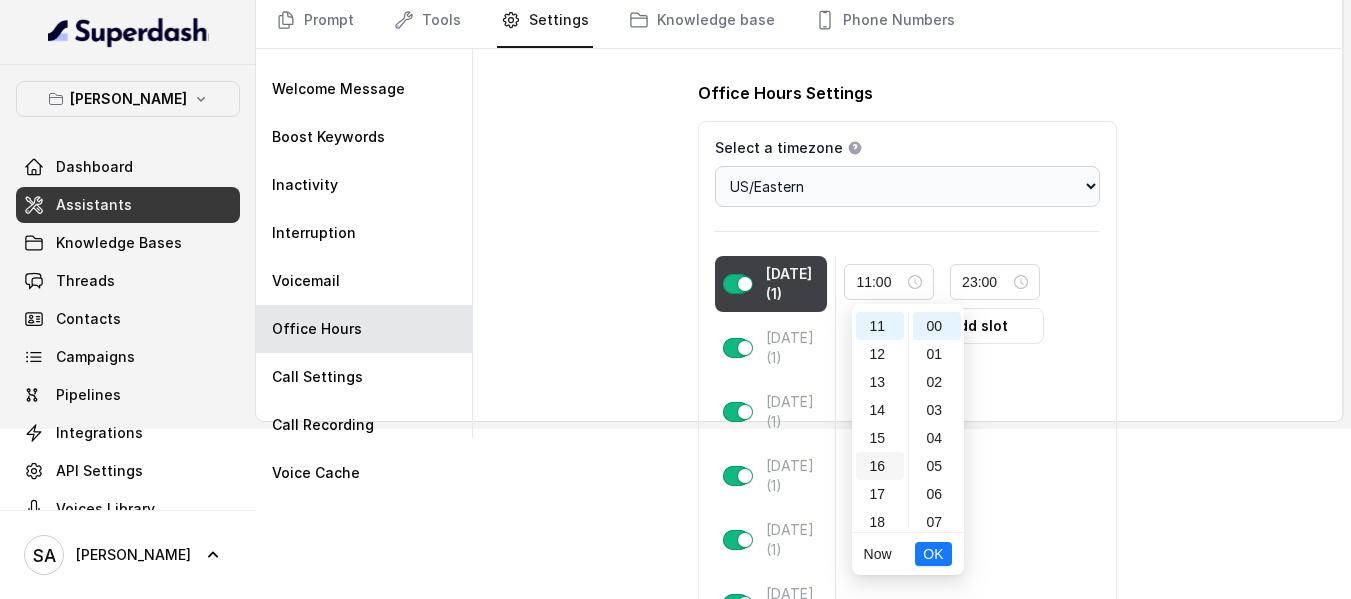 click on "16" at bounding box center [880, 466] 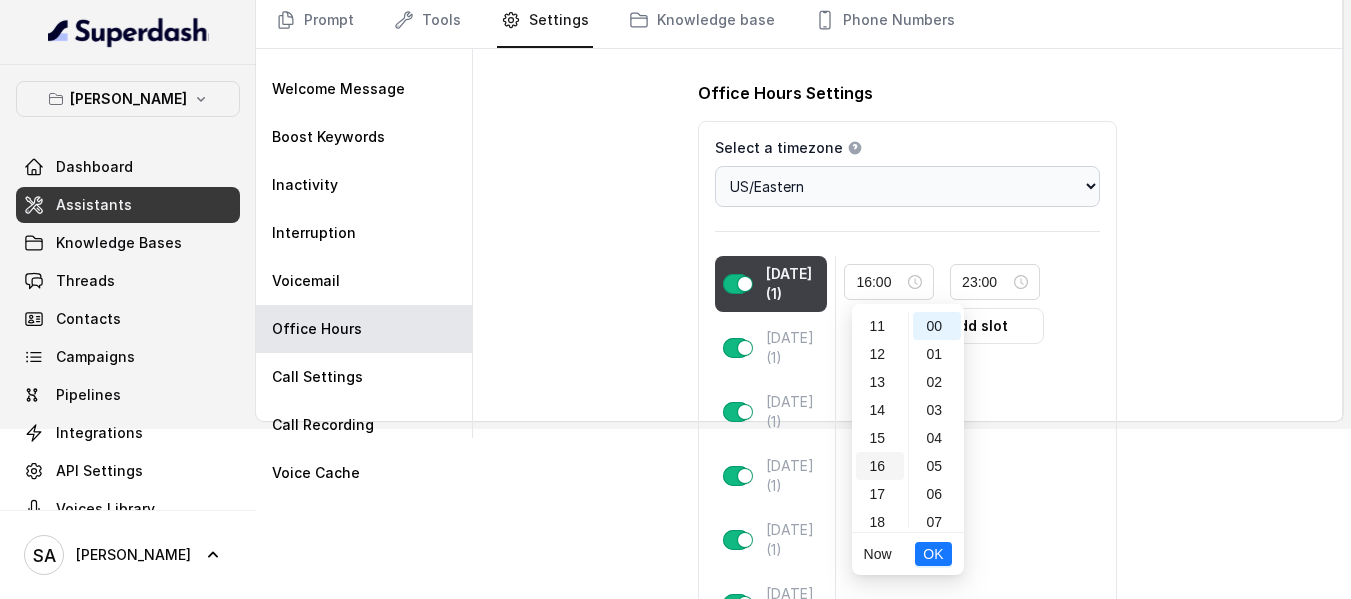 scroll, scrollTop: 448, scrollLeft: 0, axis: vertical 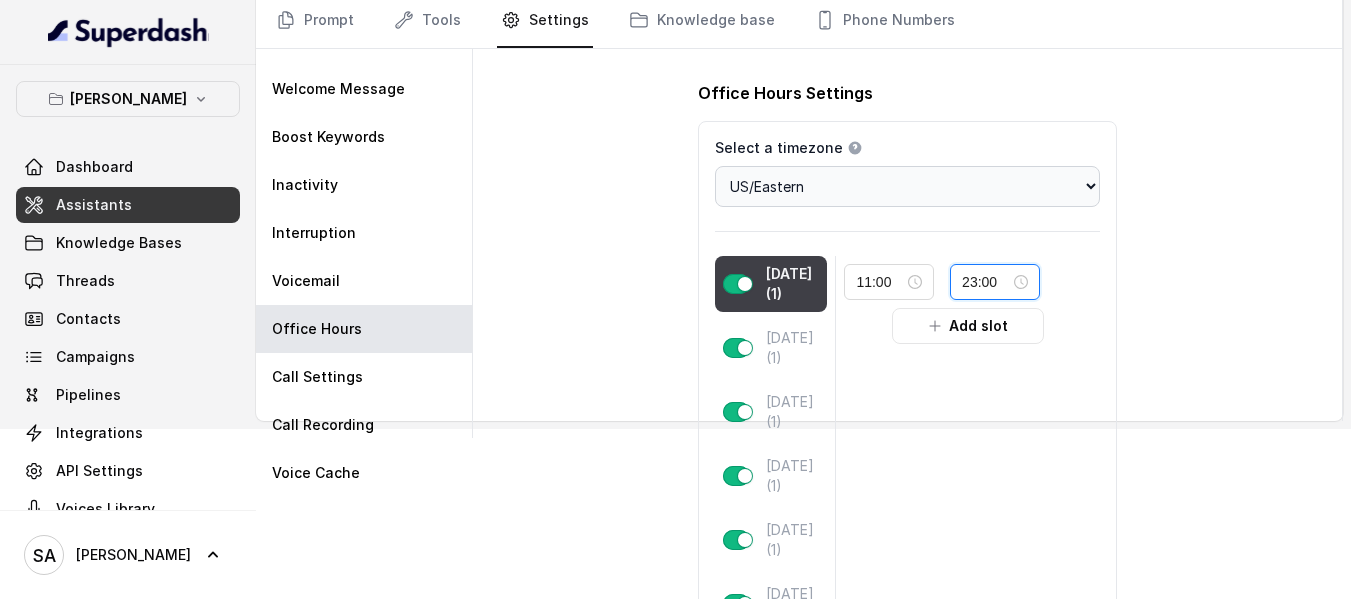 click on "23:00" at bounding box center [986, 282] 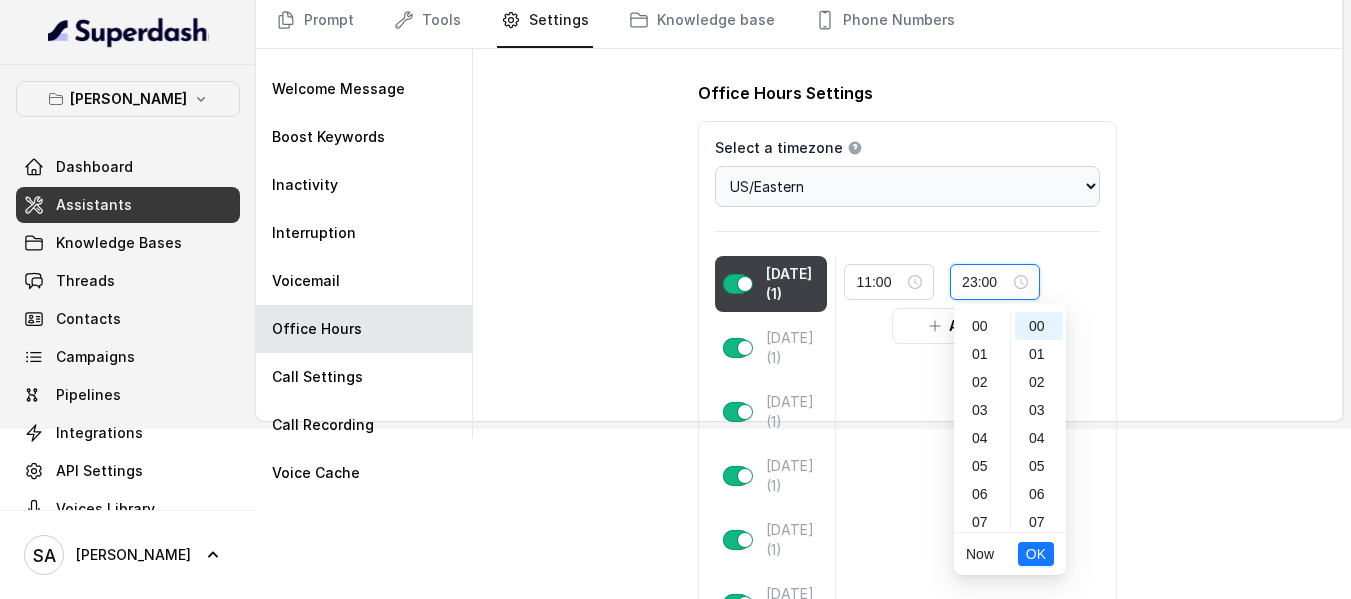 scroll, scrollTop: 456, scrollLeft: 0, axis: vertical 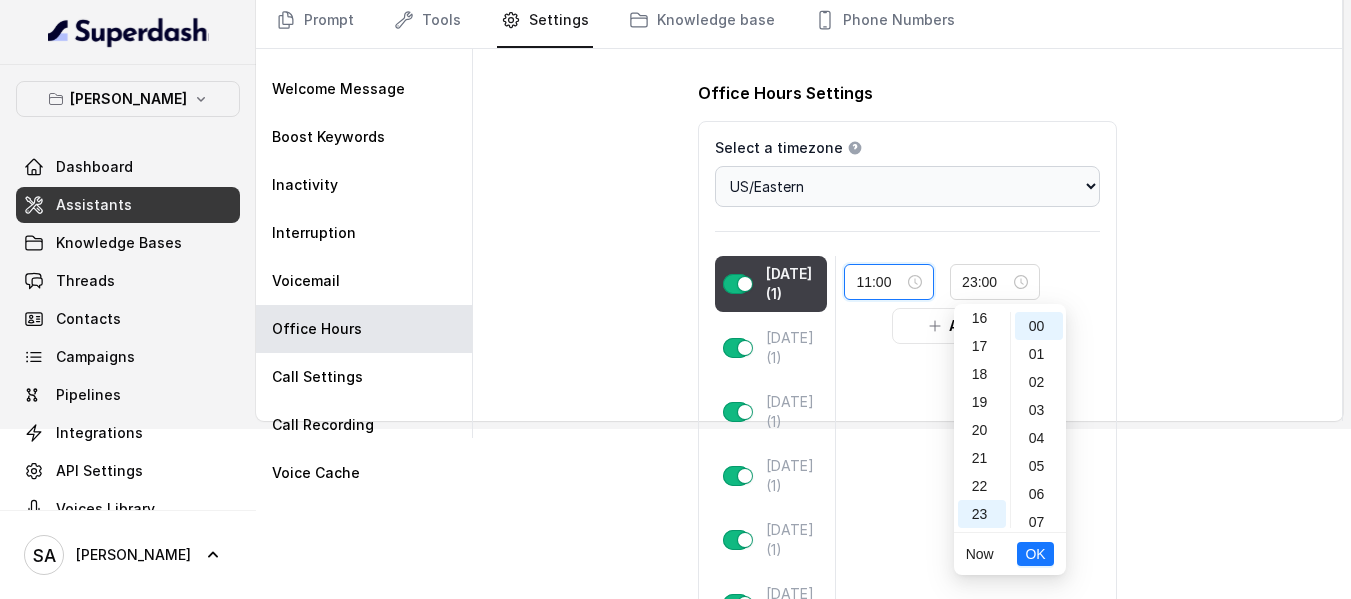 click on "11:00" at bounding box center [880, 282] 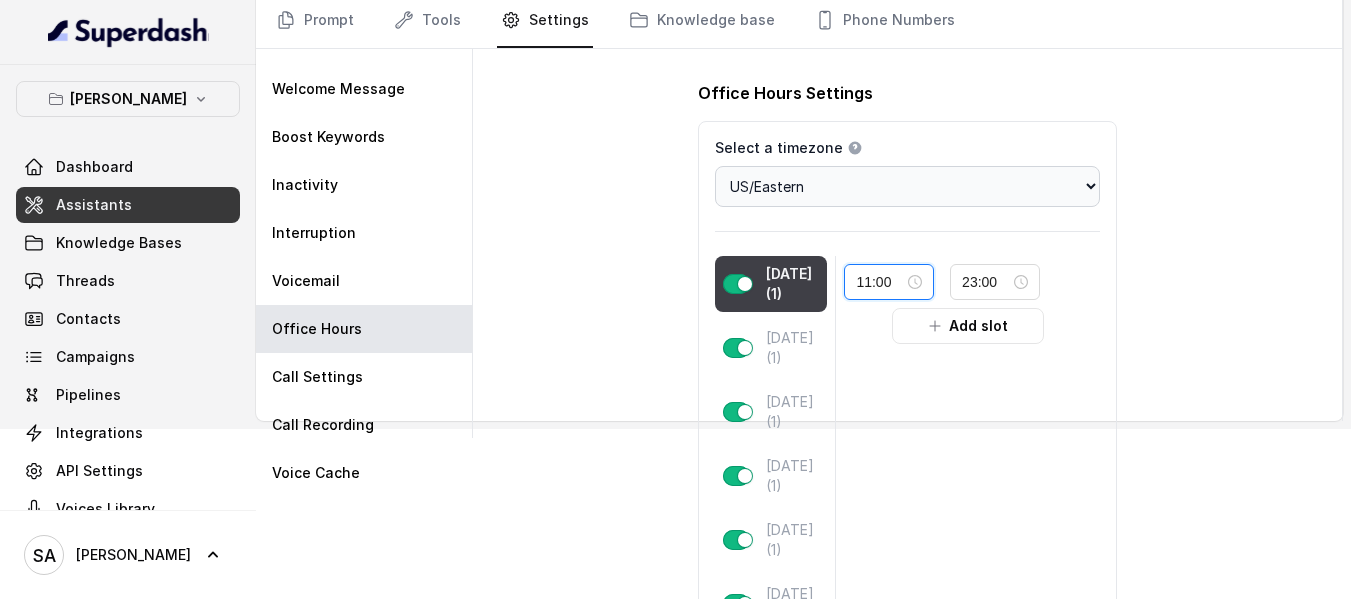 scroll, scrollTop: 308, scrollLeft: 0, axis: vertical 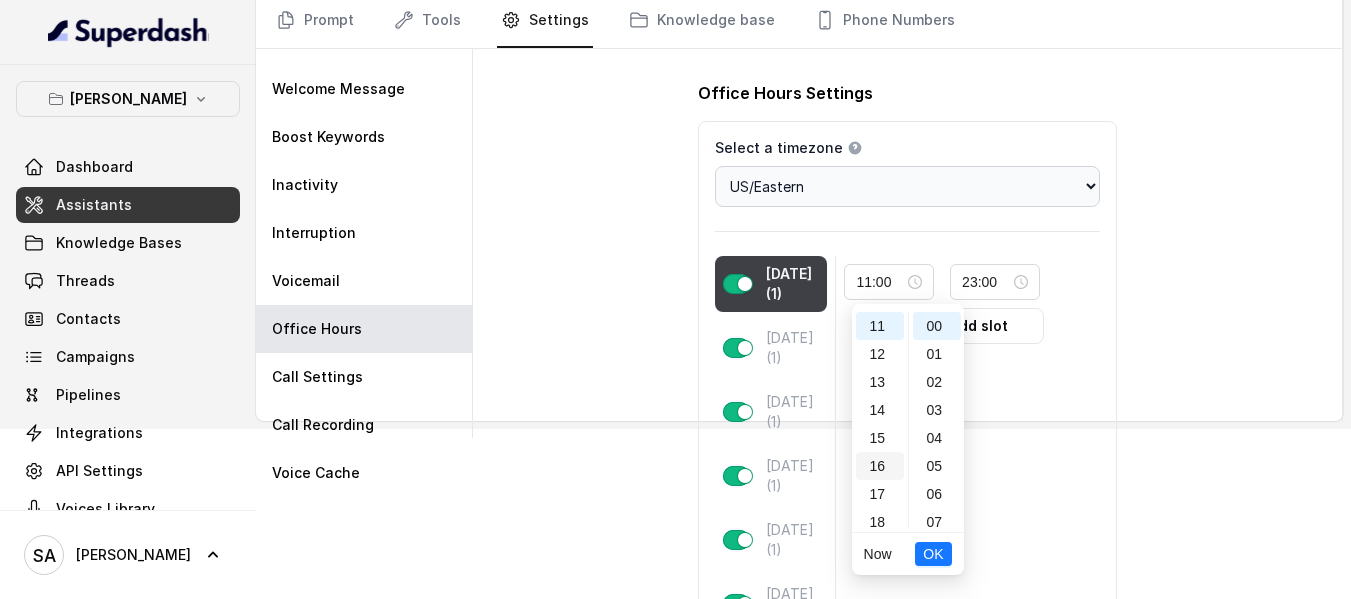 click on "16" at bounding box center [880, 466] 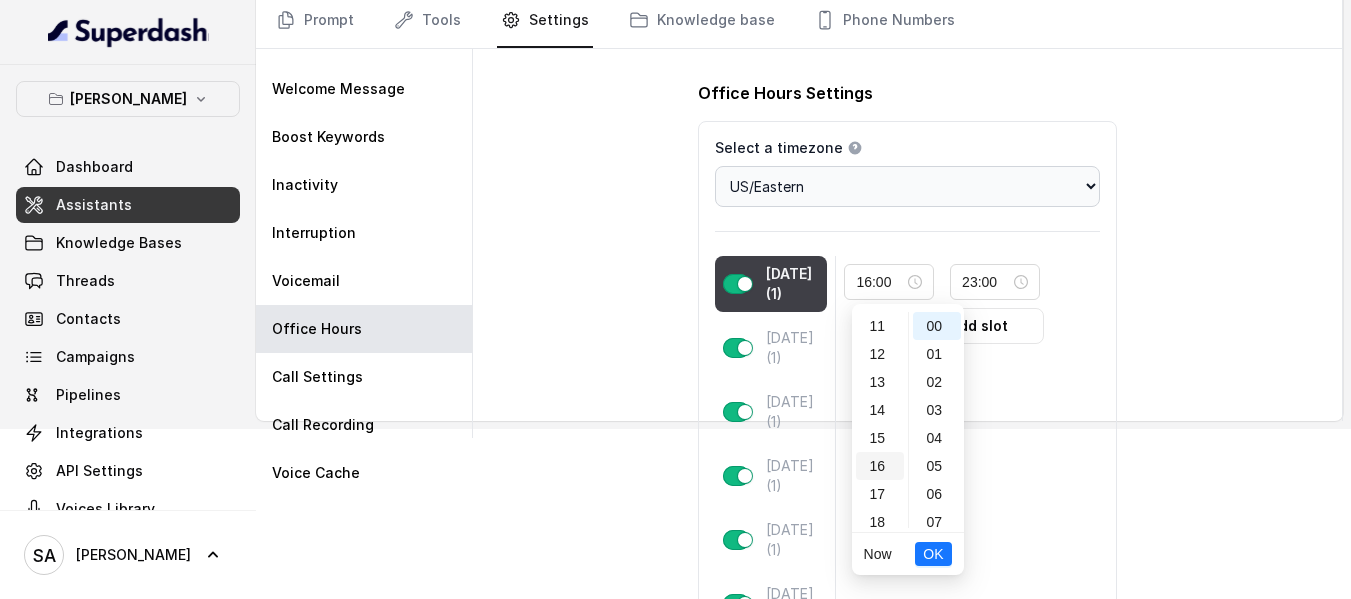 scroll, scrollTop: 448, scrollLeft: 0, axis: vertical 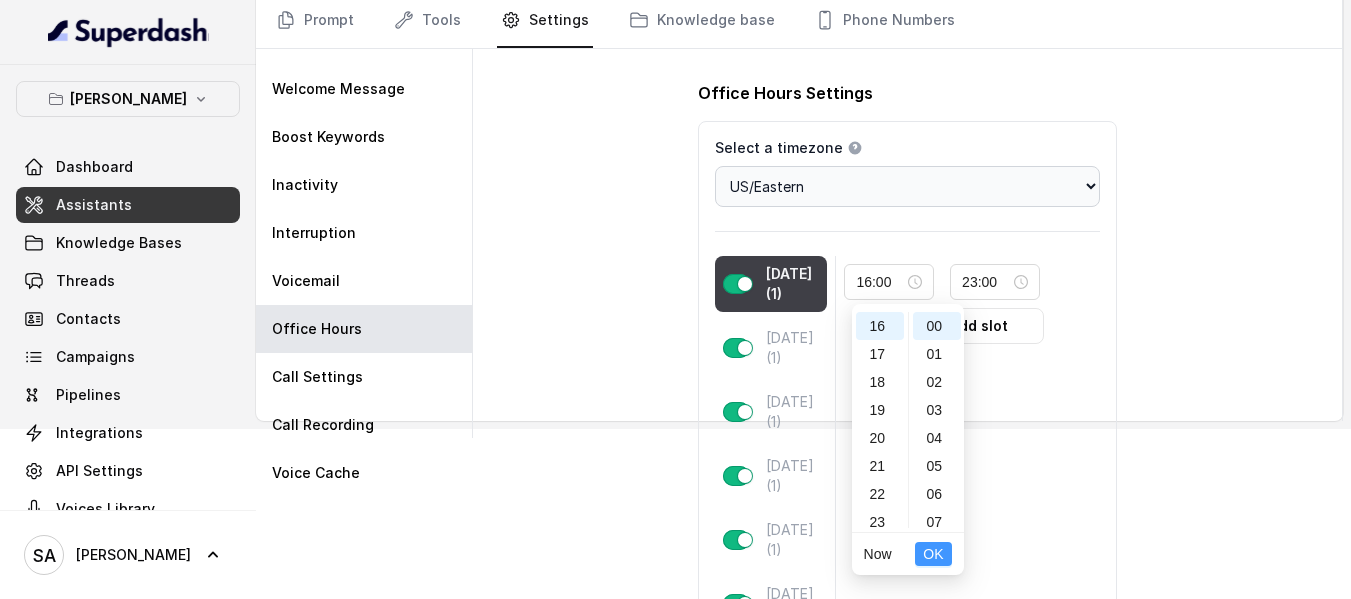click on "OK" at bounding box center [933, 554] 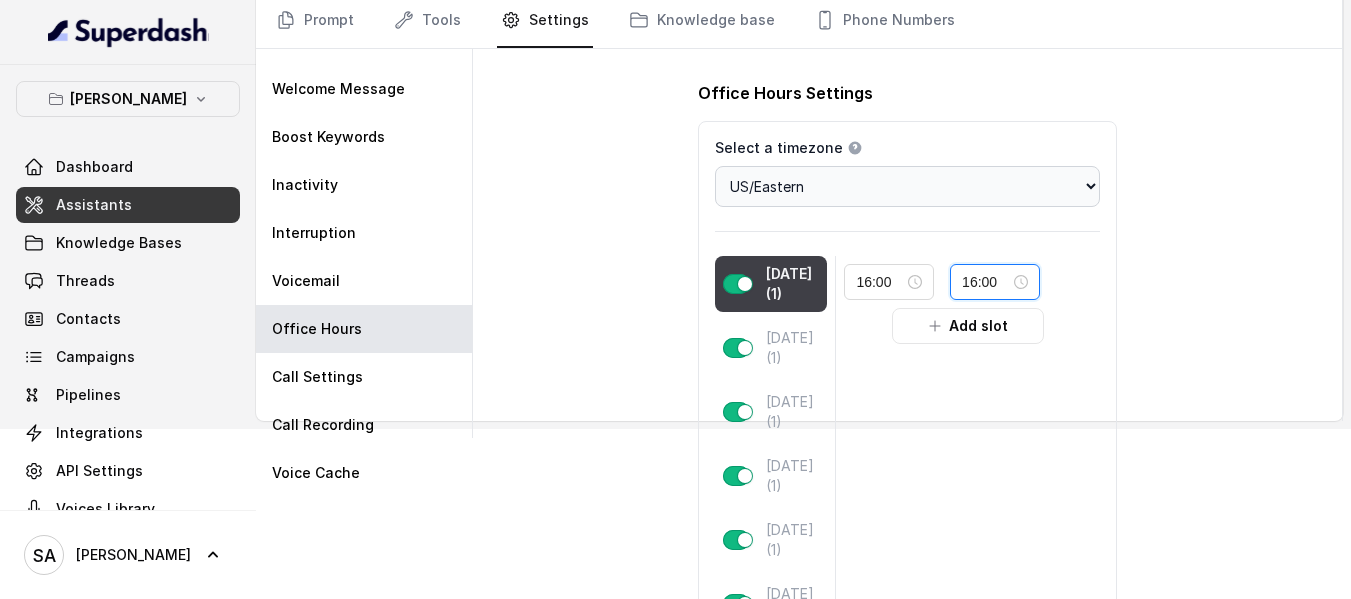 click on "16:00" at bounding box center (986, 282) 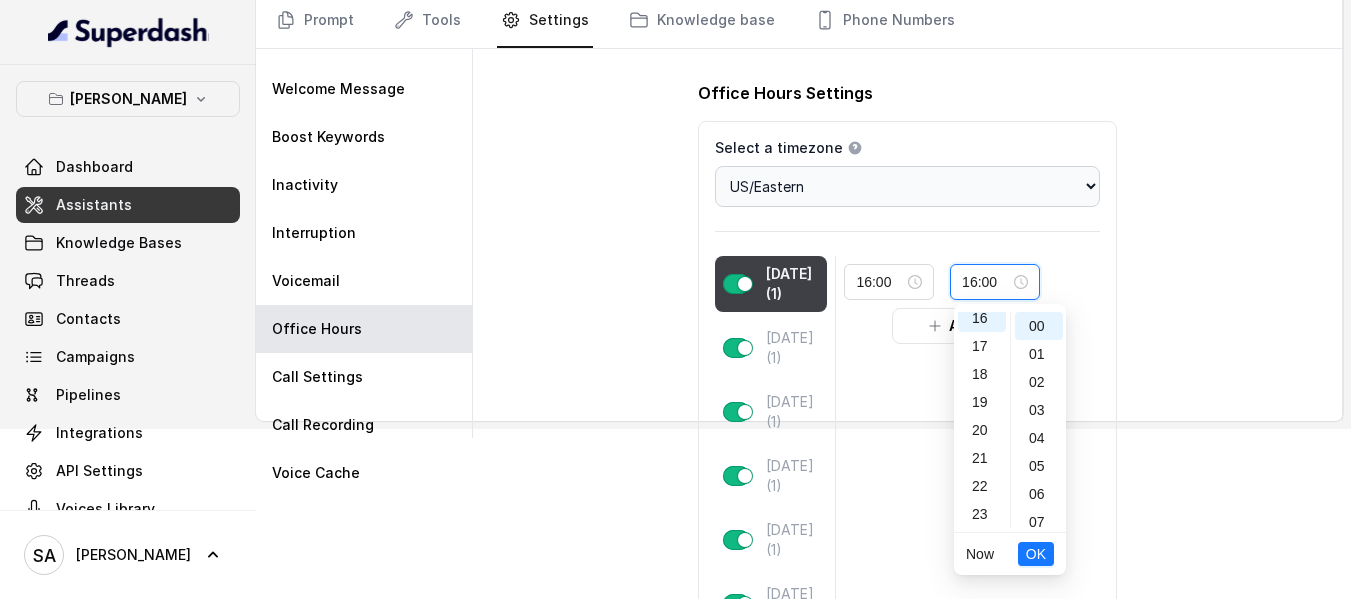 scroll, scrollTop: 448, scrollLeft: 0, axis: vertical 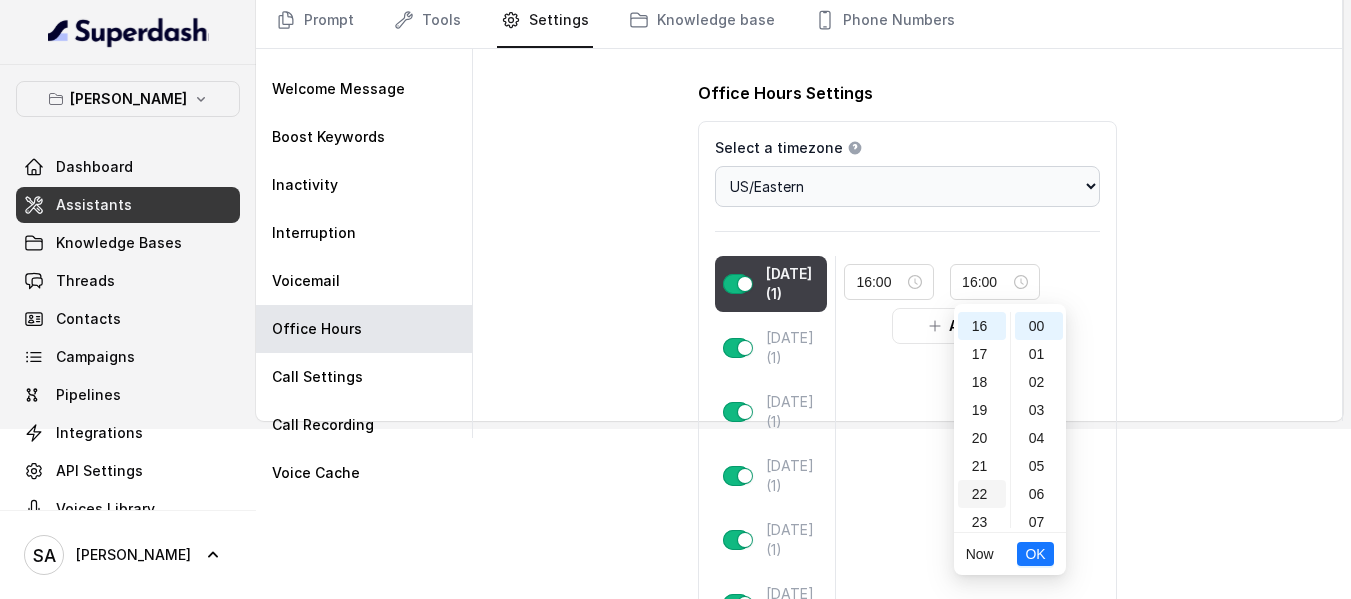 click on "22" at bounding box center [982, 494] 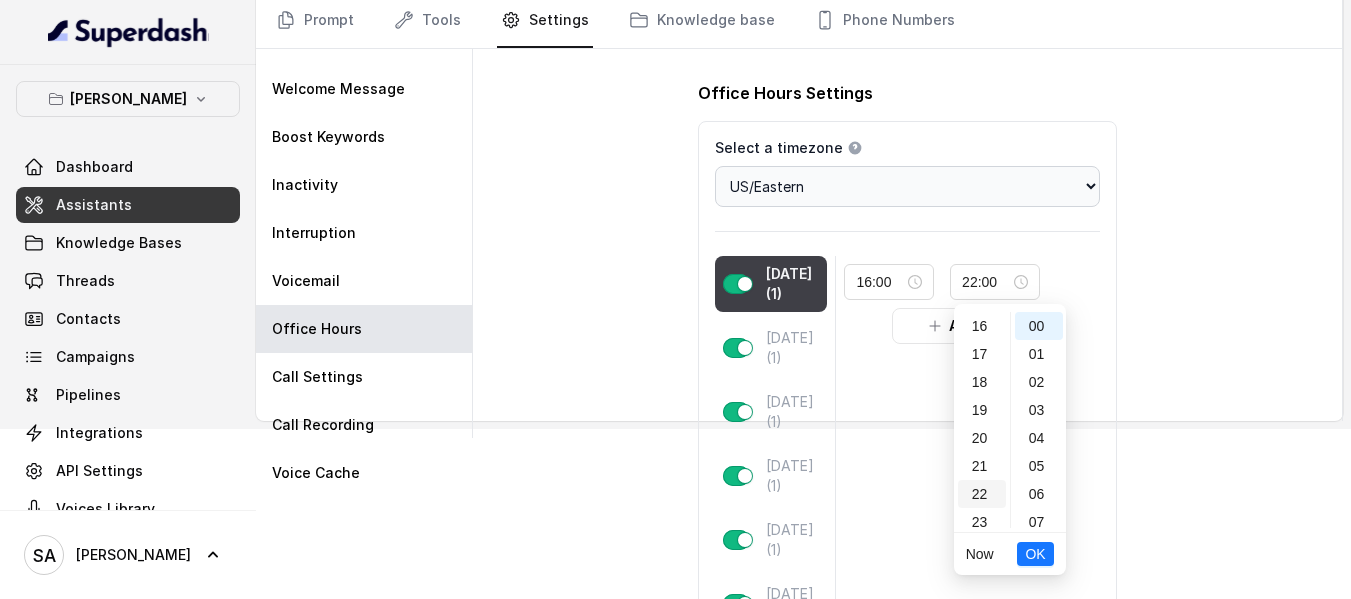 scroll, scrollTop: 456, scrollLeft: 0, axis: vertical 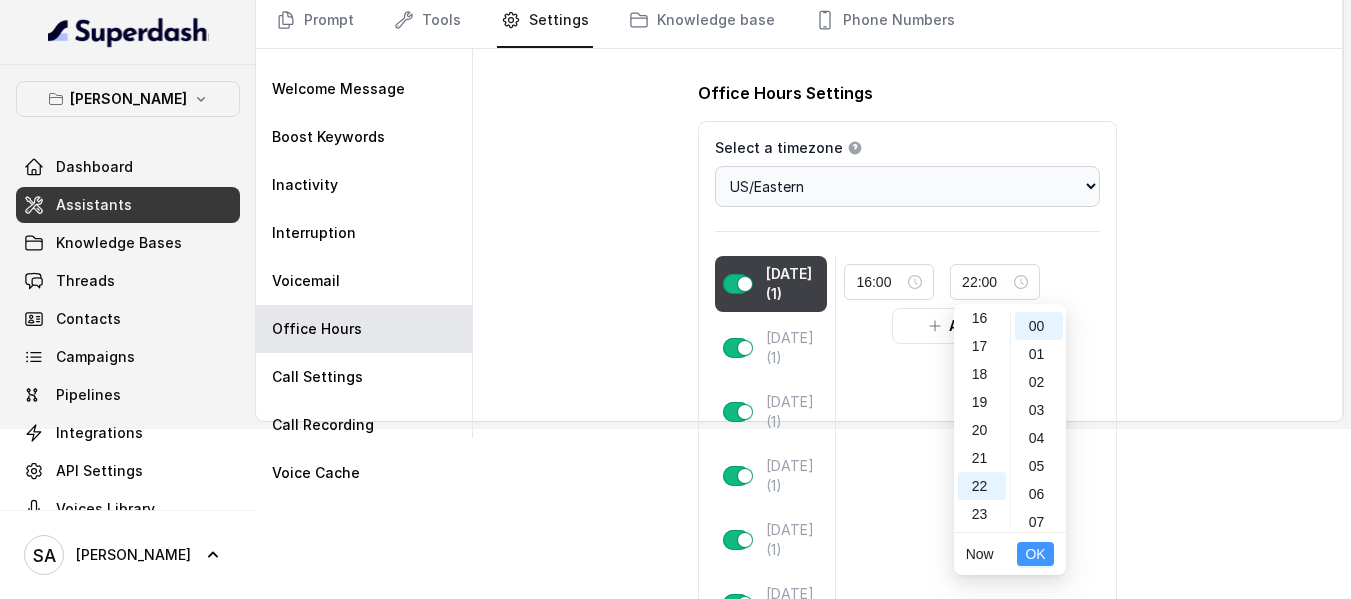 click on "OK" at bounding box center [1035, 554] 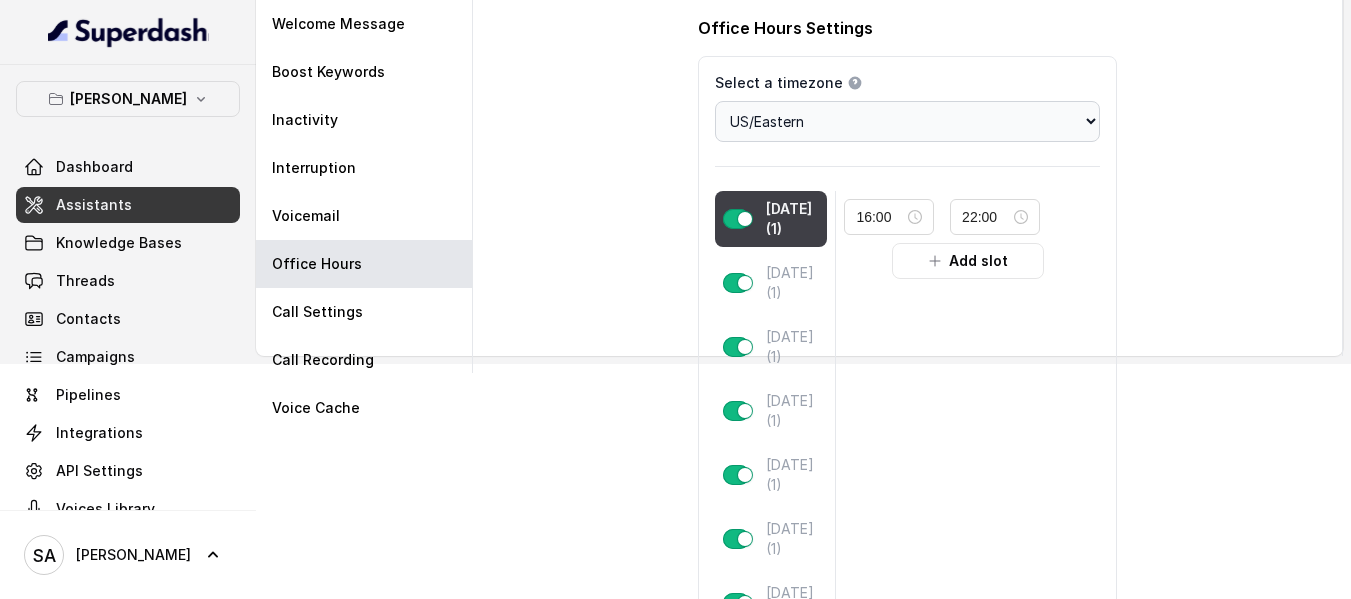 scroll, scrollTop: 270, scrollLeft: 0, axis: vertical 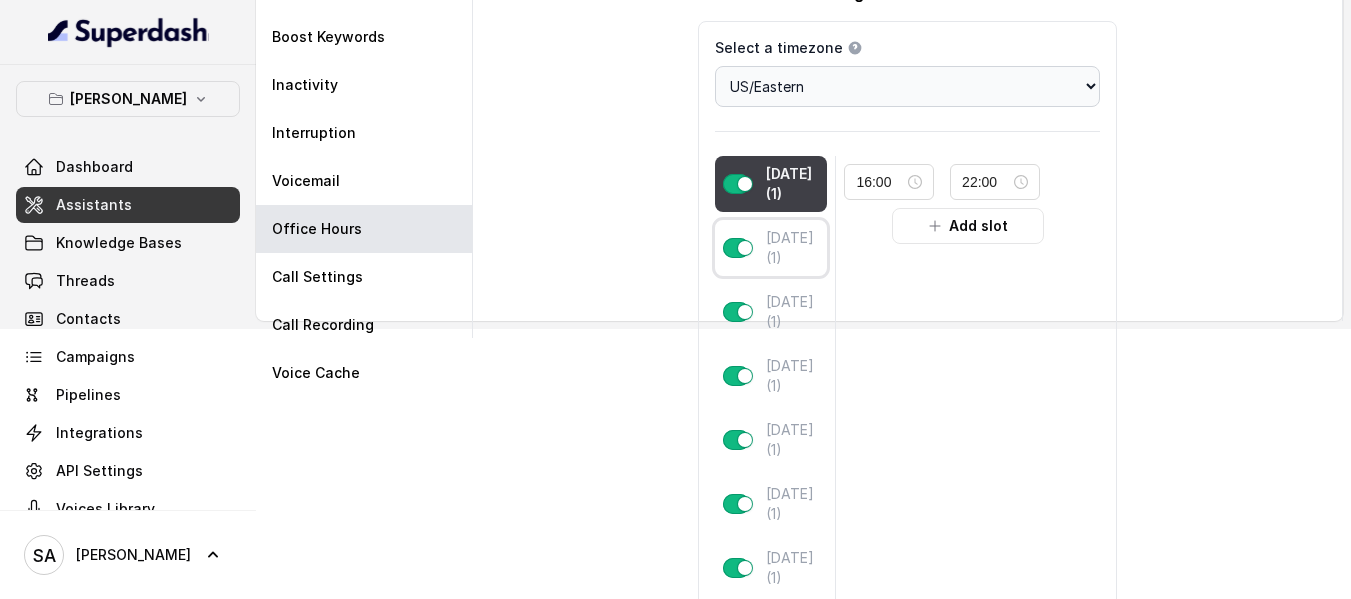 click on "[DATE] (1)" at bounding box center [793, 248] 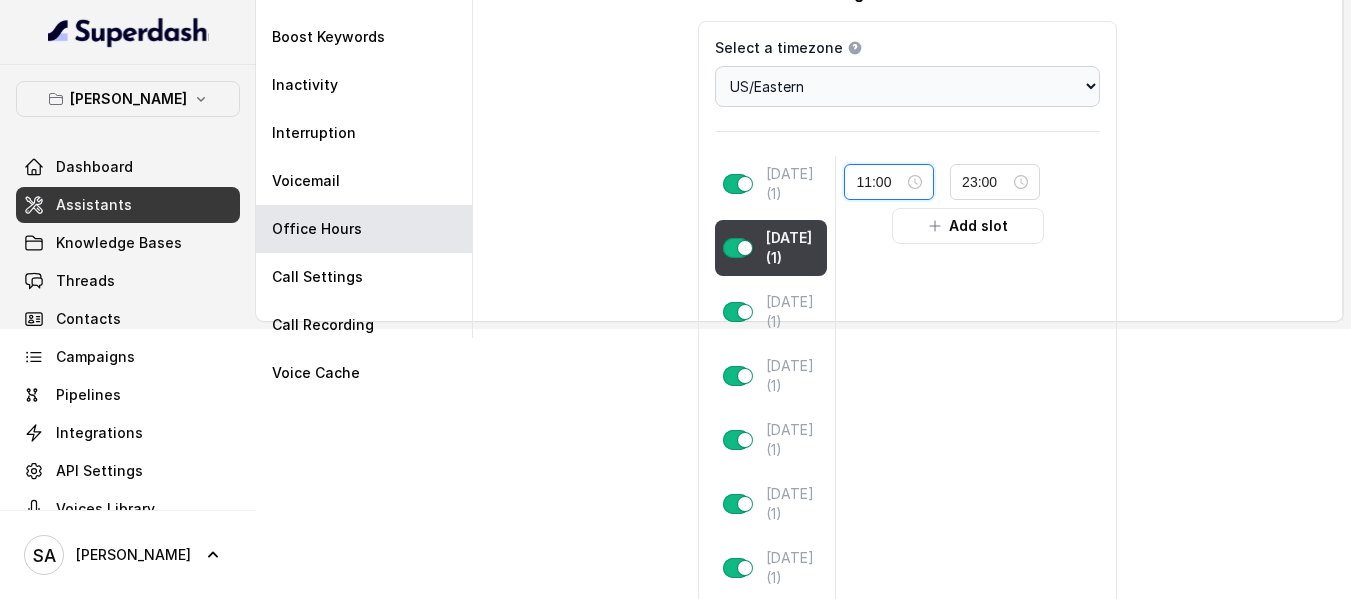 click on "11:00" at bounding box center (880, 182) 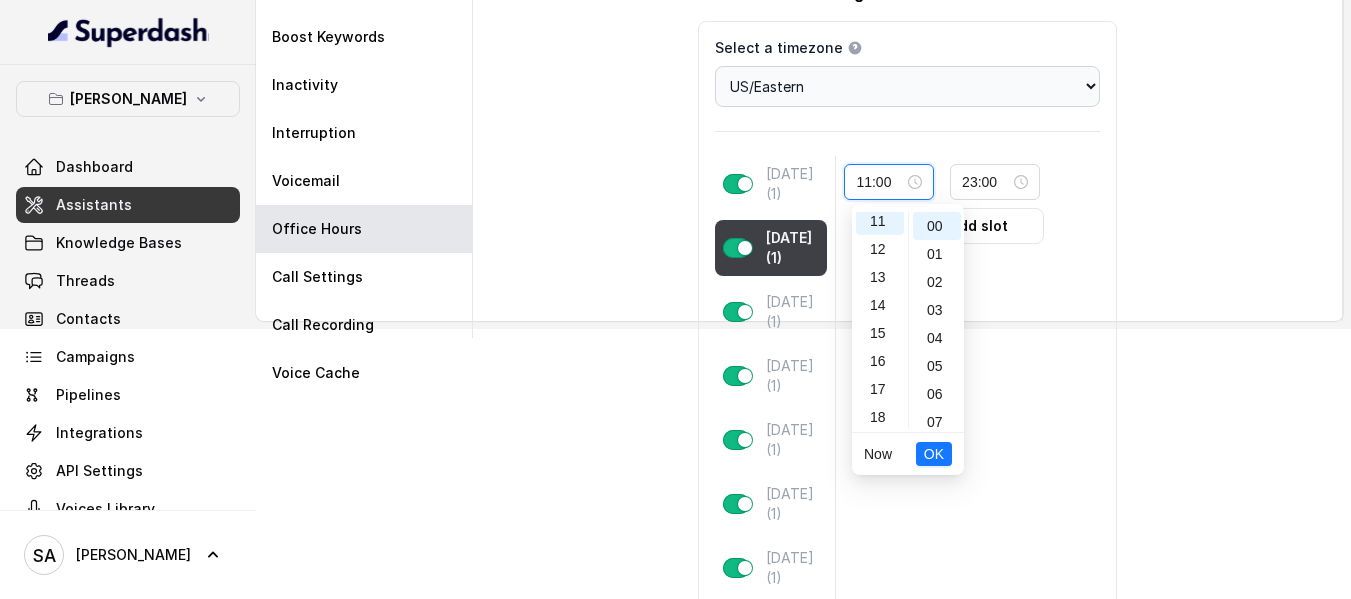 scroll, scrollTop: 308, scrollLeft: 0, axis: vertical 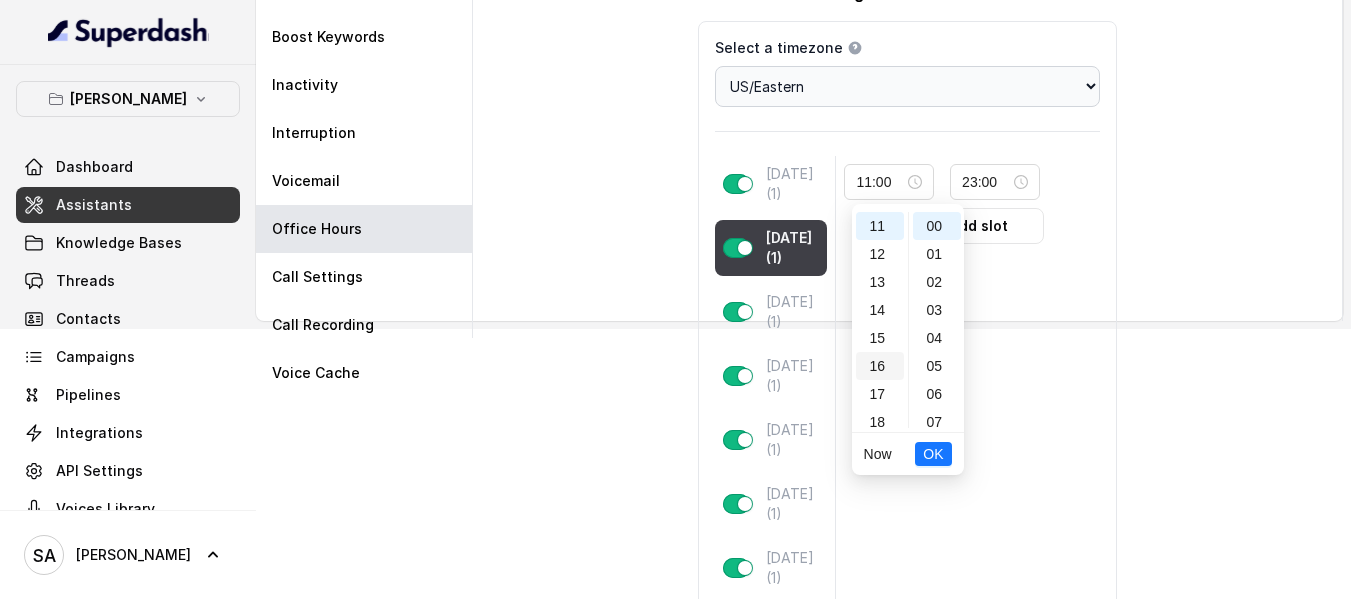 click on "16" at bounding box center [880, 366] 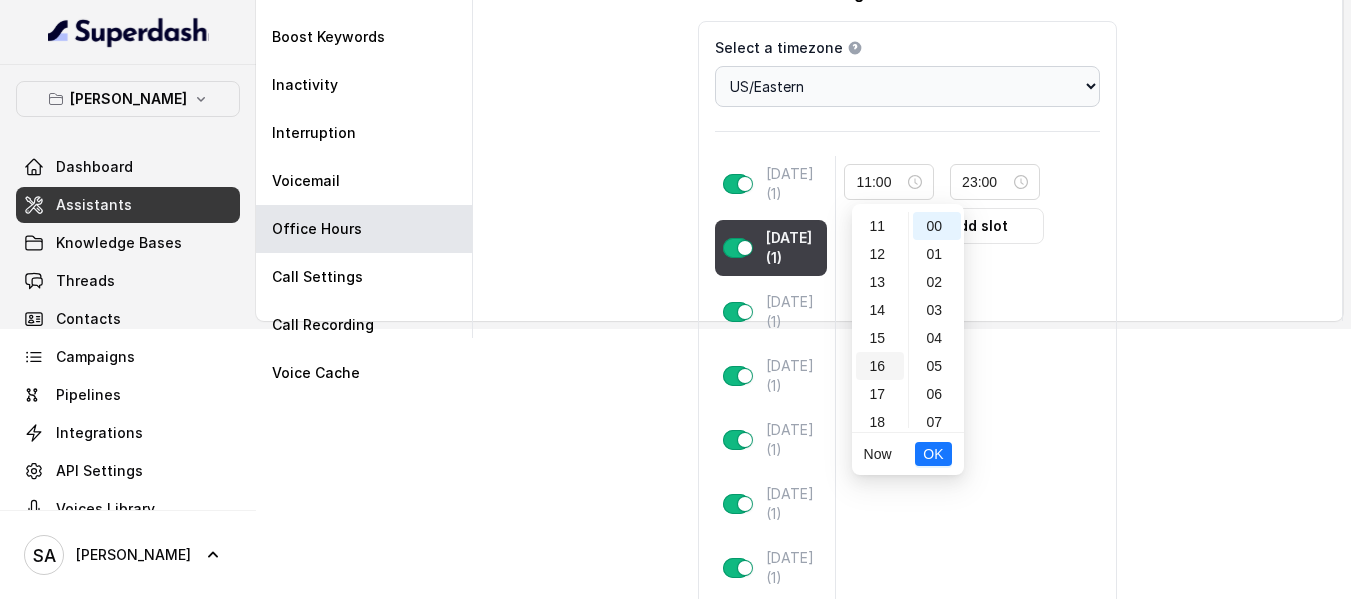 type on "16:00" 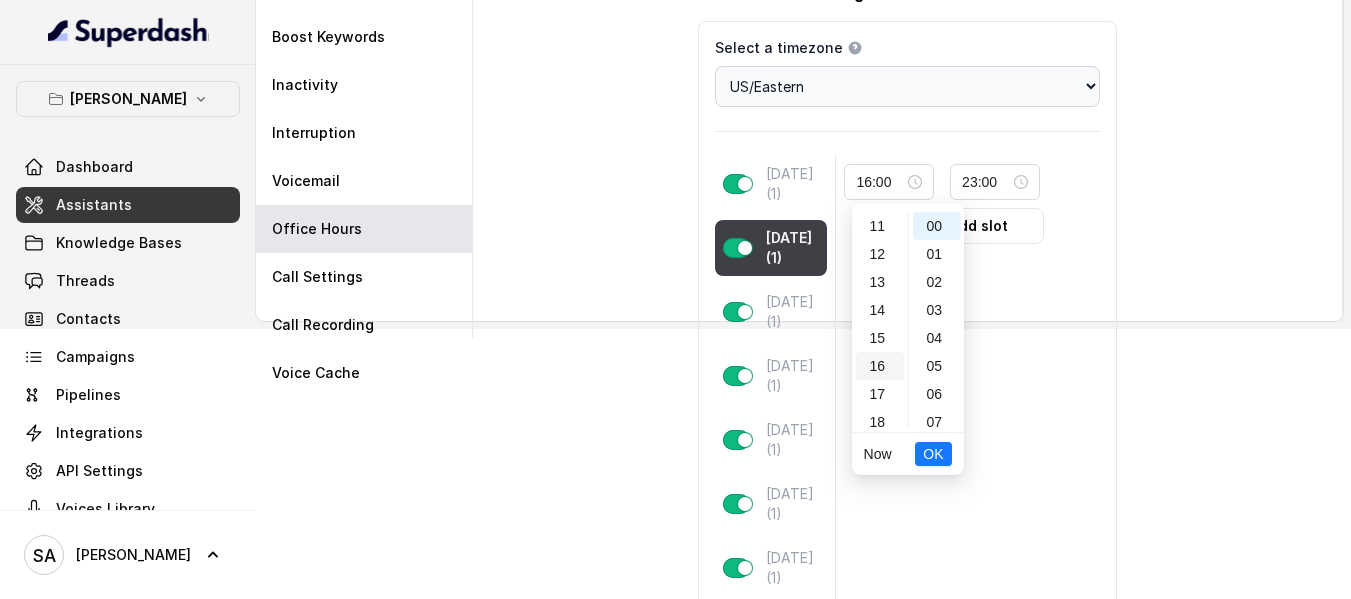 scroll, scrollTop: 448, scrollLeft: 0, axis: vertical 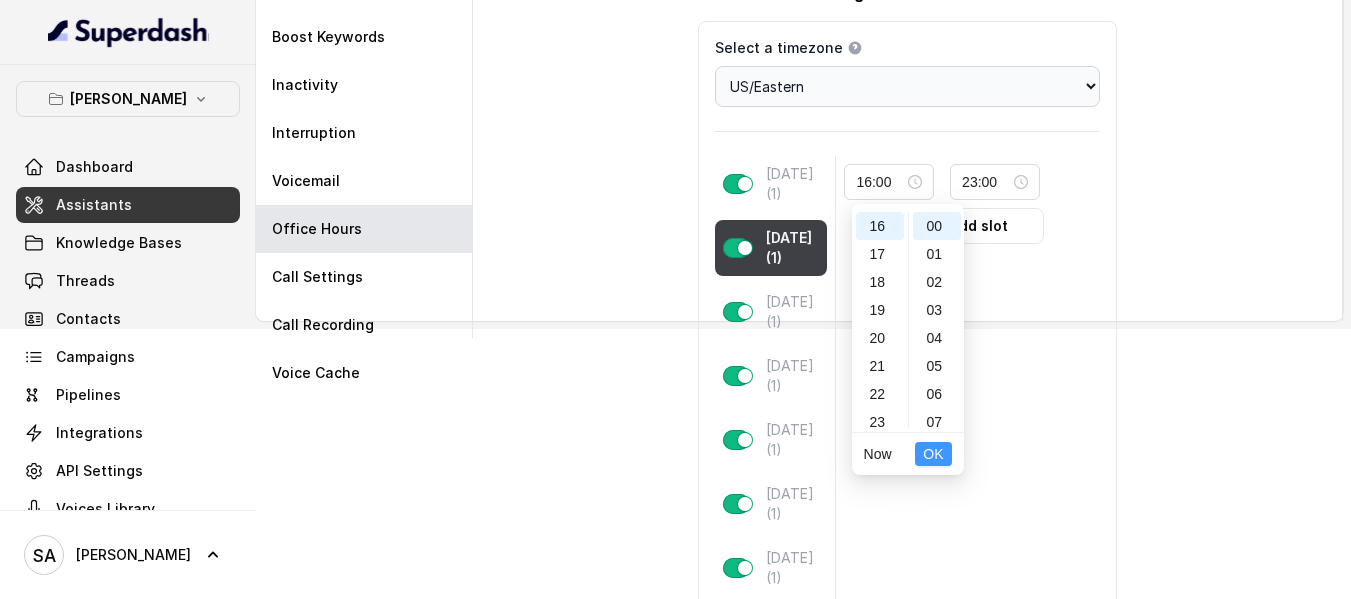 click on "OK" at bounding box center [933, 454] 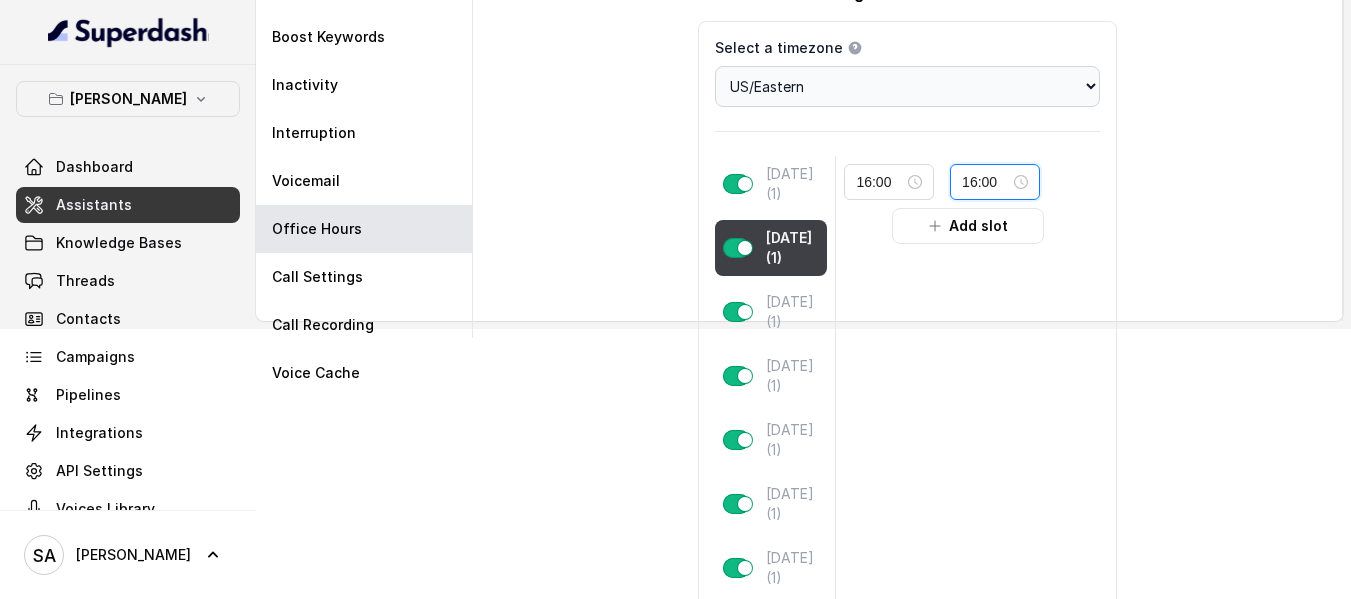 click on "16:00" at bounding box center (986, 182) 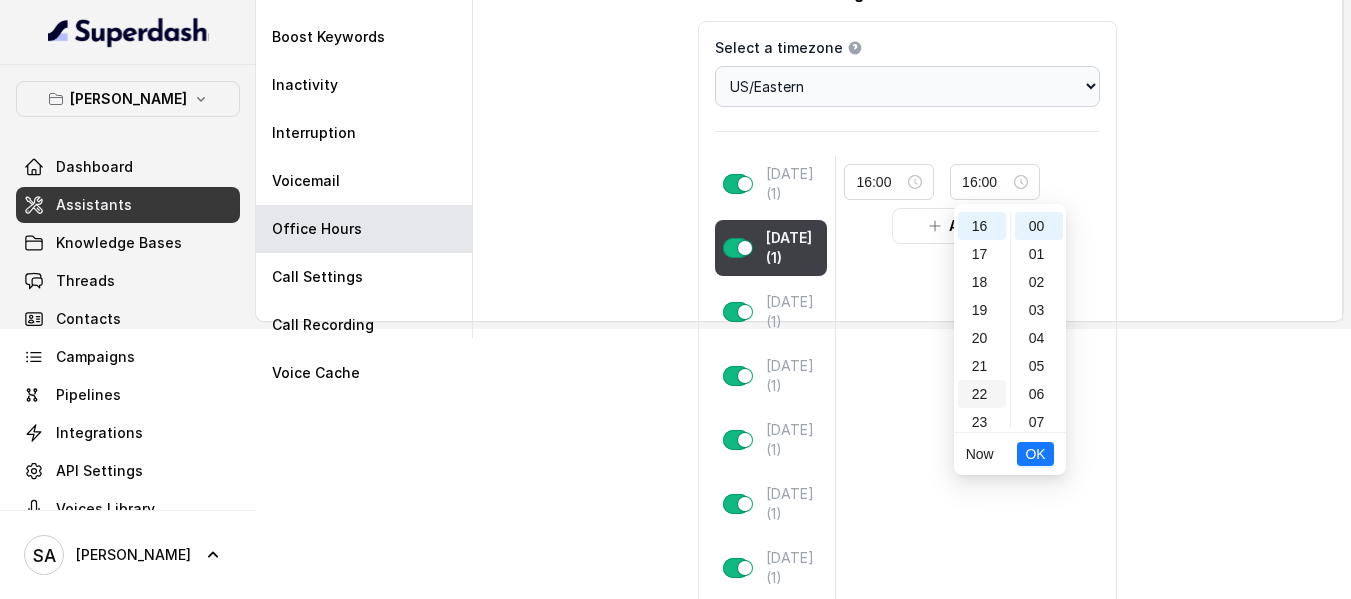 click on "22" at bounding box center [982, 394] 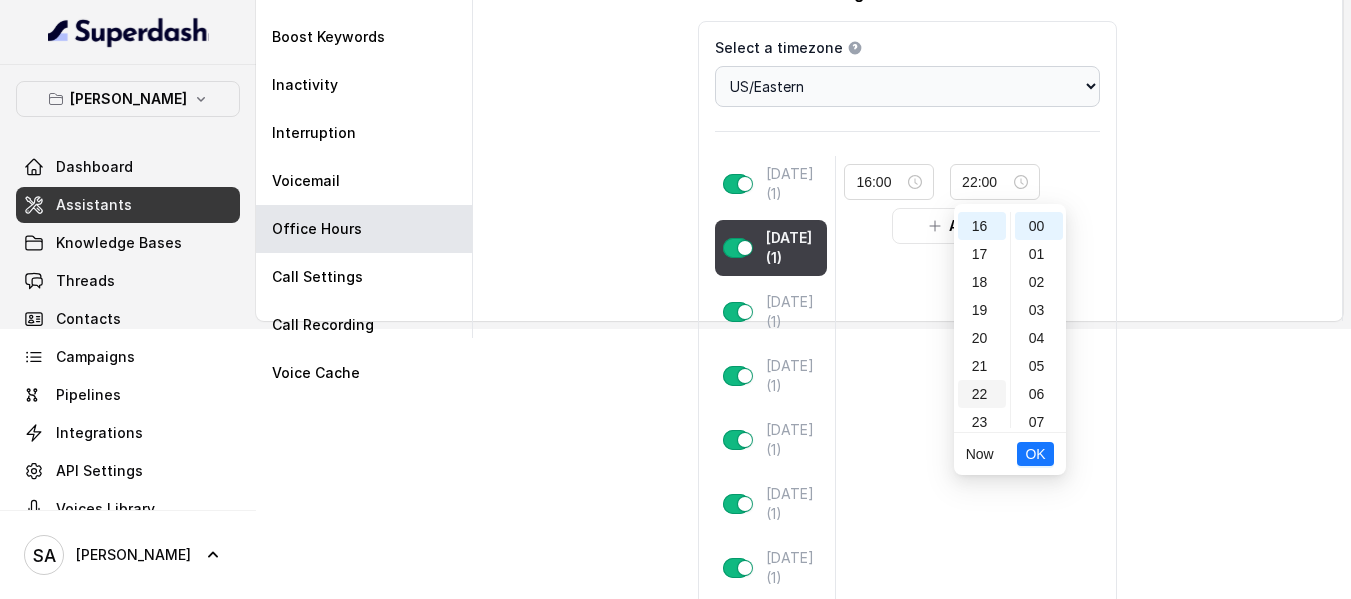 scroll, scrollTop: 456, scrollLeft: 0, axis: vertical 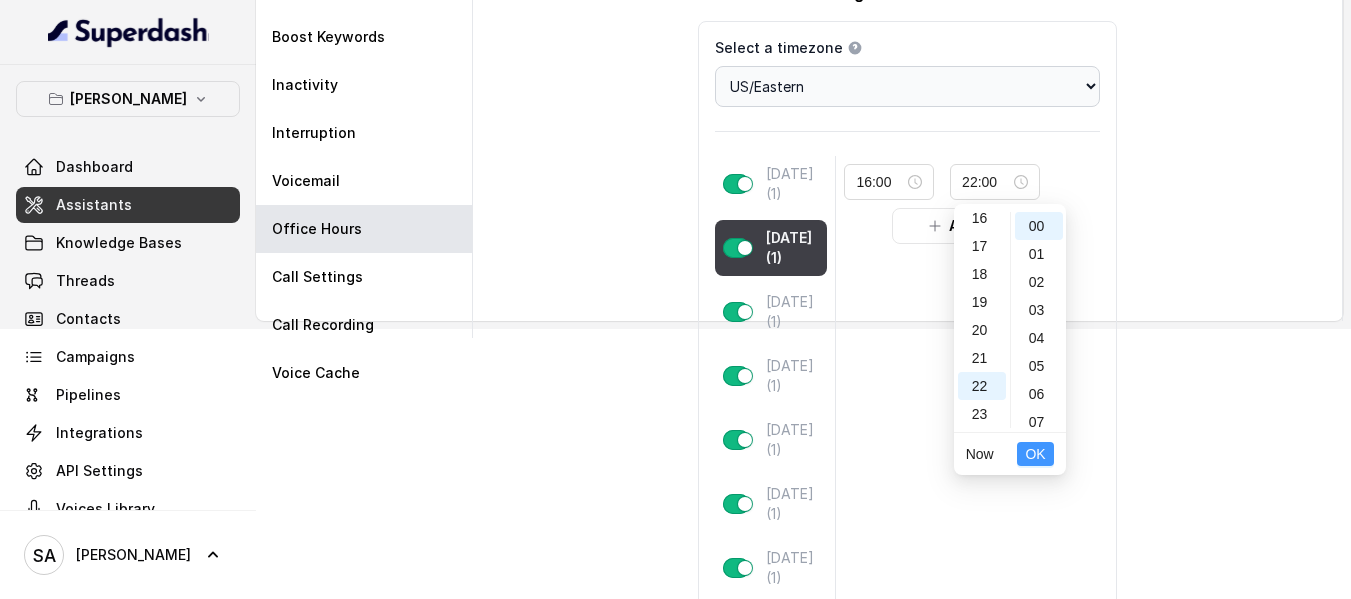 click on "OK" at bounding box center [1035, 454] 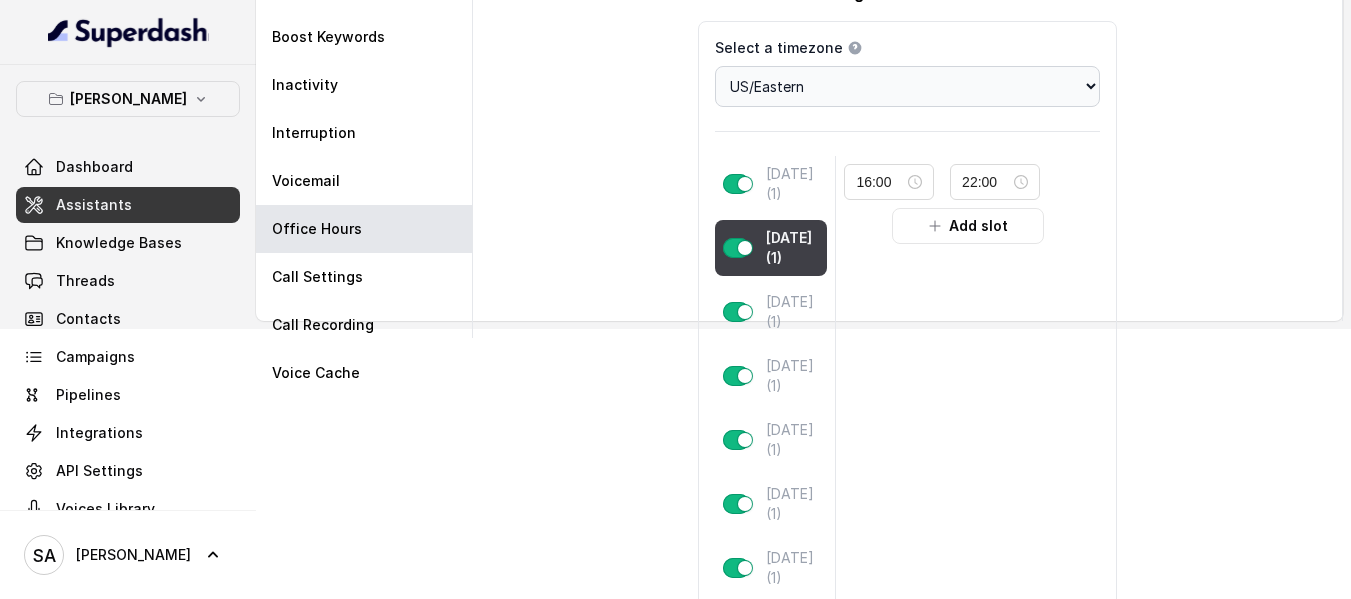 click on "16:00 22:00  Add slot" at bounding box center [967, 406] 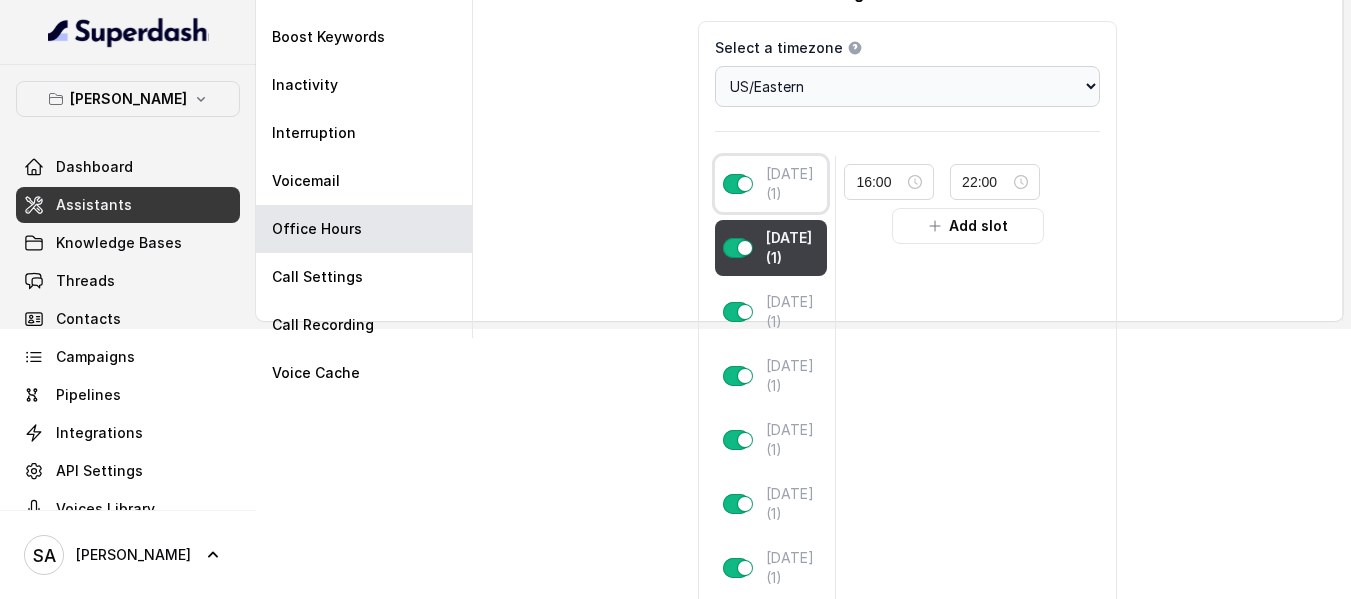 click on "[DATE] (1)" at bounding box center [793, 184] 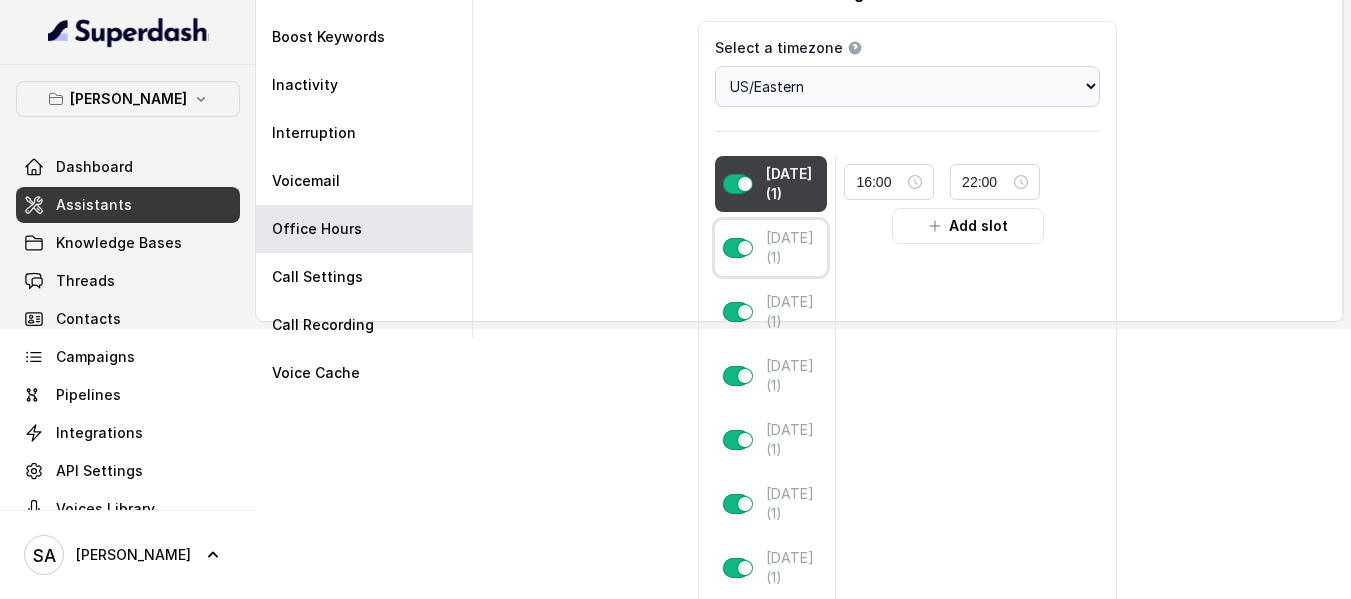 click on "[DATE] (1)" at bounding box center [793, 248] 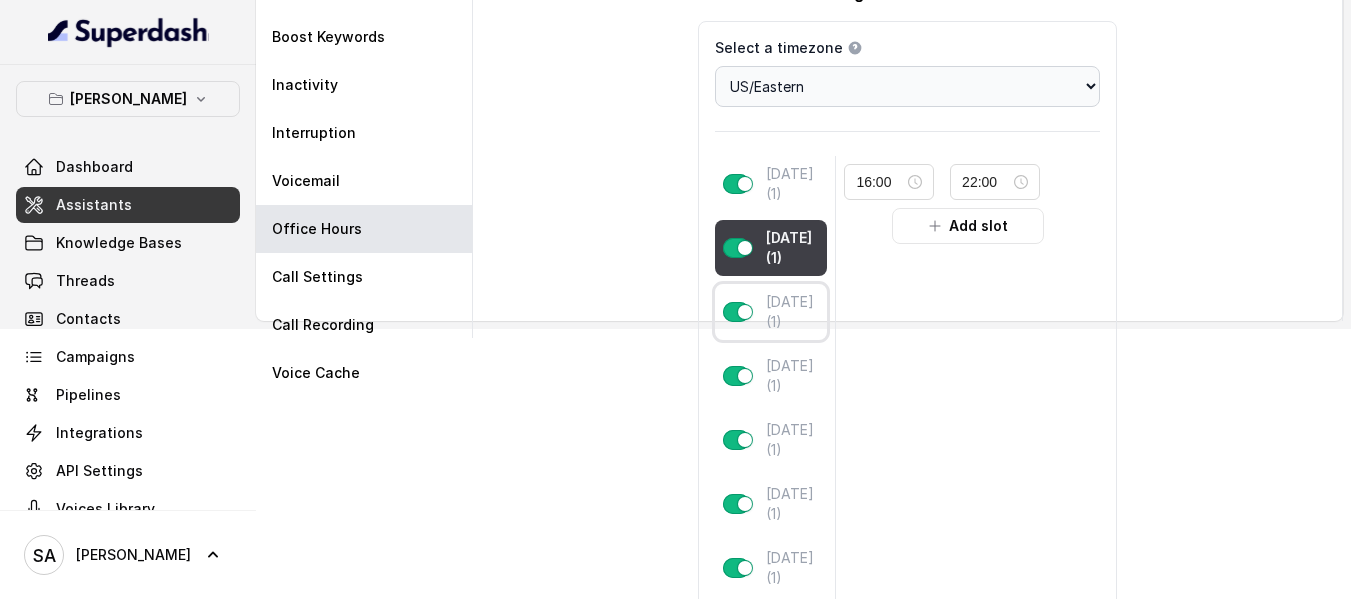 click on "[DATE] (1)" at bounding box center [793, 312] 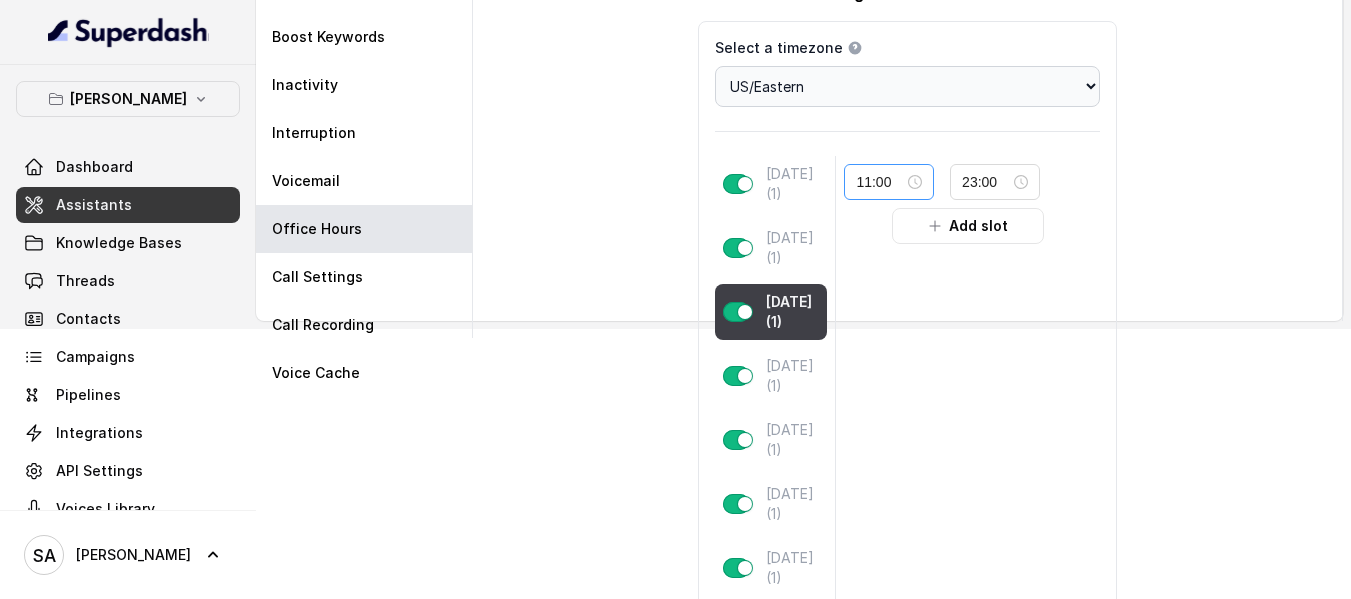 click on "11:00" at bounding box center [889, 182] 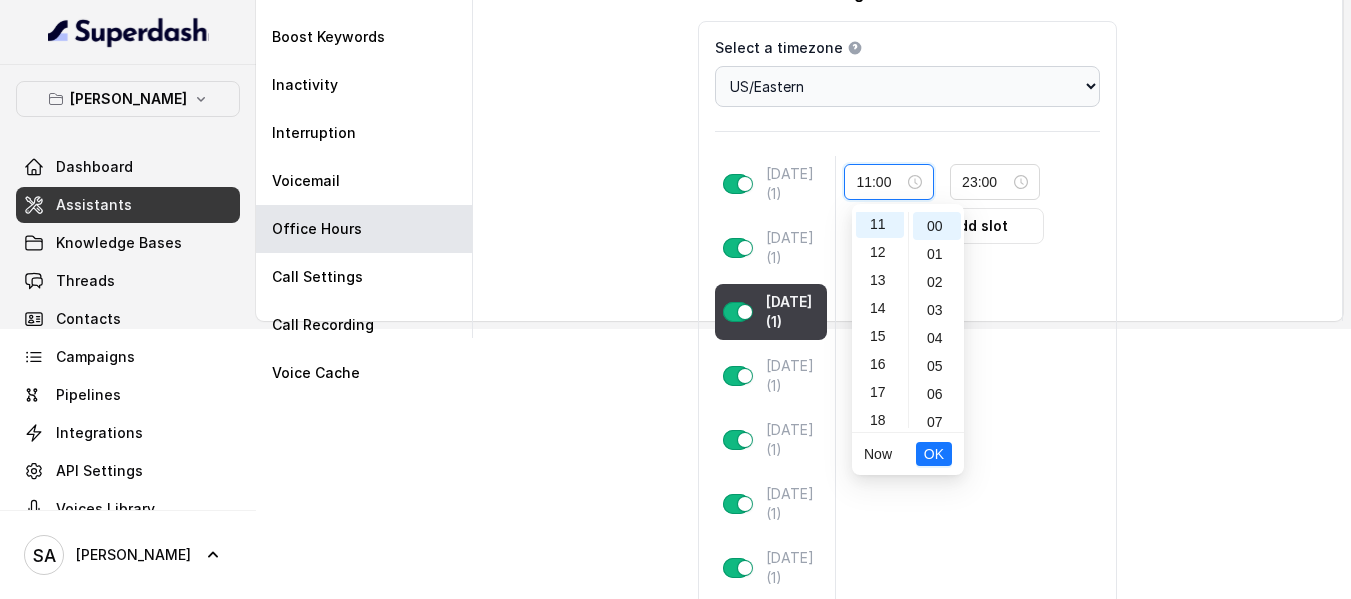 scroll, scrollTop: 308, scrollLeft: 0, axis: vertical 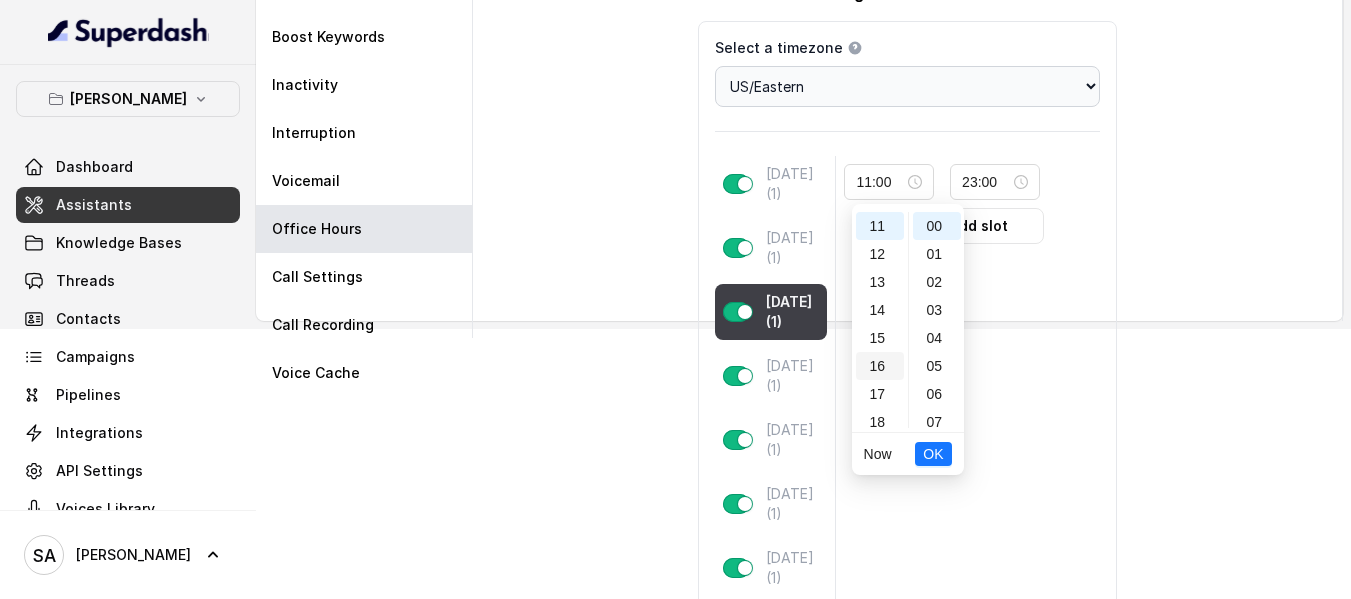 click on "16" at bounding box center (880, 366) 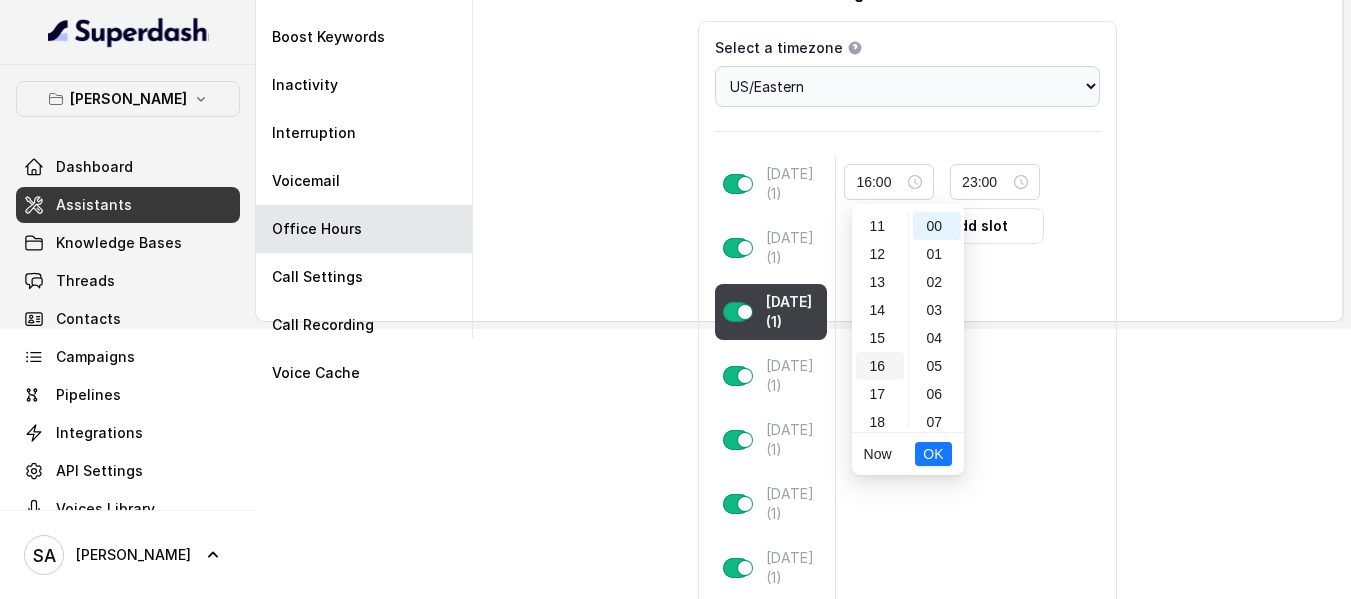 scroll, scrollTop: 448, scrollLeft: 0, axis: vertical 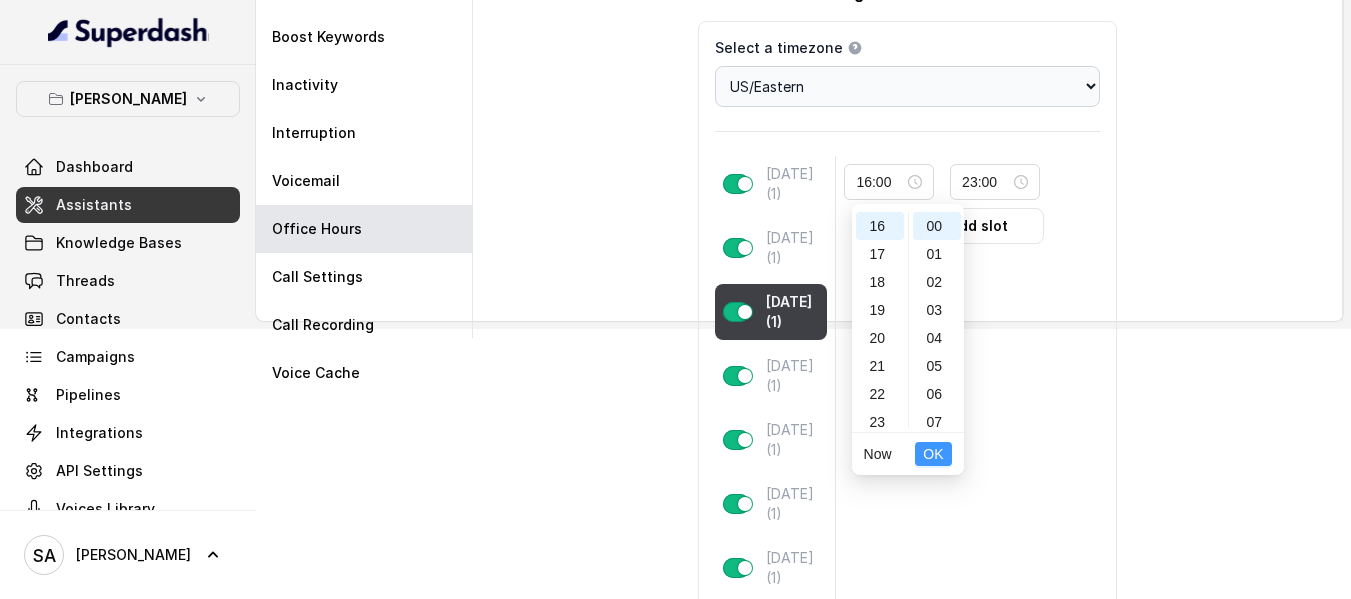 click on "OK" at bounding box center [933, 454] 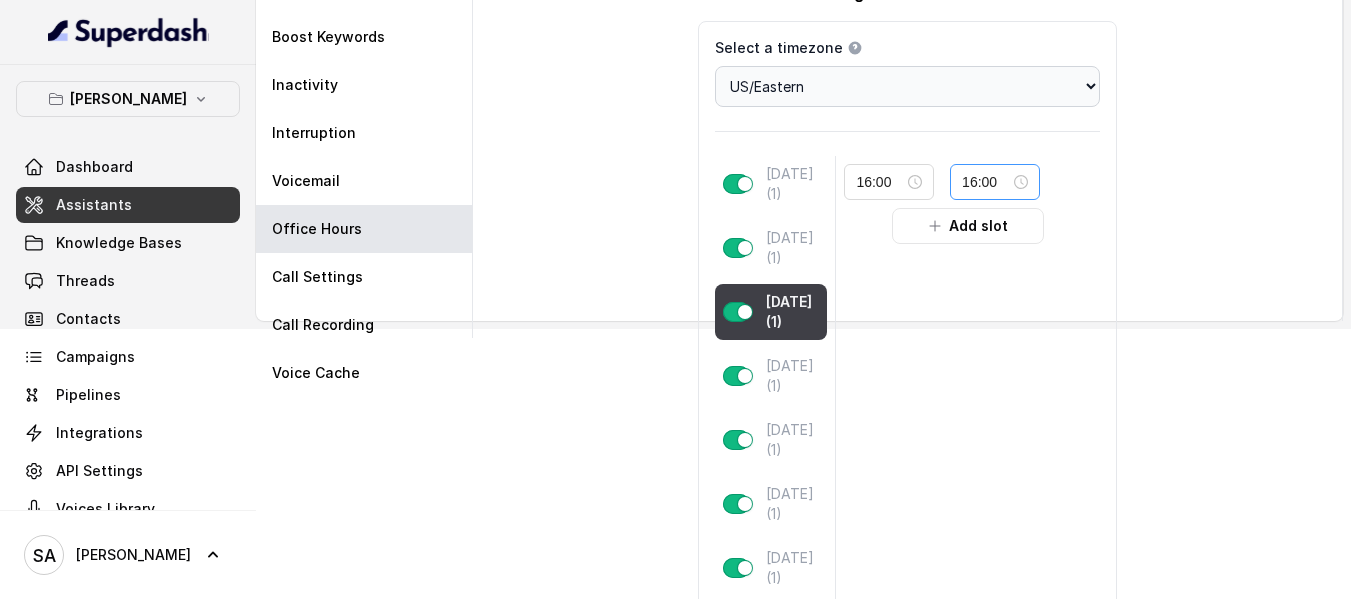 click on "16:00" at bounding box center [995, 182] 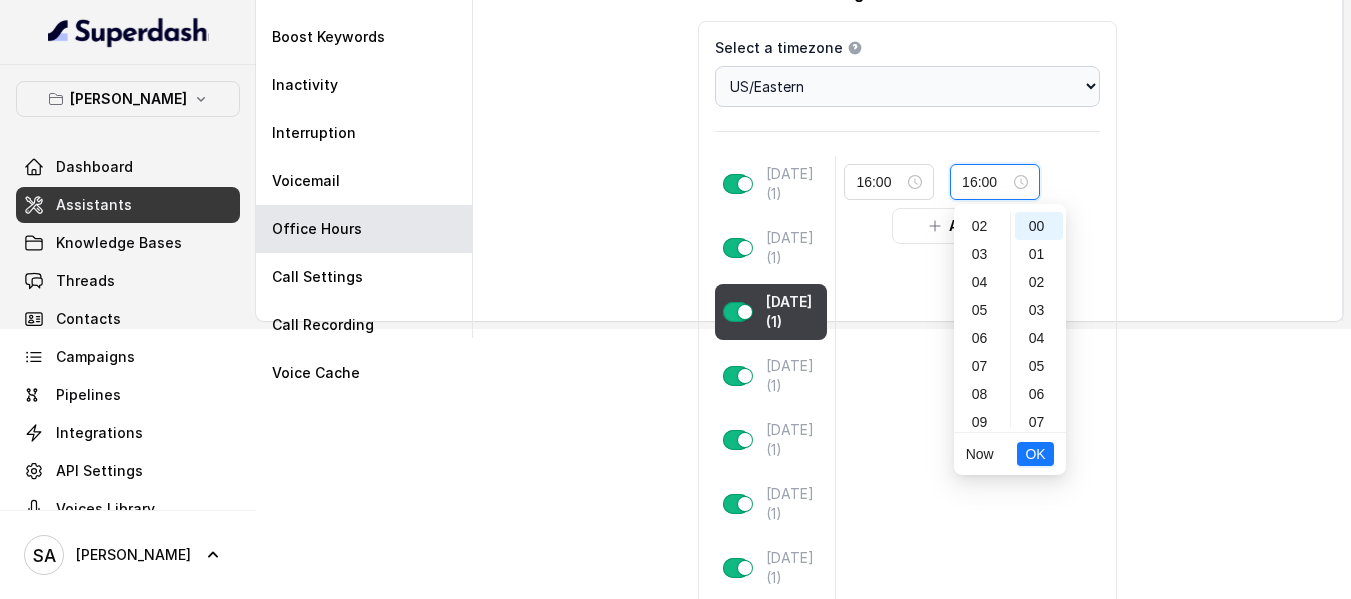 scroll, scrollTop: 0, scrollLeft: 0, axis: both 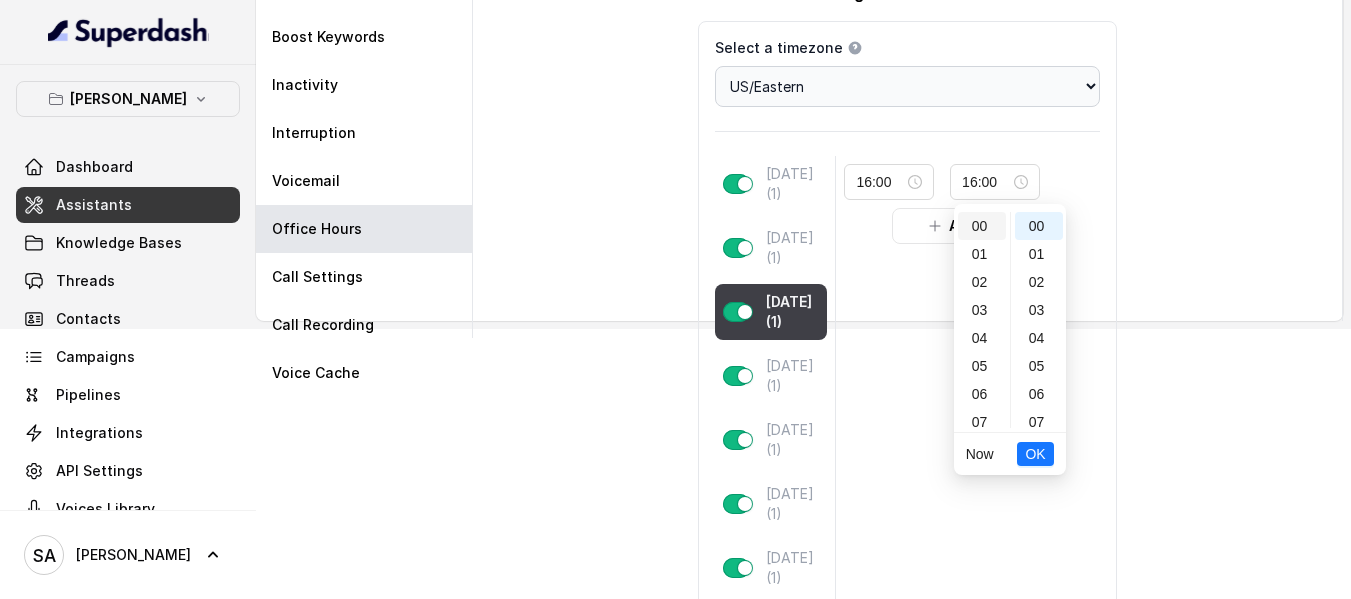 click on "00" at bounding box center (982, 226) 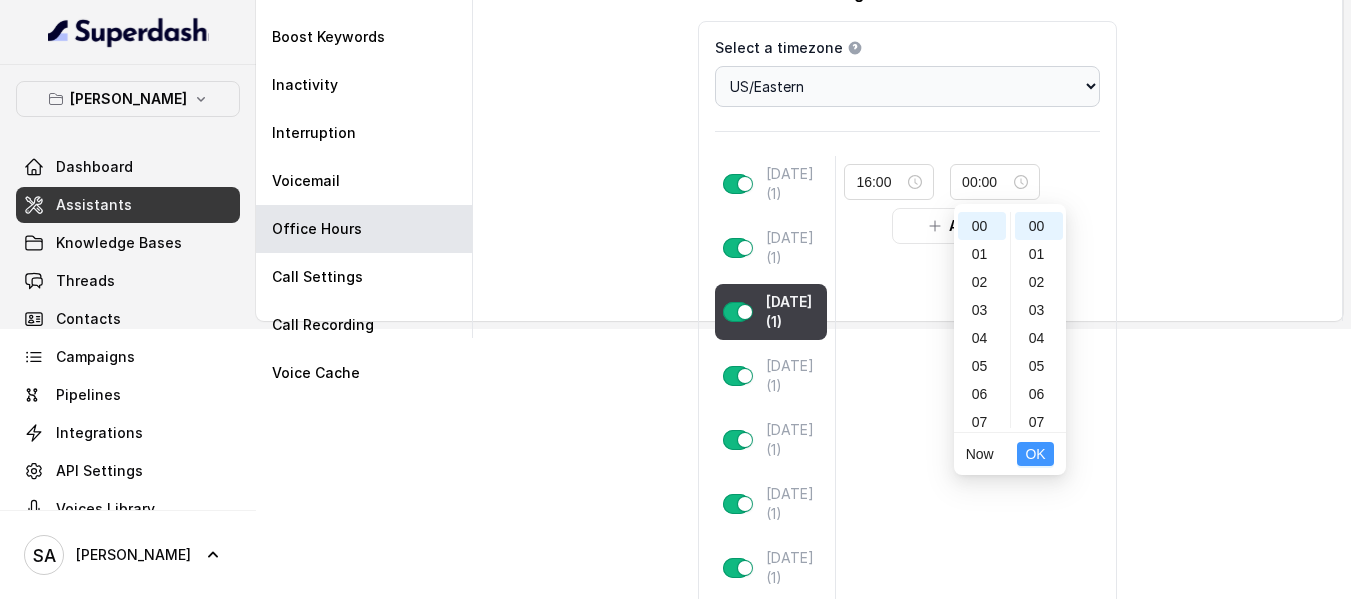 click on "OK" at bounding box center [1035, 454] 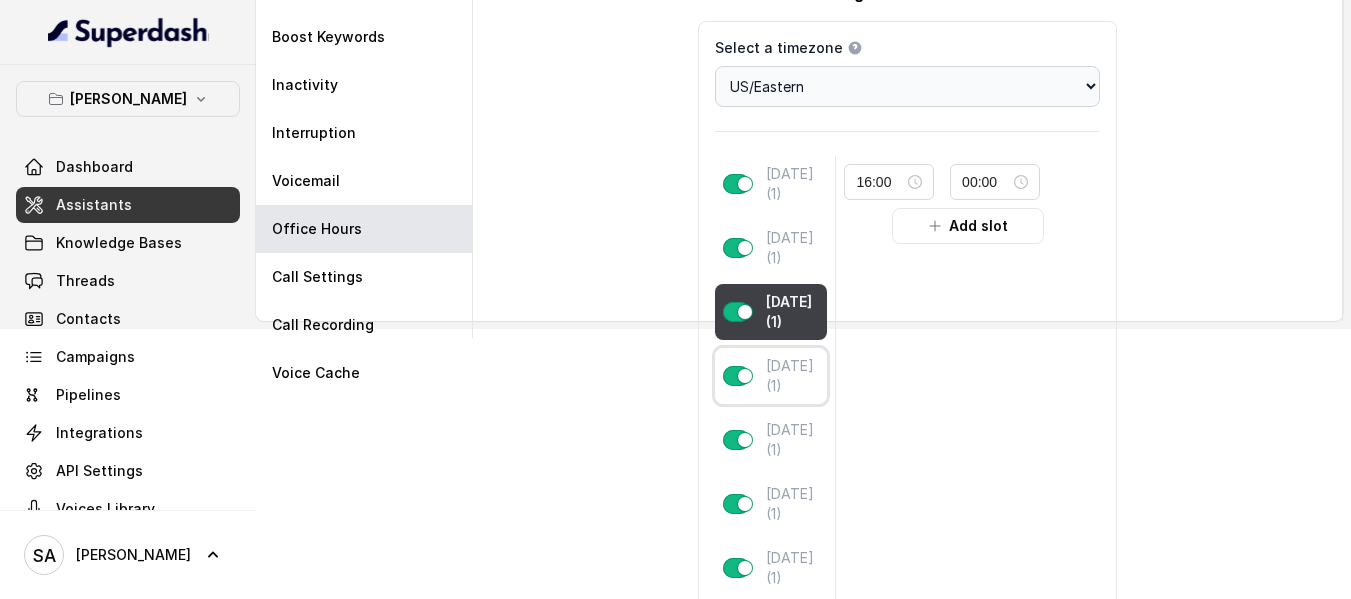 click on "[DATE] (1)" at bounding box center (793, 376) 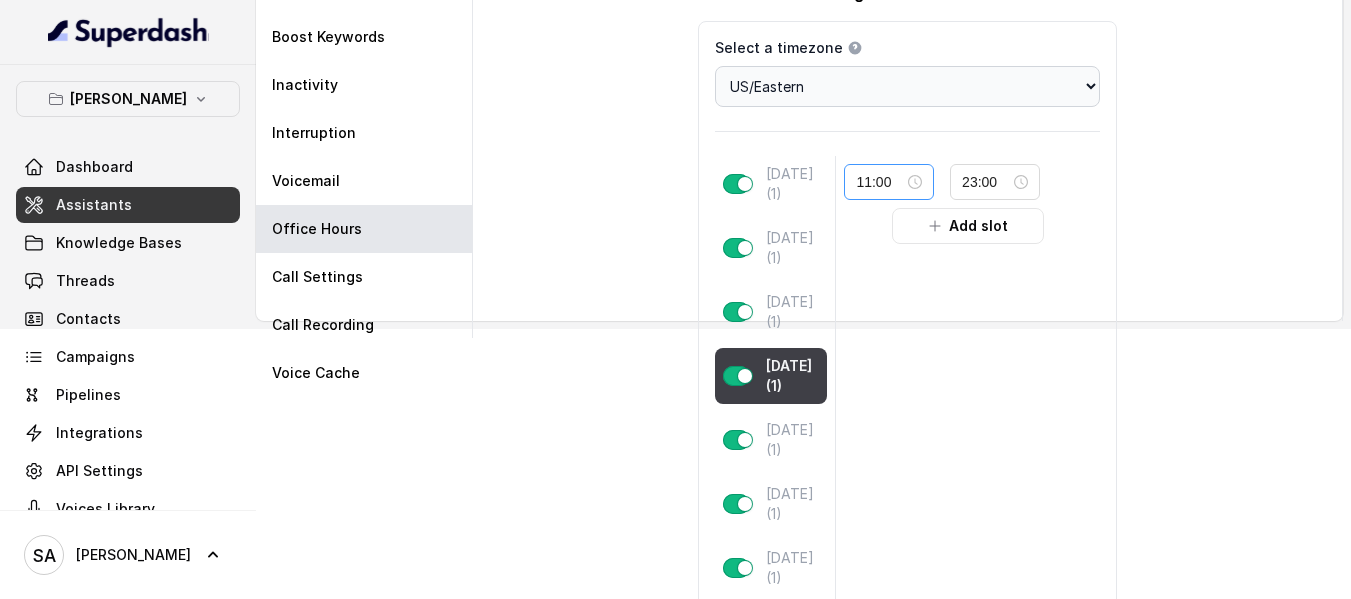 click on "11:00" at bounding box center (889, 182) 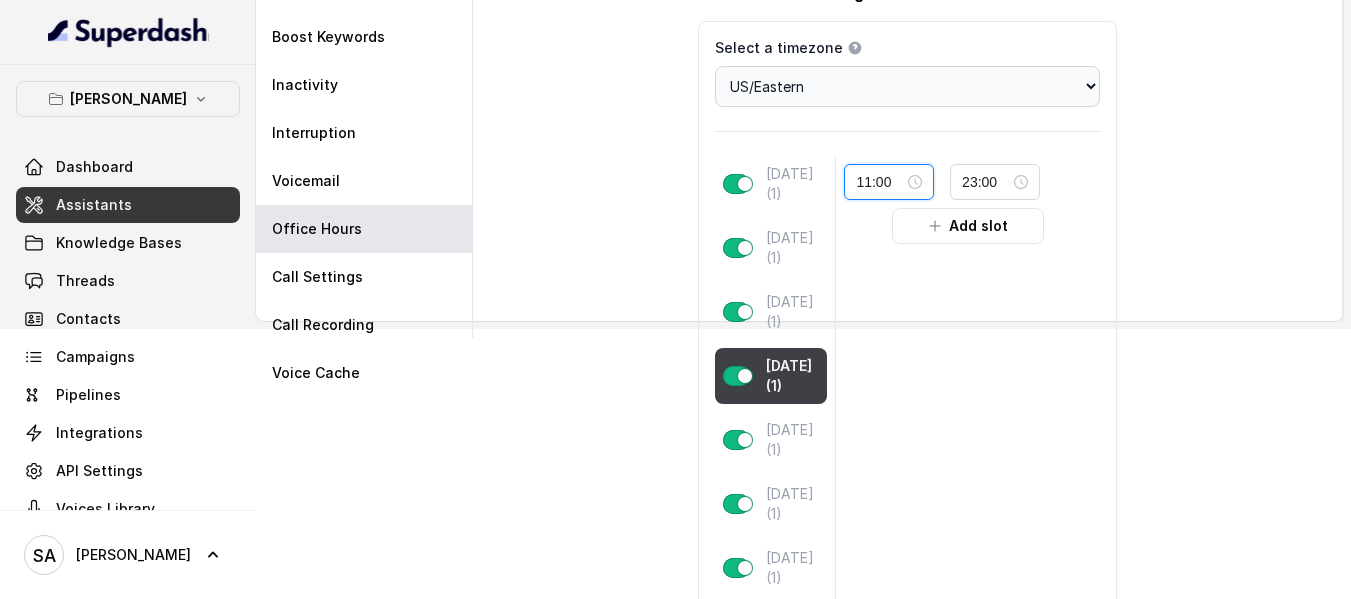 scroll, scrollTop: 308, scrollLeft: 0, axis: vertical 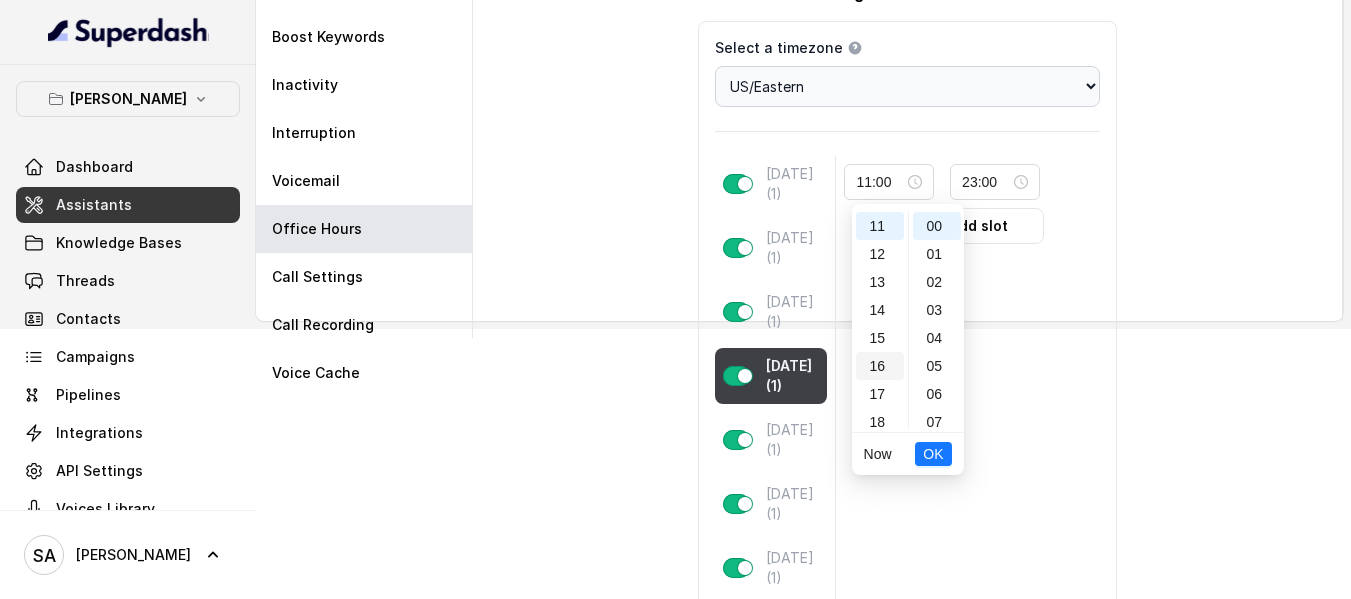click on "16" at bounding box center (880, 366) 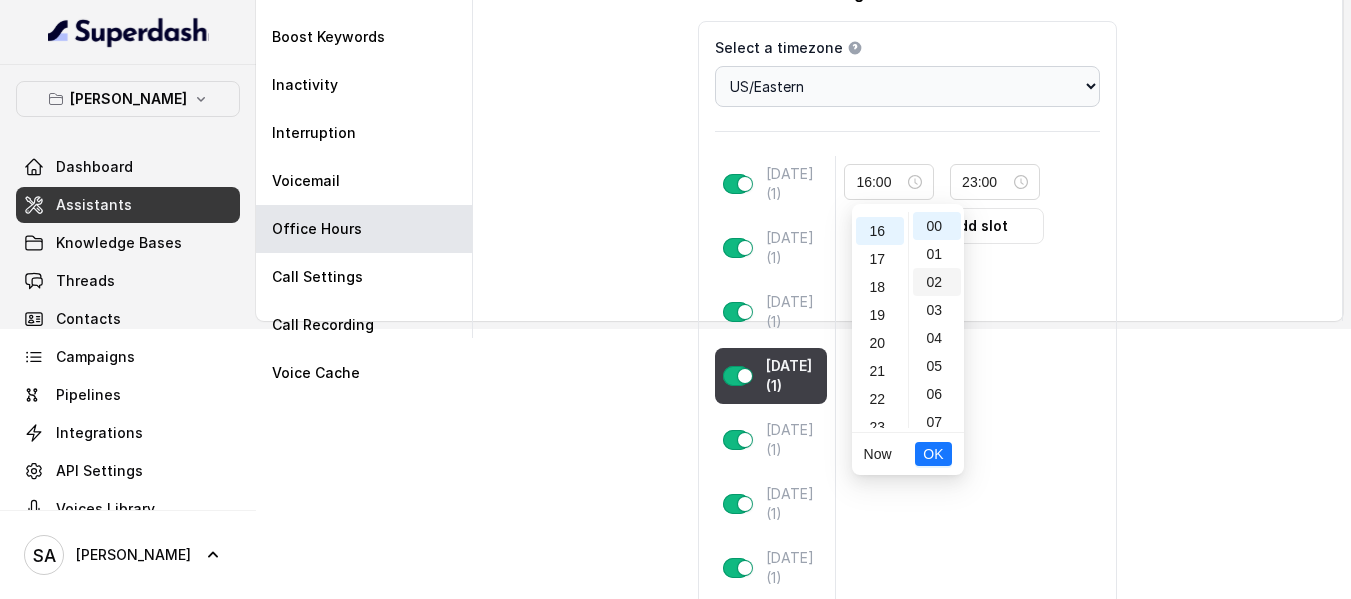 scroll, scrollTop: 448, scrollLeft: 0, axis: vertical 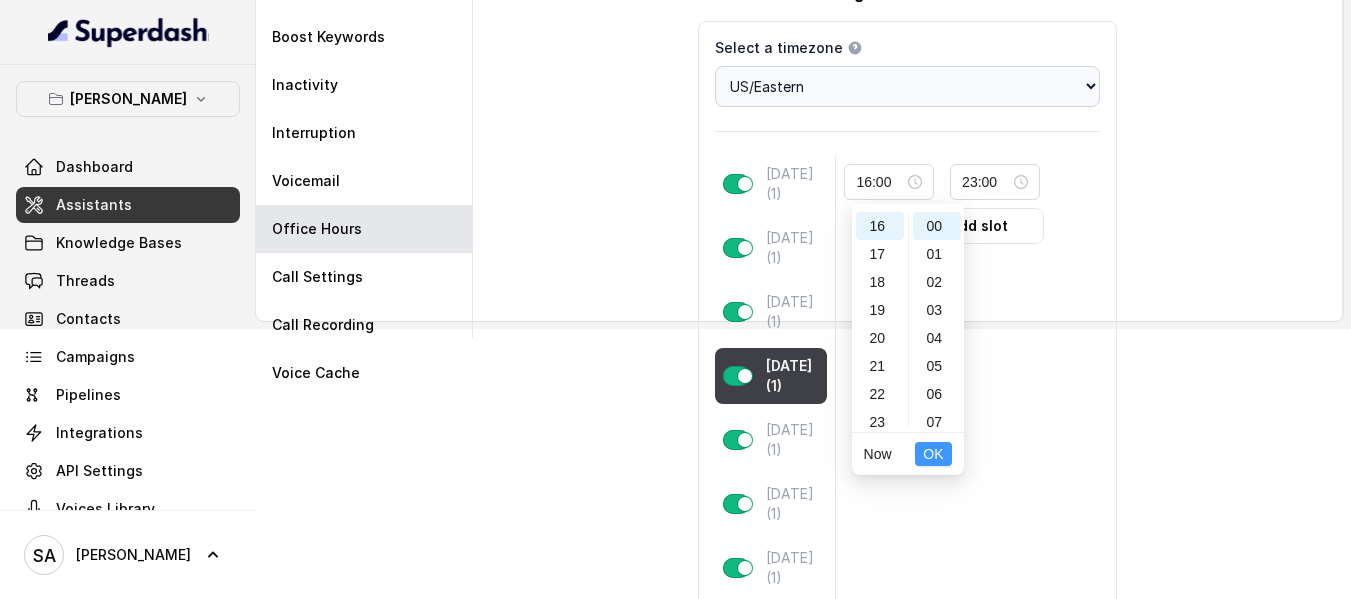 click on "OK" at bounding box center (933, 454) 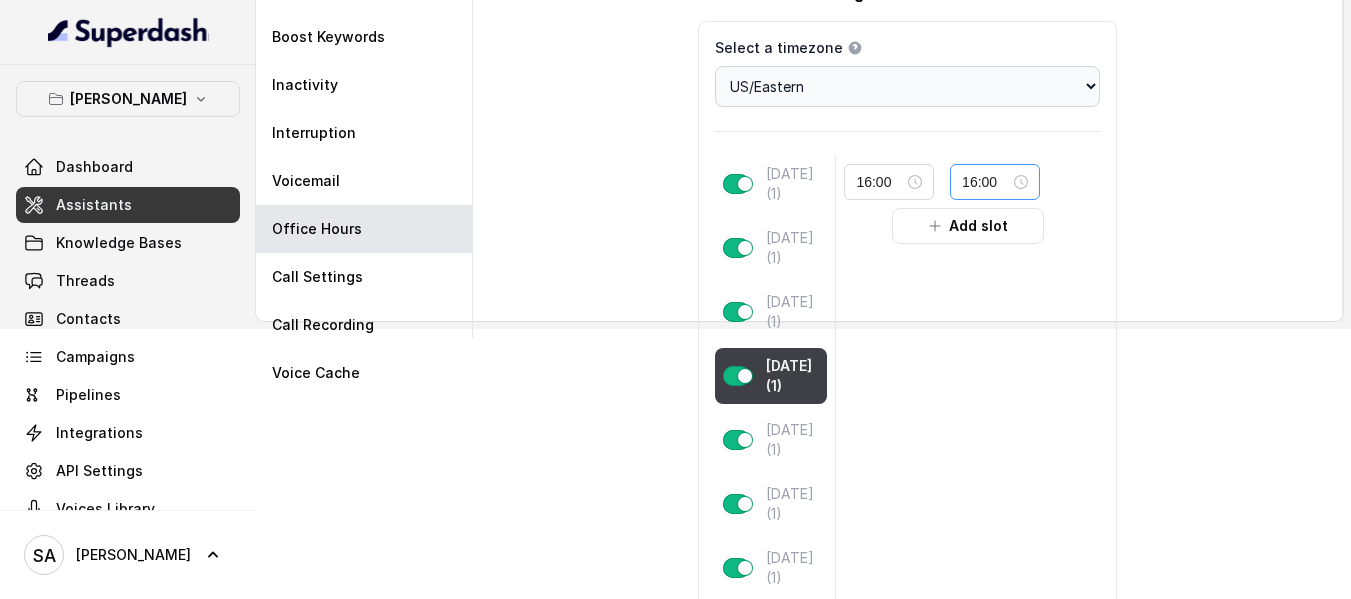 click on "16:00" at bounding box center [995, 182] 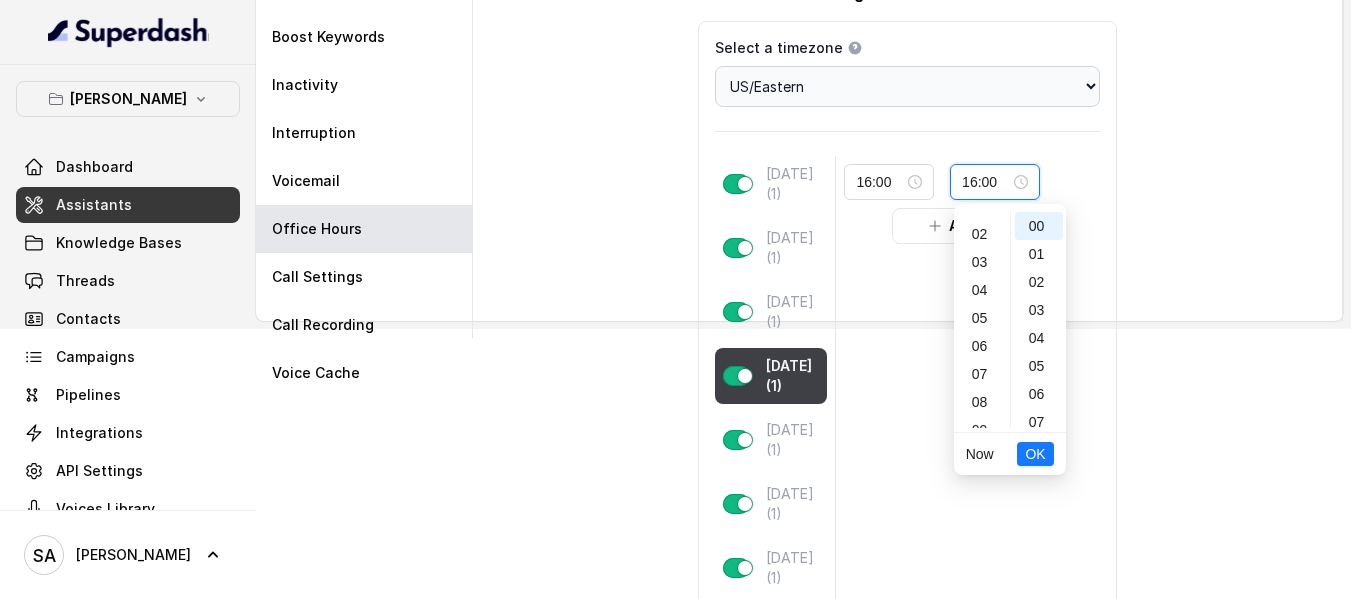 scroll, scrollTop: 0, scrollLeft: 0, axis: both 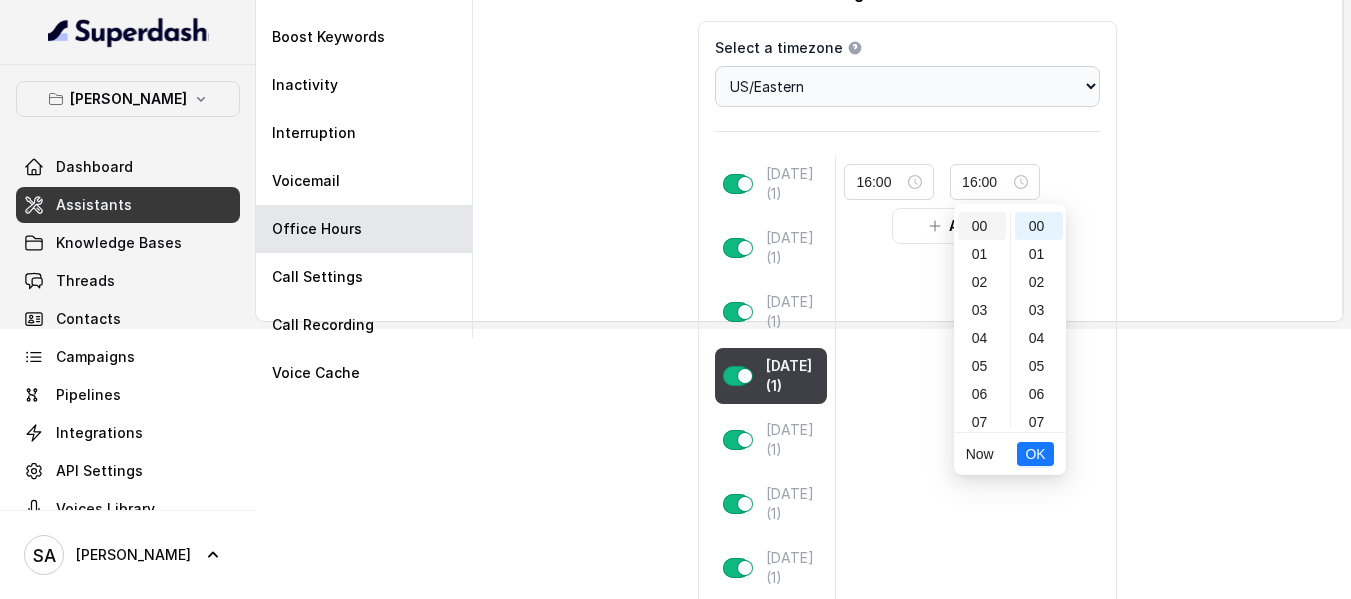 click on "00" at bounding box center [982, 226] 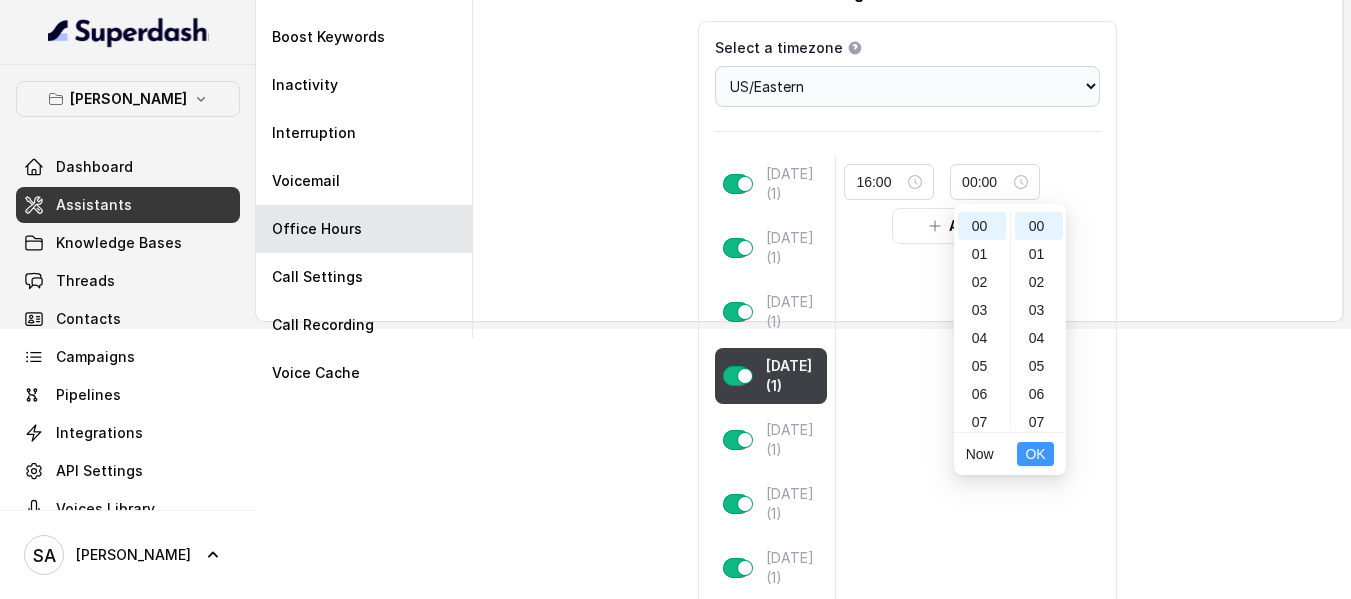 click on "OK" at bounding box center [1035, 454] 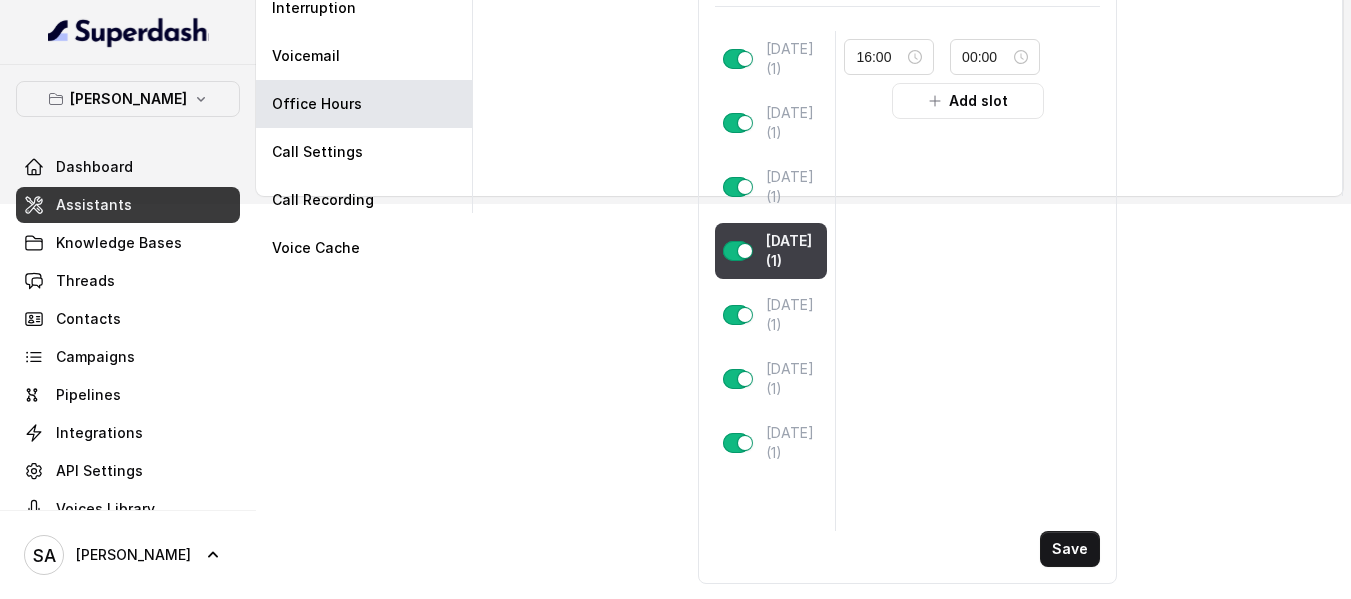 scroll, scrollTop: 396, scrollLeft: 0, axis: vertical 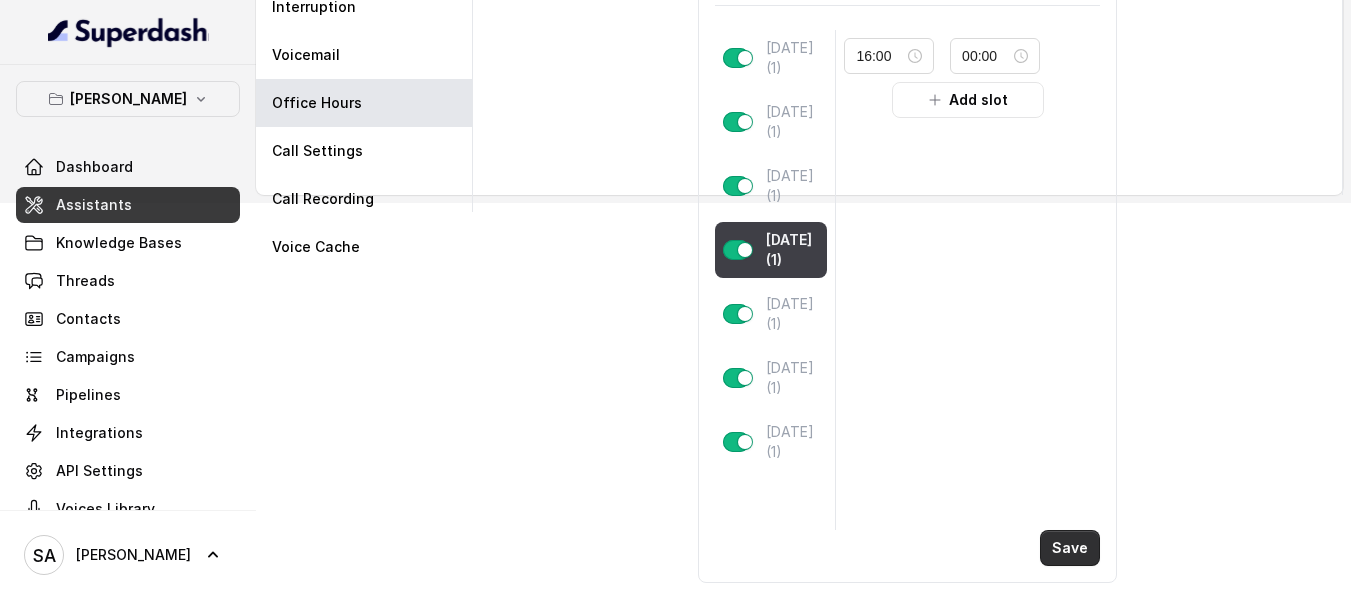 click on "Save" at bounding box center (1070, 548) 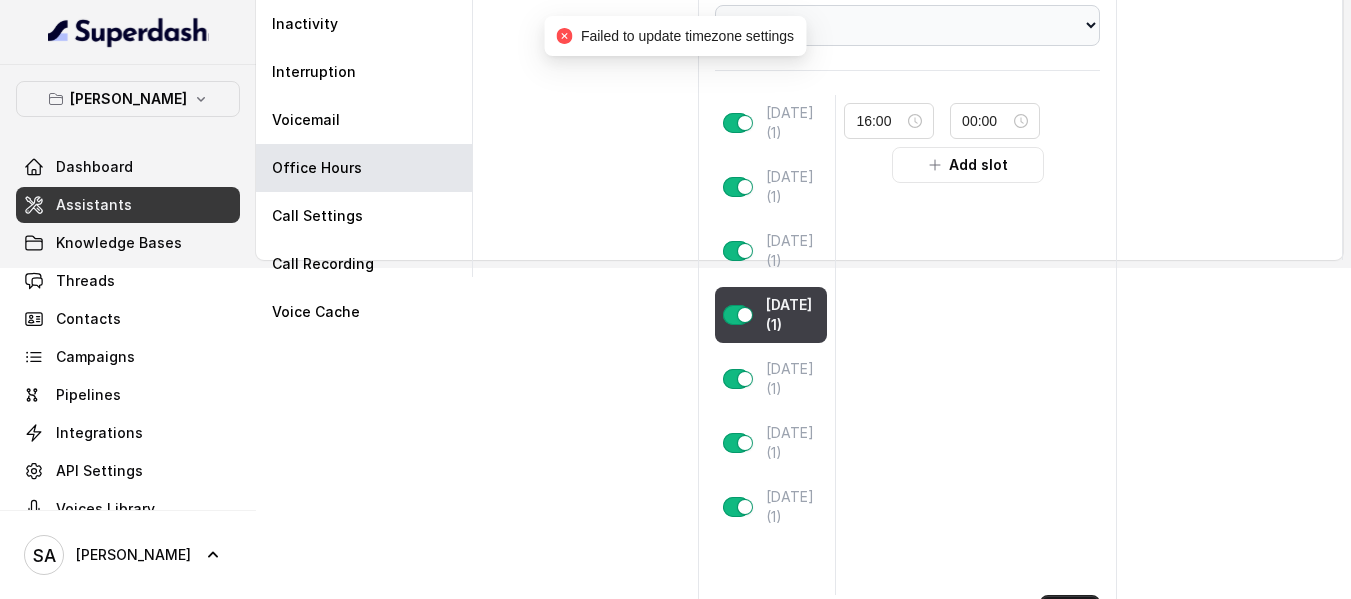 scroll, scrollTop: 296, scrollLeft: 0, axis: vertical 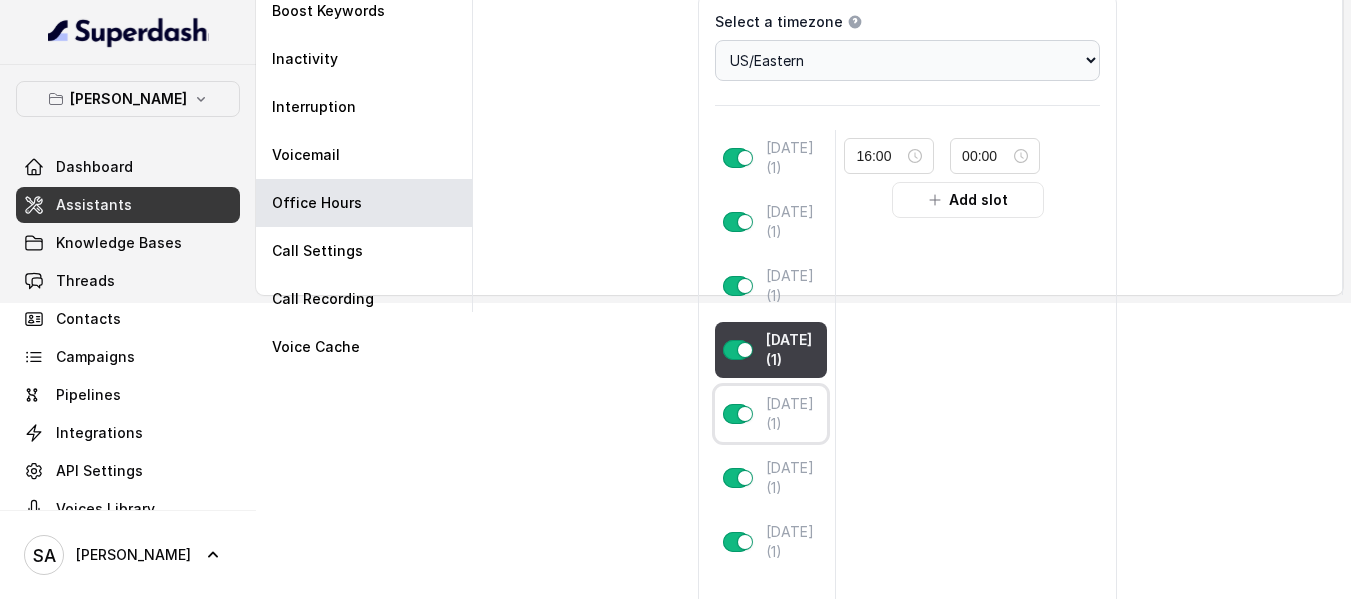 click on "[DATE] (1)" at bounding box center [793, 414] 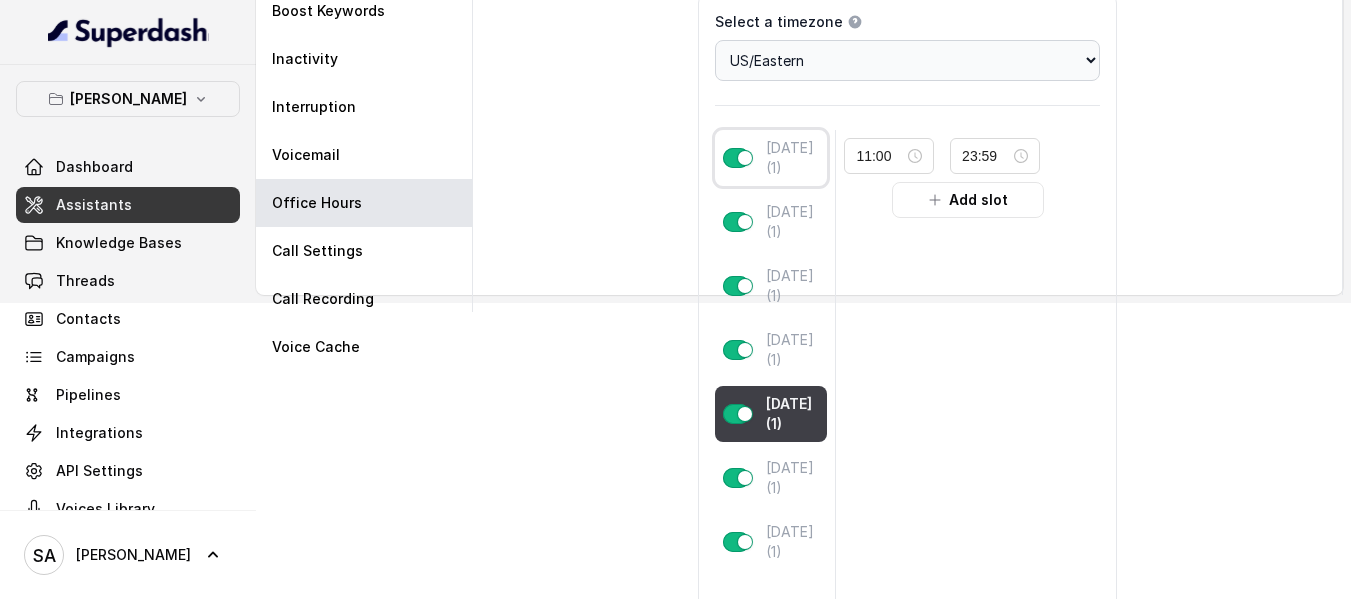 click on "[DATE] (1)" at bounding box center [793, 158] 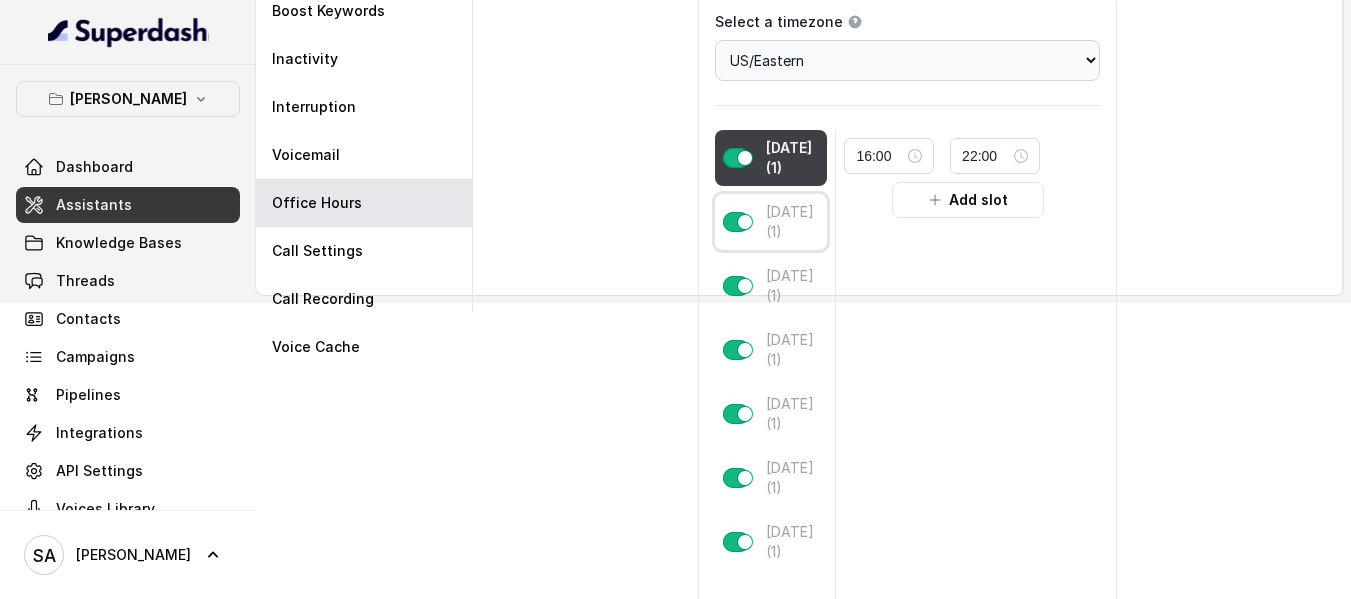 click on "[DATE] (1)" at bounding box center [771, 222] 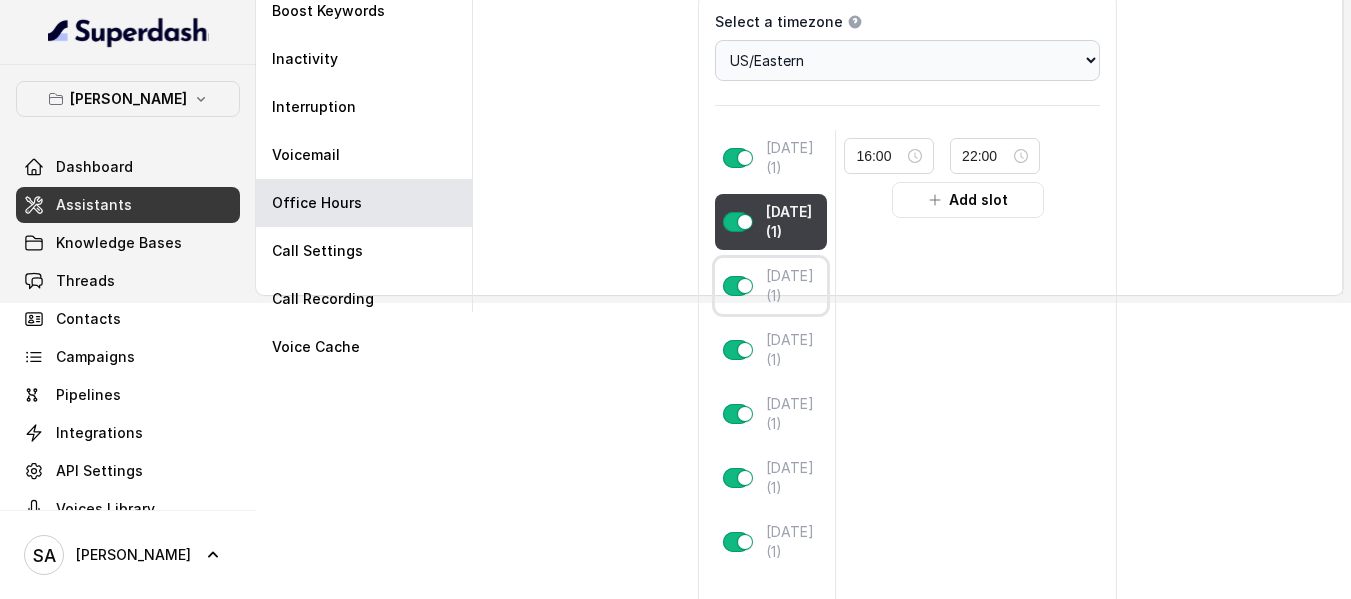 click on "[DATE] (1)" at bounding box center [793, 286] 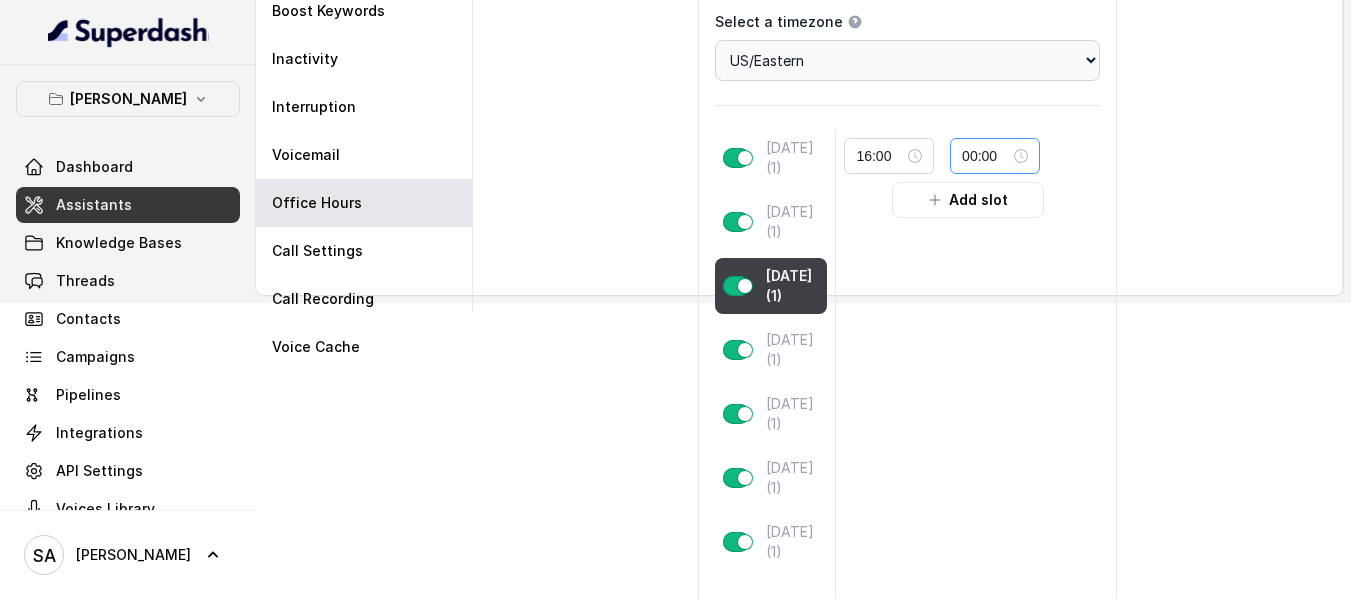 click on "00:00" at bounding box center [995, 156] 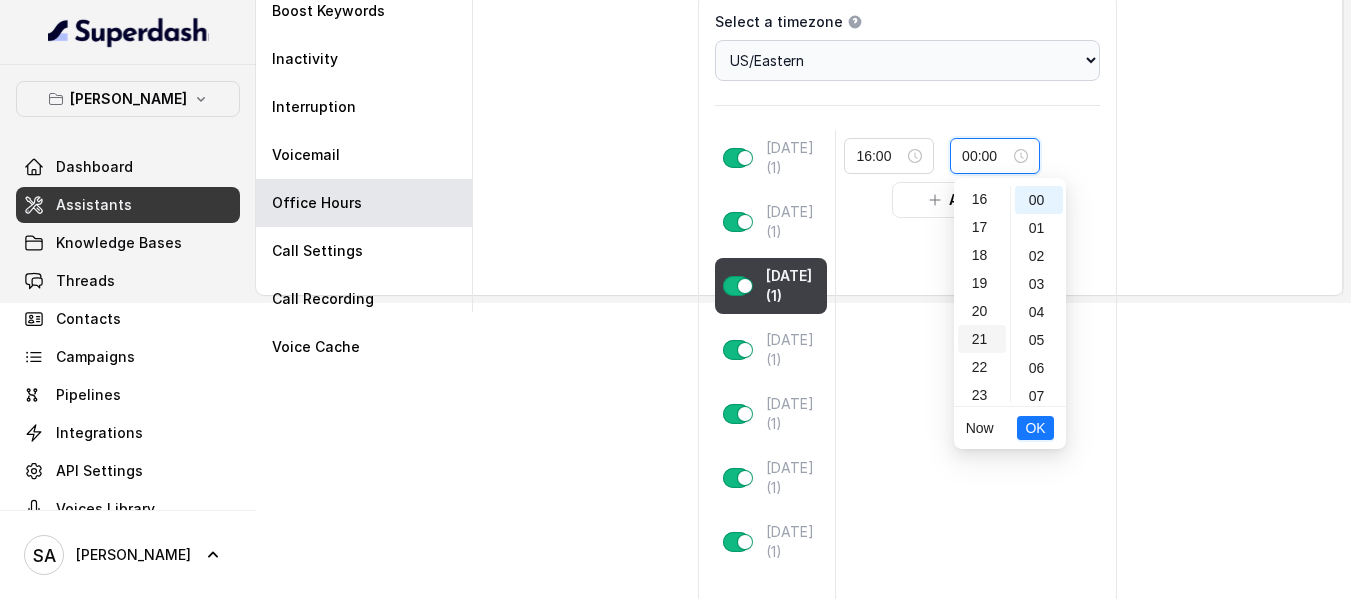scroll, scrollTop: 456, scrollLeft: 0, axis: vertical 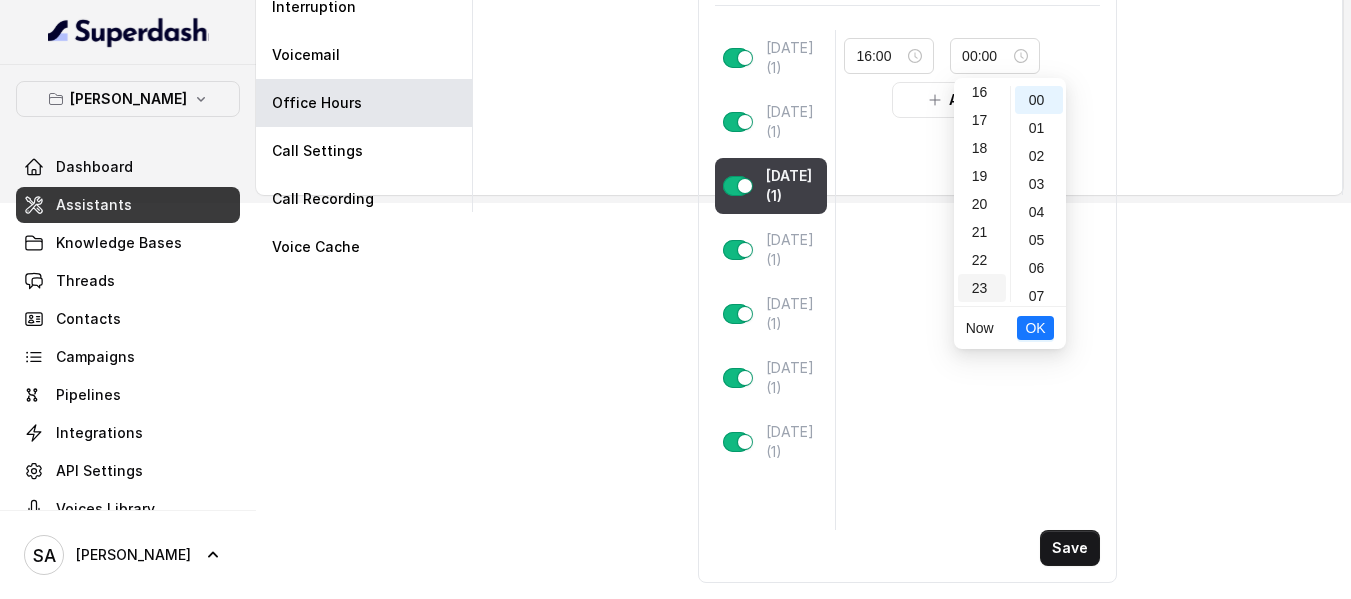 click on "23" at bounding box center [982, 288] 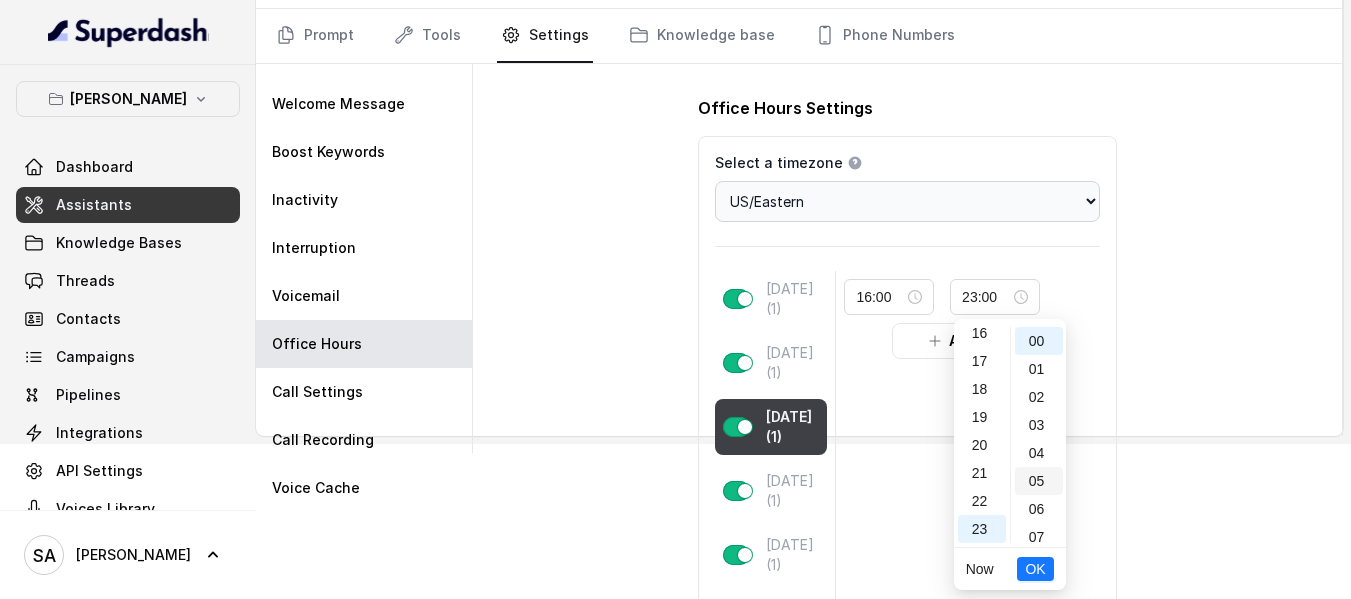 scroll, scrollTop: 96, scrollLeft: 0, axis: vertical 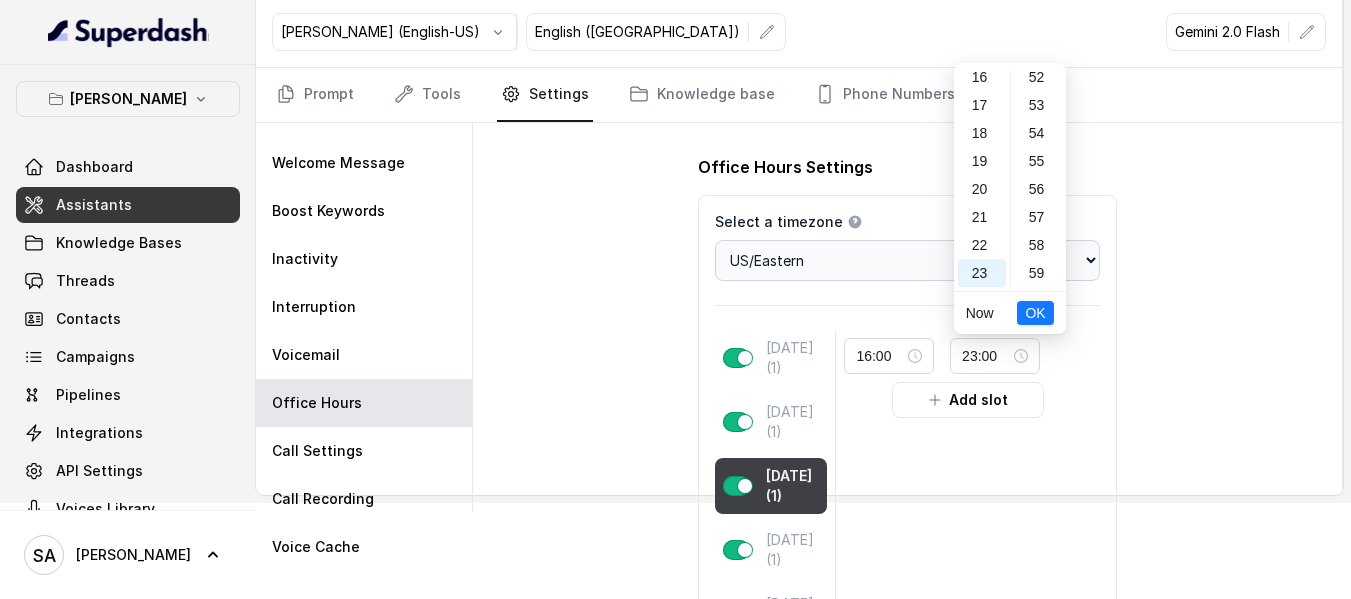 click on "59" at bounding box center (1039, 273) 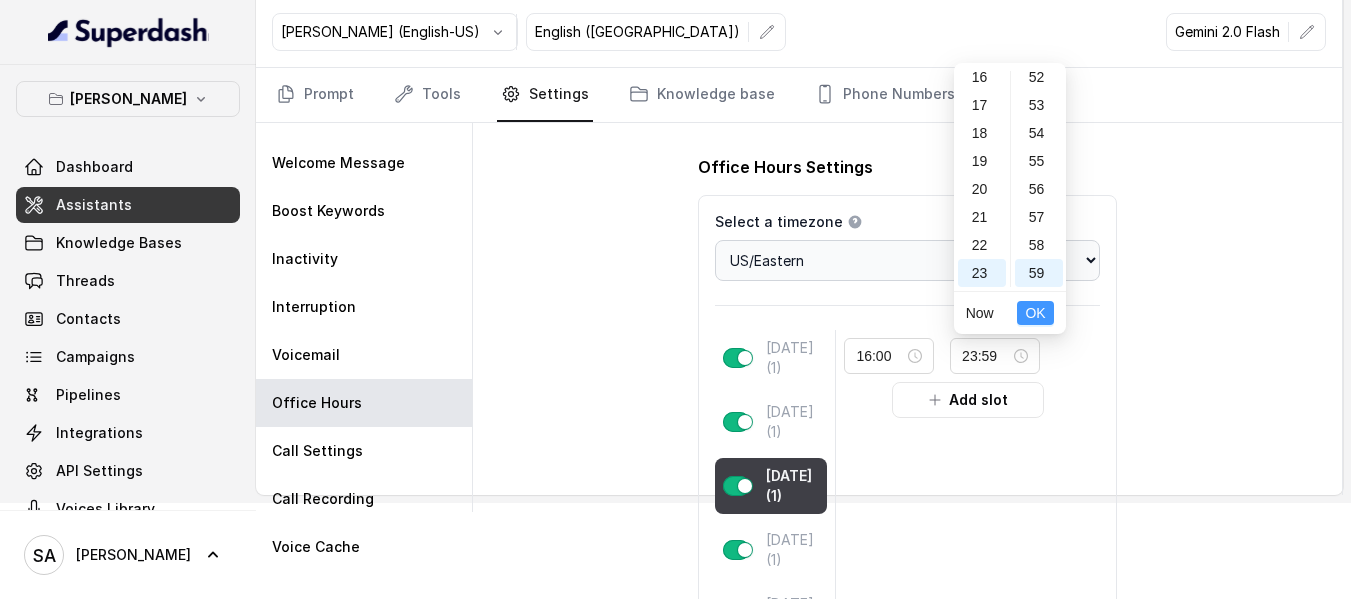 click on "OK" at bounding box center [1035, 313] 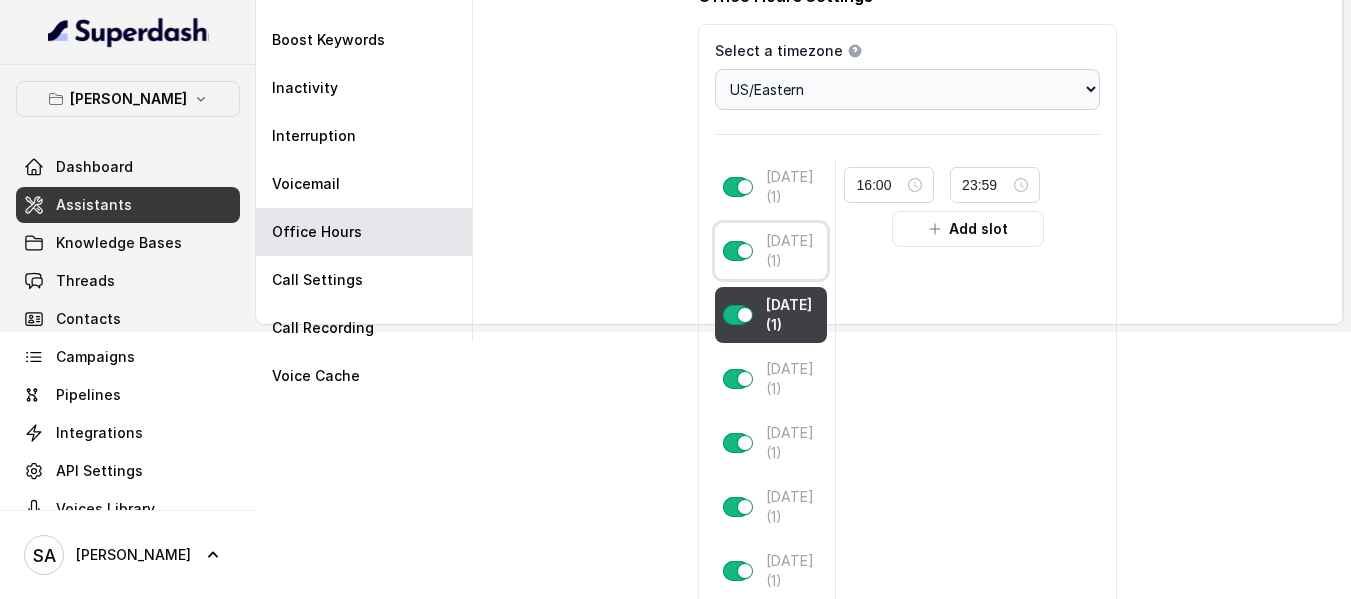 scroll, scrollTop: 296, scrollLeft: 0, axis: vertical 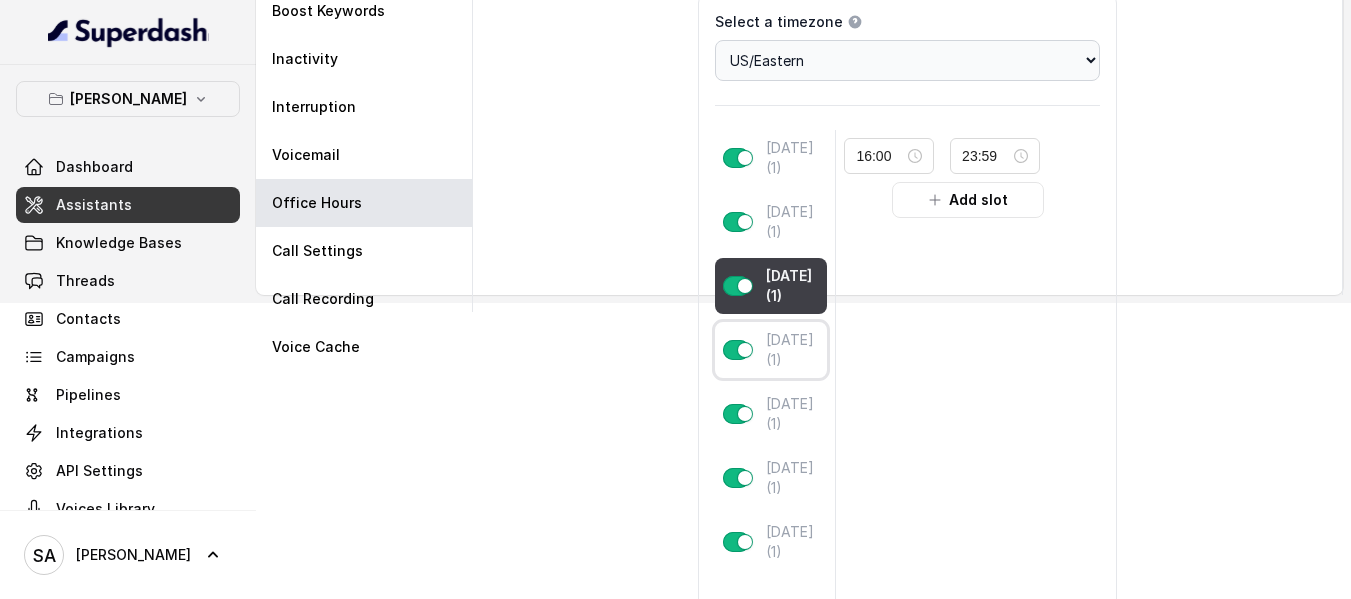 click on "[DATE] (1)" at bounding box center (793, 350) 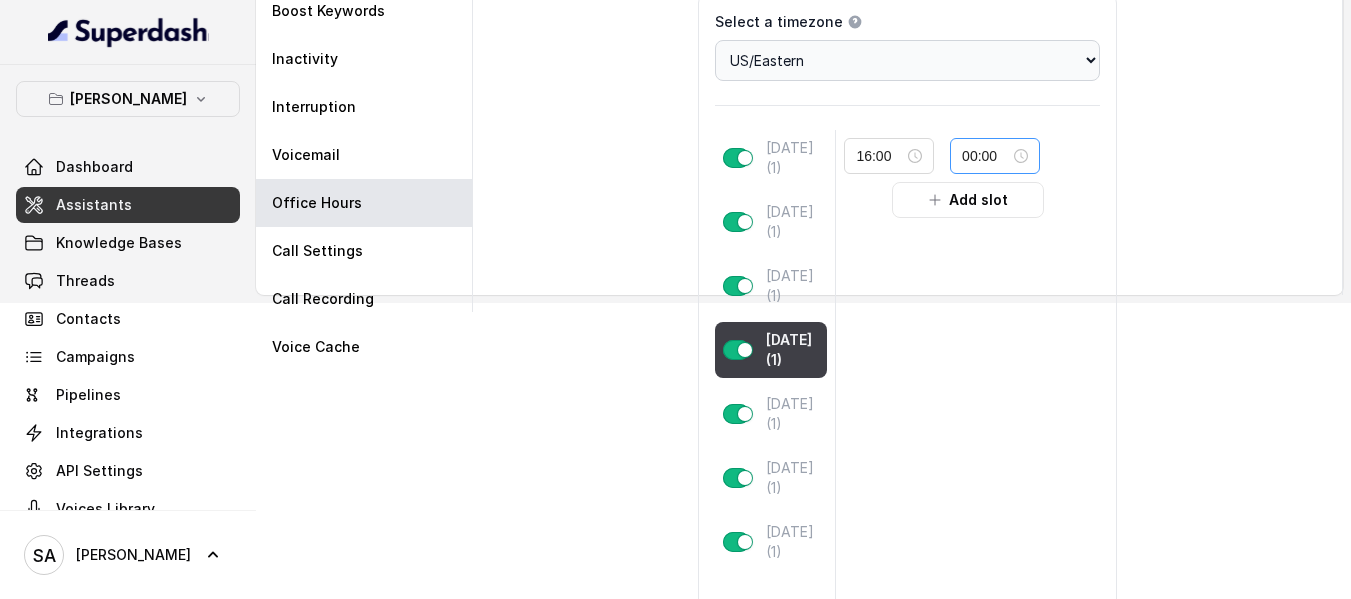 click on "00:00" at bounding box center (995, 156) 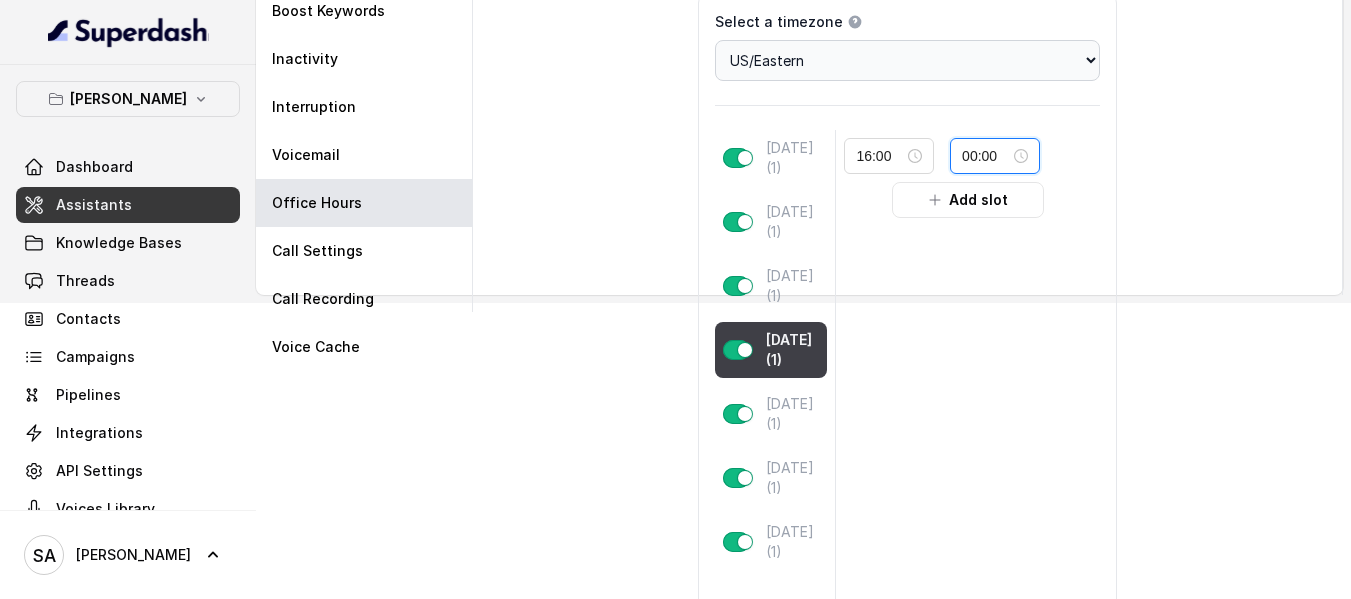 scroll, scrollTop: 18, scrollLeft: 0, axis: vertical 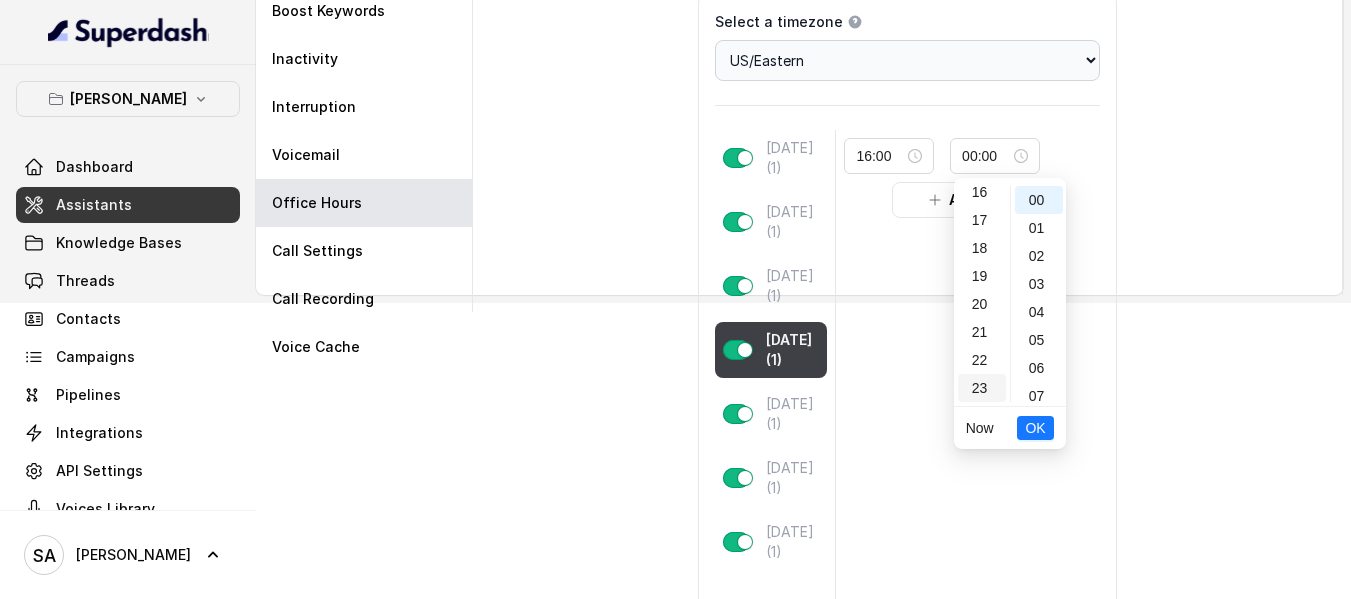 click on "23" at bounding box center (982, 388) 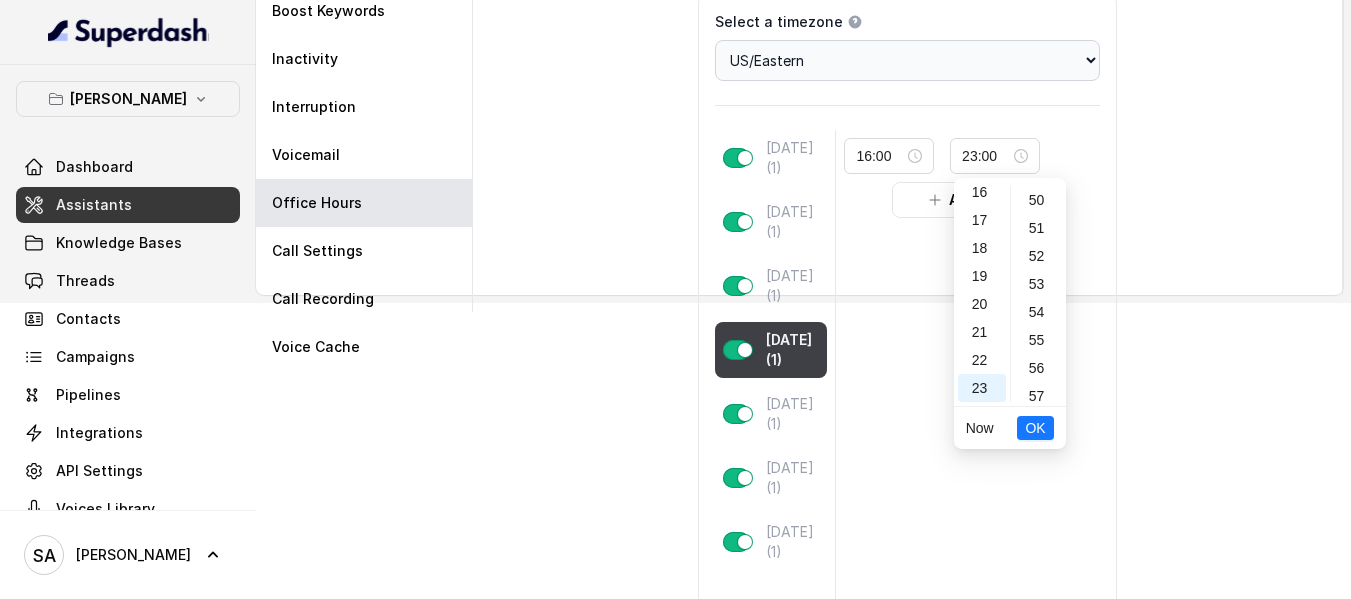 scroll, scrollTop: 1464, scrollLeft: 0, axis: vertical 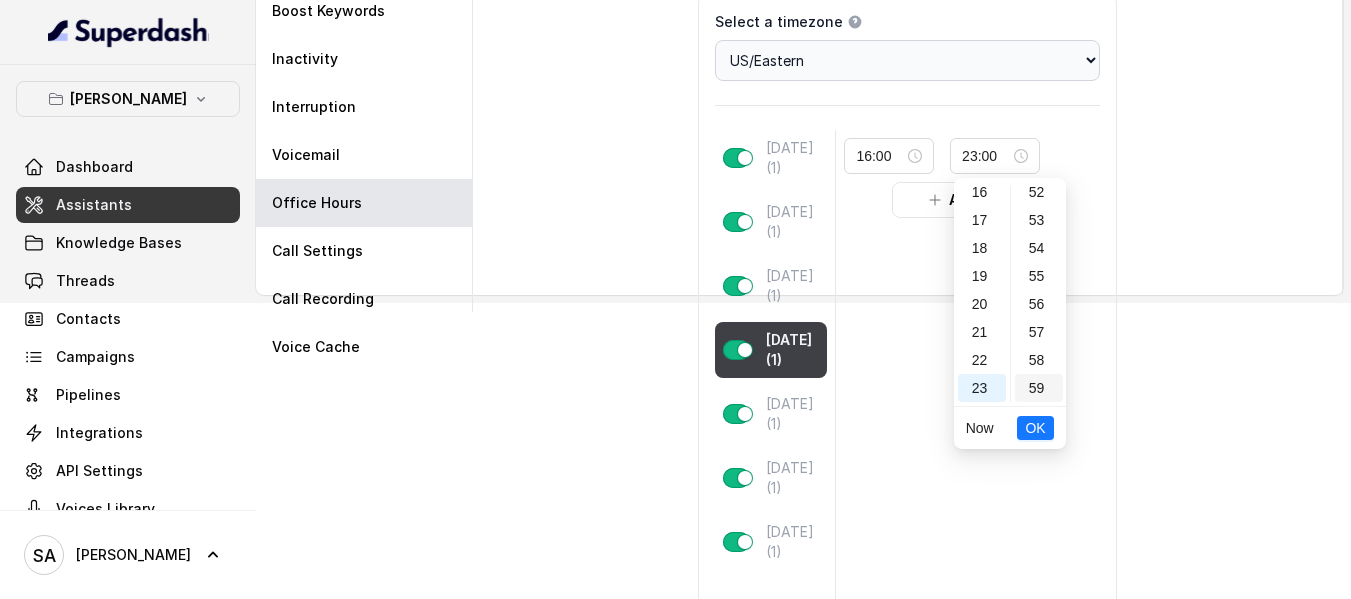 click on "59" at bounding box center [1039, 388] 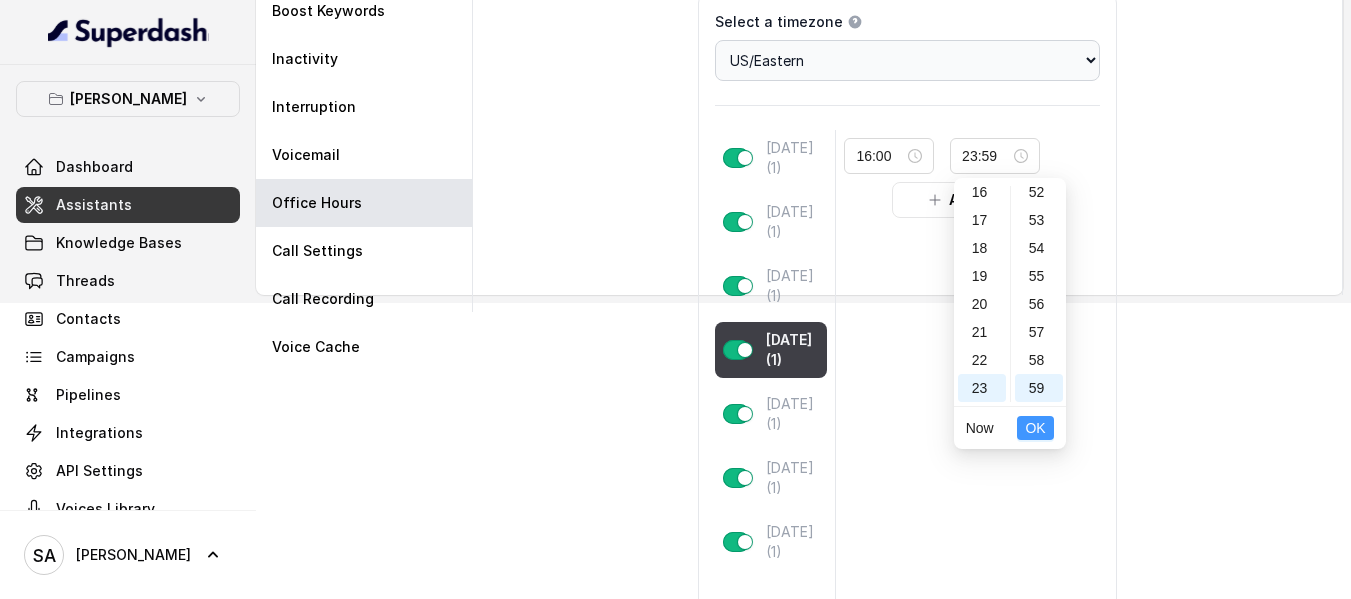 click on "OK" at bounding box center [1035, 428] 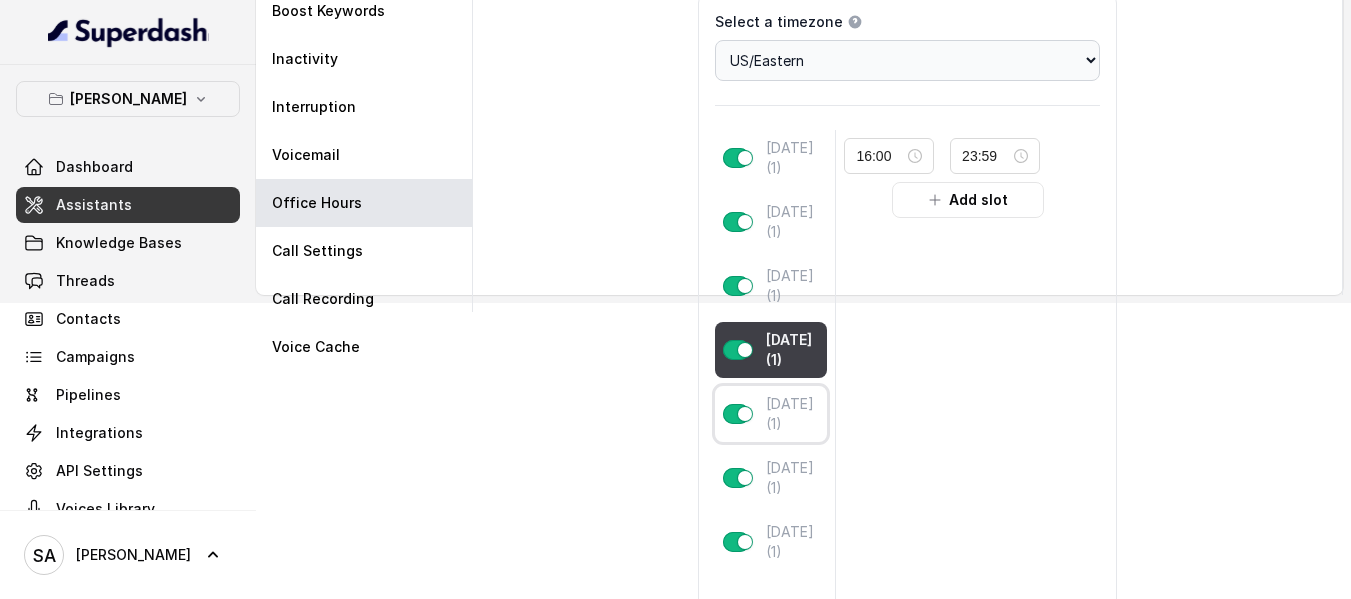 click on "[DATE] (1)" at bounding box center [793, 414] 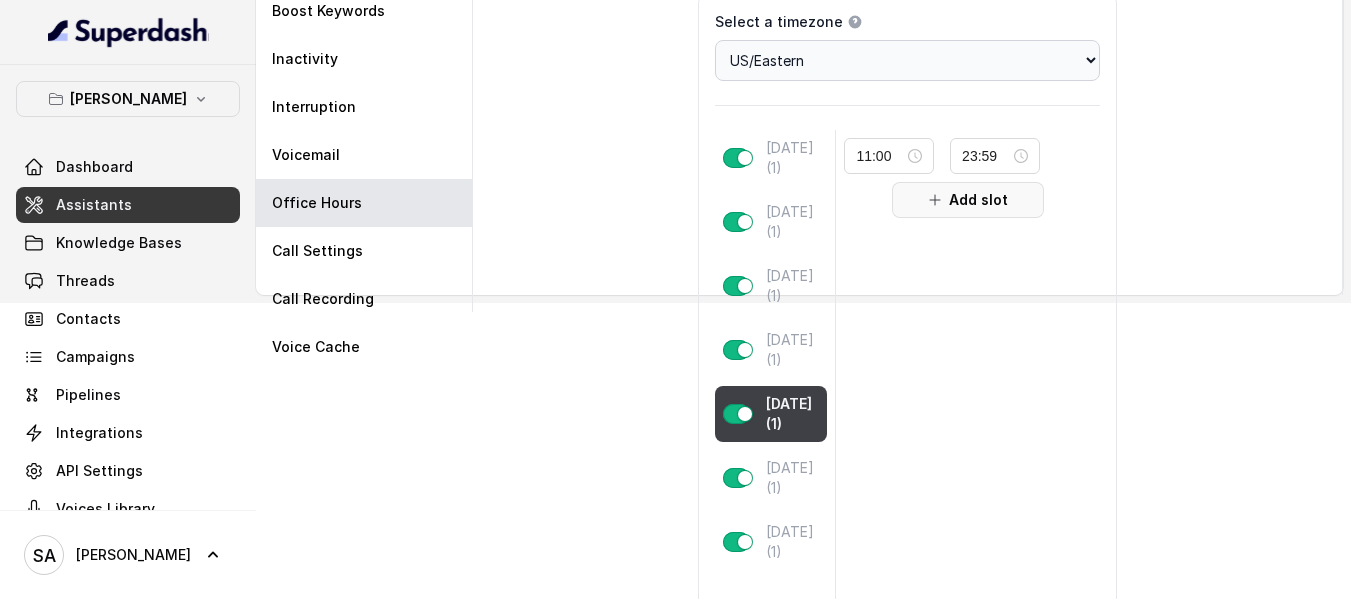 click on "Add slot" at bounding box center [967, 200] 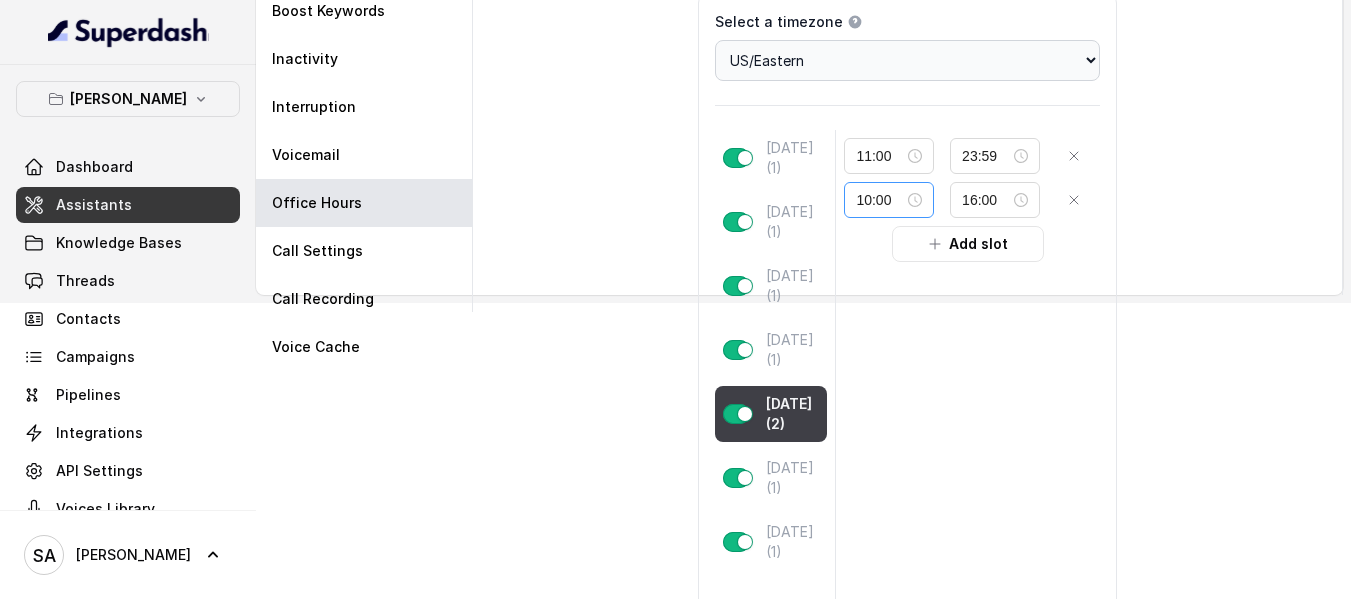 click on "10:00" at bounding box center (889, 200) 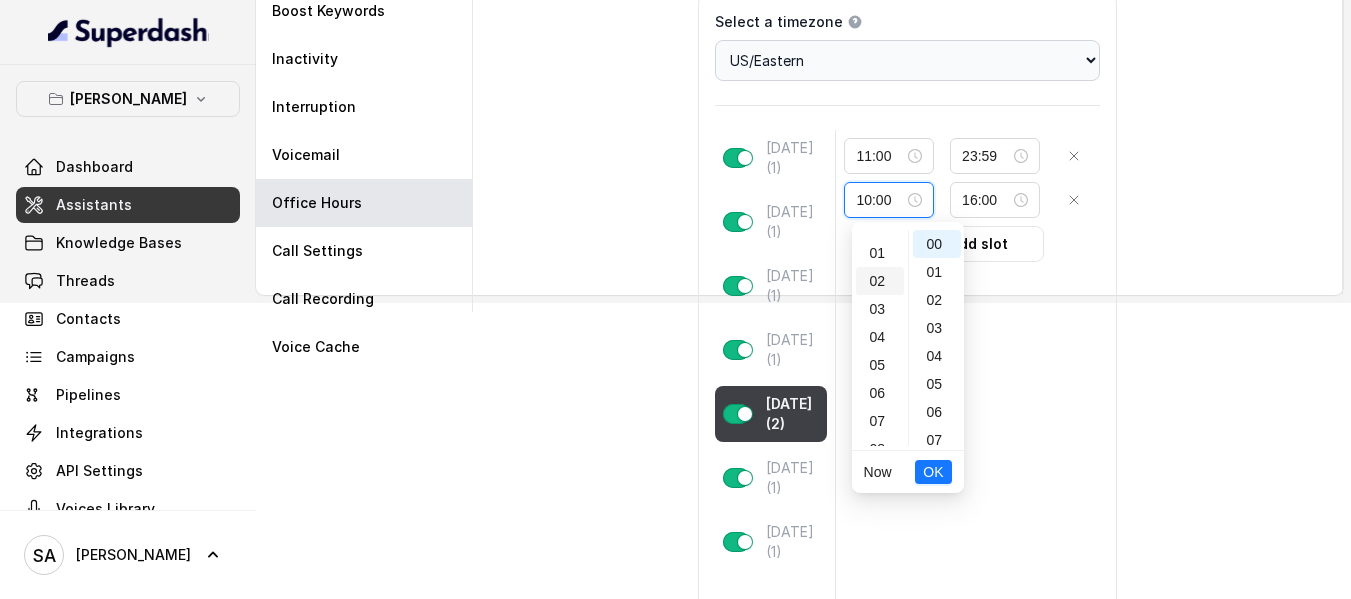 scroll, scrollTop: 0, scrollLeft: 0, axis: both 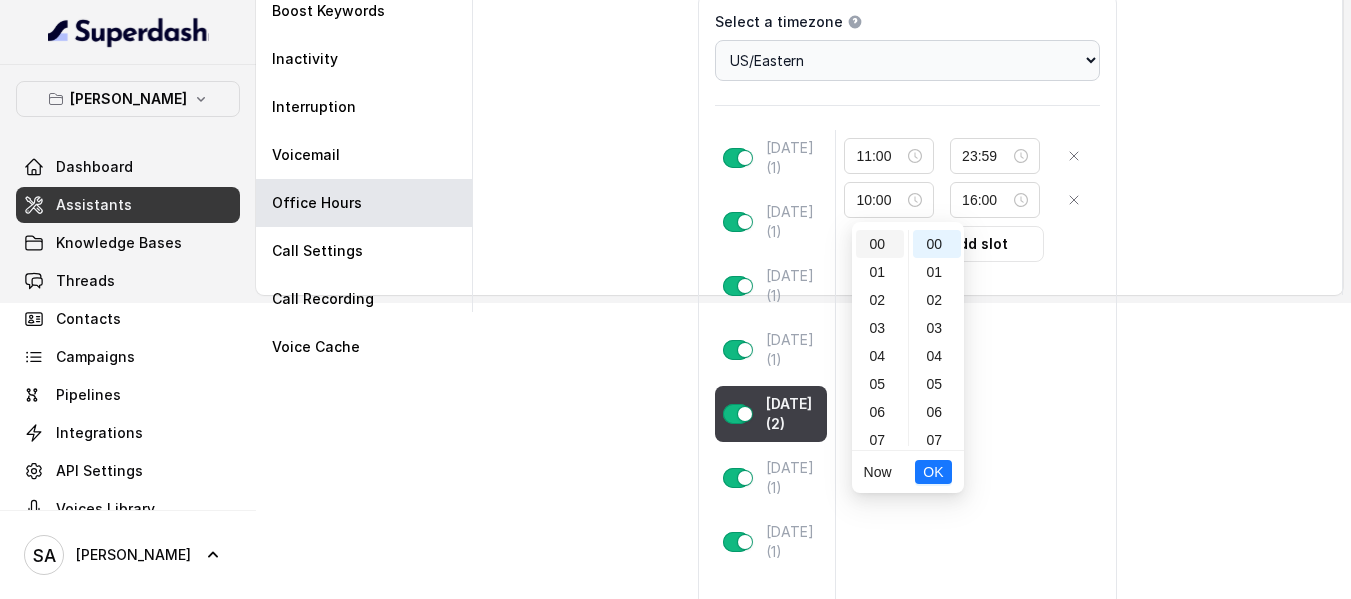 click on "00" at bounding box center (880, 244) 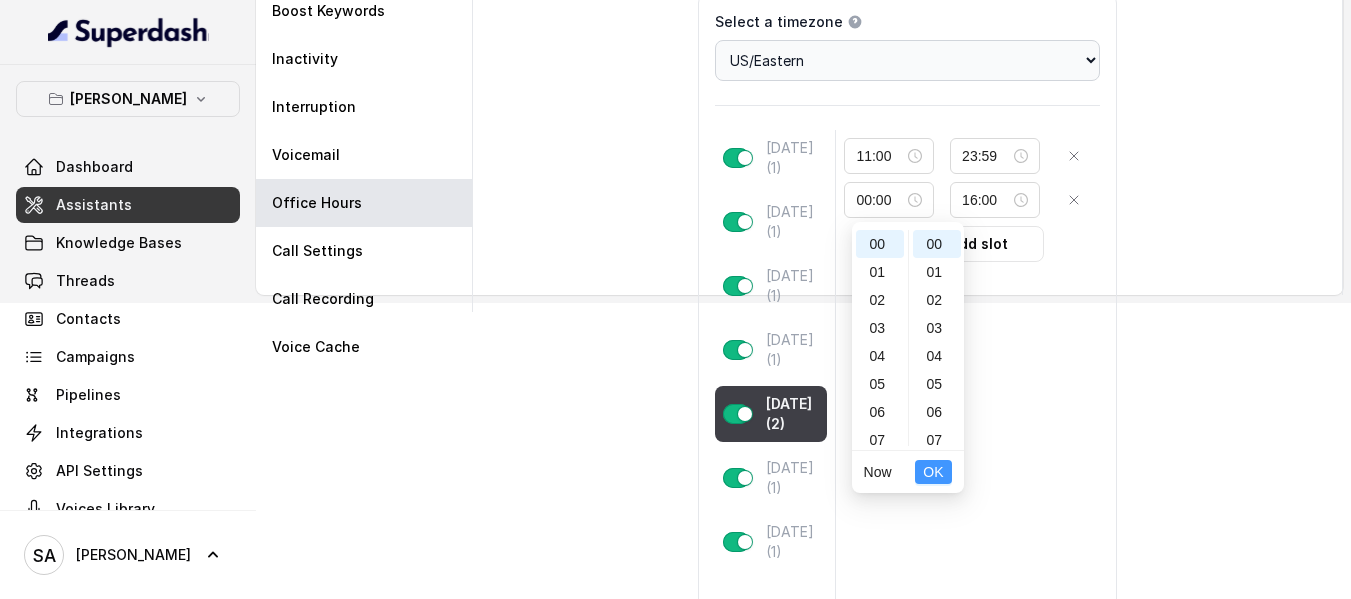 click on "OK" at bounding box center [933, 472] 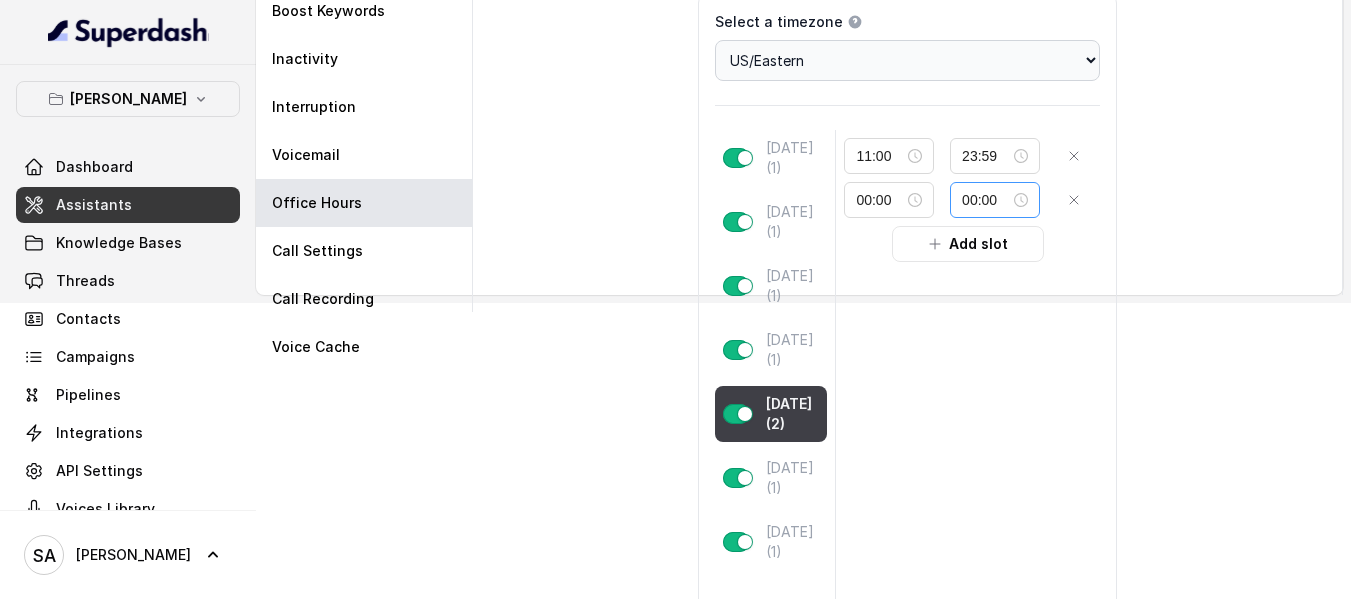 click on "00:00" at bounding box center (995, 200) 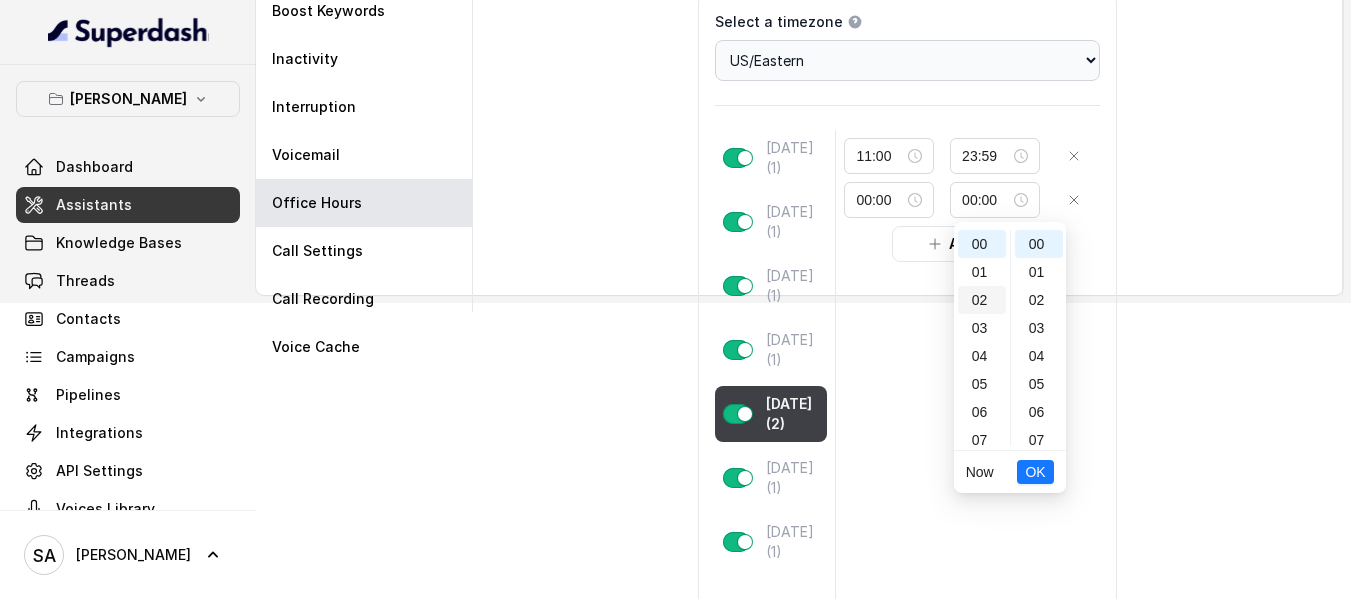 click on "02" at bounding box center (982, 300) 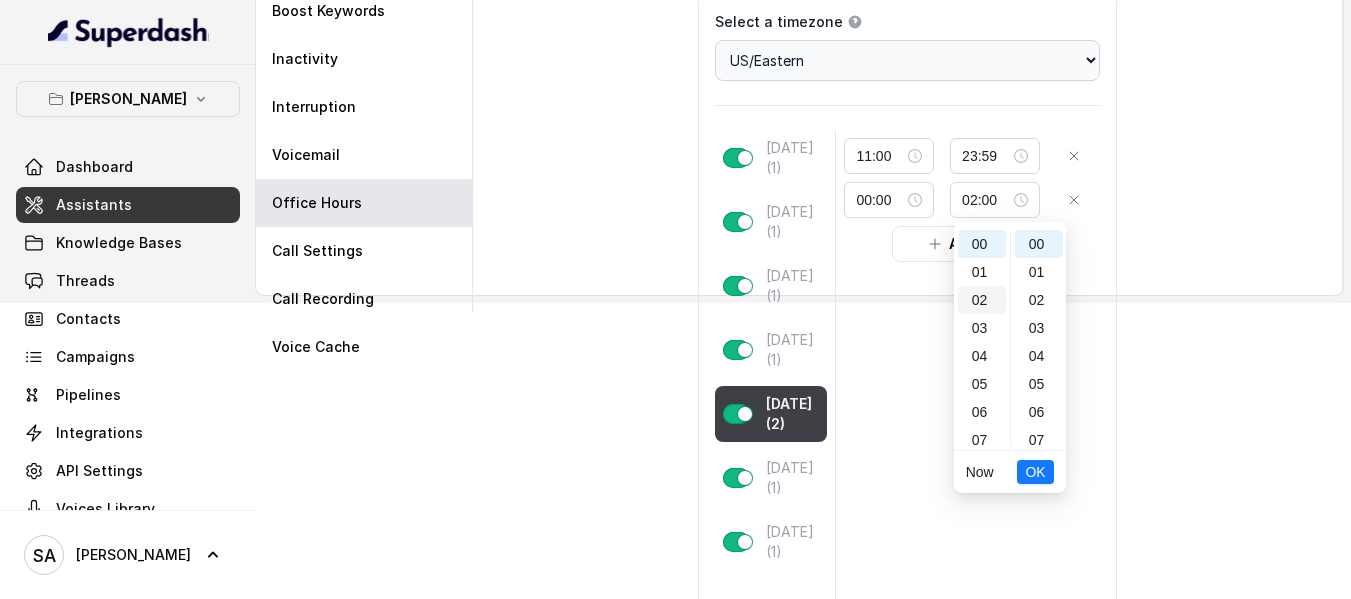scroll, scrollTop: 56, scrollLeft: 0, axis: vertical 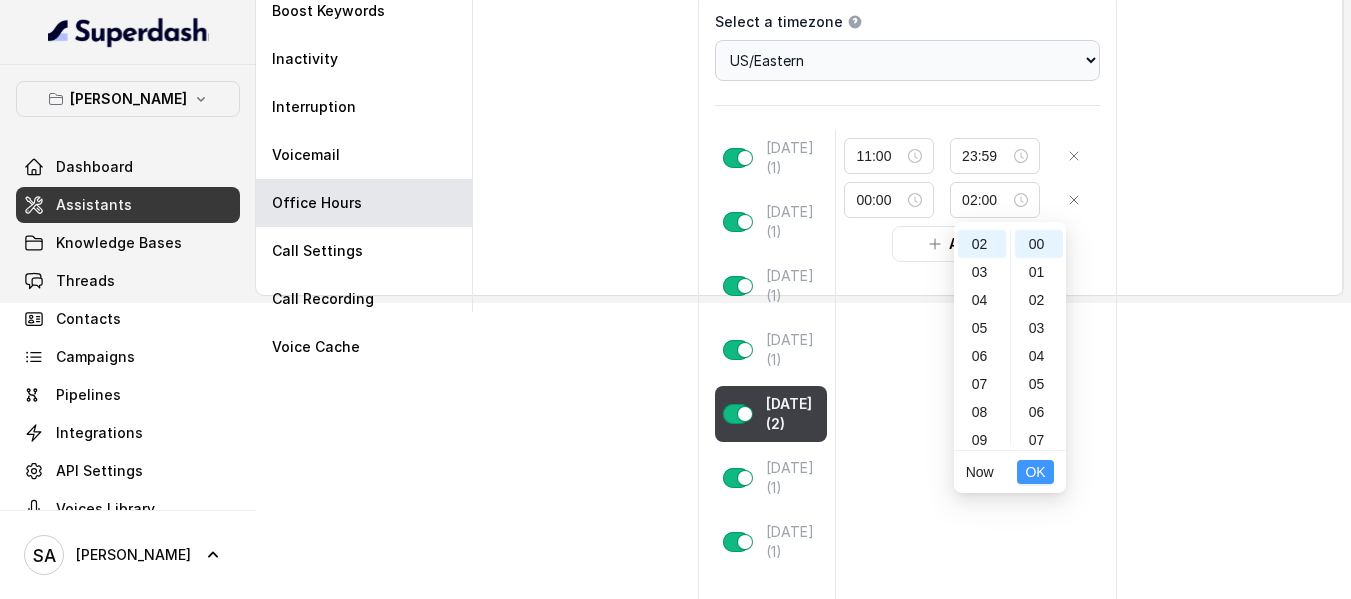 click on "OK" at bounding box center (1035, 472) 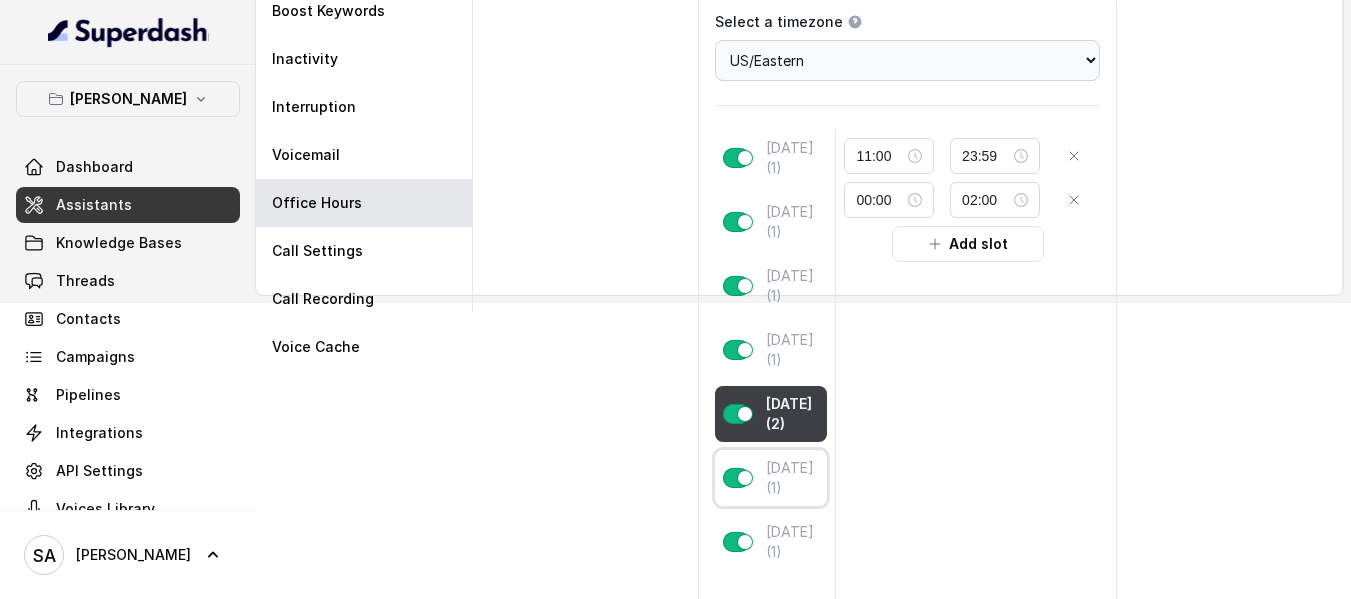 click on "[DATE] (1)" at bounding box center [793, 478] 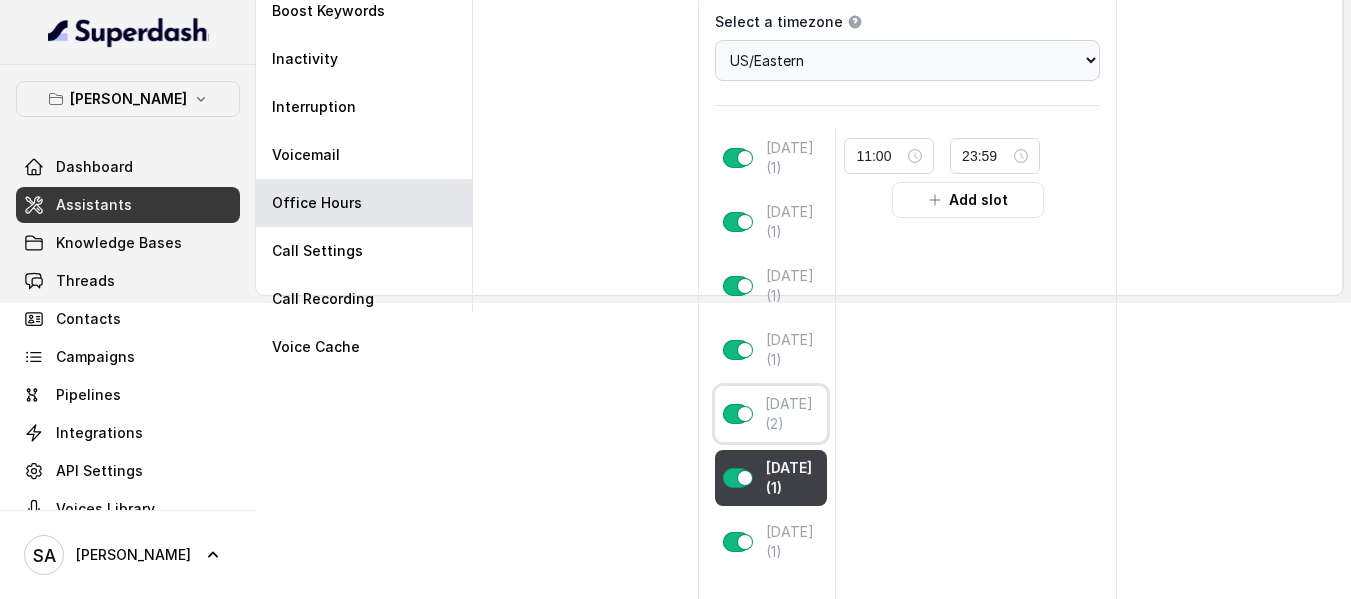 click on "[DATE] (2)" at bounding box center (792, 414) 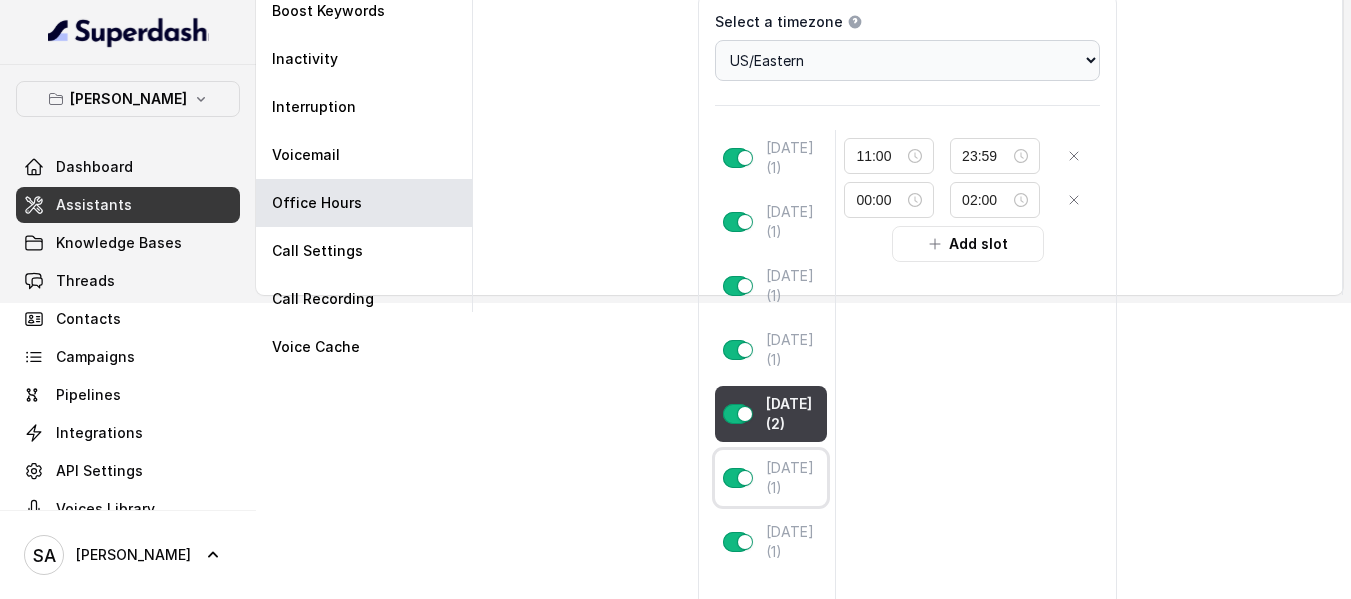 click on "[DATE] (1)" at bounding box center [793, 478] 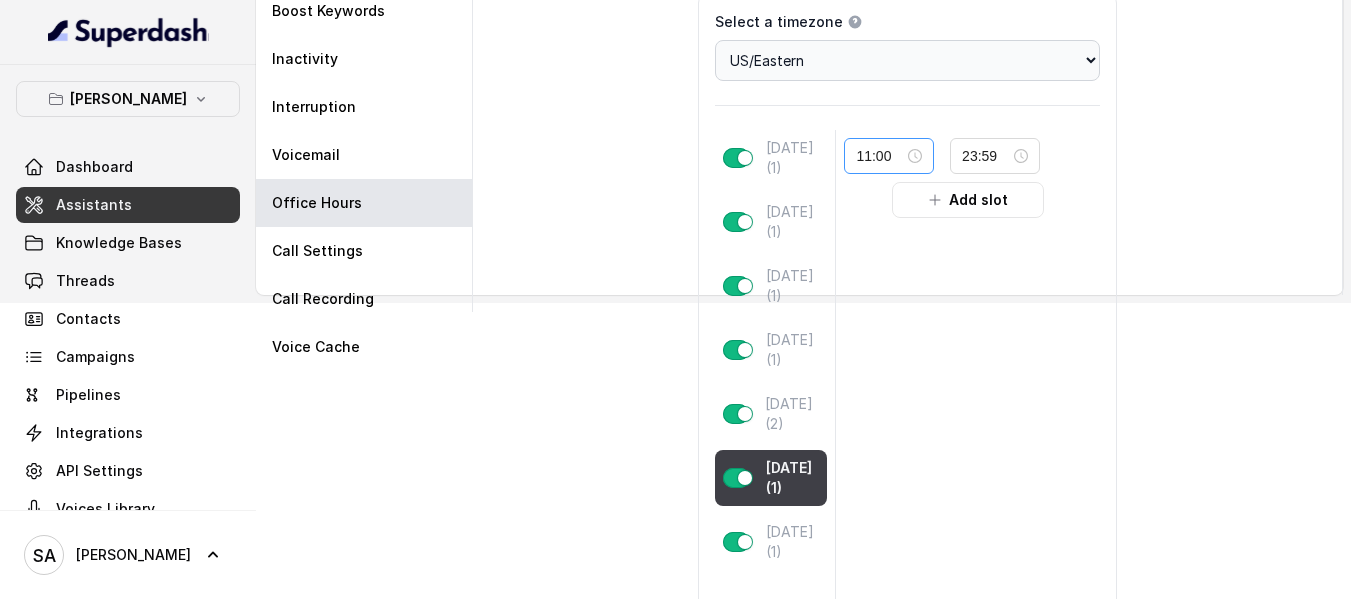 click on "11:00" at bounding box center [889, 156] 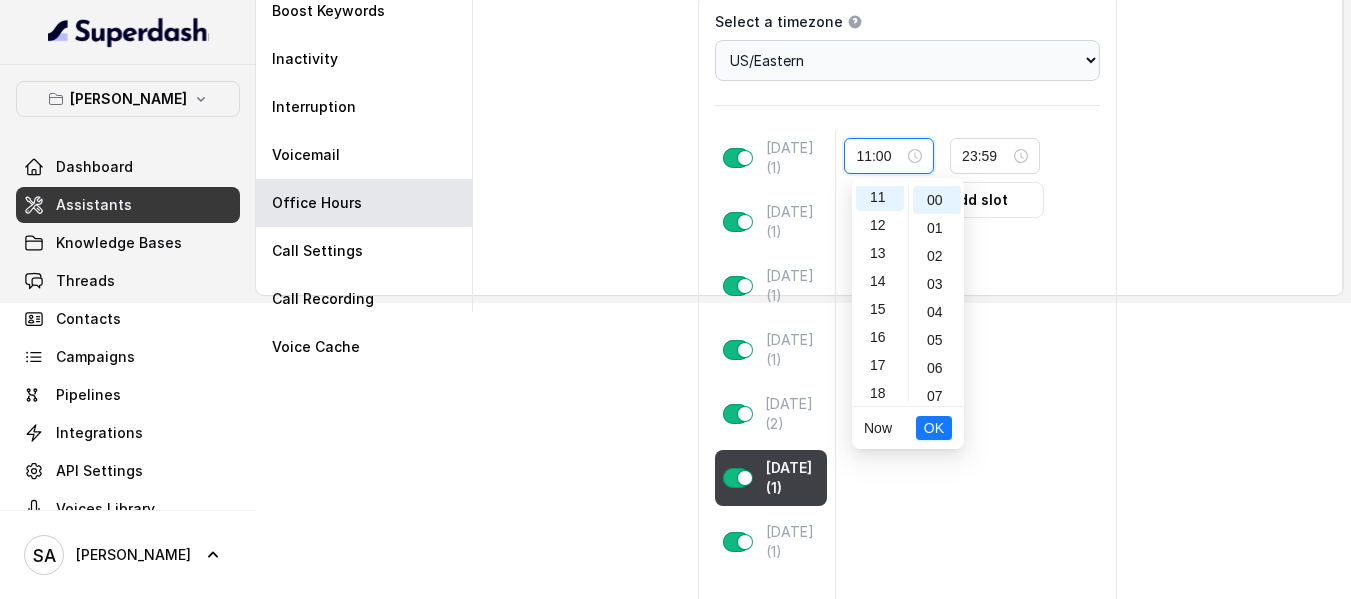 scroll, scrollTop: 308, scrollLeft: 0, axis: vertical 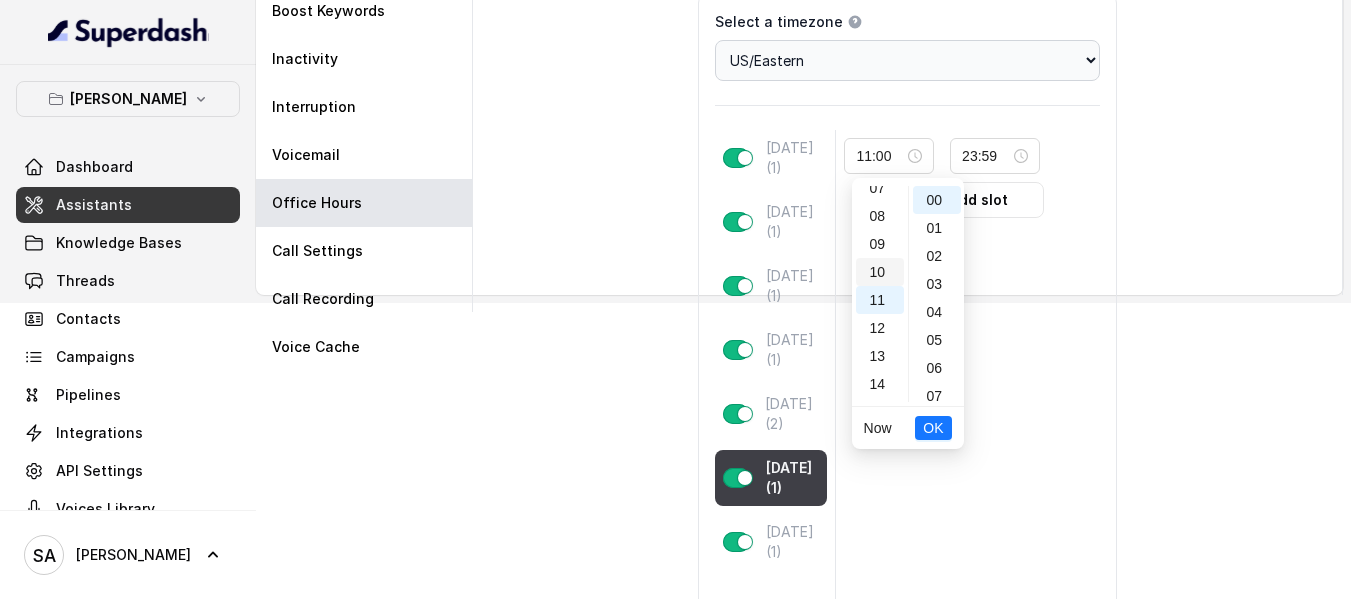 click on "10" at bounding box center (880, 272) 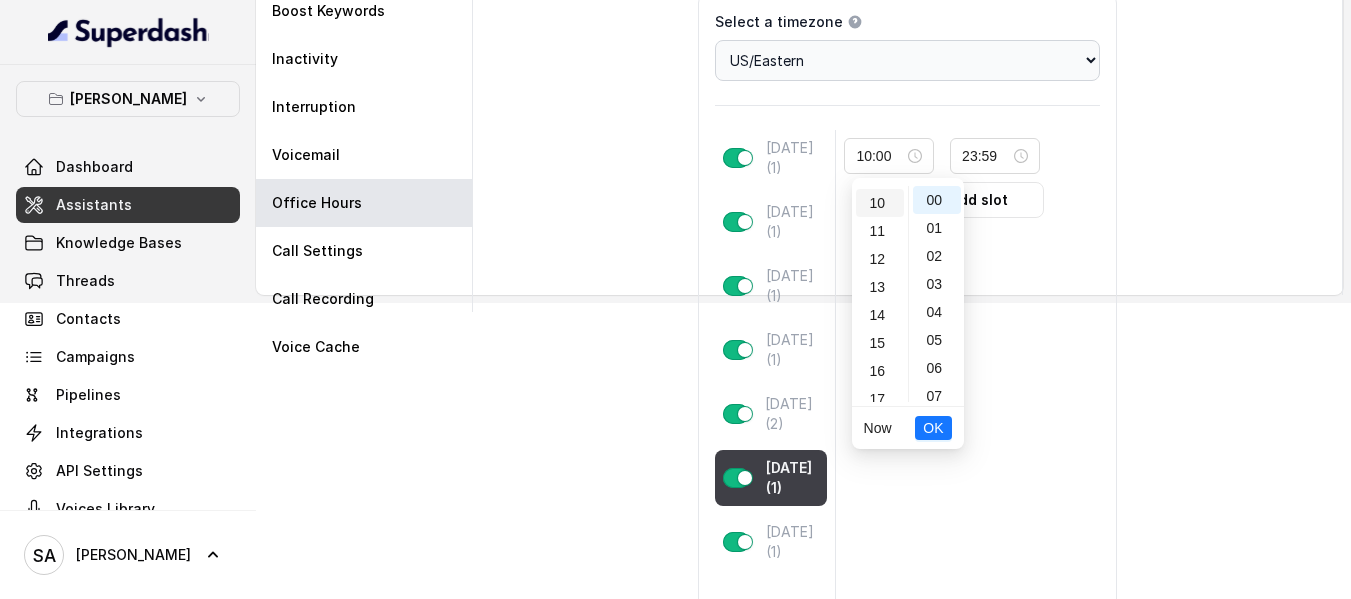 scroll, scrollTop: 280, scrollLeft: 0, axis: vertical 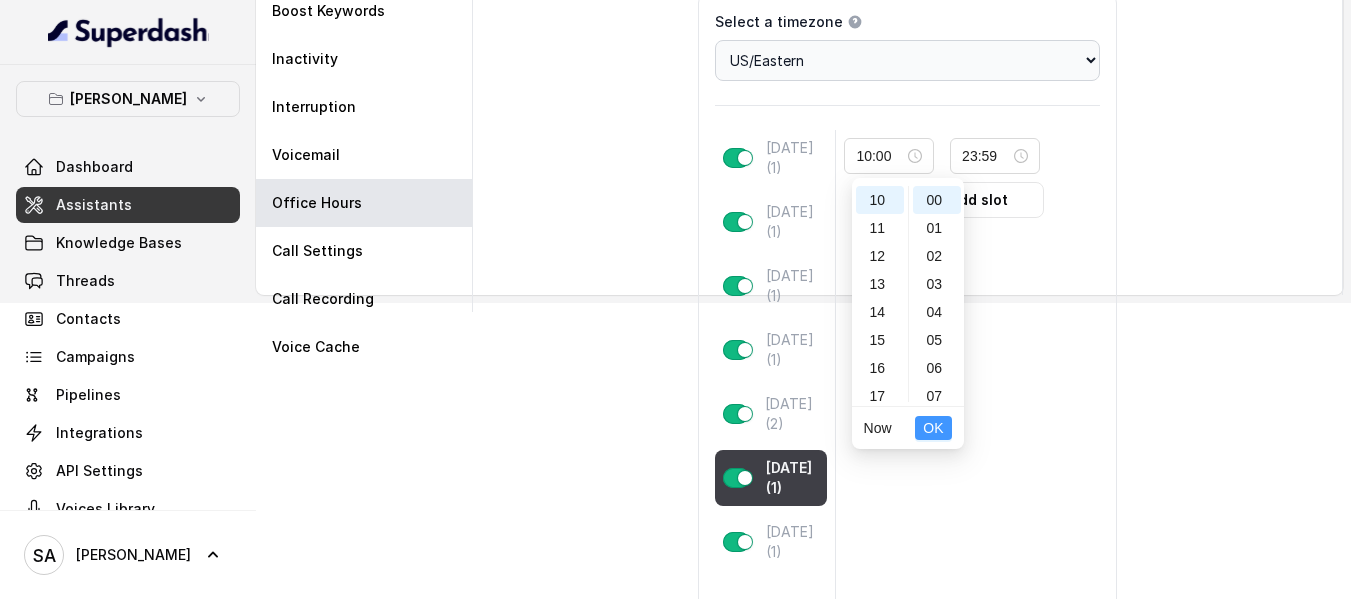 click on "OK" at bounding box center [933, 428] 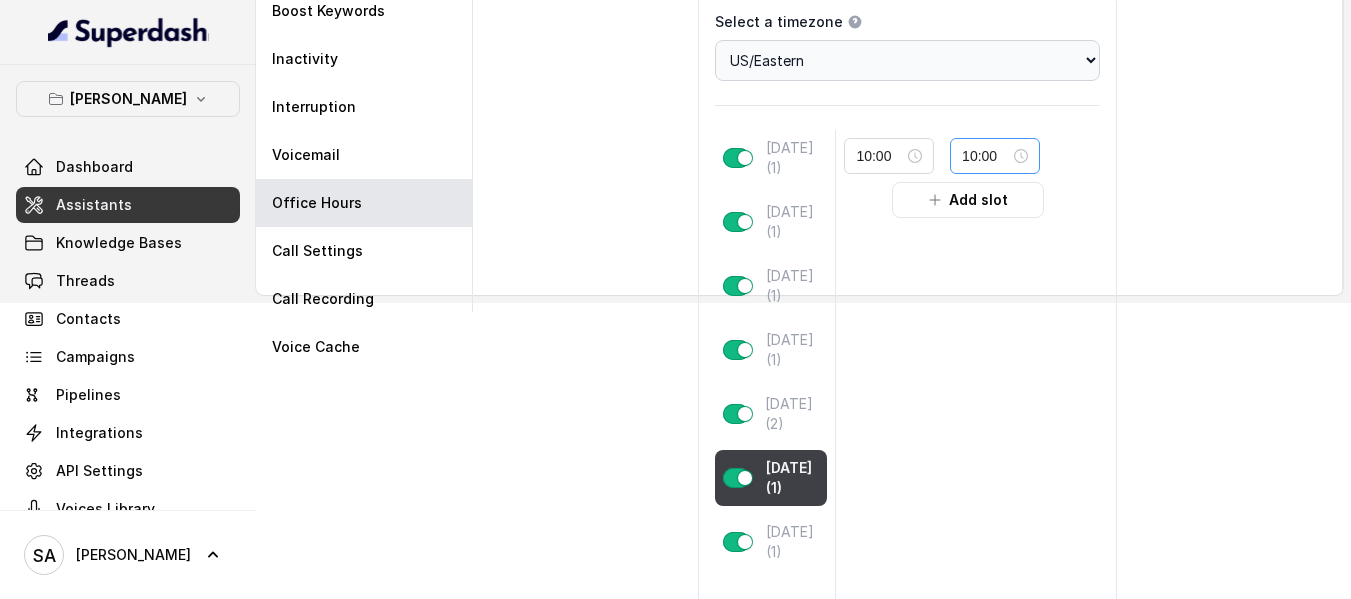 click on "10:00" at bounding box center [995, 156] 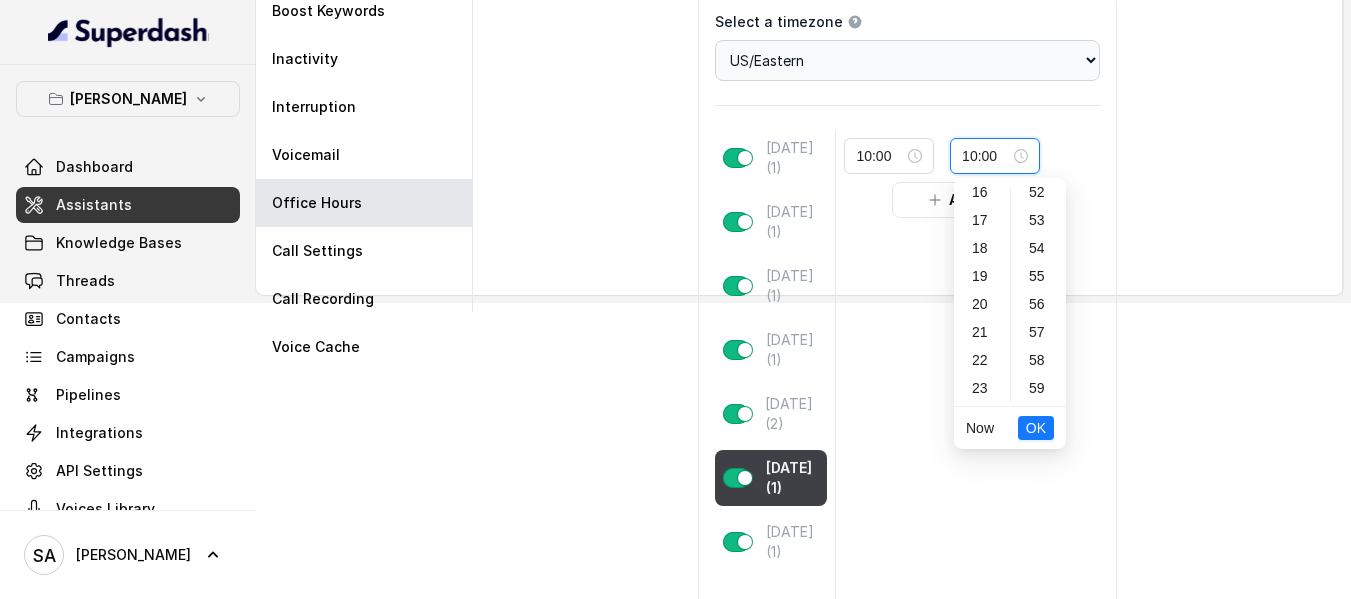scroll, scrollTop: 280, scrollLeft: 0, axis: vertical 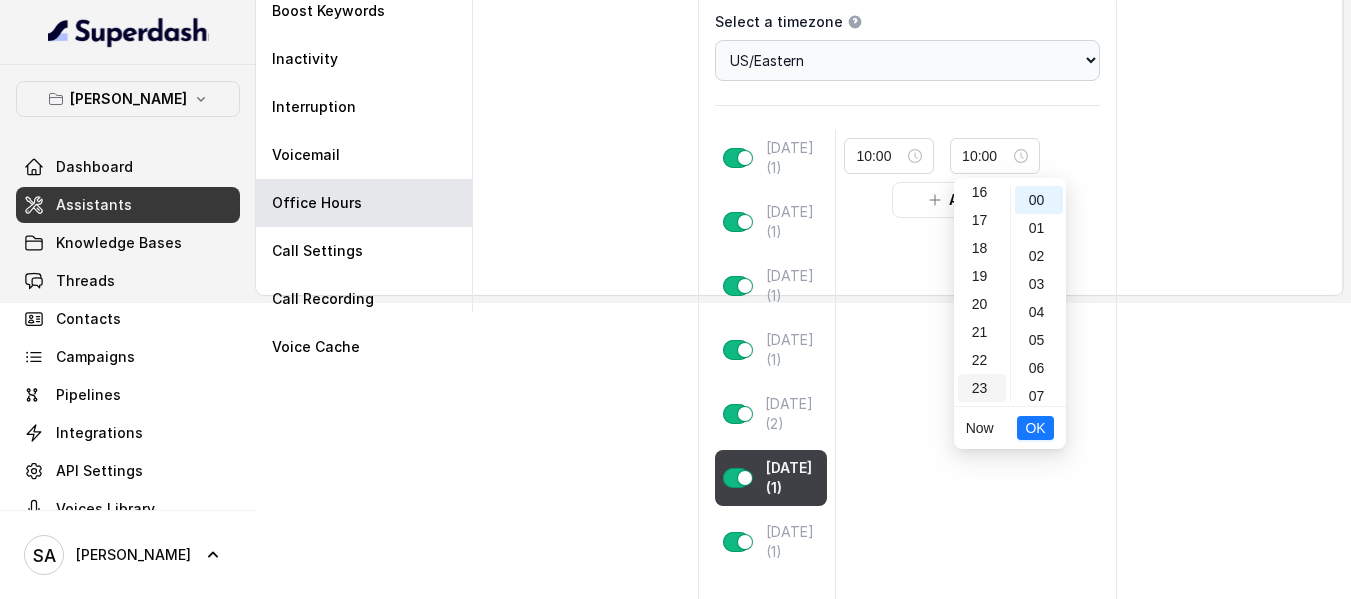 click on "23" at bounding box center [982, 388] 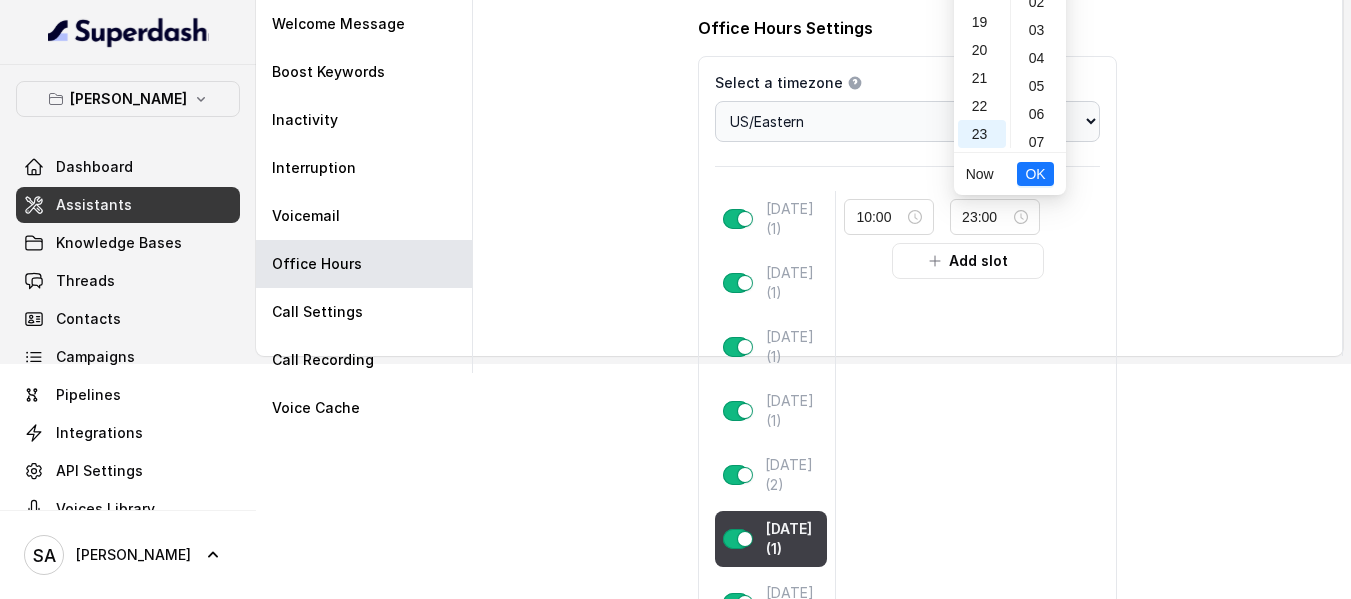 scroll, scrollTop: 0, scrollLeft: 0, axis: both 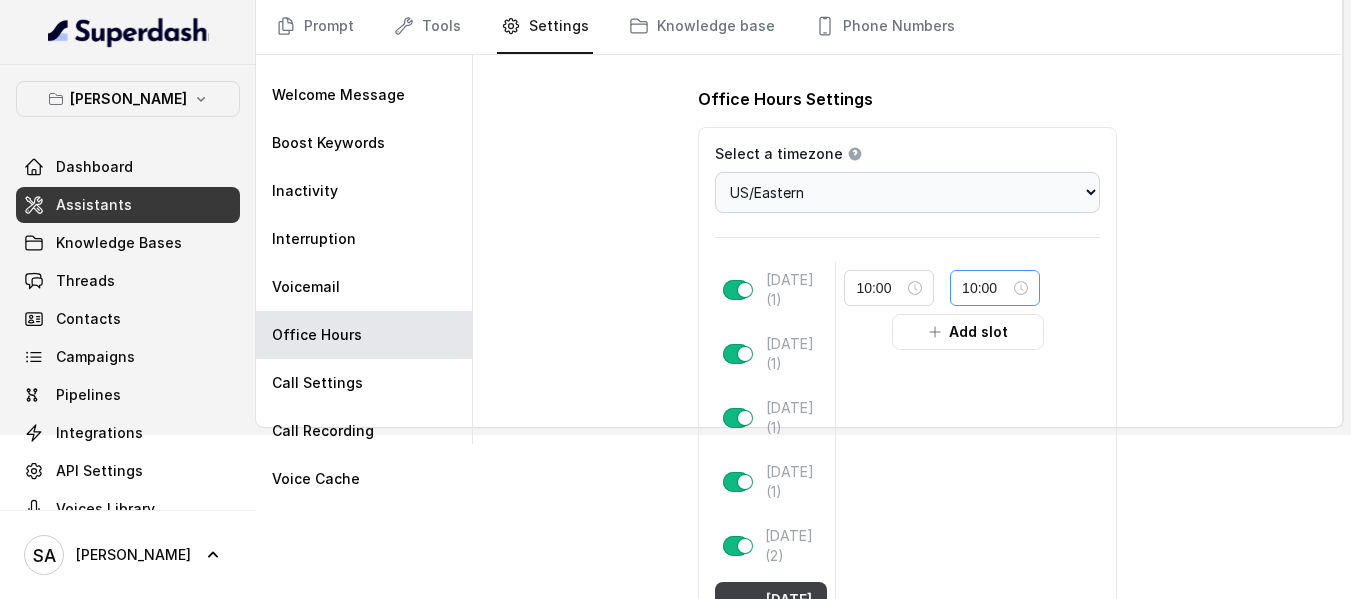 click on "10:00" at bounding box center (995, 288) 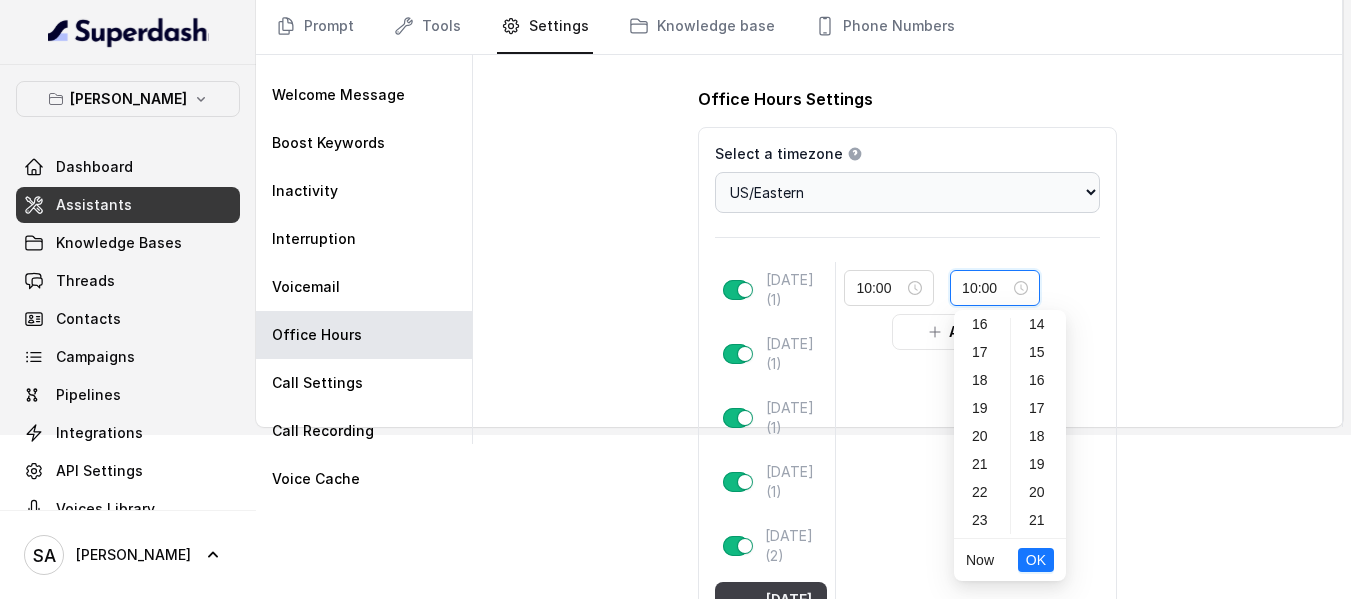scroll, scrollTop: 280, scrollLeft: 0, axis: vertical 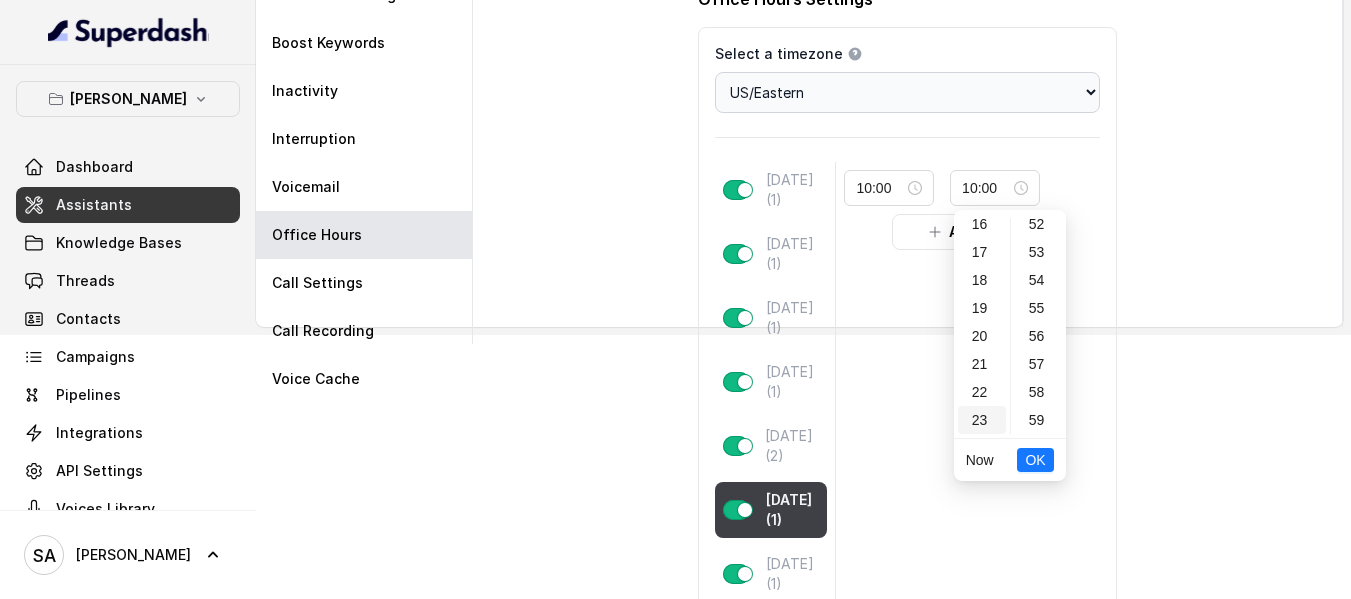 click on "23" at bounding box center [982, 420] 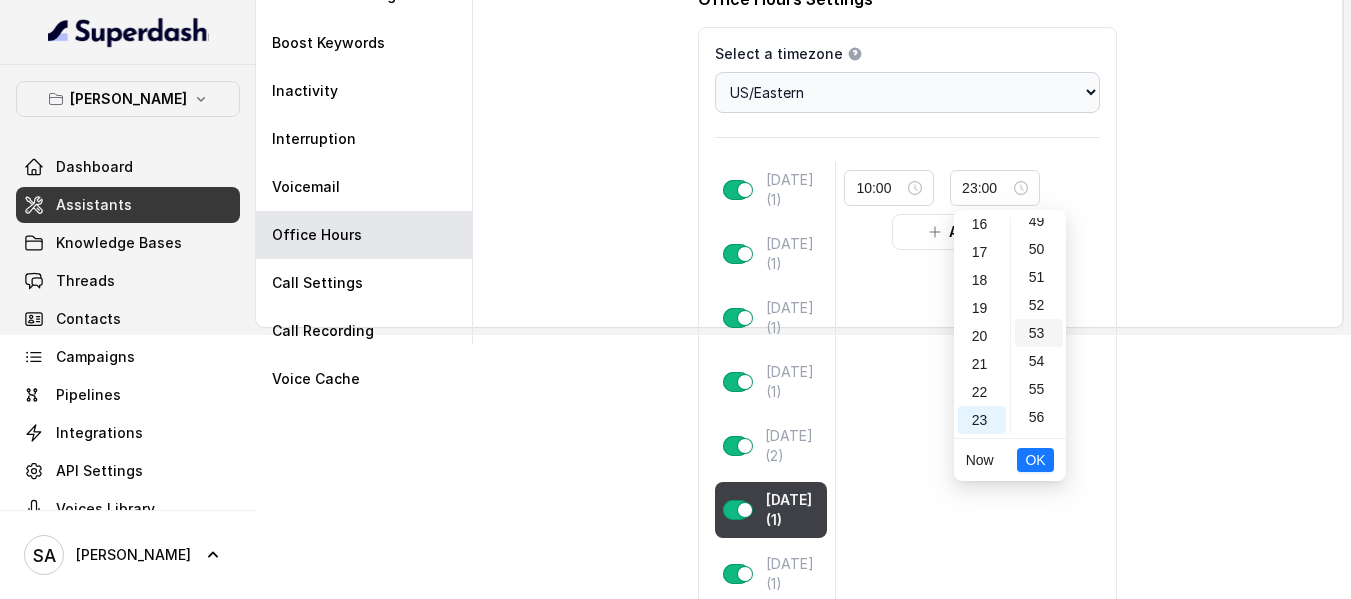 scroll, scrollTop: 1464, scrollLeft: 0, axis: vertical 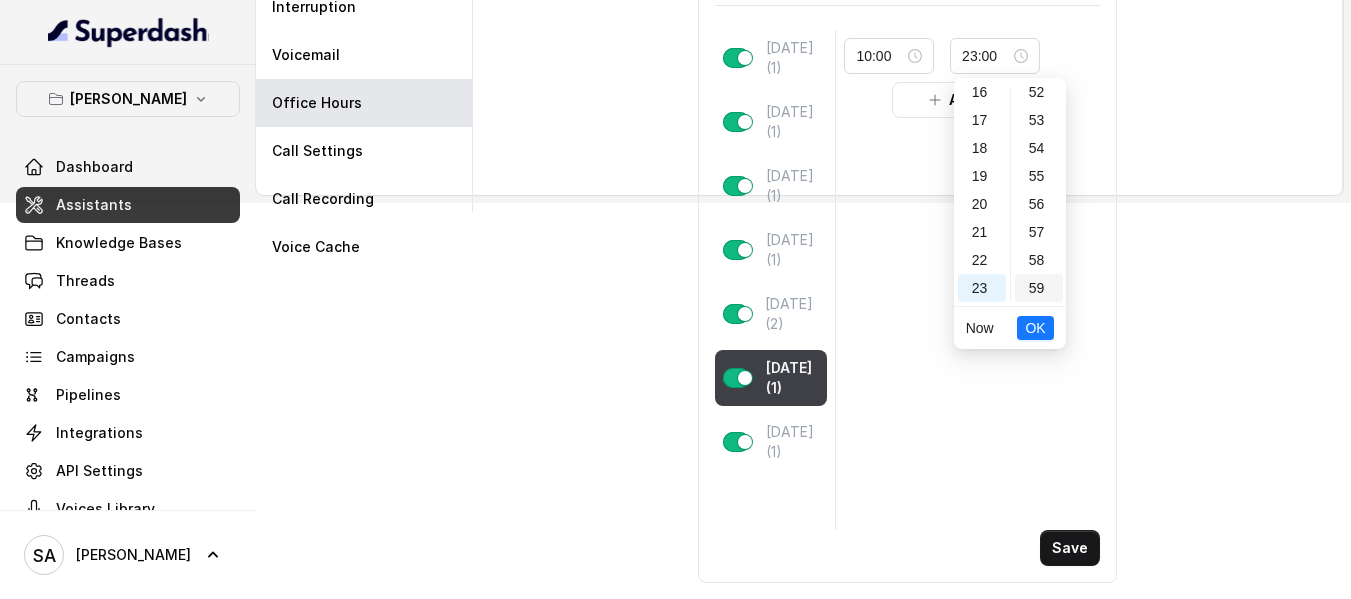 click on "59" at bounding box center (1039, 288) 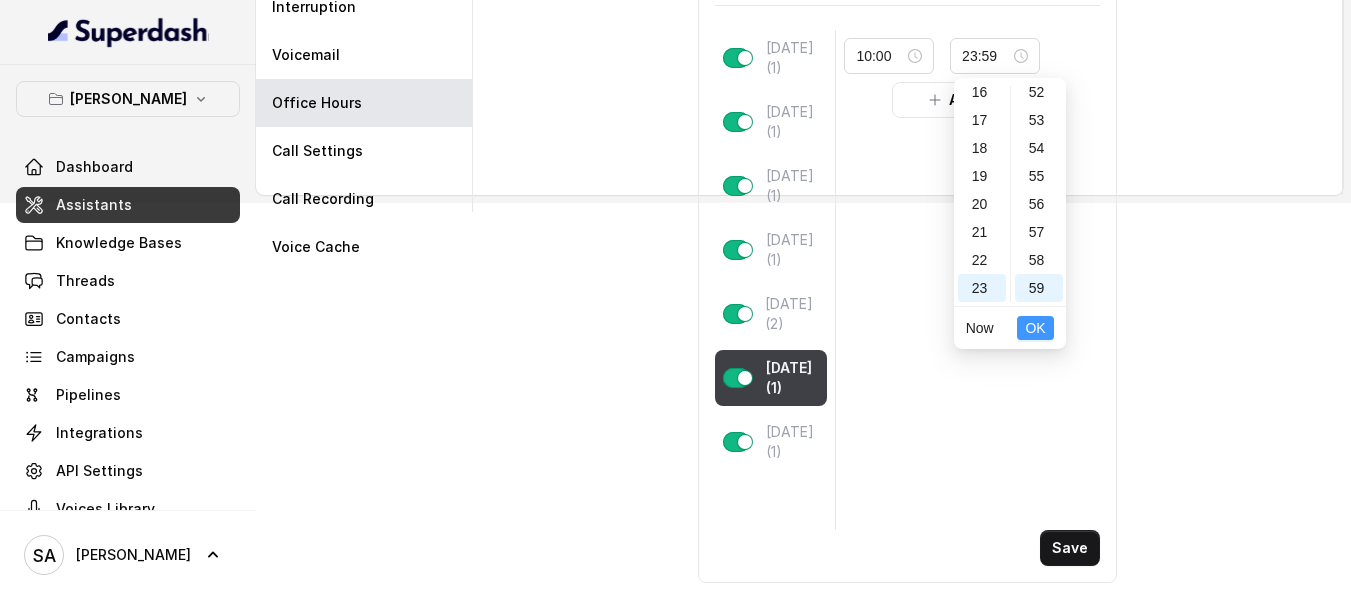 click on "OK" at bounding box center [1035, 328] 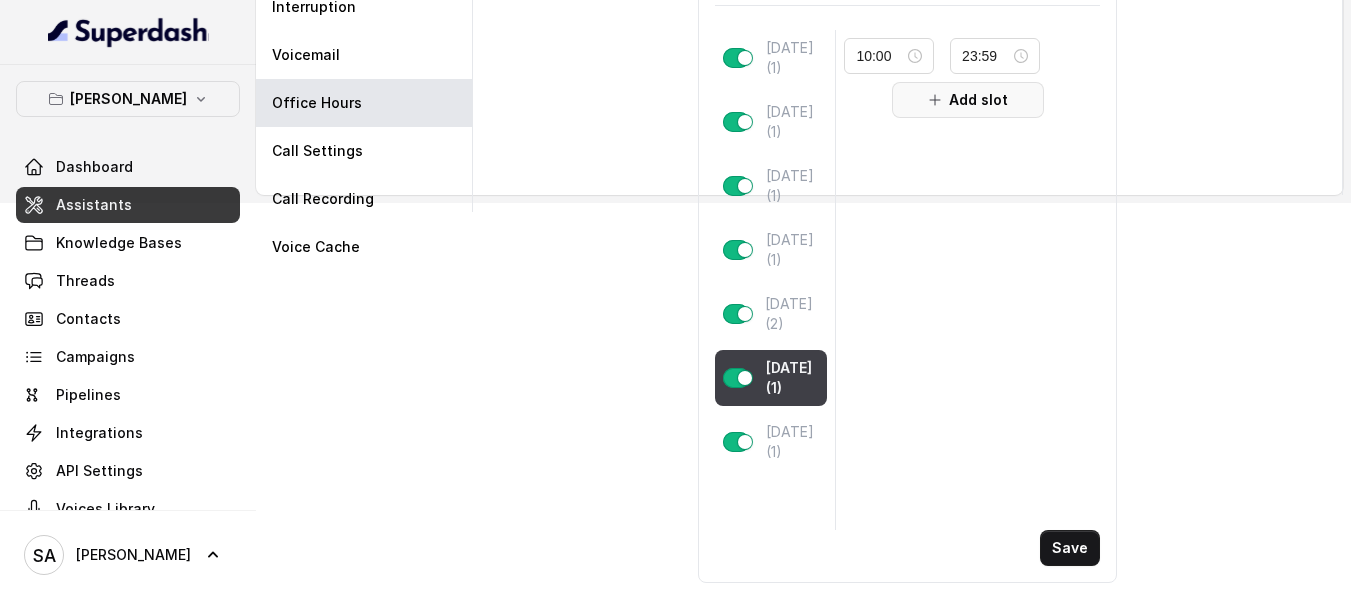 click on "Add slot" at bounding box center (967, 100) 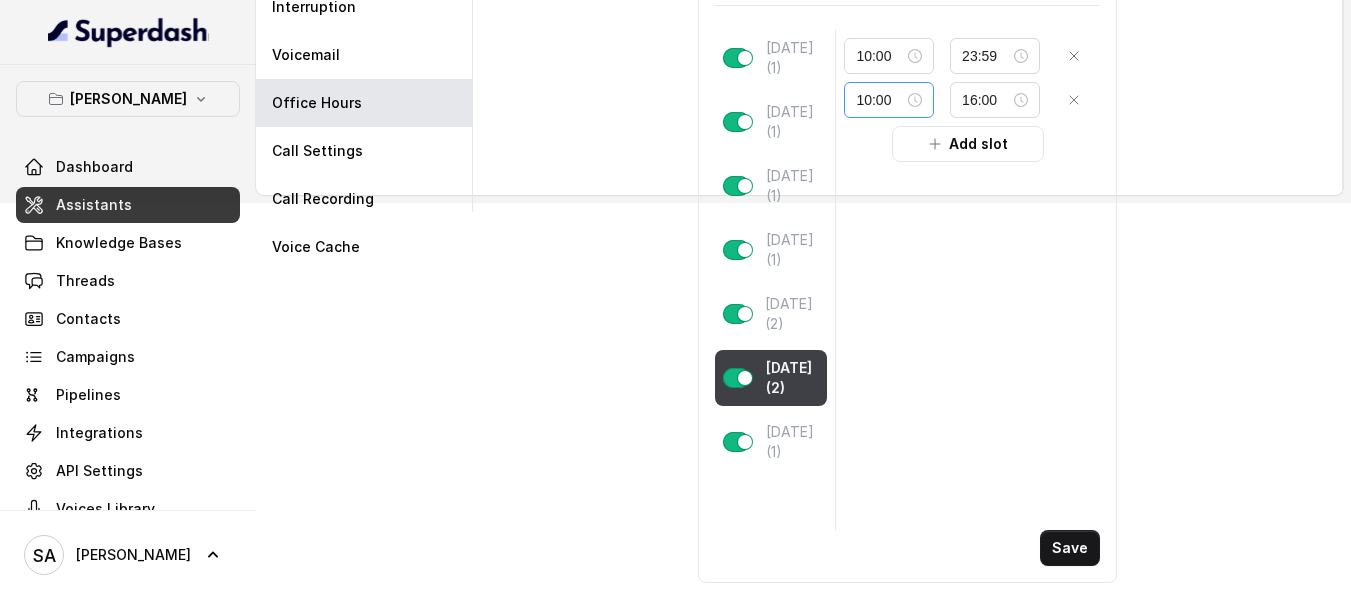 click on "10:00" at bounding box center [889, 100] 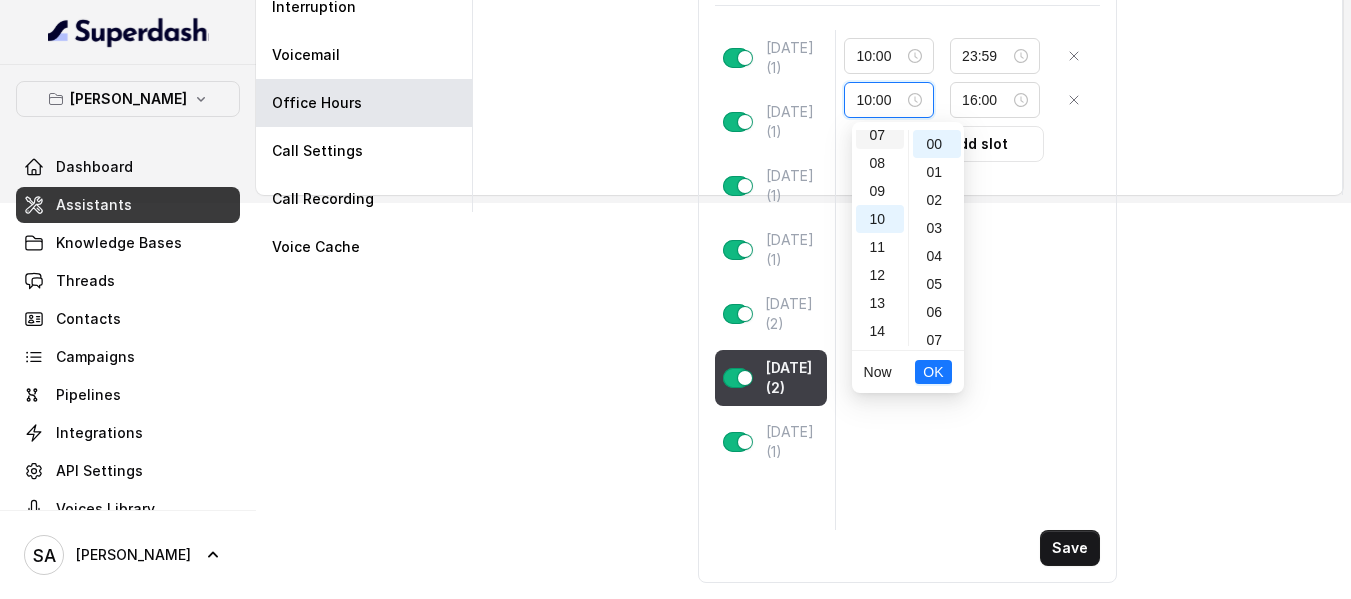 scroll, scrollTop: 0, scrollLeft: 0, axis: both 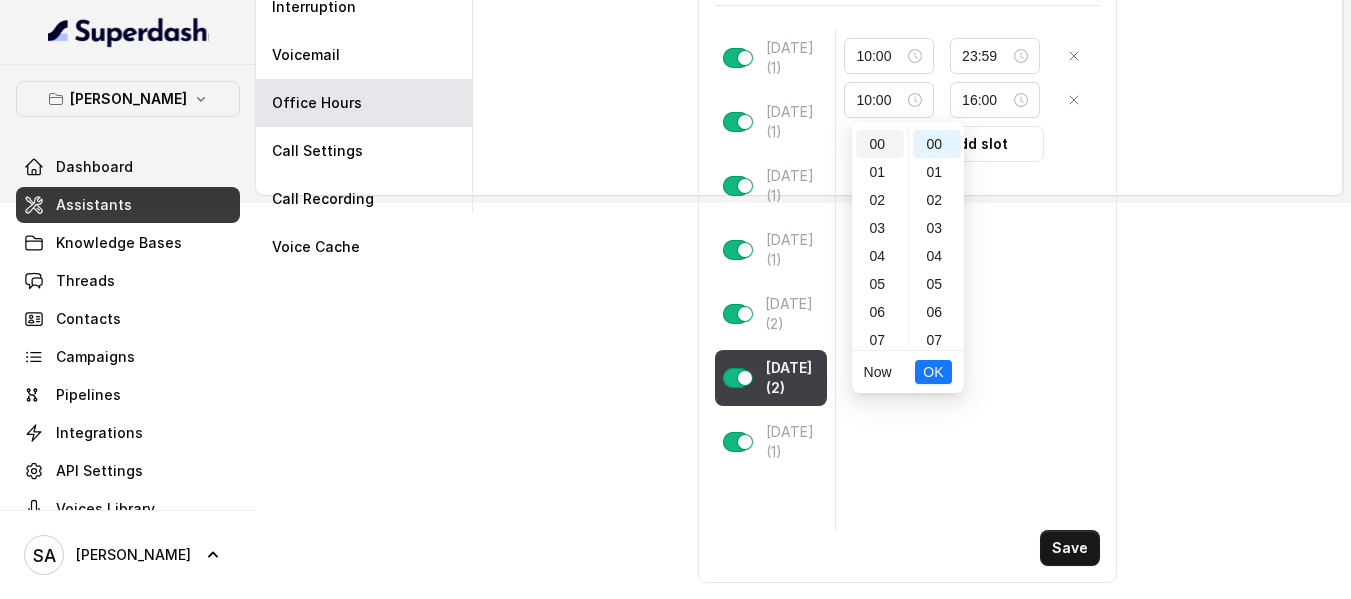 click on "00" at bounding box center (880, 144) 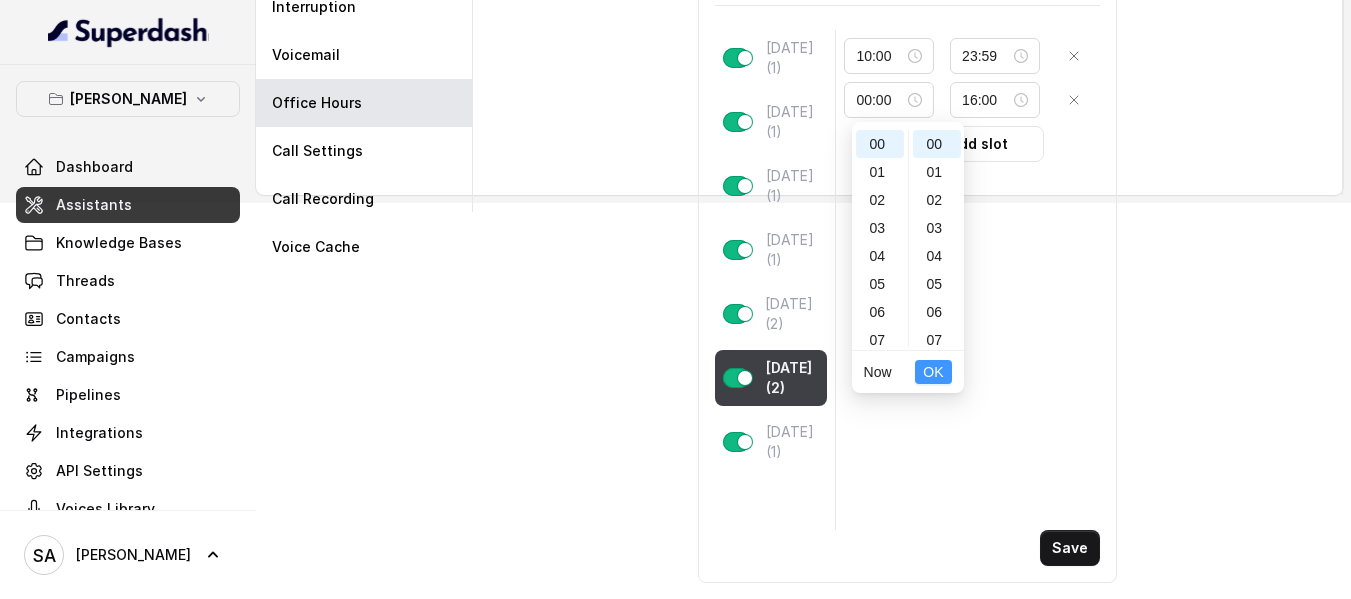 click on "OK" at bounding box center [933, 372] 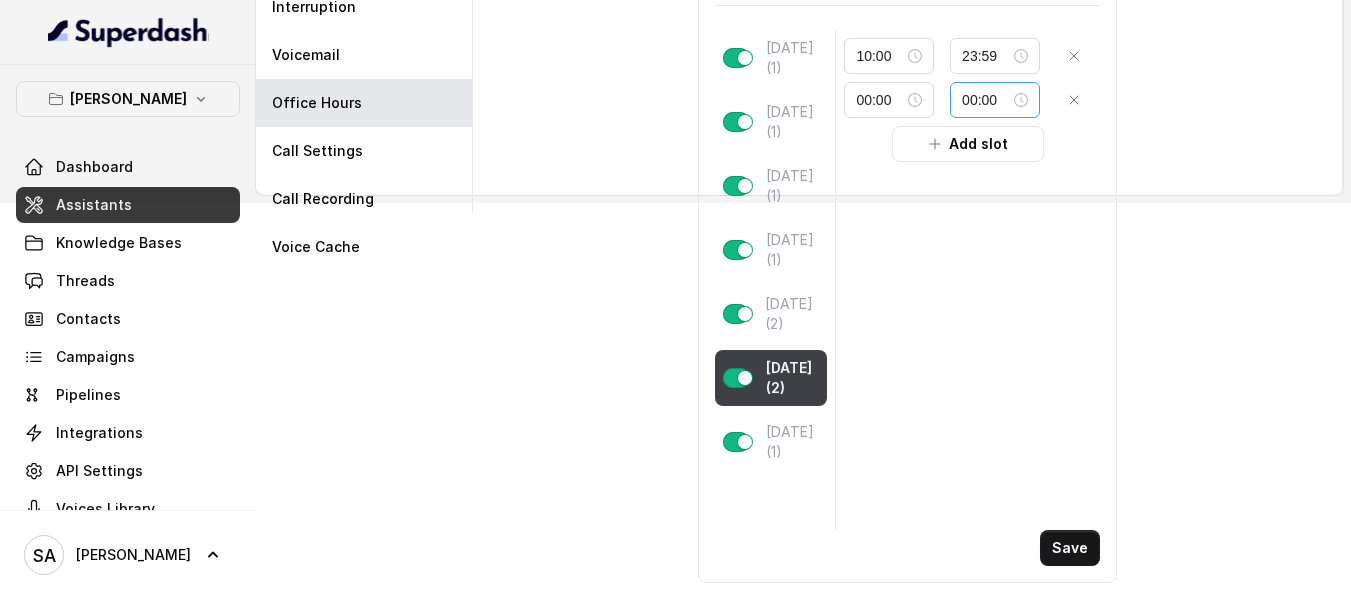 click on "00:00" at bounding box center [995, 100] 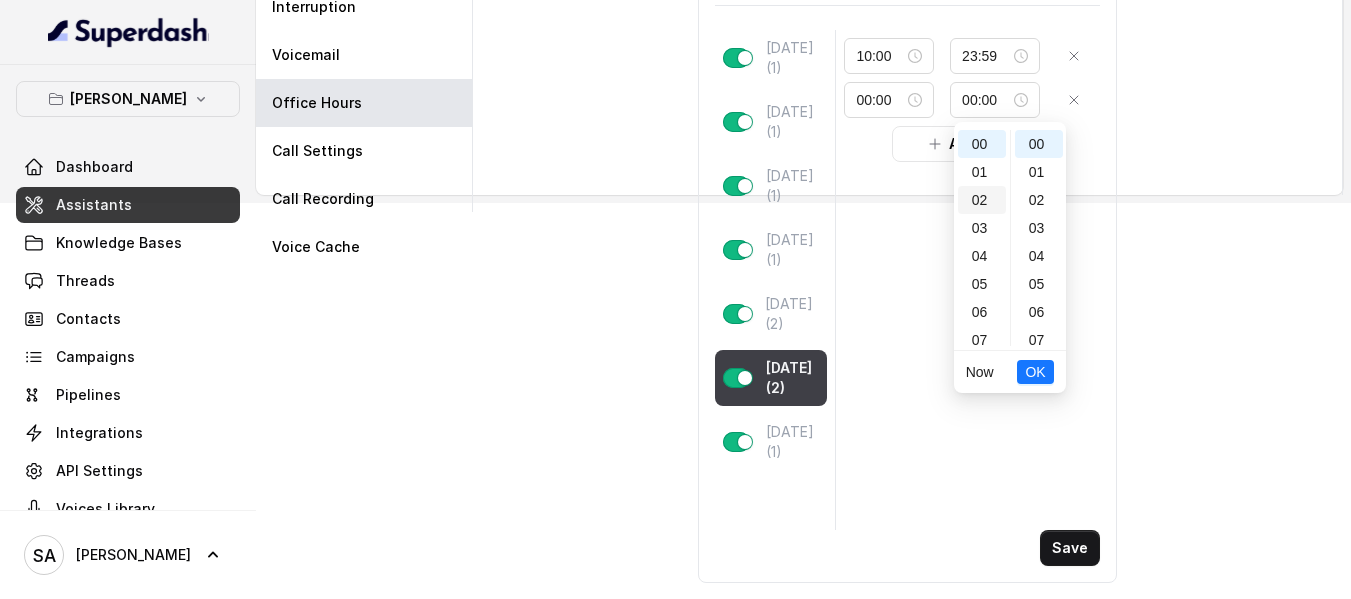 click on "02" at bounding box center [982, 200] 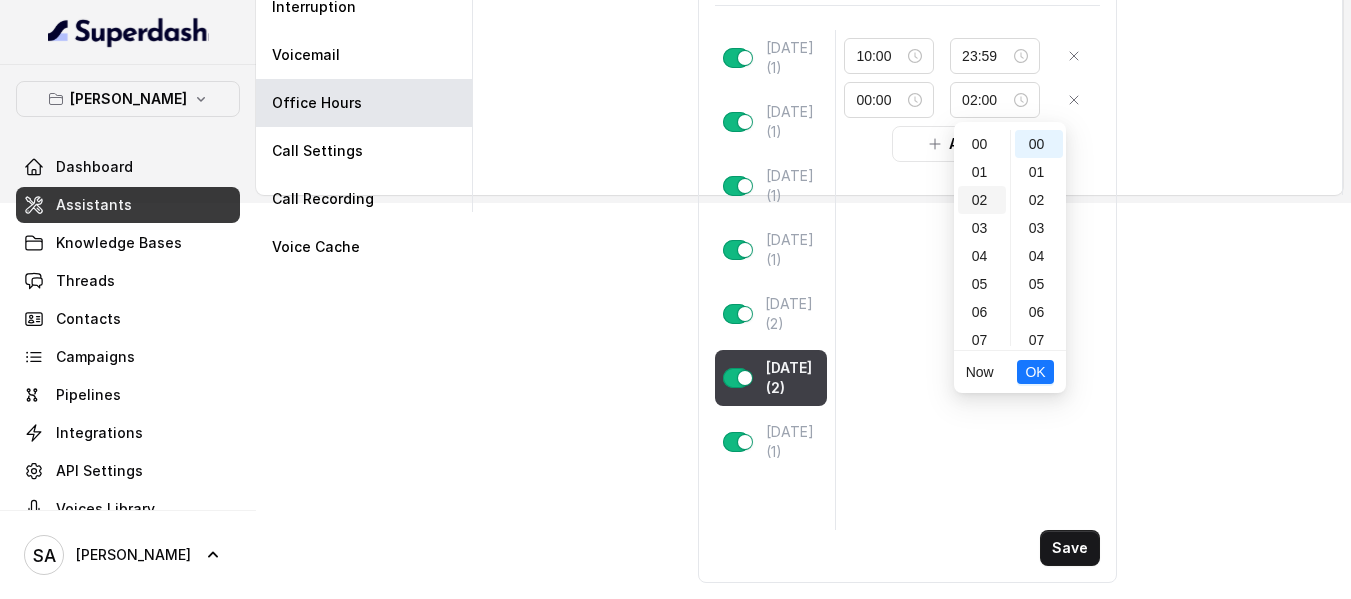 scroll, scrollTop: 56, scrollLeft: 0, axis: vertical 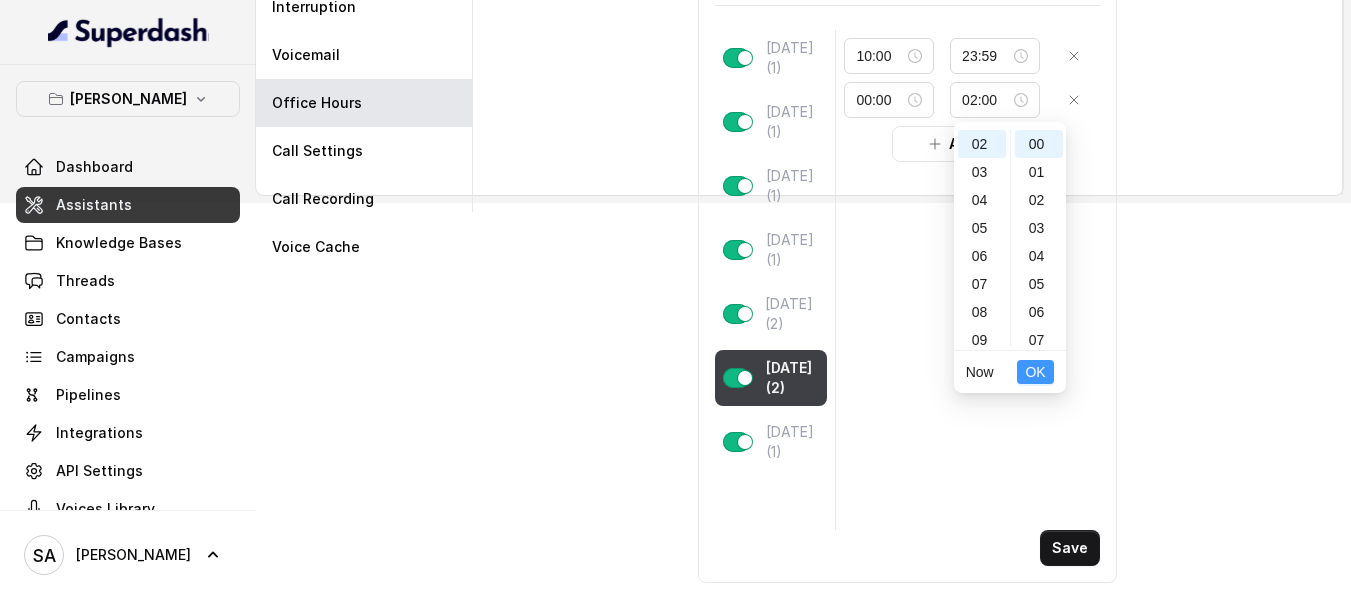 click on "OK" at bounding box center [1035, 372] 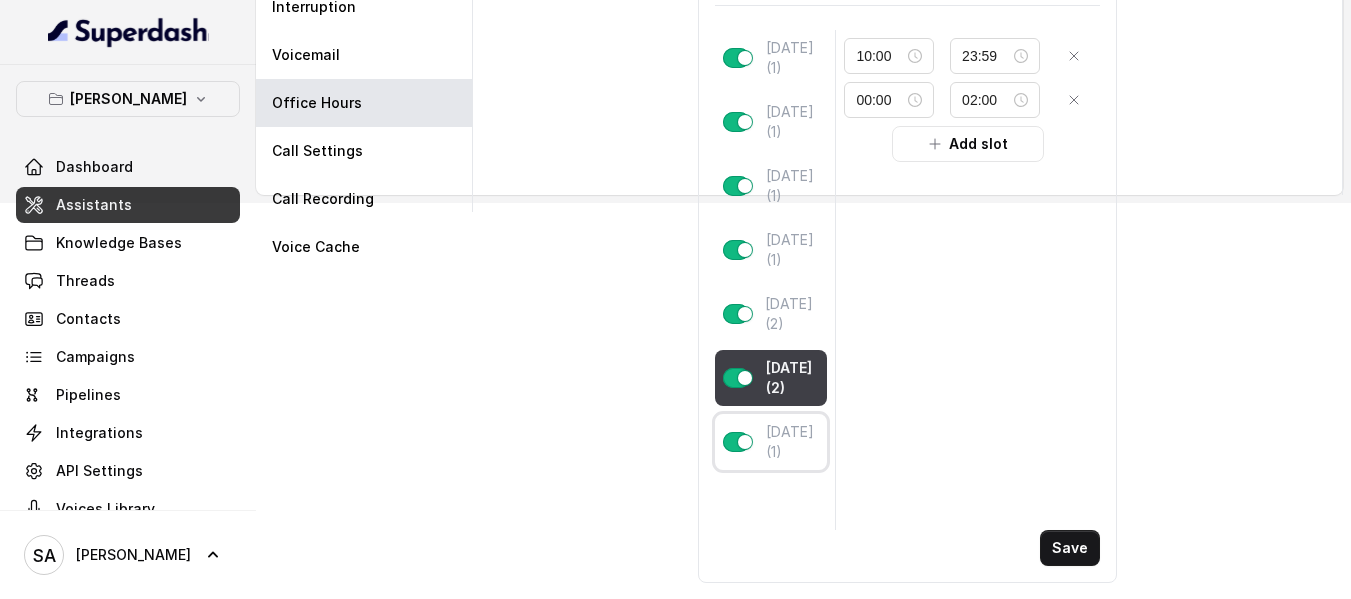 click on "[DATE] (1)" at bounding box center (793, 442) 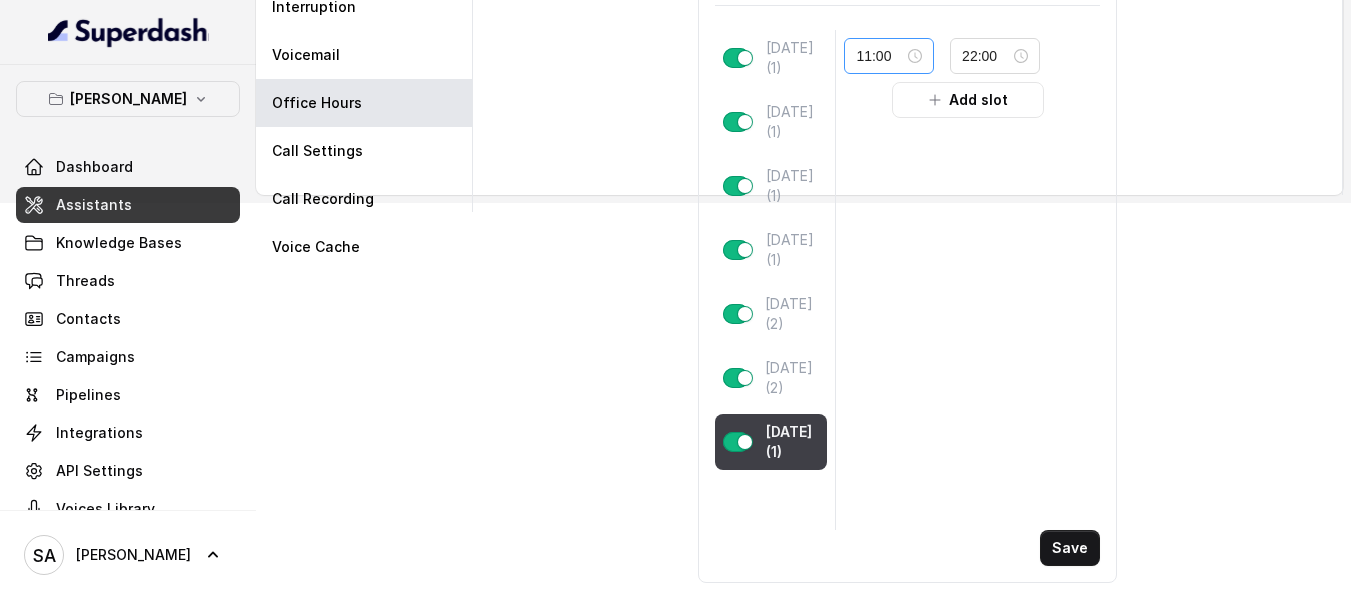 click on "11:00" at bounding box center [889, 56] 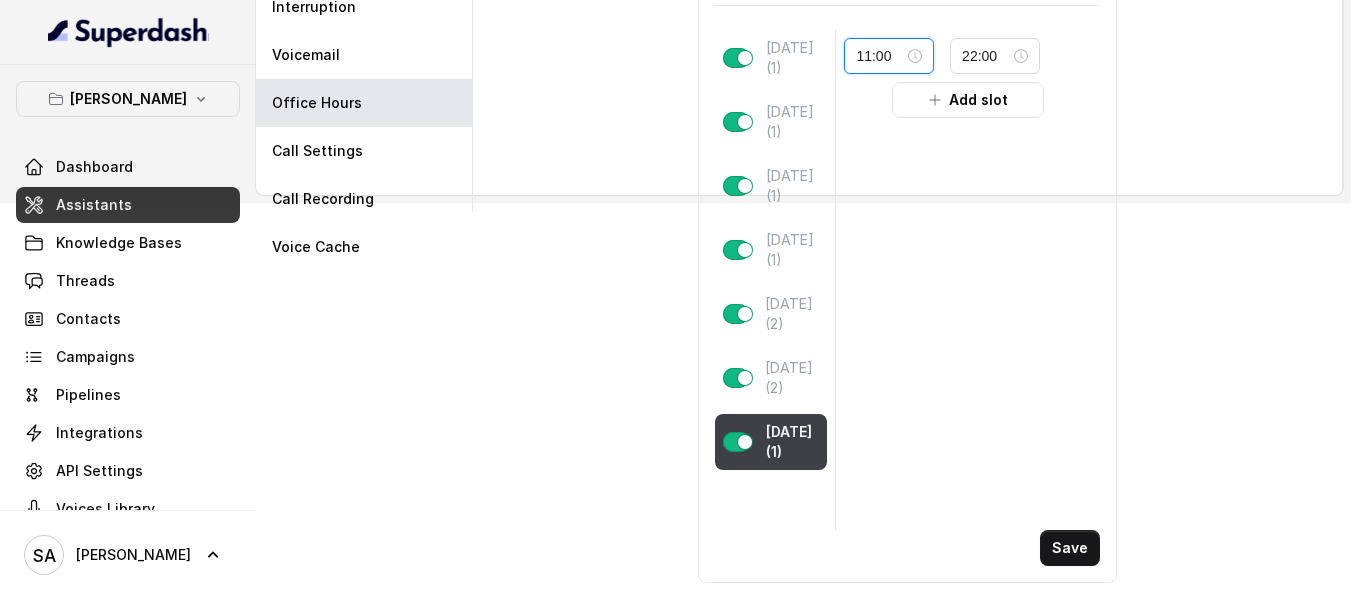 scroll, scrollTop: 308, scrollLeft: 0, axis: vertical 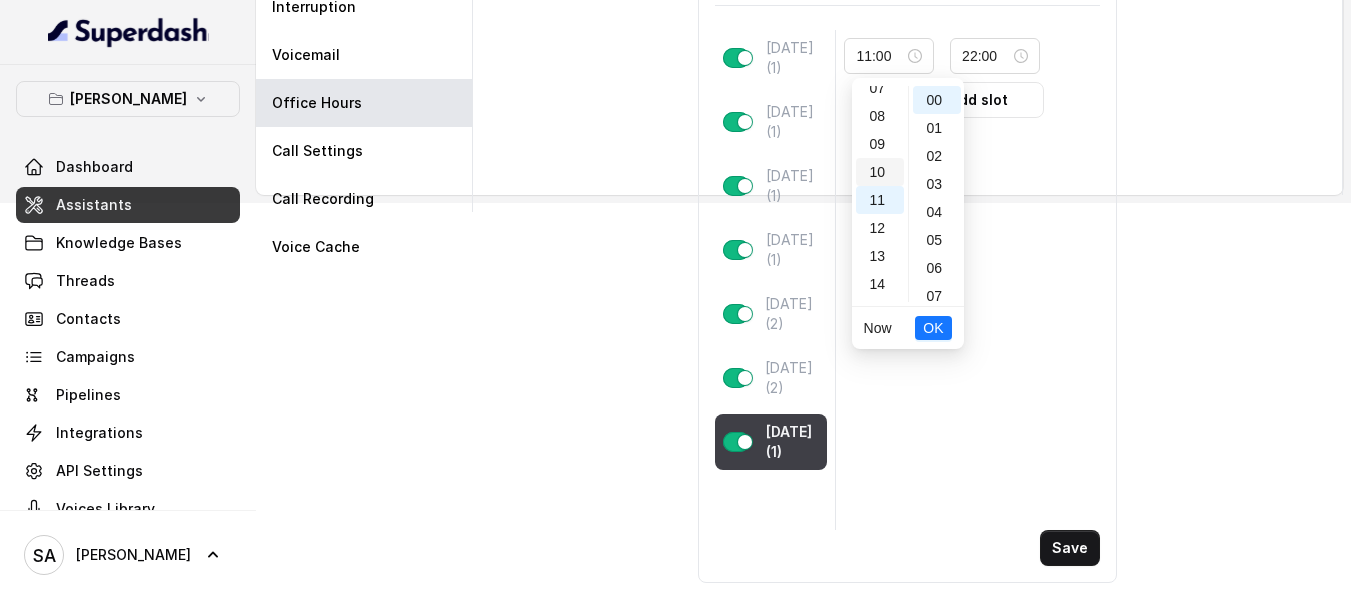 click on "10" at bounding box center [880, 172] 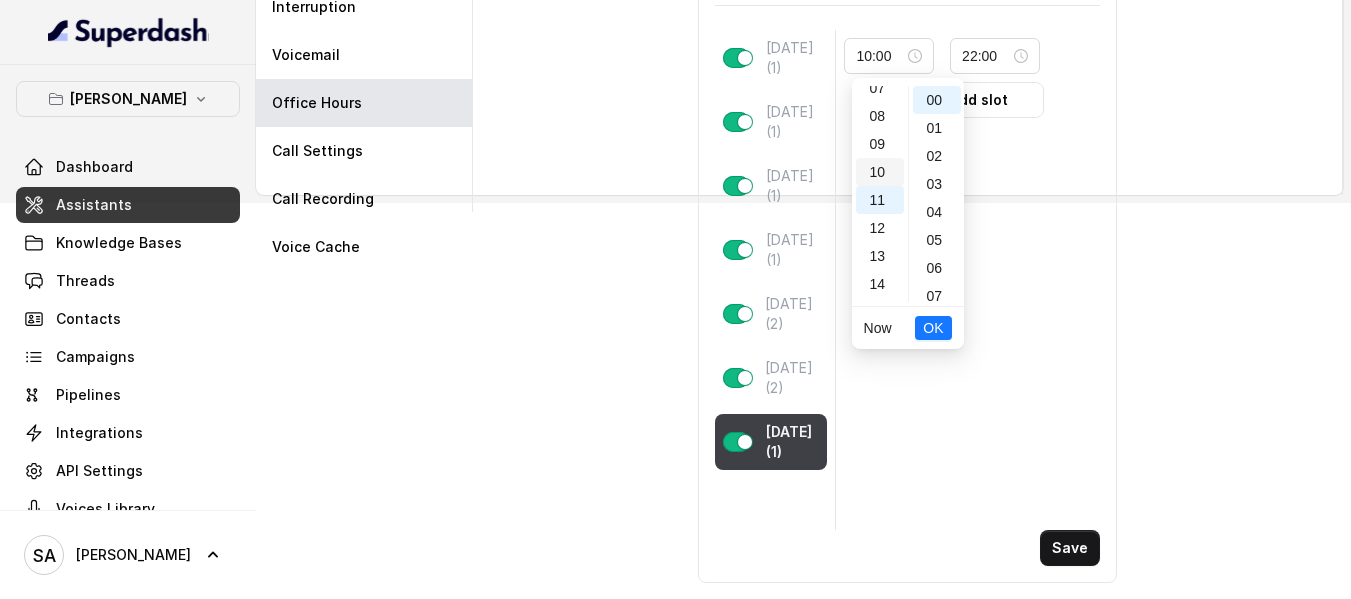 scroll, scrollTop: 280, scrollLeft: 0, axis: vertical 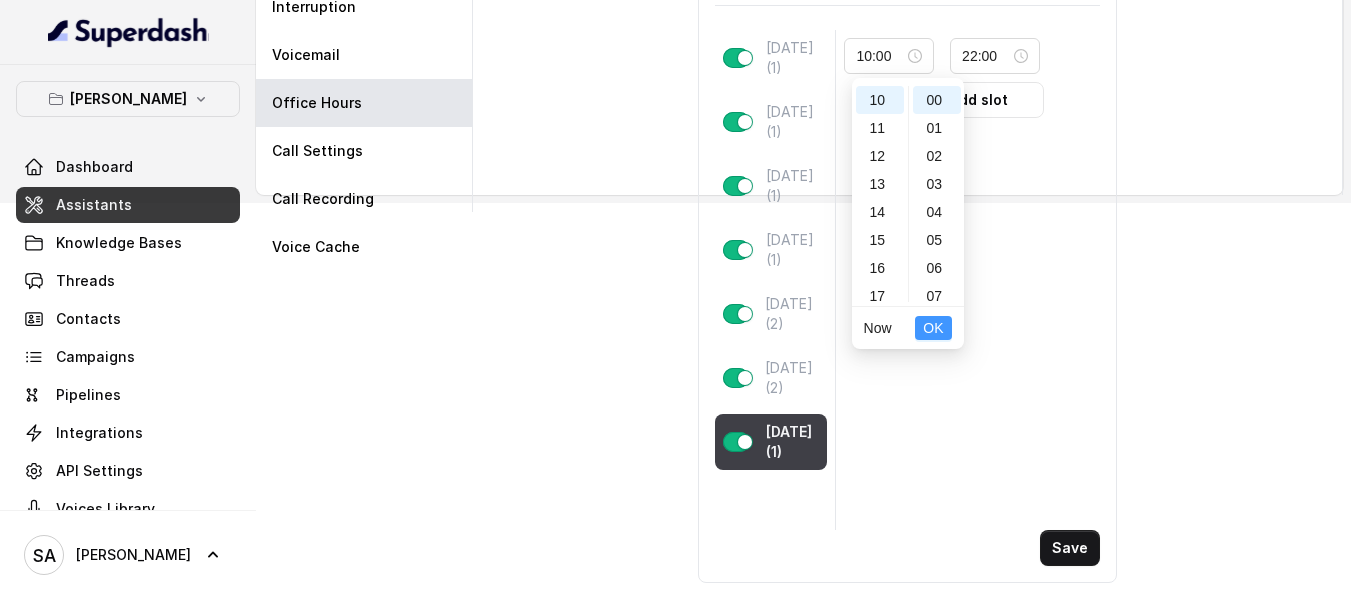 click on "OK" at bounding box center (933, 328) 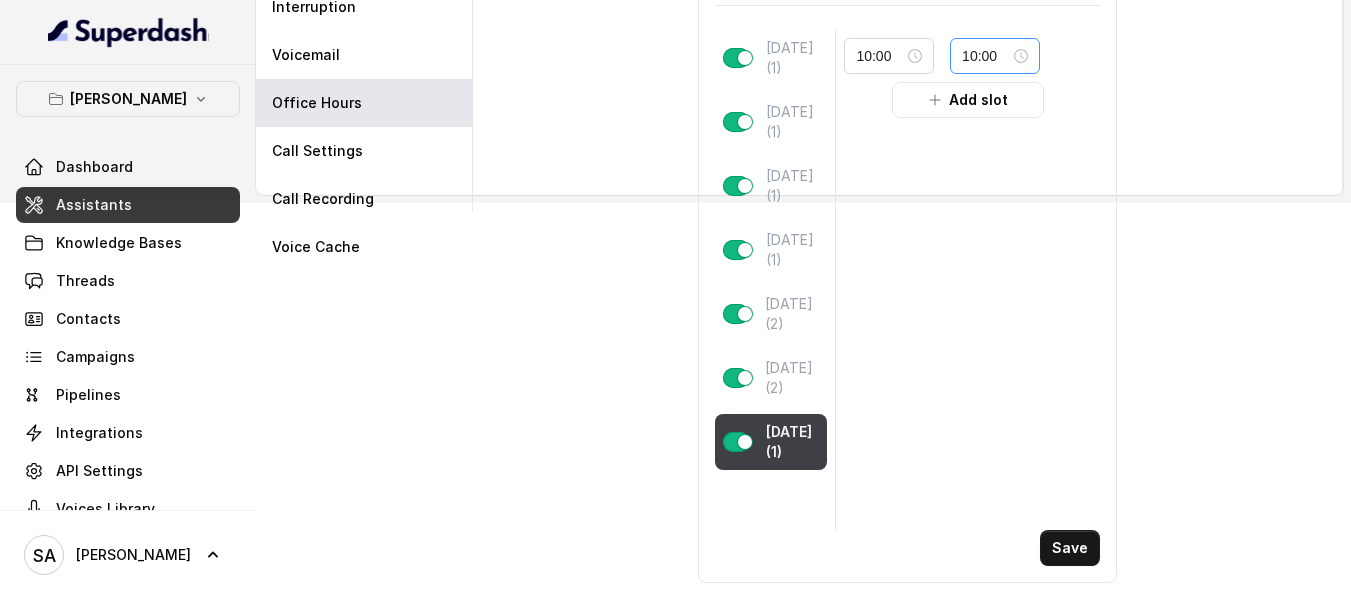 click on "10:00" at bounding box center (995, 56) 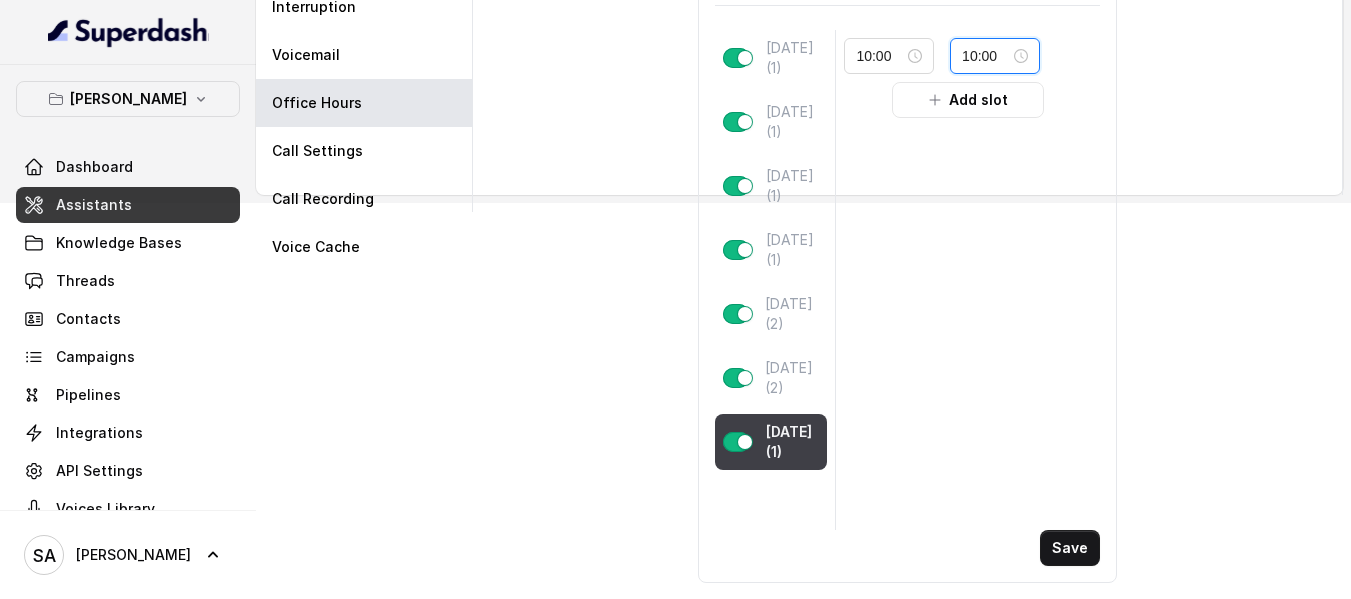 scroll, scrollTop: 285, scrollLeft: 0, axis: vertical 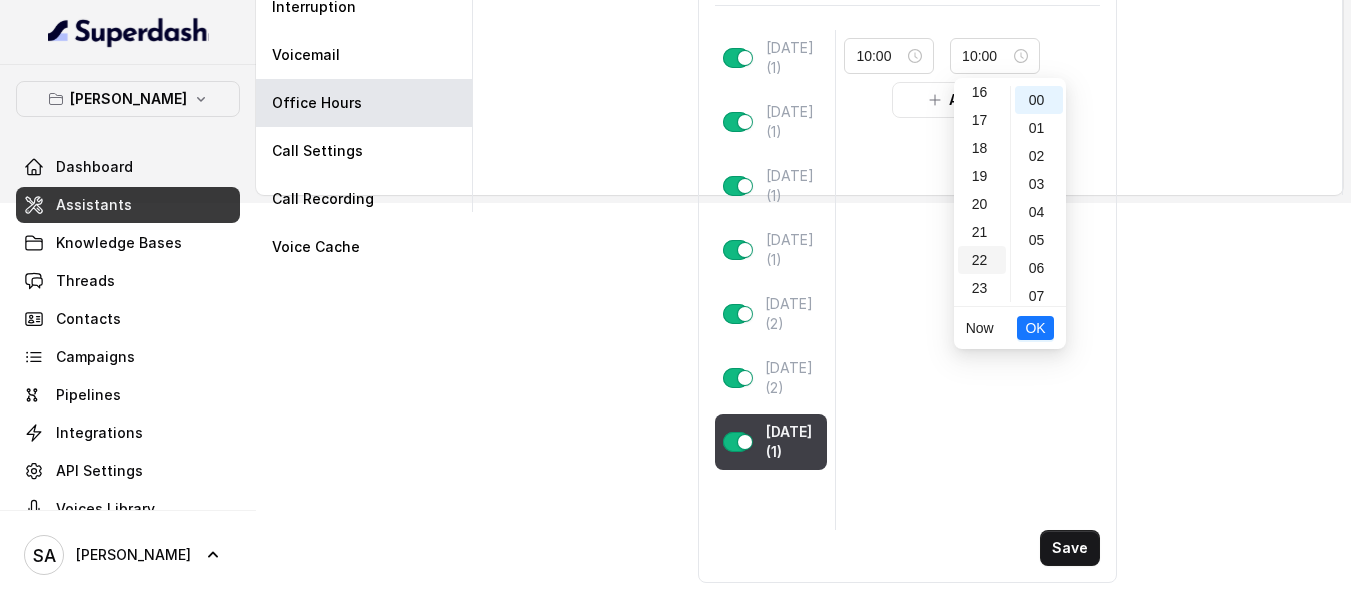 click on "22" at bounding box center (982, 260) 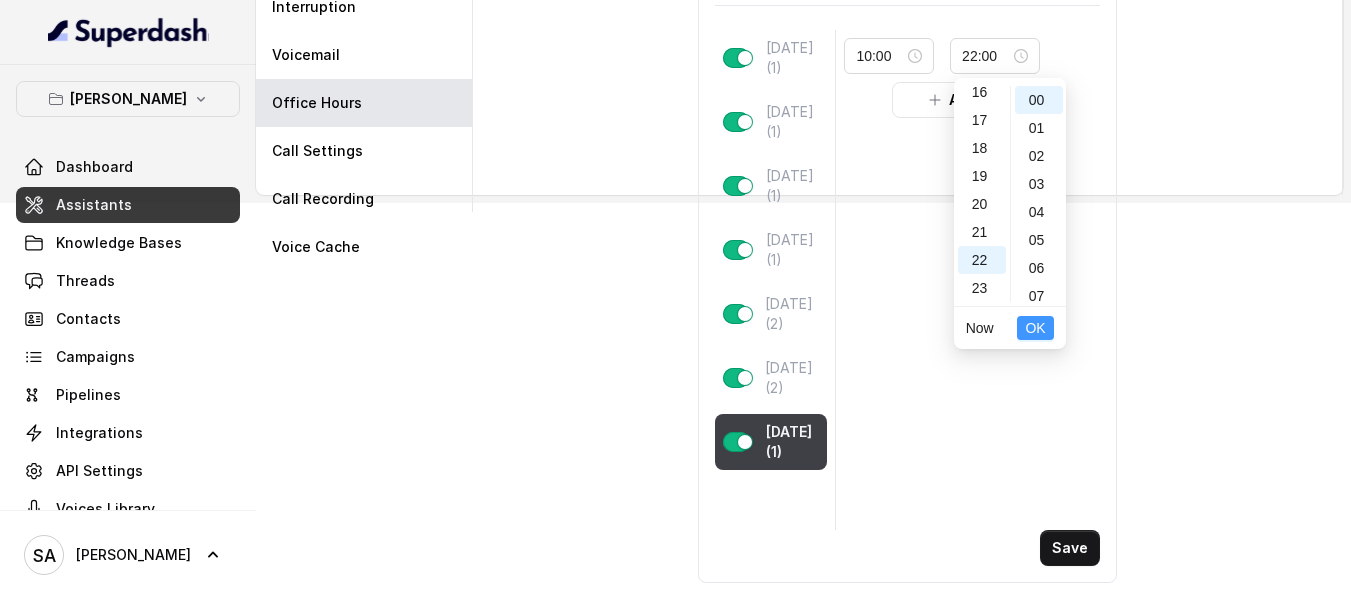 click on "OK" at bounding box center (1035, 328) 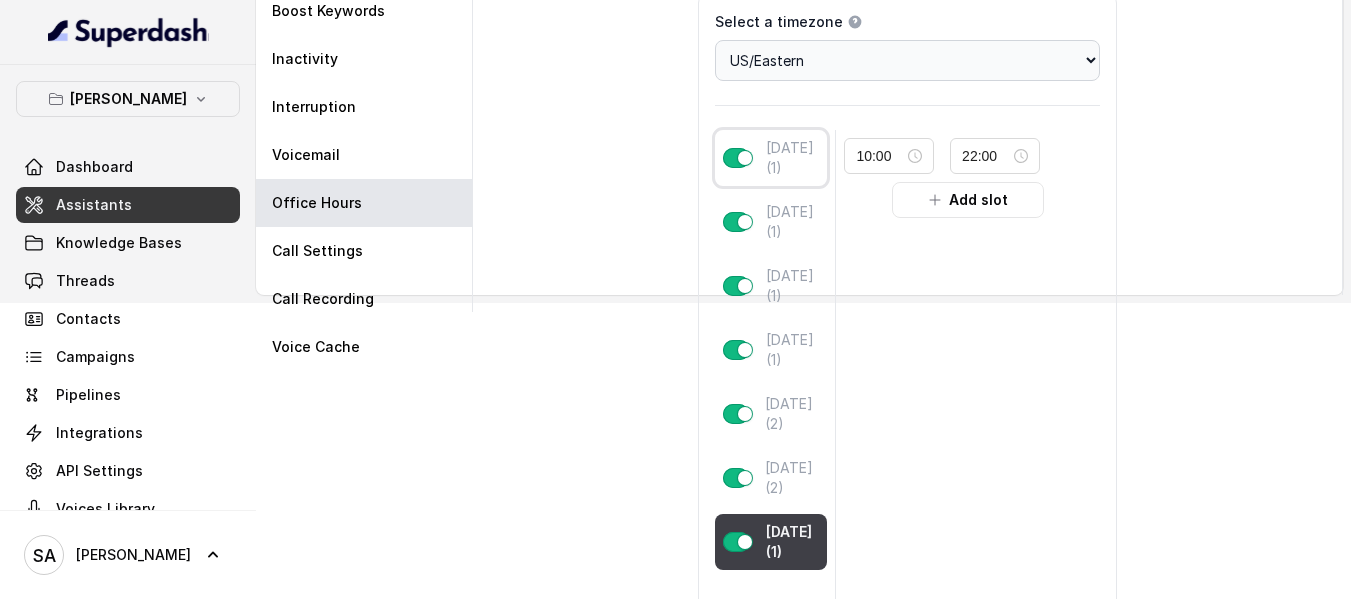 click on "[DATE] (1)" at bounding box center (793, 158) 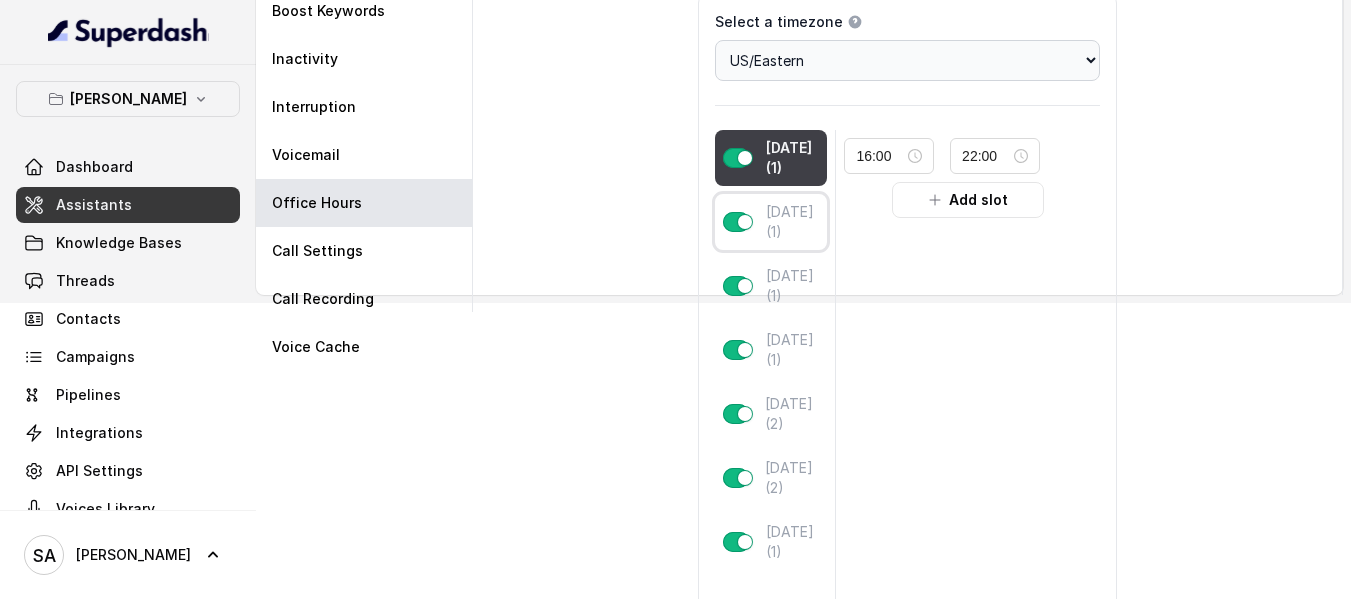 click on "[DATE] (1)" at bounding box center (793, 222) 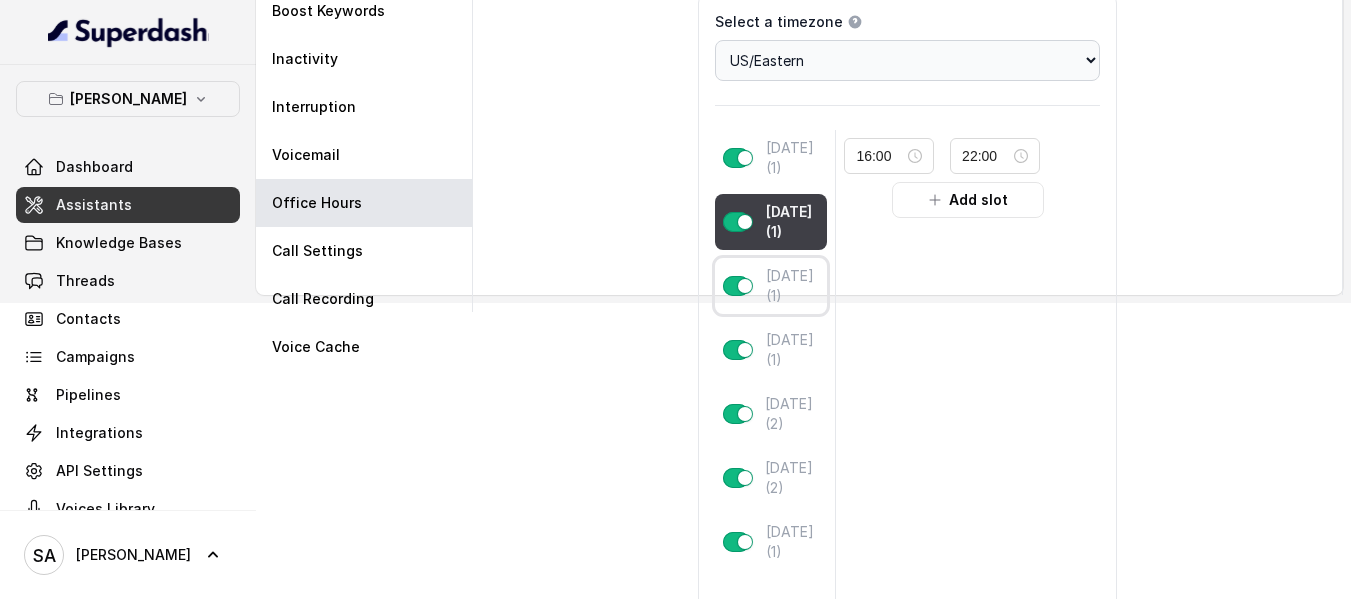 click on "[DATE] (1)" at bounding box center [793, 286] 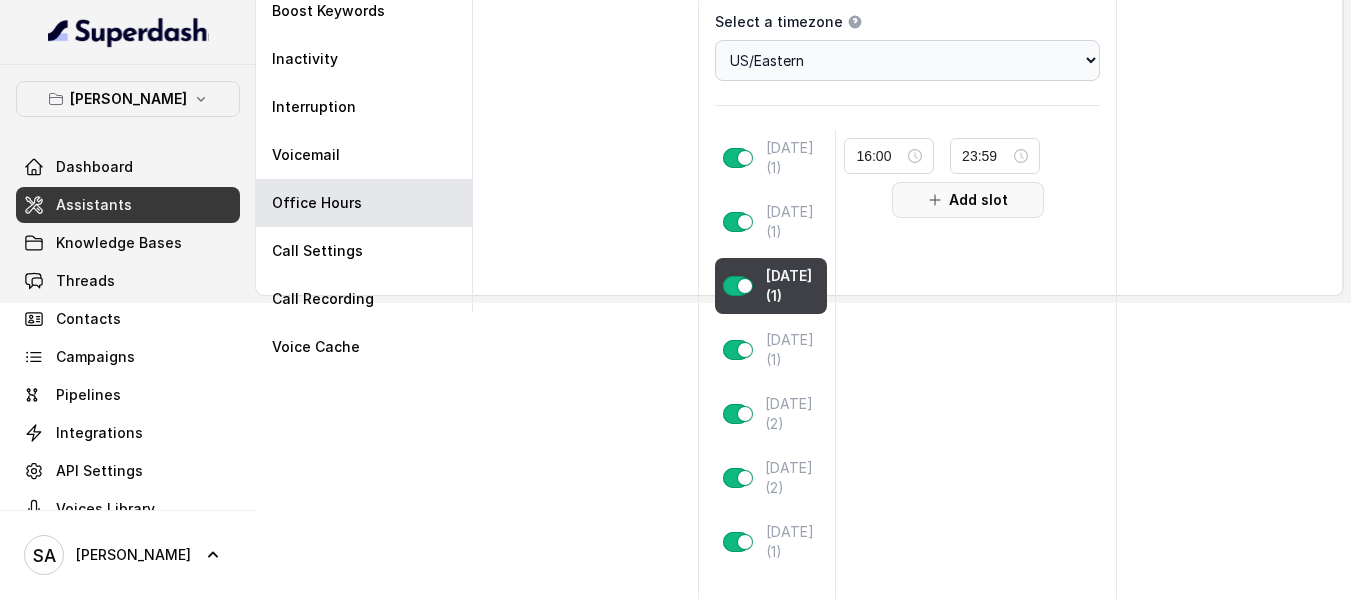 click on "Add slot" at bounding box center [967, 200] 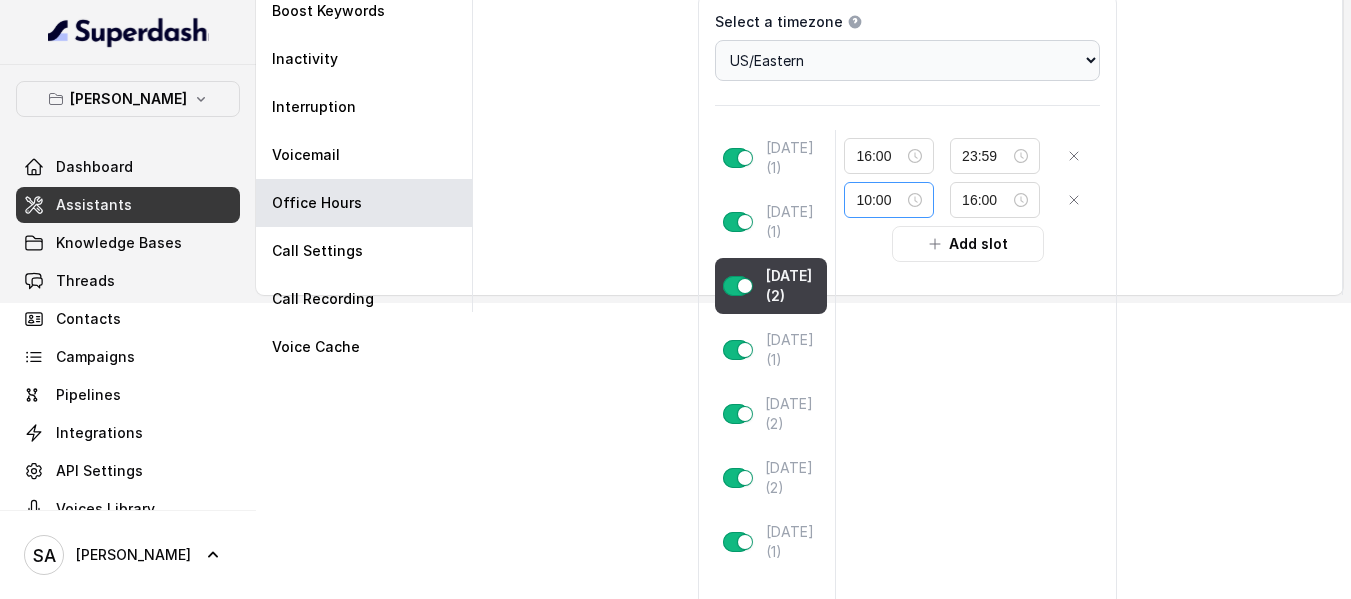 click on "10:00" at bounding box center (889, 200) 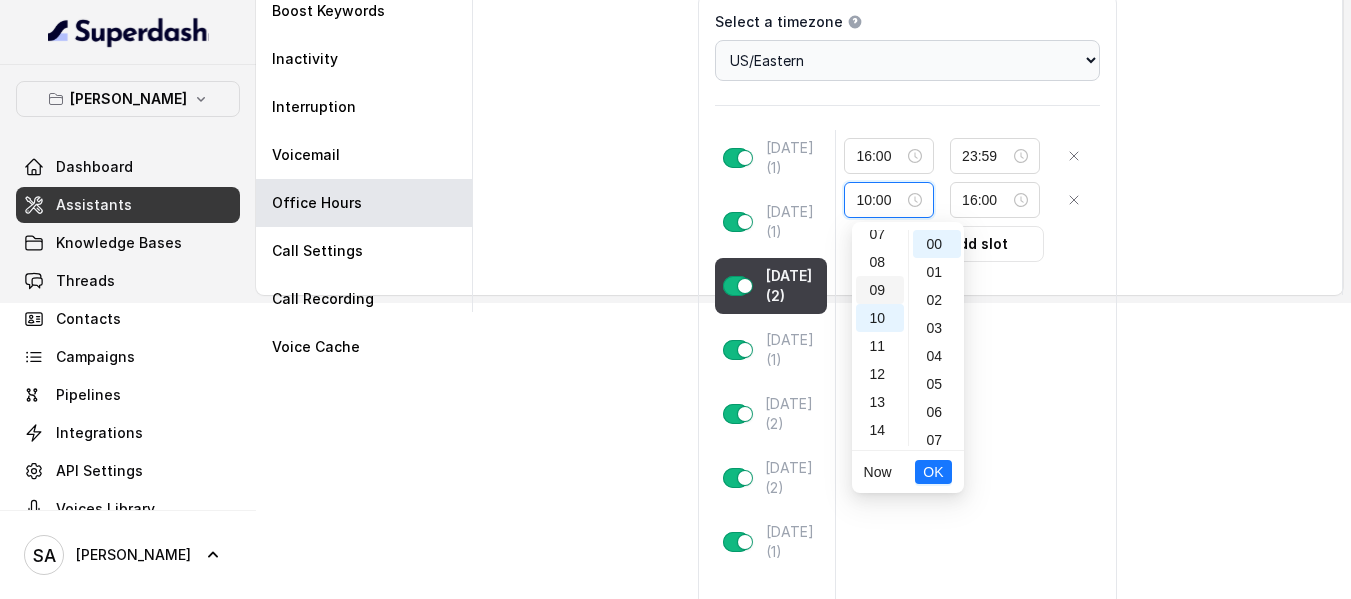 scroll, scrollTop: 0, scrollLeft: 0, axis: both 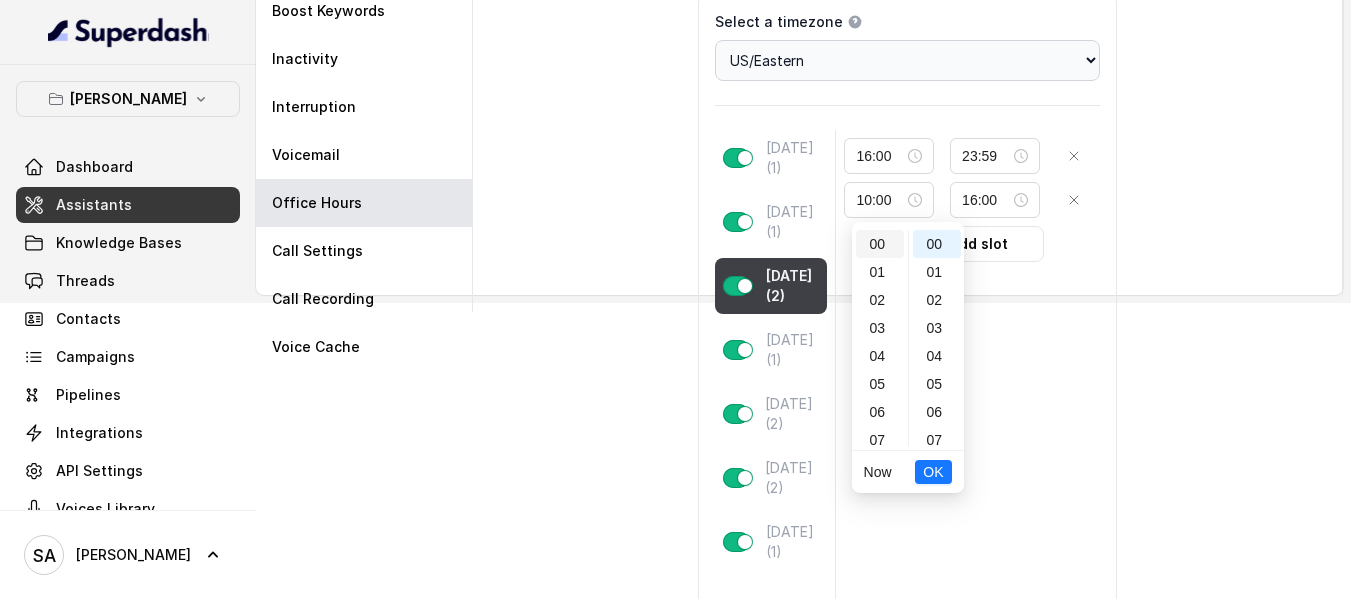 click on "00" at bounding box center [880, 244] 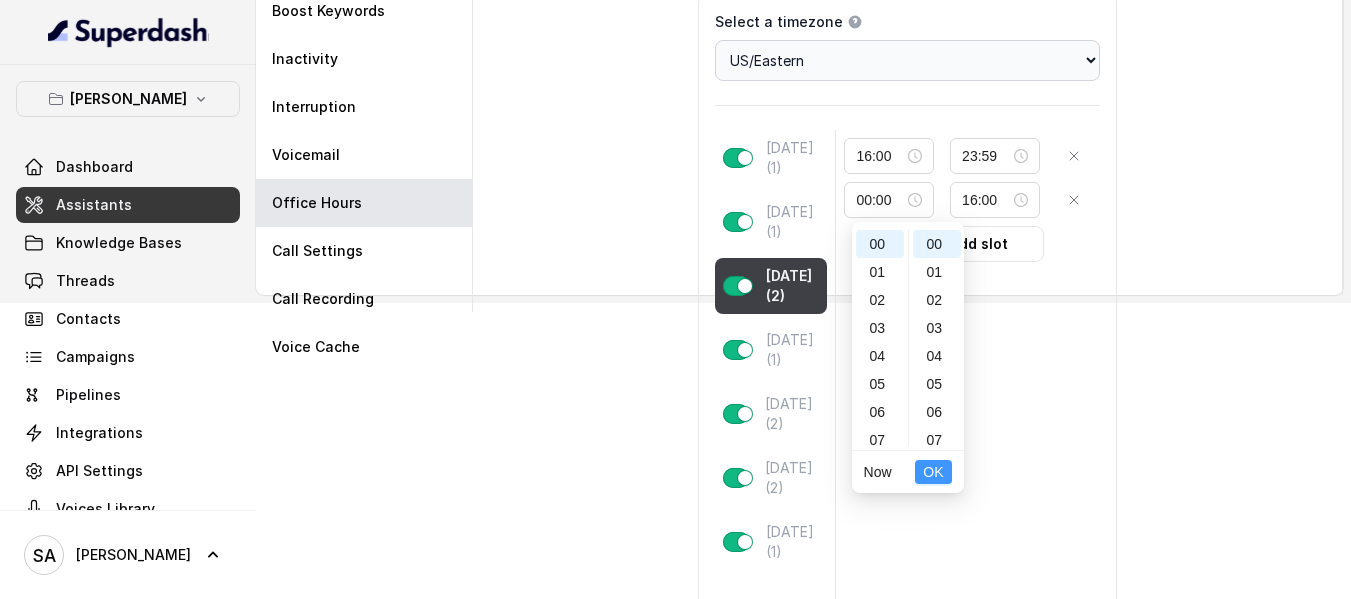 click on "OK" at bounding box center (933, 472) 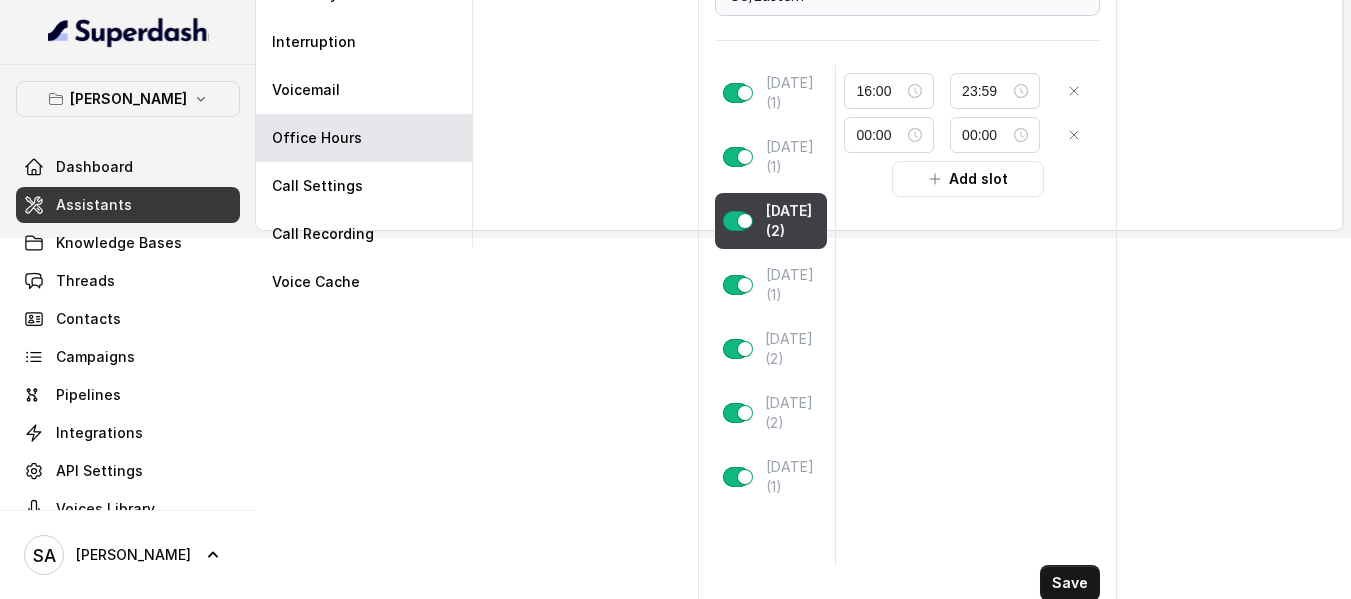 scroll, scrollTop: 396, scrollLeft: 0, axis: vertical 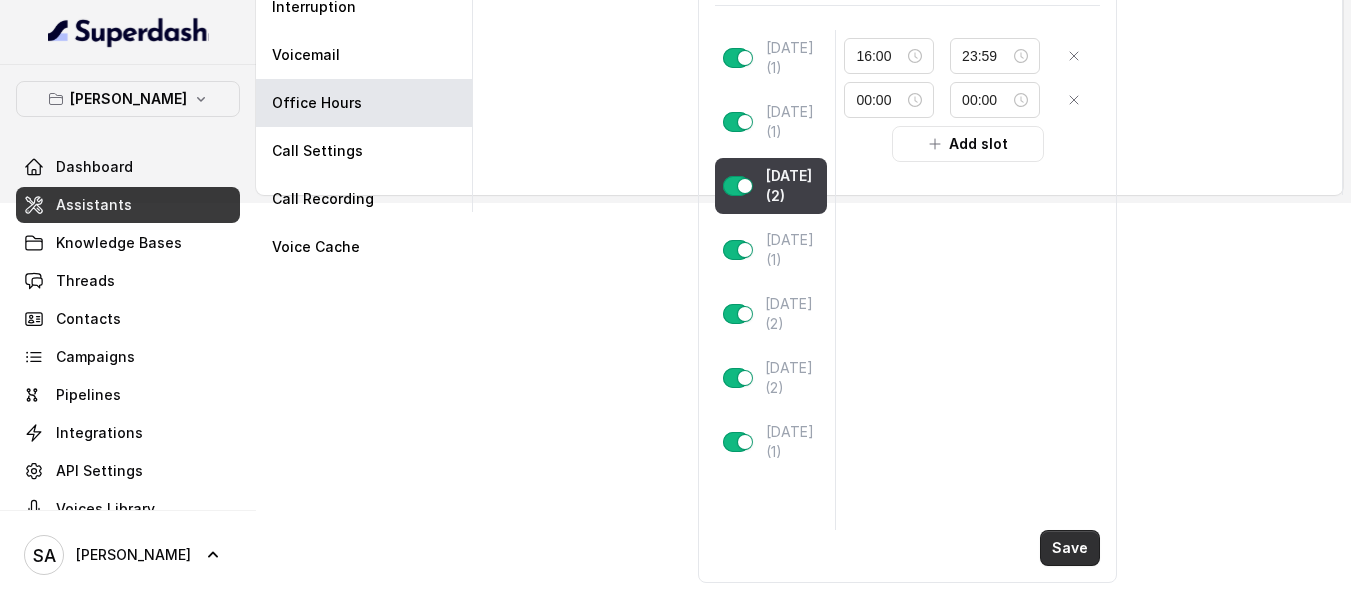 click on "Save" at bounding box center [1070, 548] 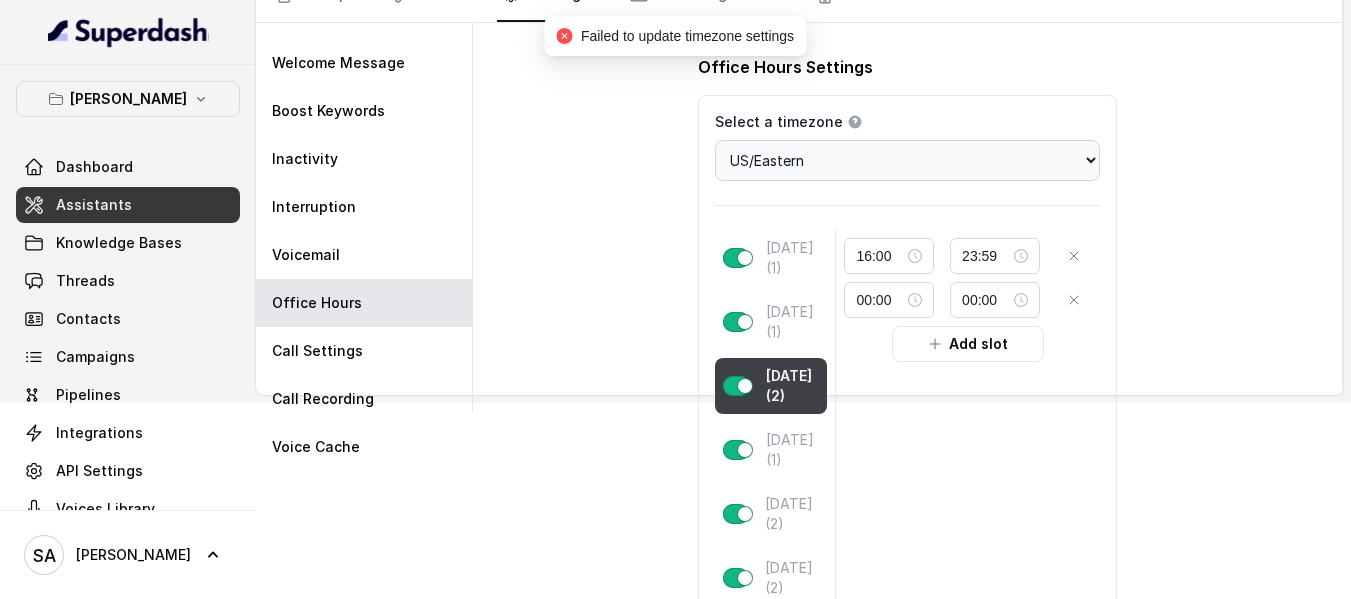 scroll, scrollTop: 96, scrollLeft: 0, axis: vertical 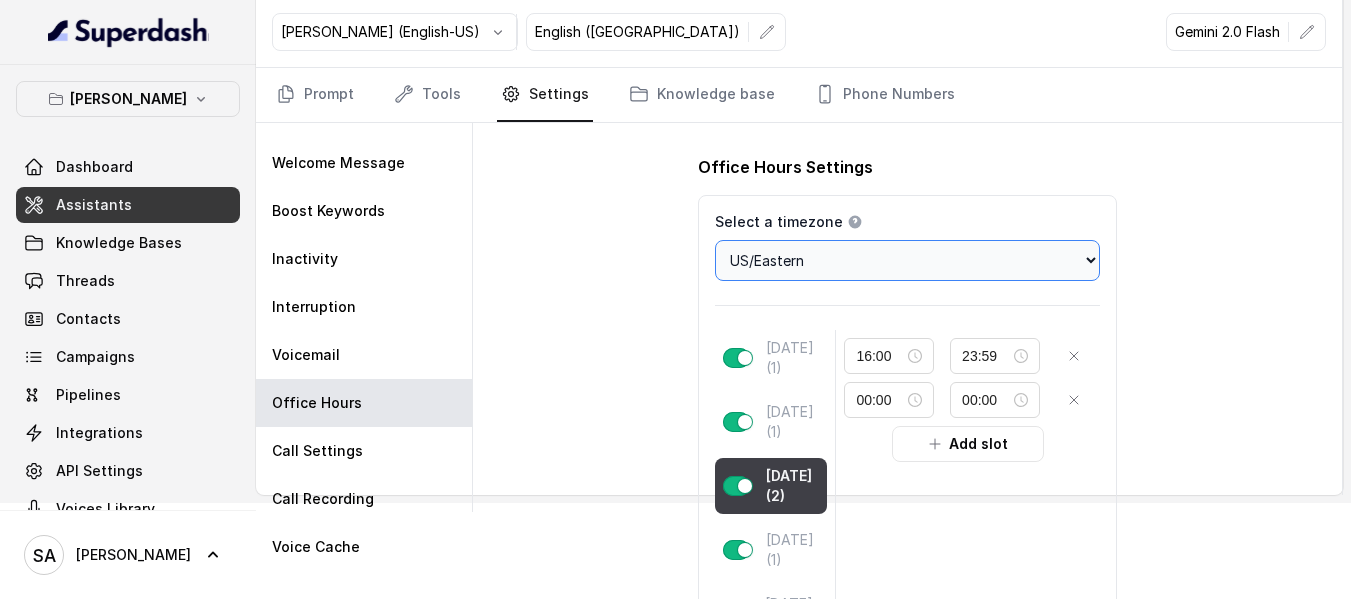 click on "Choose a timezone [GEOGRAPHIC_DATA]/[GEOGRAPHIC_DATA] [GEOGRAPHIC_DATA]/[GEOGRAPHIC_DATA] [GEOGRAPHIC_DATA]/[GEOGRAPHIC_DATA] [GEOGRAPHIC_DATA]/[GEOGRAPHIC_DATA] [GEOGRAPHIC_DATA]/[GEOGRAPHIC_DATA] [GEOGRAPHIC_DATA]/[GEOGRAPHIC_DATA] [GEOGRAPHIC_DATA]/[GEOGRAPHIC_DATA] [GEOGRAPHIC_DATA]/[GEOGRAPHIC_DATA] [GEOGRAPHIC_DATA]/[GEOGRAPHIC_DATA] [GEOGRAPHIC_DATA]/[GEOGRAPHIC_DATA] [GEOGRAPHIC_DATA]/[GEOGRAPHIC_DATA] [GEOGRAPHIC_DATA]/[GEOGRAPHIC_DATA] [GEOGRAPHIC_DATA]/[GEOGRAPHIC_DATA] [GEOGRAPHIC_DATA]/[GEOGRAPHIC_DATA] [GEOGRAPHIC_DATA]/[GEOGRAPHIC_DATA] [GEOGRAPHIC_DATA]/[GEOGRAPHIC_DATA] [GEOGRAPHIC_DATA]/[GEOGRAPHIC_DATA] [GEOGRAPHIC_DATA]/[GEOGRAPHIC_DATA] [GEOGRAPHIC_DATA]/[GEOGRAPHIC_DATA] [GEOGRAPHIC_DATA]/[GEOGRAPHIC_DATA] [GEOGRAPHIC_DATA]/[GEOGRAPHIC_DATA] [GEOGRAPHIC_DATA]/El_Aaiun [GEOGRAPHIC_DATA]/[GEOGRAPHIC_DATA] [GEOGRAPHIC_DATA]/[GEOGRAPHIC_DATA] [GEOGRAPHIC_DATA]/[GEOGRAPHIC_DATA] [GEOGRAPHIC_DATA]/[GEOGRAPHIC_DATA] [GEOGRAPHIC_DATA]/[GEOGRAPHIC_DATA] [GEOGRAPHIC_DATA]/[GEOGRAPHIC_DATA] [GEOGRAPHIC_DATA]/[GEOGRAPHIC_DATA] [GEOGRAPHIC_DATA]/[GEOGRAPHIC_DATA] [GEOGRAPHIC_DATA]/[GEOGRAPHIC_DATA] [GEOGRAPHIC_DATA]/[GEOGRAPHIC_DATA] [GEOGRAPHIC_DATA]/[GEOGRAPHIC_DATA] [GEOGRAPHIC_DATA]/[GEOGRAPHIC_DATA] [GEOGRAPHIC_DATA]/[GEOGRAPHIC_DATA] [GEOGRAPHIC_DATA]/[GEOGRAPHIC_DATA] [GEOGRAPHIC_DATA]/[GEOGRAPHIC_DATA] [GEOGRAPHIC_DATA]/[GEOGRAPHIC_DATA] [GEOGRAPHIC_DATA]/[GEOGRAPHIC_DATA] [GEOGRAPHIC_DATA]/[GEOGRAPHIC_DATA] [GEOGRAPHIC_DATA]/[GEOGRAPHIC_DATA] [GEOGRAPHIC_DATA]/[GEOGRAPHIC_DATA] [GEOGRAPHIC_DATA]/[GEOGRAPHIC_DATA] [GEOGRAPHIC_DATA]/[GEOGRAPHIC_DATA] [GEOGRAPHIC_DATA]/[GEOGRAPHIC_DATA] [GEOGRAPHIC_DATA]/[GEOGRAPHIC_DATA] [GEOGRAPHIC_DATA]/[GEOGRAPHIC_DATA] [GEOGRAPHIC_DATA]/[GEOGRAPHIC_DATA] [GEOGRAPHIC_DATA]/[GEOGRAPHIC_DATA]-[GEOGRAPHIC_DATA] [GEOGRAPHIC_DATA]/[GEOGRAPHIC_DATA] [GEOGRAPHIC_DATA]/[GEOGRAPHIC_DATA] [GEOGRAPHIC_DATA]/[GEOGRAPHIC_DATA] [GEOGRAPHIC_DATA]/[GEOGRAPHIC_DATA] [GEOGRAPHIC_DATA]/[GEOGRAPHIC_DATA] [GEOGRAPHIC_DATA]/[GEOGRAPHIC_DATA] [GEOGRAPHIC_DATA]/[GEOGRAPHIC_DATA] [GEOGRAPHIC_DATA]/[GEOGRAPHIC_DATA] [GEOGRAPHIC_DATA]/[GEOGRAPHIC_DATA] [GEOGRAPHIC_DATA]/[GEOGRAPHIC_DATA] [GEOGRAPHIC_DATA]/[GEOGRAPHIC_DATA]/[GEOGRAPHIC_DATA] [GEOGRAPHIC_DATA]/[GEOGRAPHIC_DATA]/[GEOGRAPHIC_DATA] [GEOGRAPHIC_DATA]/[GEOGRAPHIC_DATA]/[GEOGRAPHIC_DATA]" at bounding box center [907, 260] 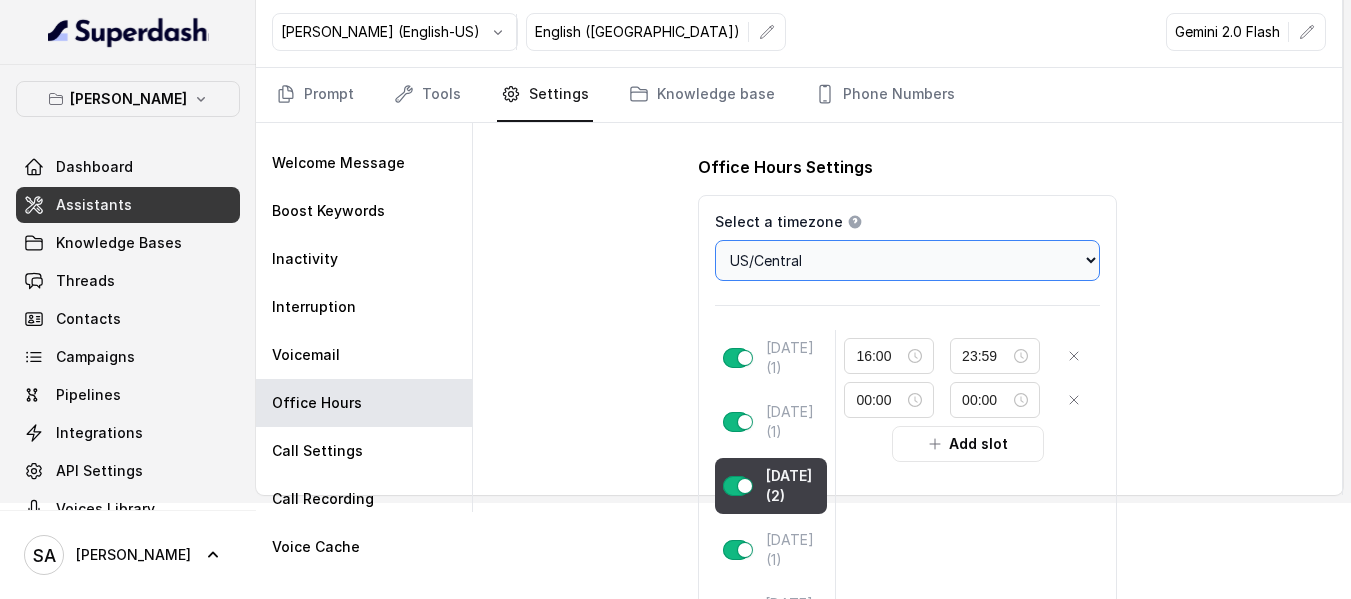 click on "Choose a timezone [GEOGRAPHIC_DATA]/[GEOGRAPHIC_DATA] [GEOGRAPHIC_DATA]/[GEOGRAPHIC_DATA] [GEOGRAPHIC_DATA]/[GEOGRAPHIC_DATA] [GEOGRAPHIC_DATA]/[GEOGRAPHIC_DATA] [GEOGRAPHIC_DATA]/[GEOGRAPHIC_DATA] [GEOGRAPHIC_DATA]/[GEOGRAPHIC_DATA] [GEOGRAPHIC_DATA]/[GEOGRAPHIC_DATA] [GEOGRAPHIC_DATA]/[GEOGRAPHIC_DATA] [GEOGRAPHIC_DATA]/[GEOGRAPHIC_DATA] [GEOGRAPHIC_DATA]/[GEOGRAPHIC_DATA] [GEOGRAPHIC_DATA]/[GEOGRAPHIC_DATA] [GEOGRAPHIC_DATA]/[GEOGRAPHIC_DATA] [GEOGRAPHIC_DATA]/[GEOGRAPHIC_DATA] [GEOGRAPHIC_DATA]/[GEOGRAPHIC_DATA] [GEOGRAPHIC_DATA]/[GEOGRAPHIC_DATA] [GEOGRAPHIC_DATA]/[GEOGRAPHIC_DATA] [GEOGRAPHIC_DATA]/[GEOGRAPHIC_DATA] [GEOGRAPHIC_DATA]/[GEOGRAPHIC_DATA] [GEOGRAPHIC_DATA]/[GEOGRAPHIC_DATA] [GEOGRAPHIC_DATA]/[GEOGRAPHIC_DATA] [GEOGRAPHIC_DATA]/[GEOGRAPHIC_DATA] [GEOGRAPHIC_DATA]/El_Aaiun [GEOGRAPHIC_DATA]/[GEOGRAPHIC_DATA] [GEOGRAPHIC_DATA]/[GEOGRAPHIC_DATA] [GEOGRAPHIC_DATA]/[GEOGRAPHIC_DATA] [GEOGRAPHIC_DATA]/[GEOGRAPHIC_DATA] [GEOGRAPHIC_DATA]/[GEOGRAPHIC_DATA] [GEOGRAPHIC_DATA]/[GEOGRAPHIC_DATA] [GEOGRAPHIC_DATA]/[GEOGRAPHIC_DATA] [GEOGRAPHIC_DATA]/[GEOGRAPHIC_DATA] [GEOGRAPHIC_DATA]/[GEOGRAPHIC_DATA] [GEOGRAPHIC_DATA]/[GEOGRAPHIC_DATA] [GEOGRAPHIC_DATA]/[GEOGRAPHIC_DATA] [GEOGRAPHIC_DATA]/[GEOGRAPHIC_DATA] [GEOGRAPHIC_DATA]/[GEOGRAPHIC_DATA] [GEOGRAPHIC_DATA]/[GEOGRAPHIC_DATA] [GEOGRAPHIC_DATA]/[GEOGRAPHIC_DATA] [GEOGRAPHIC_DATA]/[GEOGRAPHIC_DATA] [GEOGRAPHIC_DATA]/[GEOGRAPHIC_DATA] [GEOGRAPHIC_DATA]/[GEOGRAPHIC_DATA] [GEOGRAPHIC_DATA]/[GEOGRAPHIC_DATA] [GEOGRAPHIC_DATA]/[GEOGRAPHIC_DATA] [GEOGRAPHIC_DATA]/[GEOGRAPHIC_DATA] [GEOGRAPHIC_DATA]/[GEOGRAPHIC_DATA] [GEOGRAPHIC_DATA]/[GEOGRAPHIC_DATA] [GEOGRAPHIC_DATA]/[GEOGRAPHIC_DATA] [GEOGRAPHIC_DATA]/[GEOGRAPHIC_DATA] [GEOGRAPHIC_DATA]/[GEOGRAPHIC_DATA] [GEOGRAPHIC_DATA]/[GEOGRAPHIC_DATA]-[GEOGRAPHIC_DATA] [GEOGRAPHIC_DATA]/[GEOGRAPHIC_DATA] [GEOGRAPHIC_DATA]/[GEOGRAPHIC_DATA] [GEOGRAPHIC_DATA]/[GEOGRAPHIC_DATA] [GEOGRAPHIC_DATA]/[GEOGRAPHIC_DATA] [GEOGRAPHIC_DATA]/[GEOGRAPHIC_DATA] [GEOGRAPHIC_DATA]/[GEOGRAPHIC_DATA] [GEOGRAPHIC_DATA]/[GEOGRAPHIC_DATA] [GEOGRAPHIC_DATA]/[GEOGRAPHIC_DATA] [GEOGRAPHIC_DATA]/[GEOGRAPHIC_DATA] [GEOGRAPHIC_DATA]/[GEOGRAPHIC_DATA] [GEOGRAPHIC_DATA]/[GEOGRAPHIC_DATA]/[GEOGRAPHIC_DATA] [GEOGRAPHIC_DATA]/[GEOGRAPHIC_DATA]/[GEOGRAPHIC_DATA] [GEOGRAPHIC_DATA]/[GEOGRAPHIC_DATA]/[GEOGRAPHIC_DATA]" at bounding box center [907, 260] 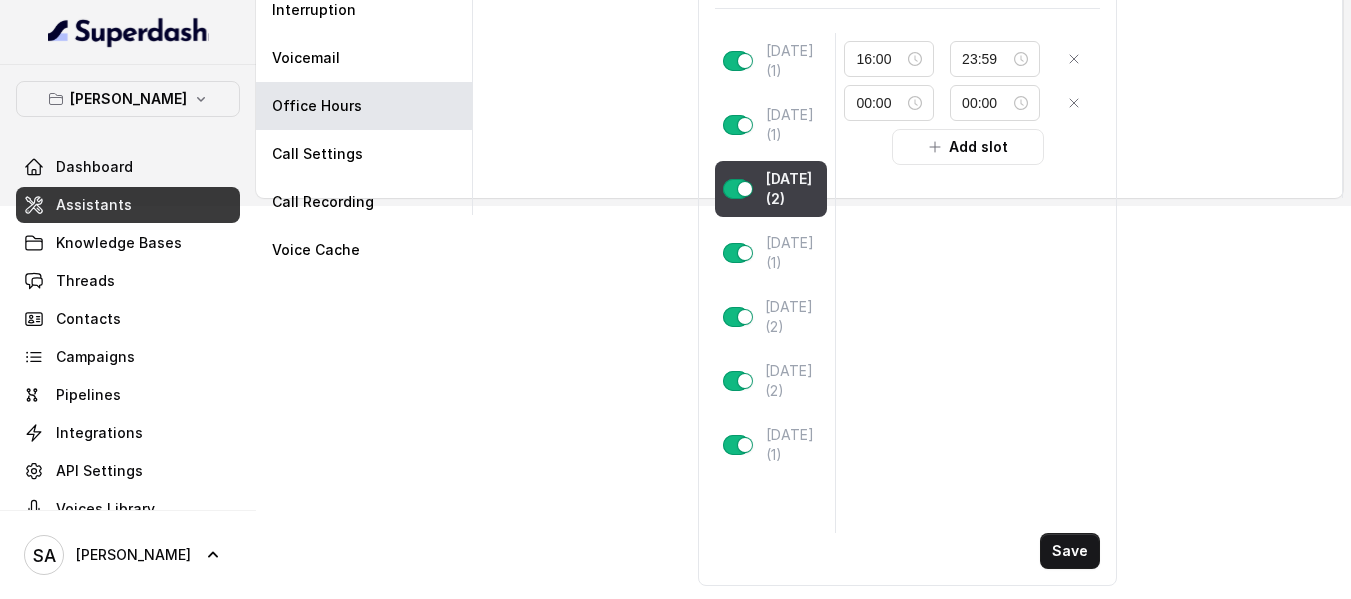 scroll, scrollTop: 396, scrollLeft: 0, axis: vertical 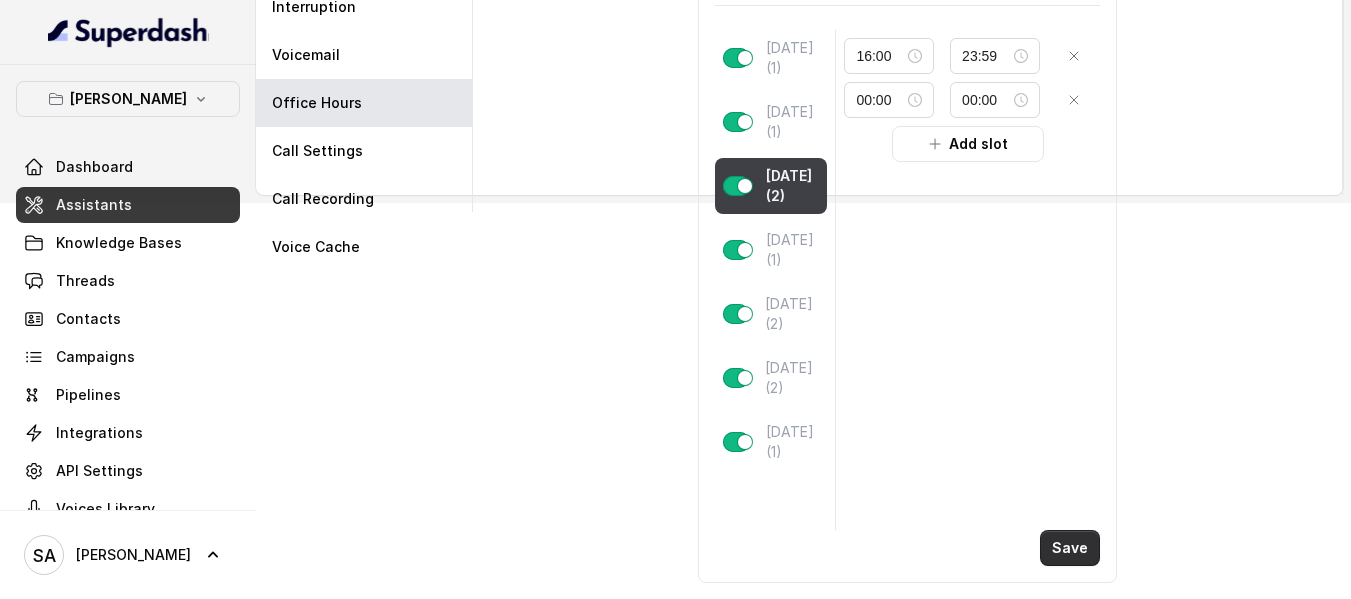 click on "Save" at bounding box center [1070, 548] 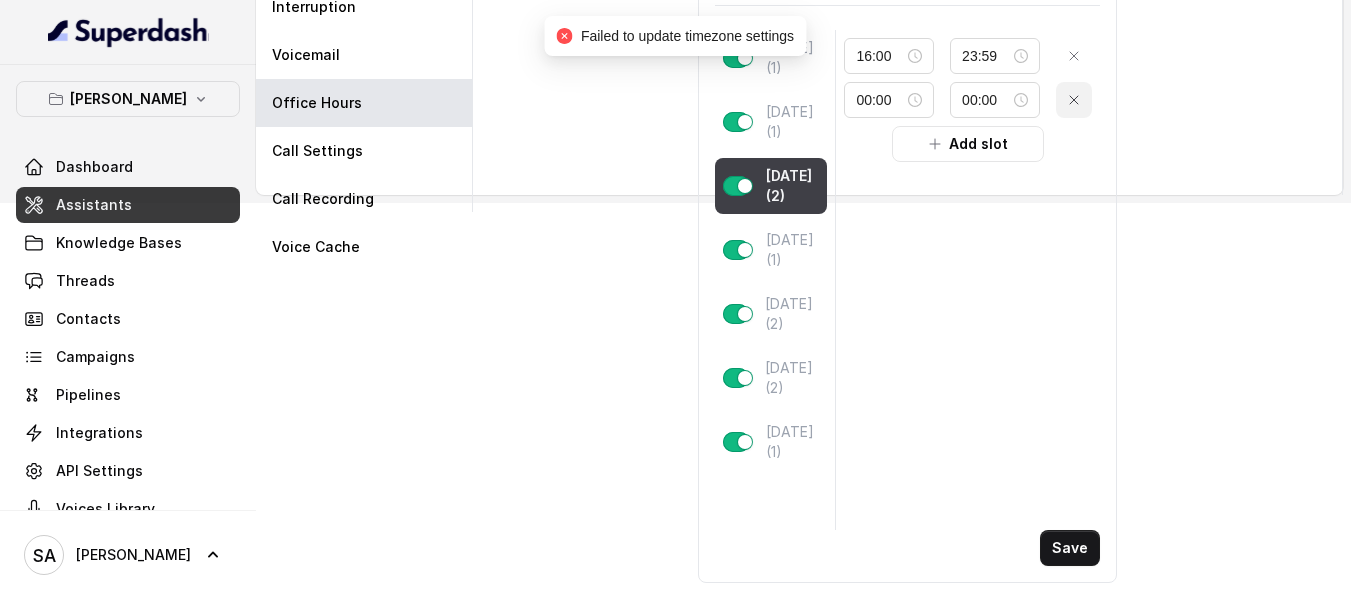 click 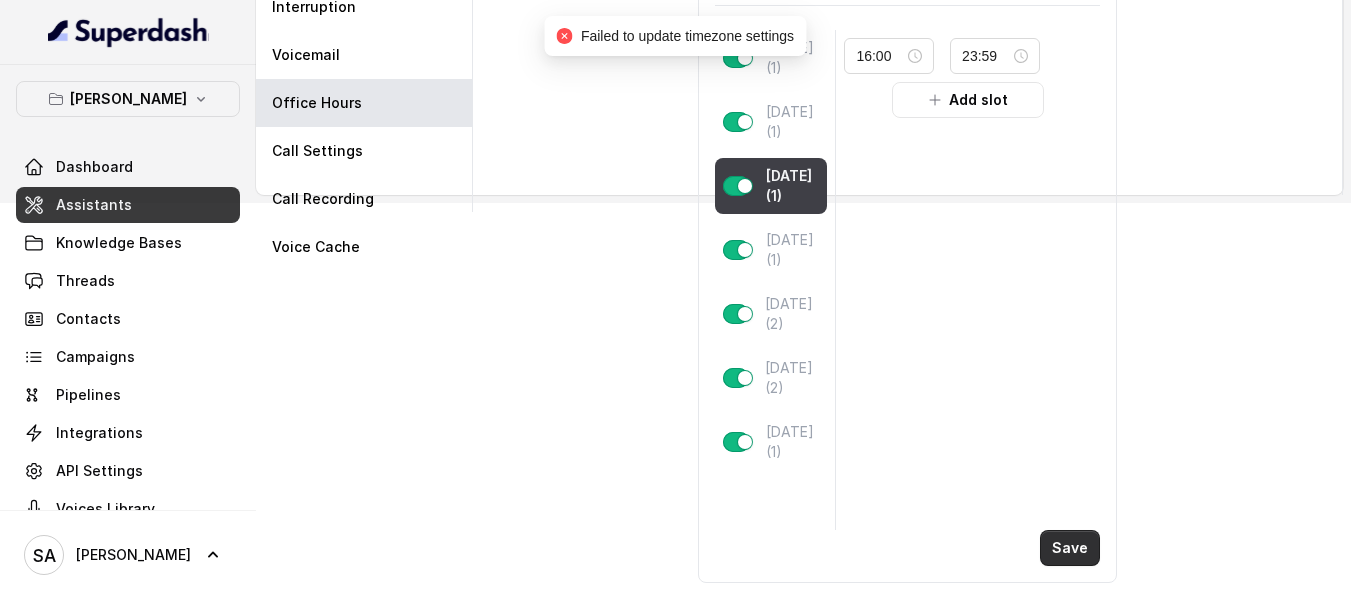 click on "Save" at bounding box center (1070, 548) 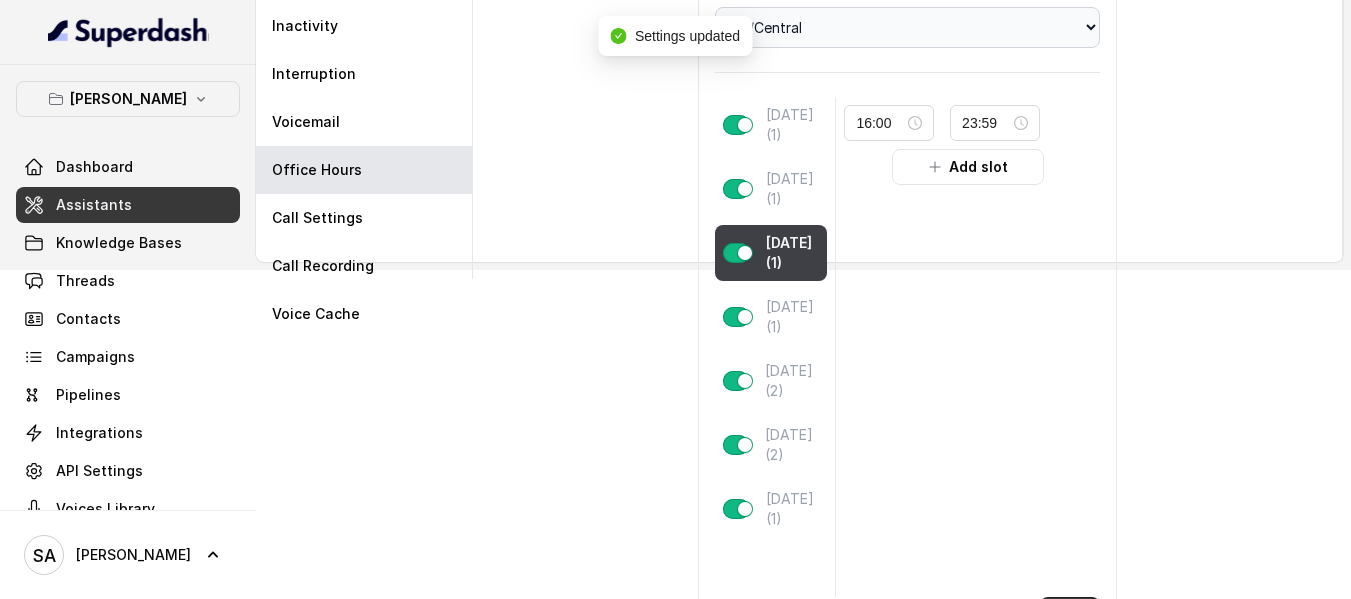 scroll, scrollTop: 296, scrollLeft: 0, axis: vertical 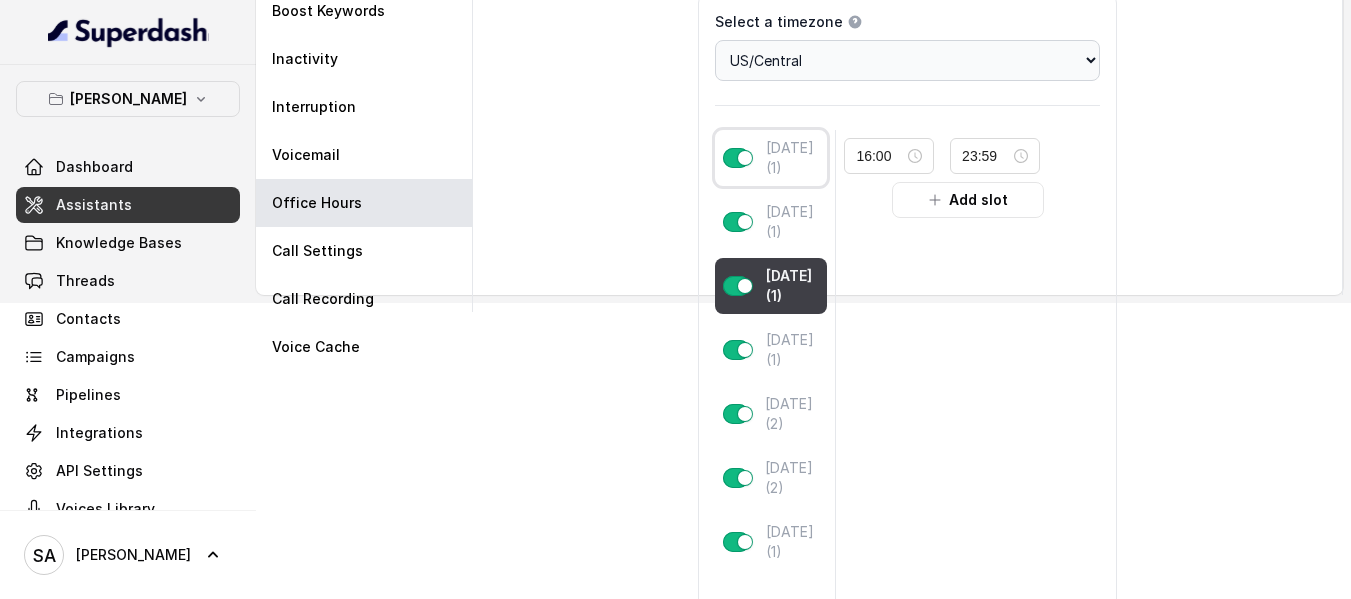 click on "[DATE] (1)" at bounding box center (793, 158) 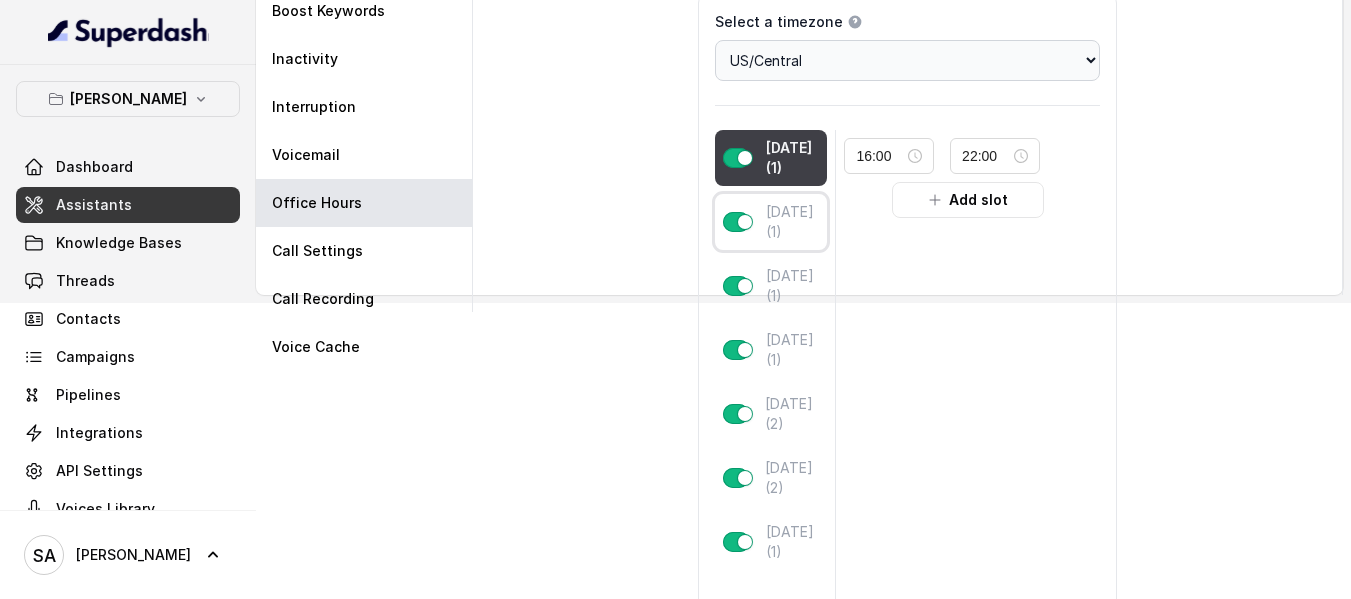 click on "[DATE] (1)" at bounding box center (793, 222) 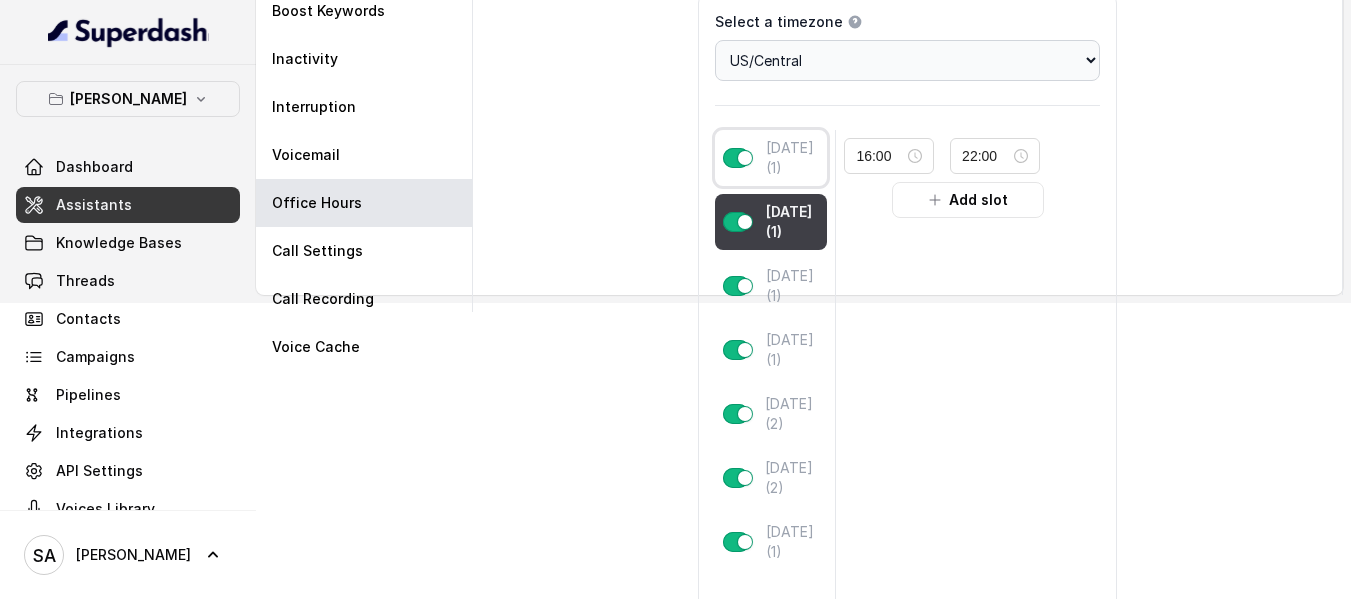 click on "[DATE] (1)" at bounding box center (793, 158) 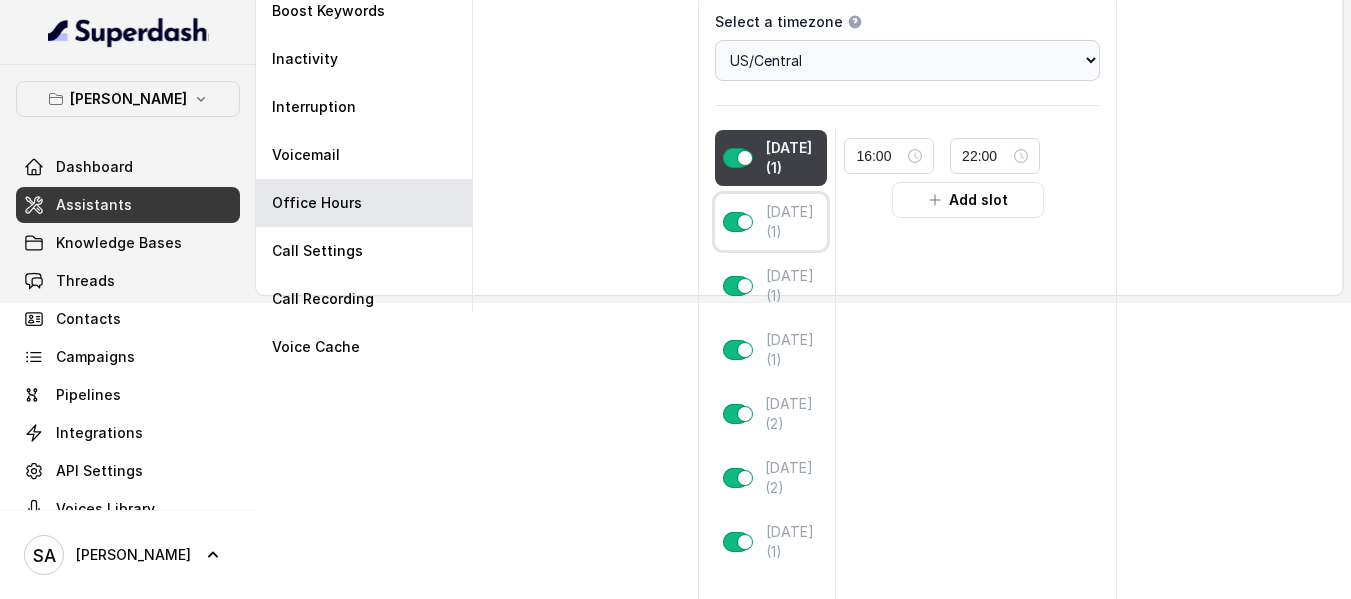 click on "[DATE] (1)" at bounding box center (793, 222) 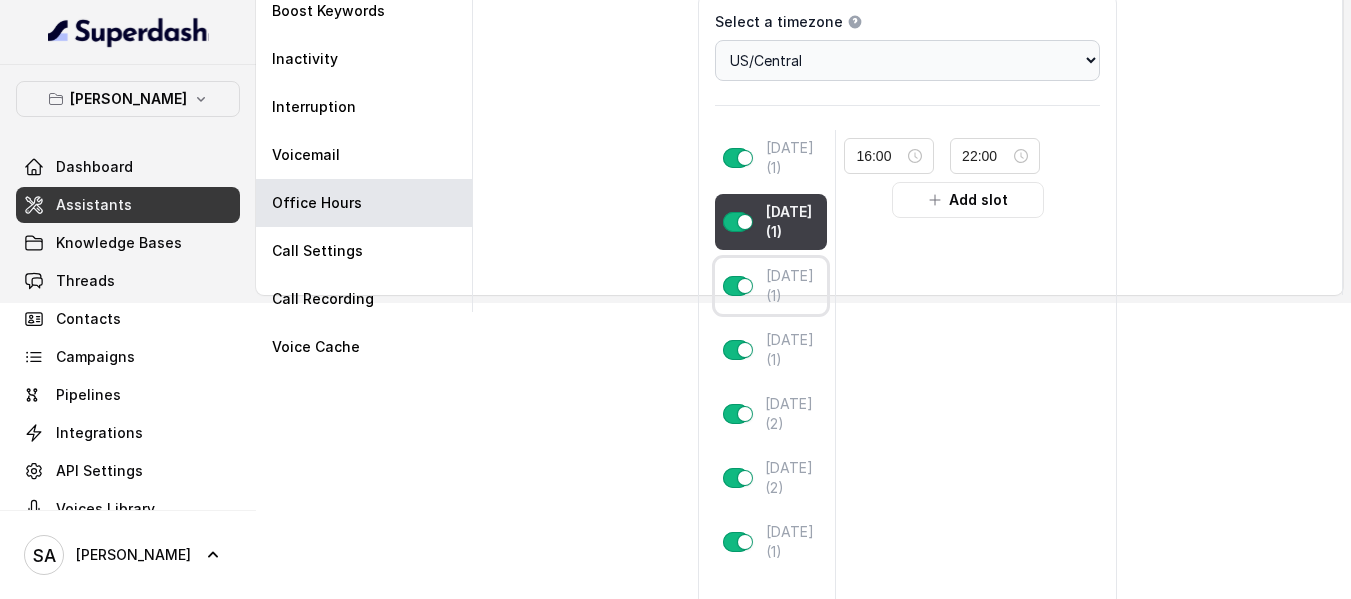 click on "[DATE] (1)" at bounding box center [793, 286] 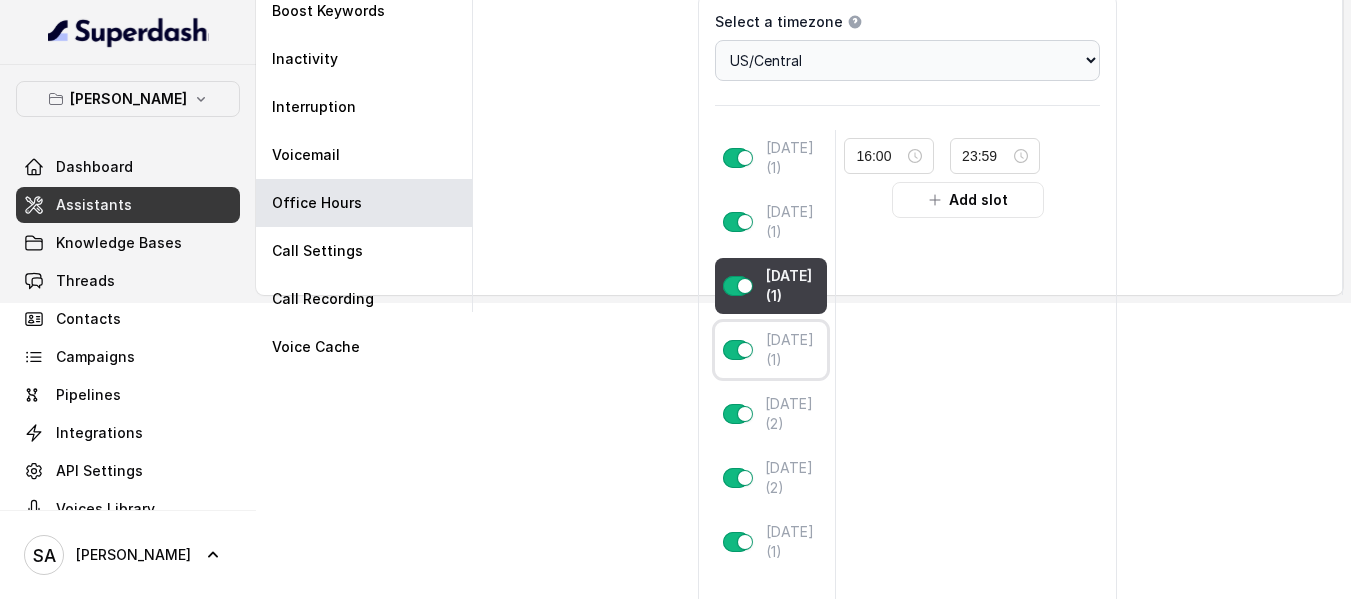 click on "[DATE] (1)" at bounding box center (793, 350) 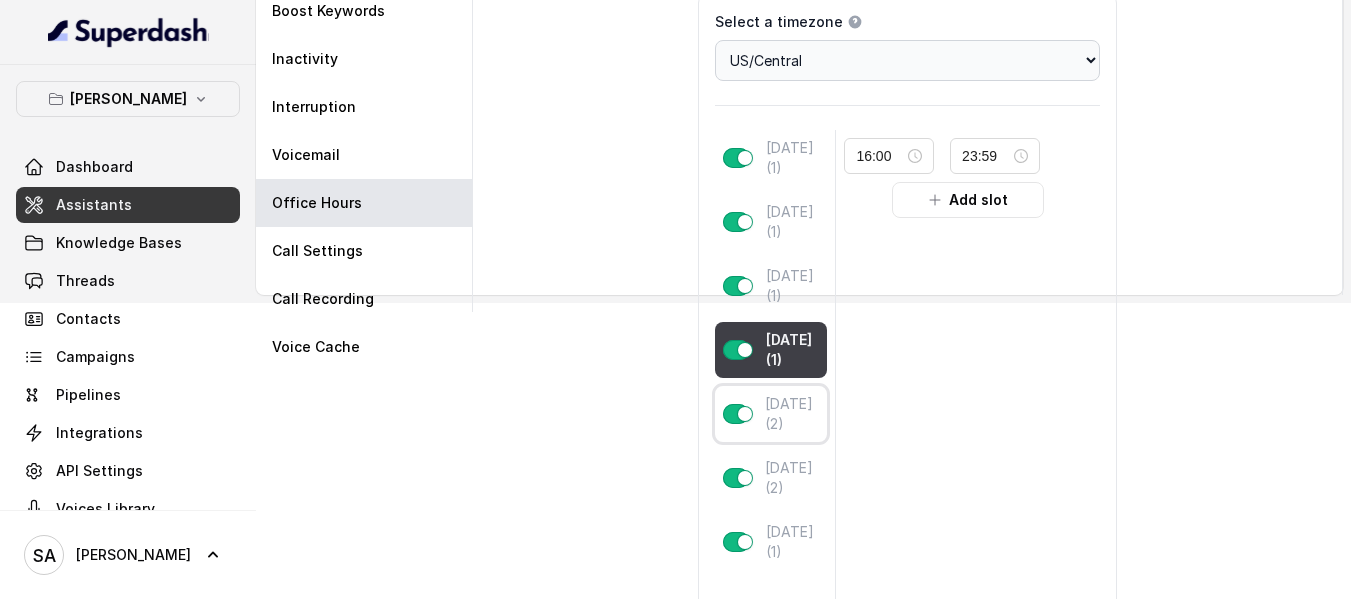 click on "[DATE] (2)" at bounding box center [792, 414] 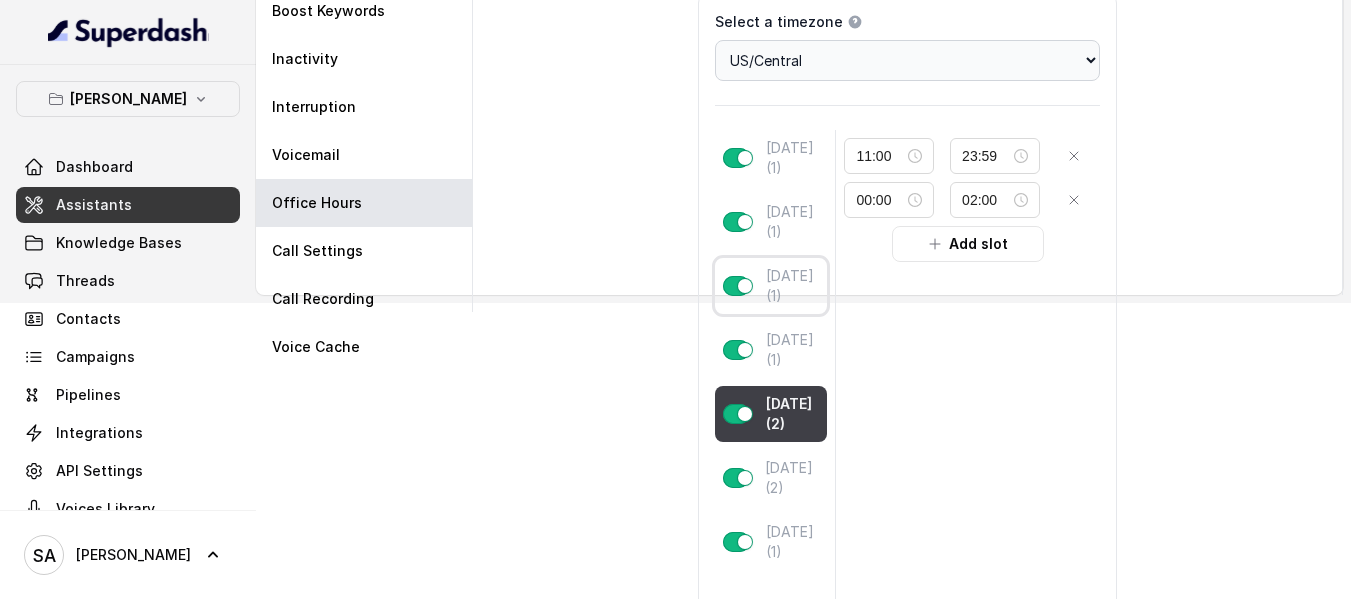 click on "[DATE] (1)" at bounding box center (793, 286) 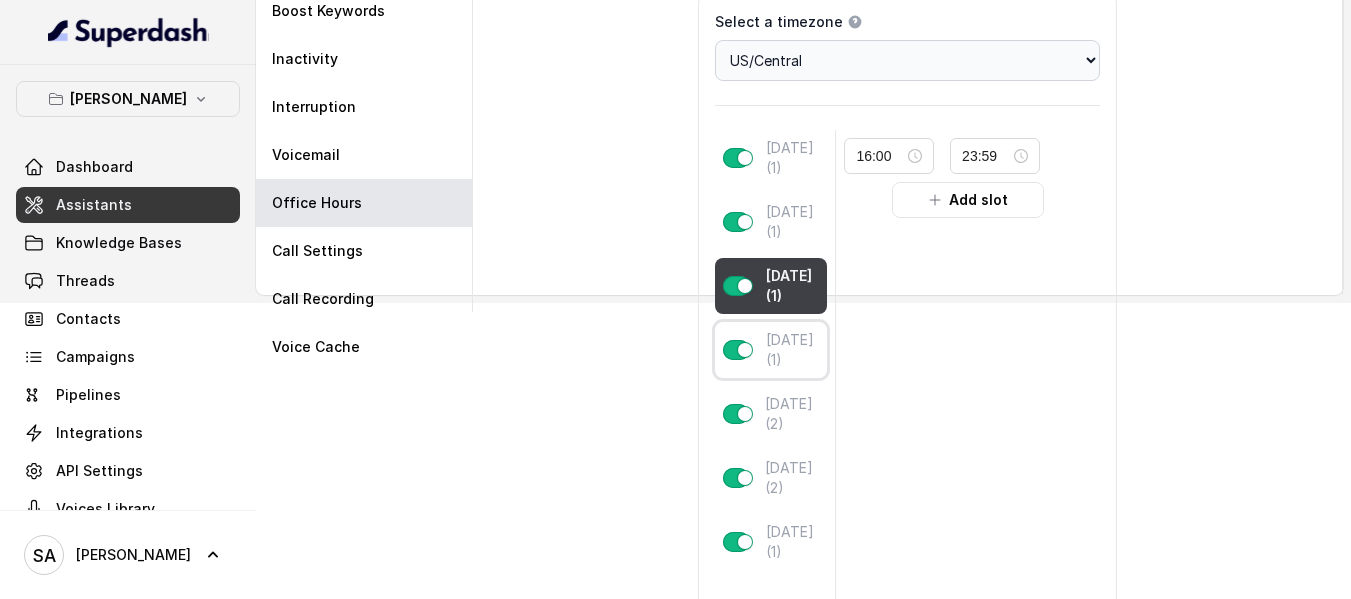 click on "[DATE] (1)" at bounding box center [793, 350] 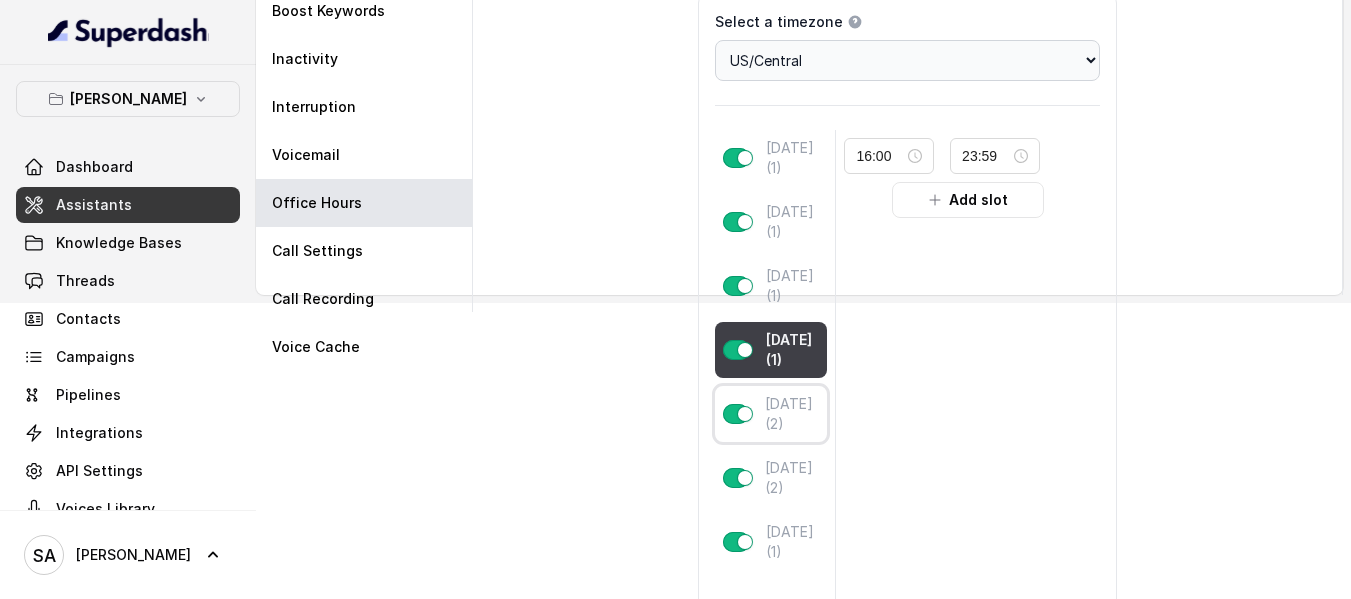 click on "[DATE] (2)" at bounding box center (792, 414) 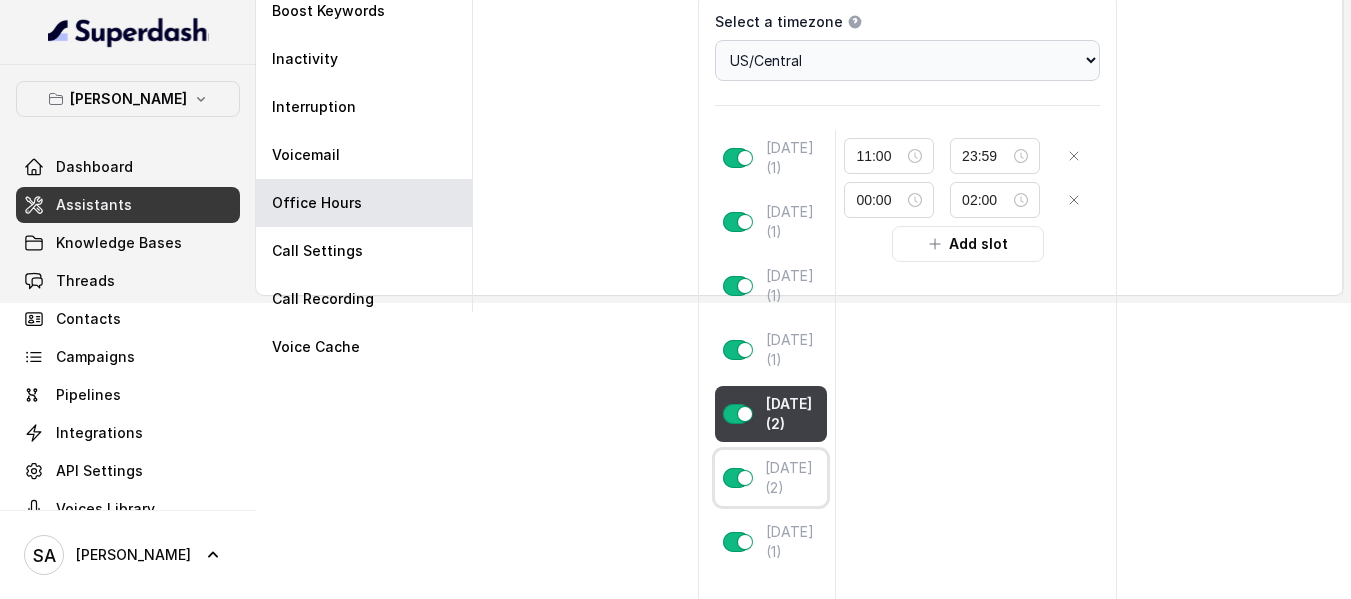 click on "[DATE] (2)" at bounding box center [792, 478] 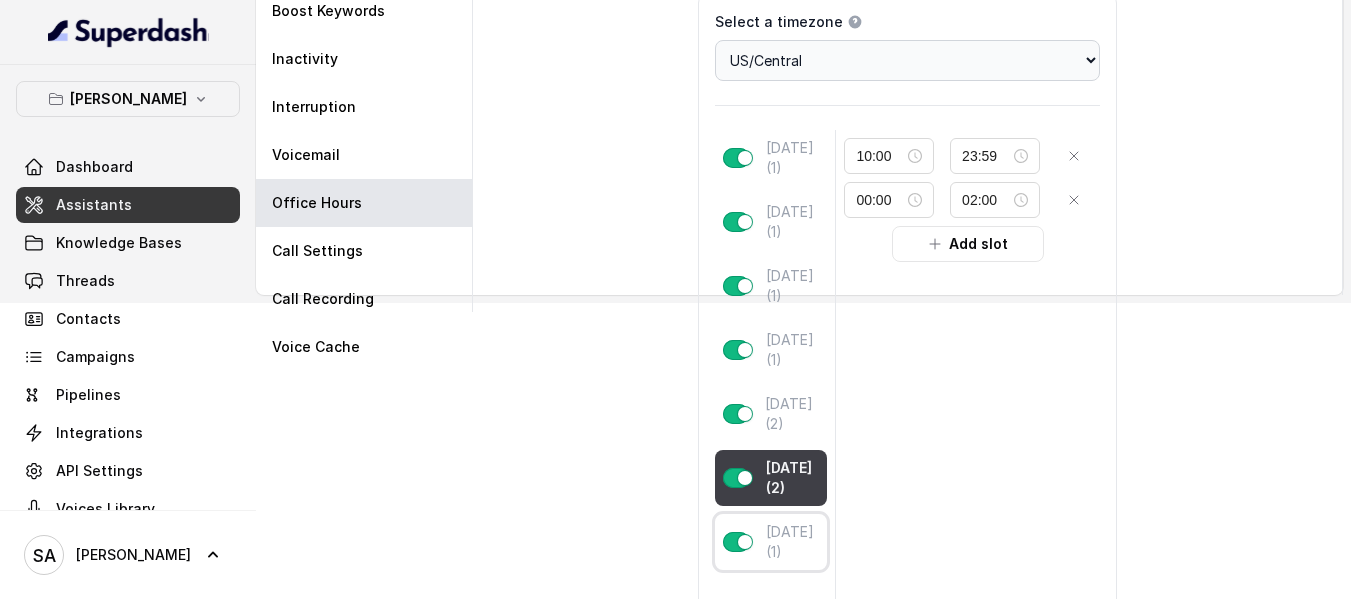 click on "[DATE] (1)" at bounding box center (793, 542) 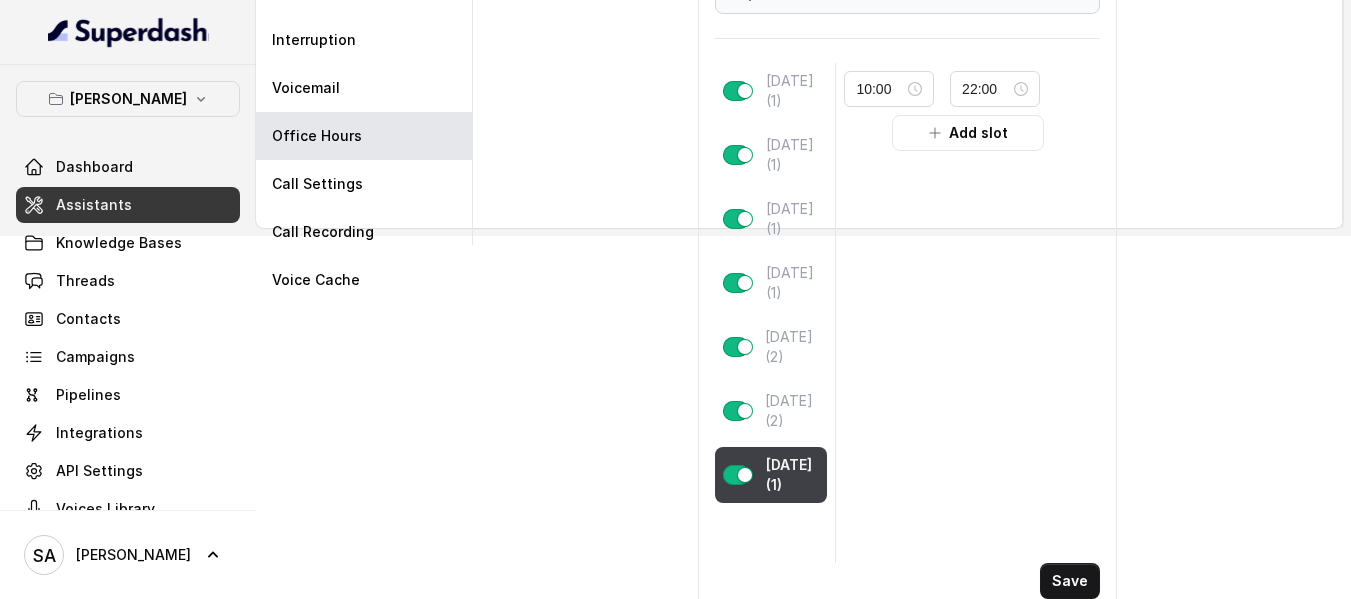 scroll, scrollTop: 396, scrollLeft: 0, axis: vertical 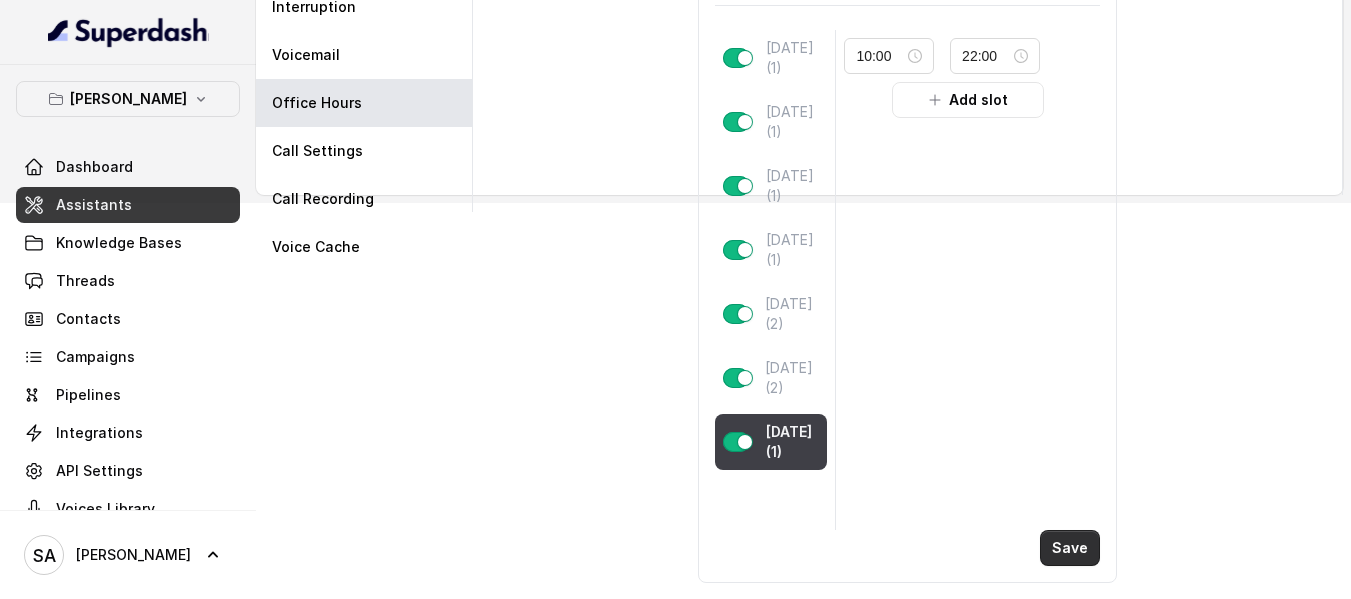 click on "Save" at bounding box center (1070, 548) 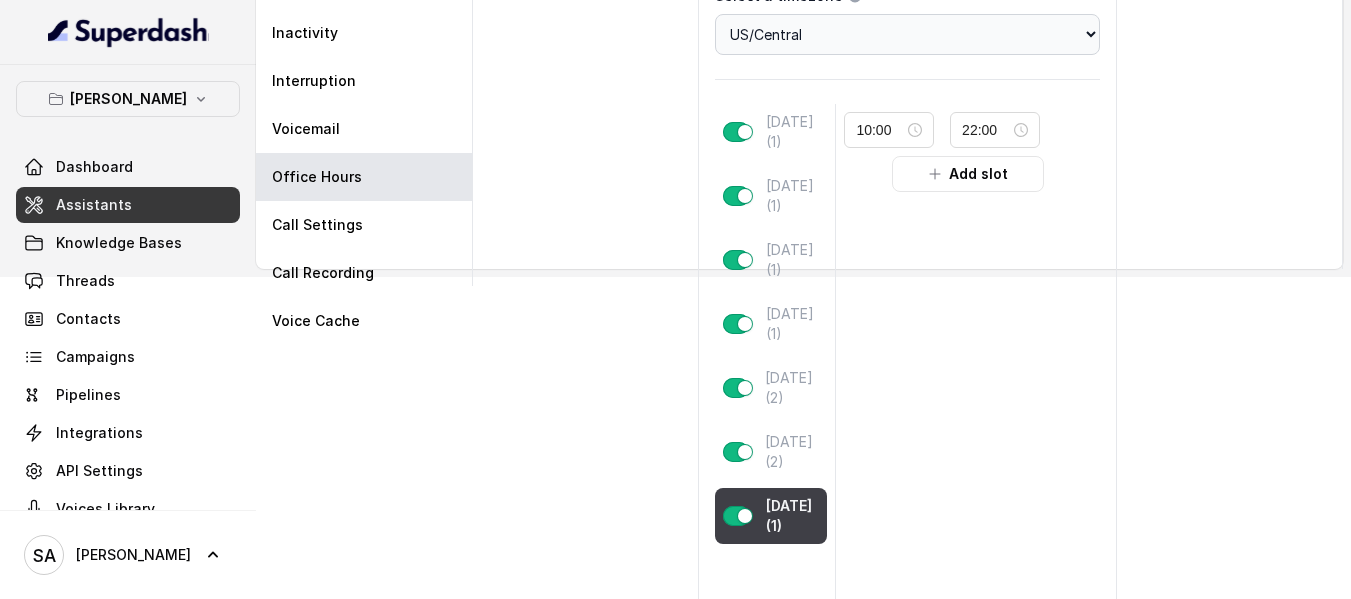 scroll, scrollTop: 320, scrollLeft: 0, axis: vertical 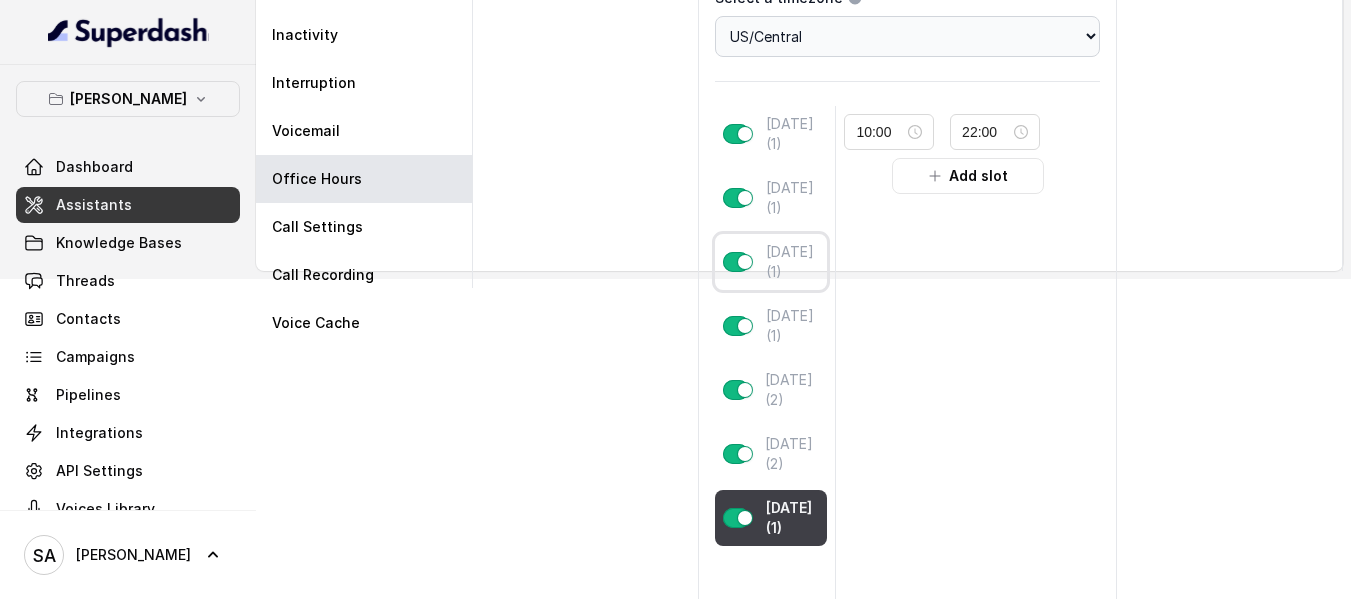 click on "[DATE] (1)" at bounding box center (793, 262) 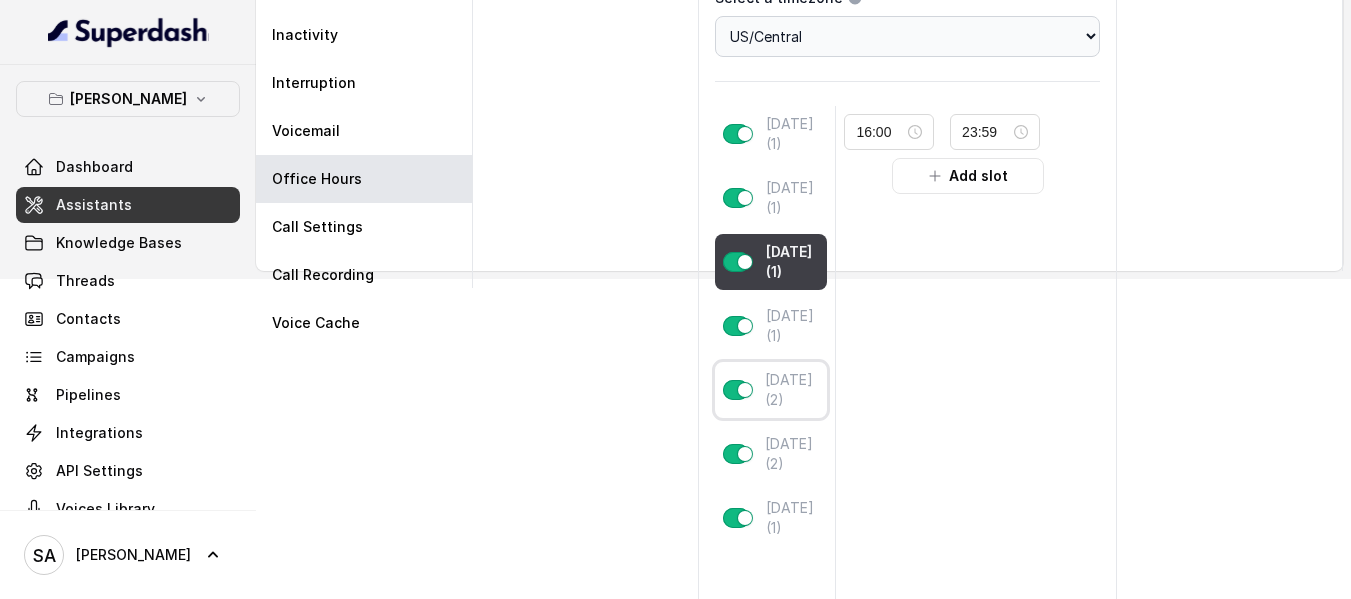 click on "[DATE] (2)" at bounding box center [792, 390] 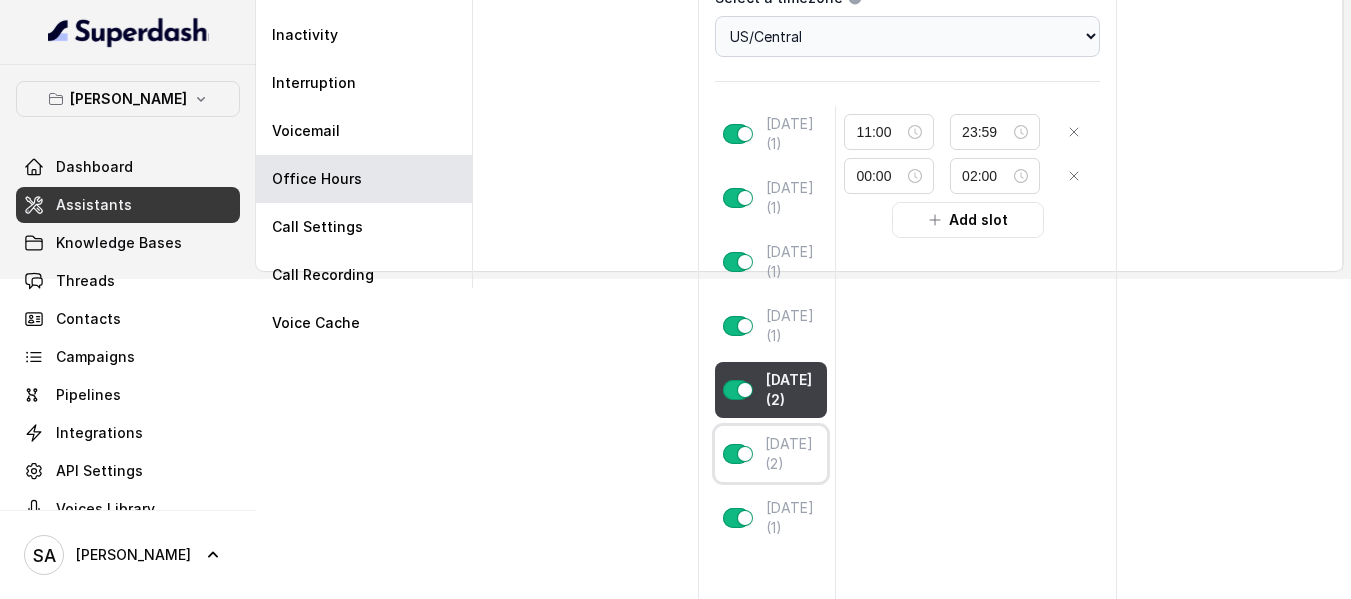click on "[DATE] (2)" at bounding box center (792, 454) 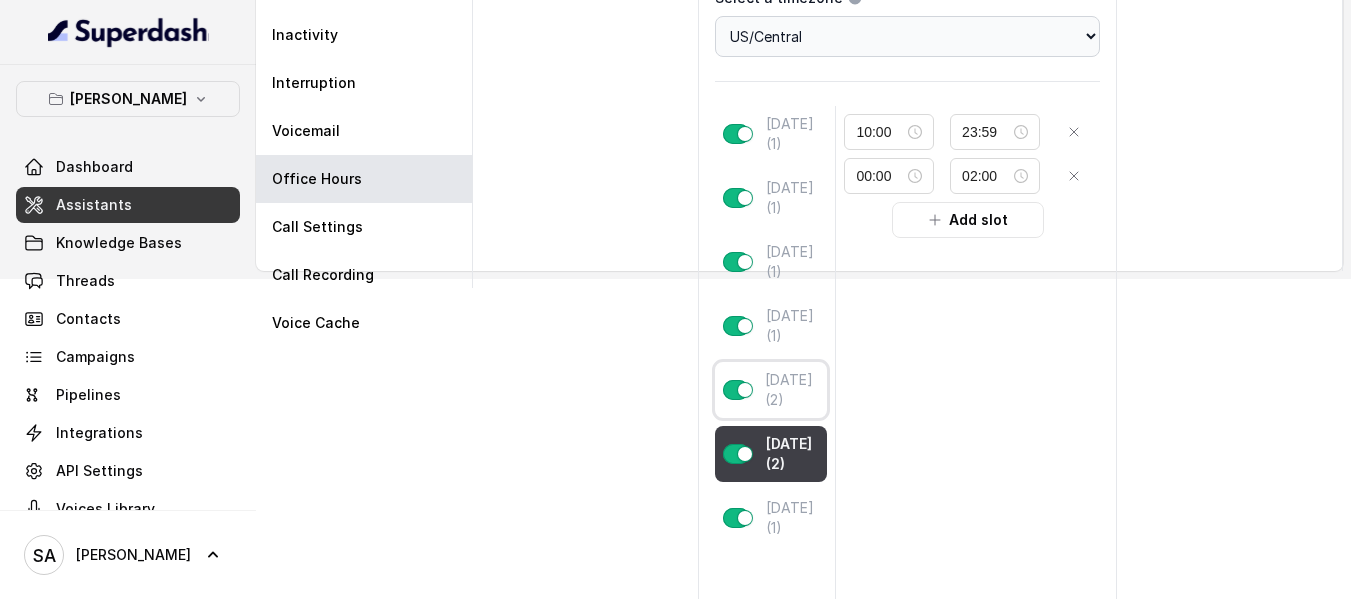 click on "[DATE] (2)" at bounding box center (792, 390) 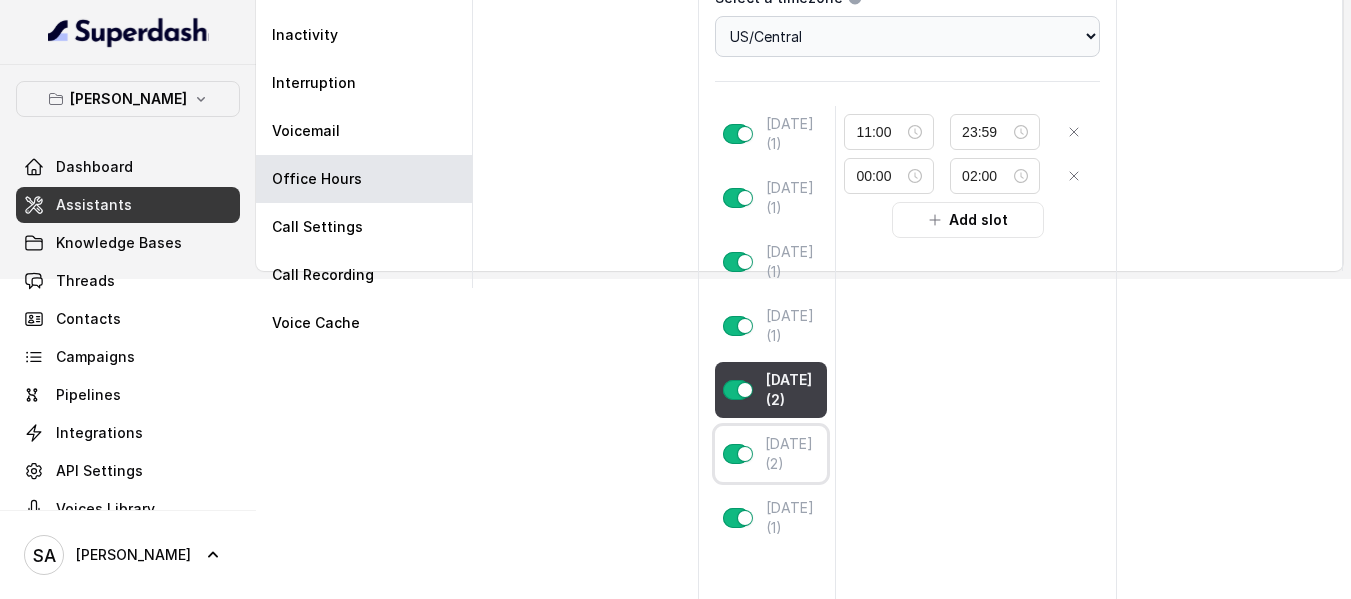 click on "[DATE] (2)" at bounding box center (792, 454) 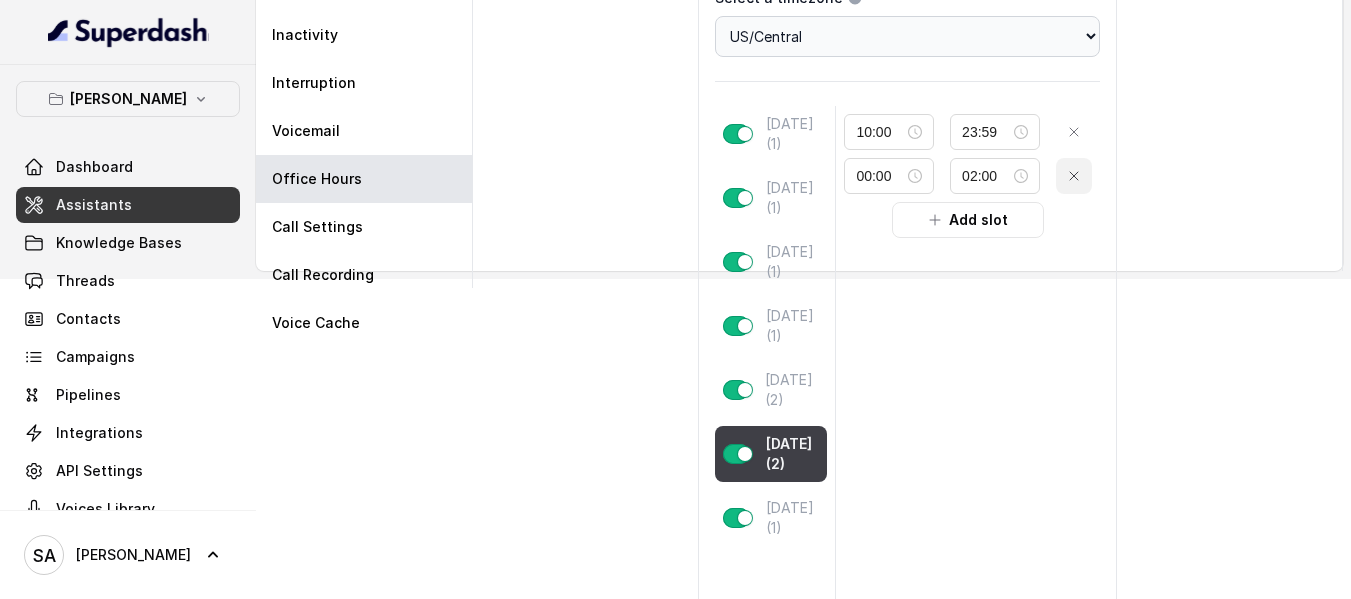 click 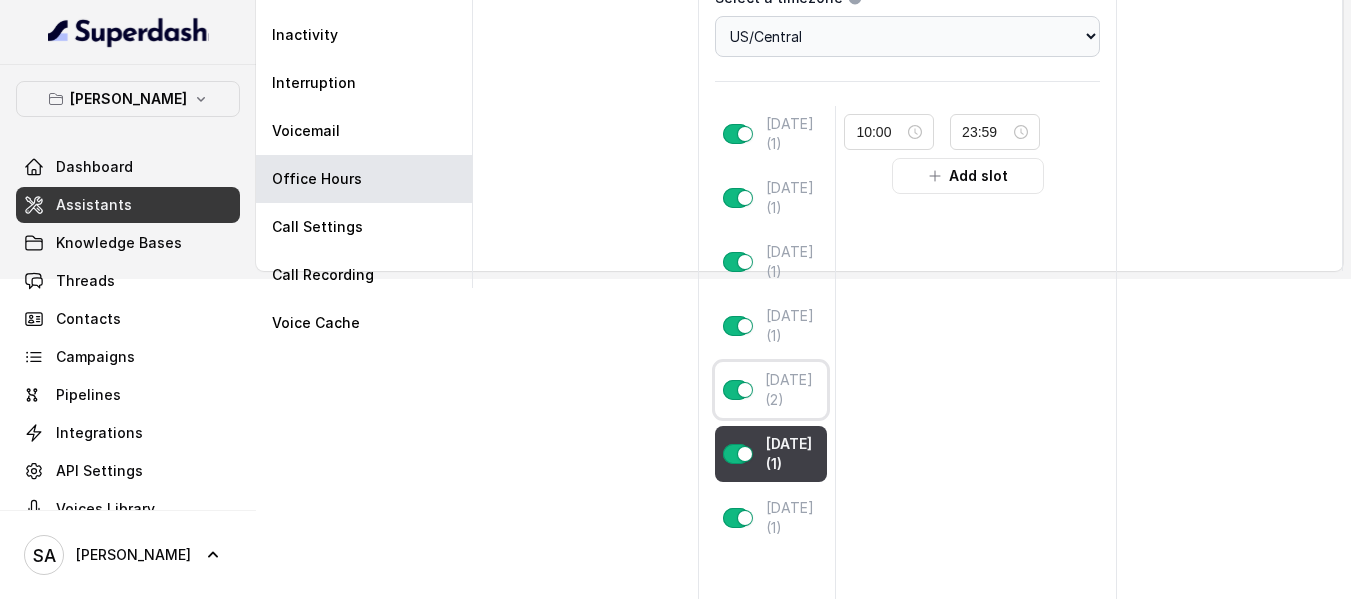 click on "[DATE] (2)" at bounding box center (792, 390) 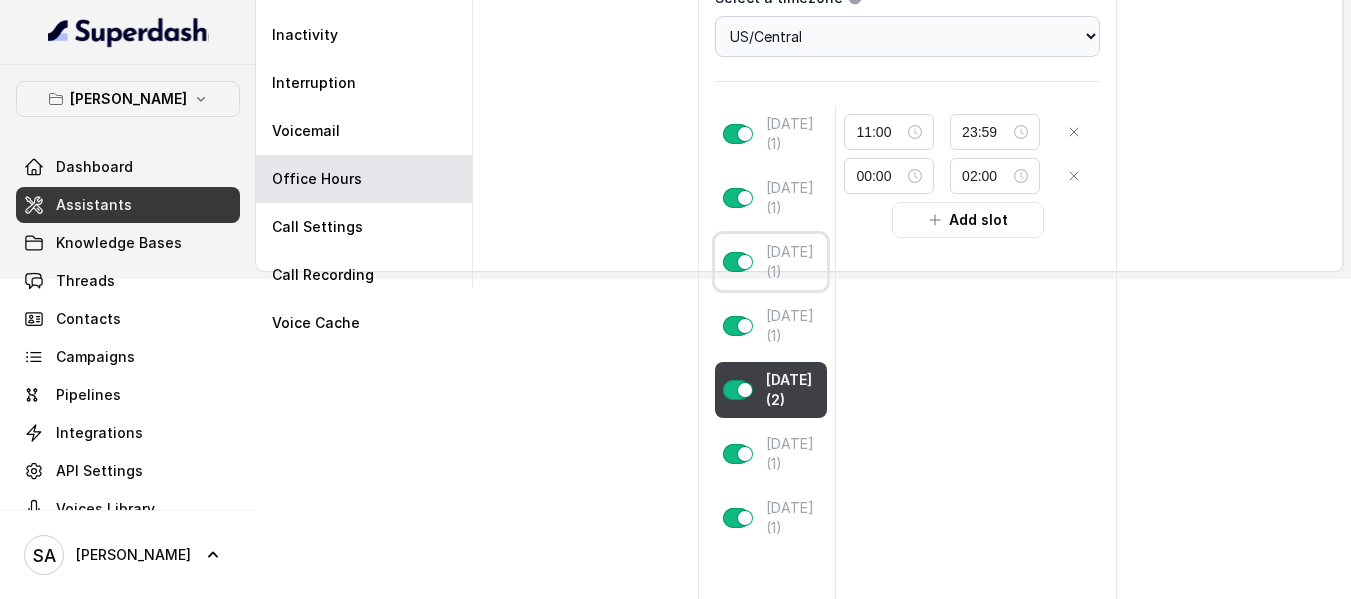 click on "[DATE] (1)" at bounding box center [793, 262] 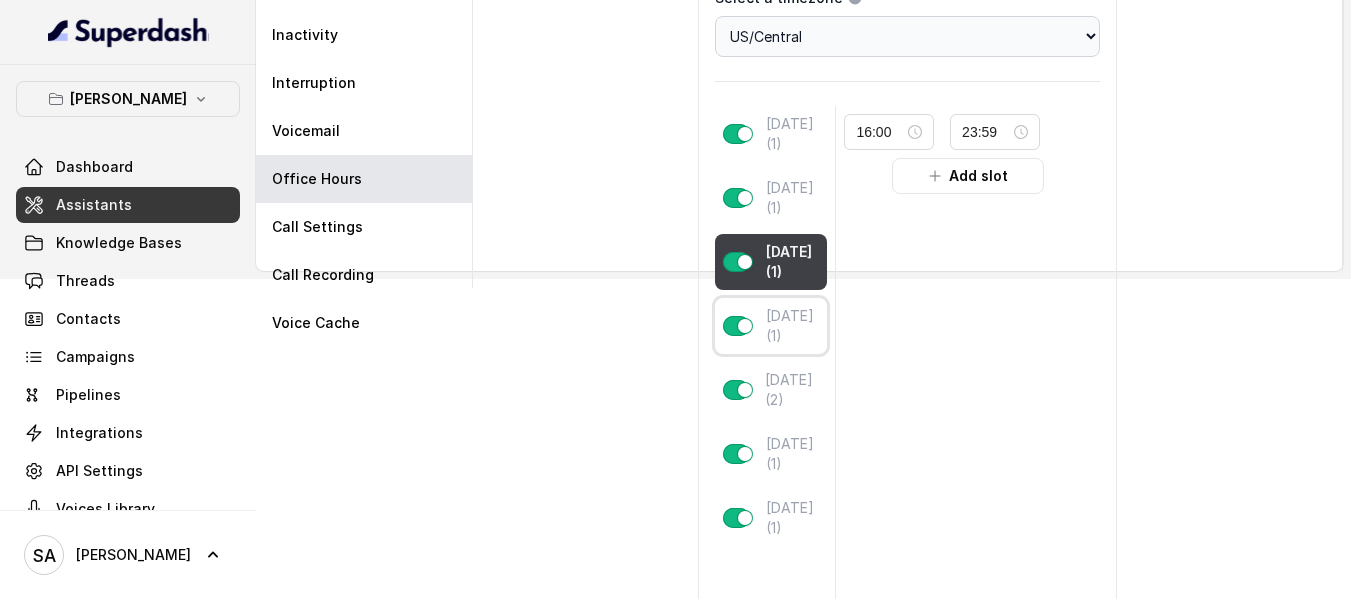 click on "[DATE] (1)" at bounding box center [793, 326] 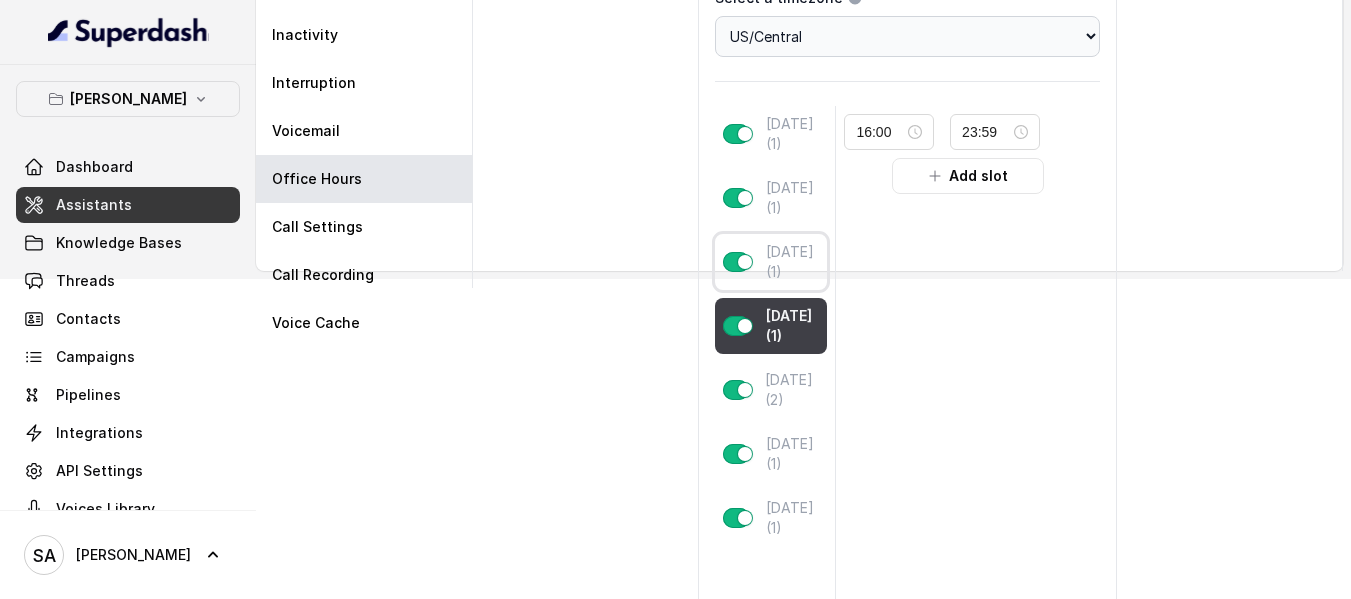 click on "[DATE] (1)" at bounding box center [793, 262] 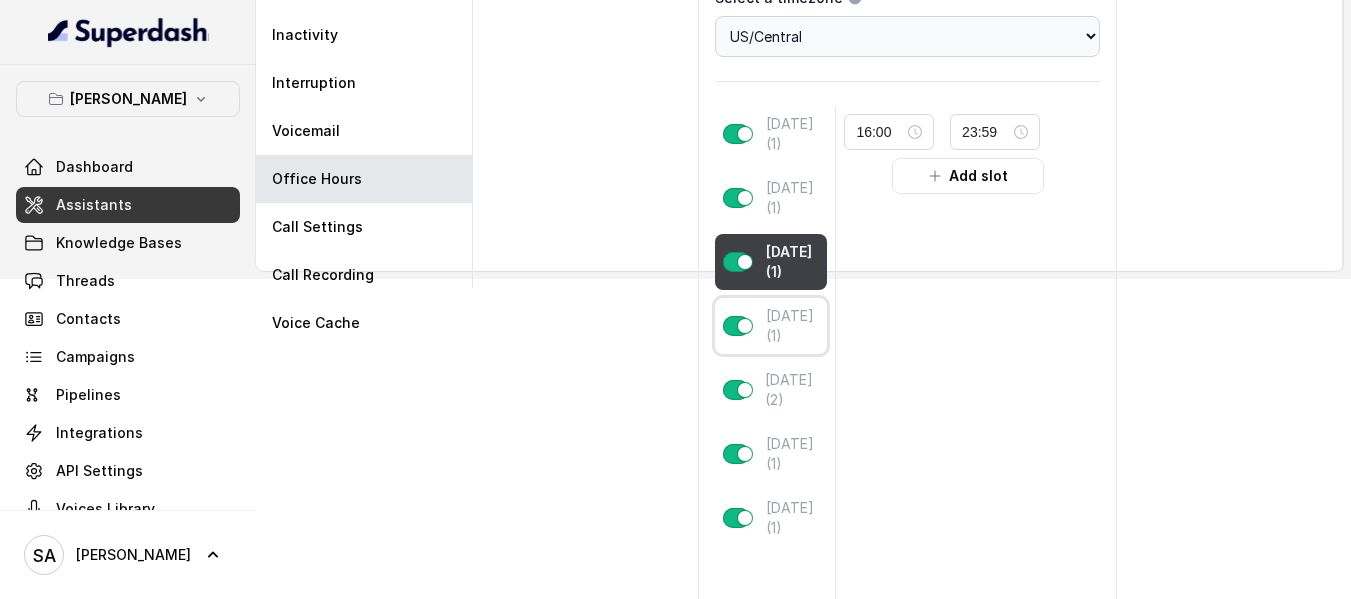 click on "[DATE] (1)" at bounding box center [793, 326] 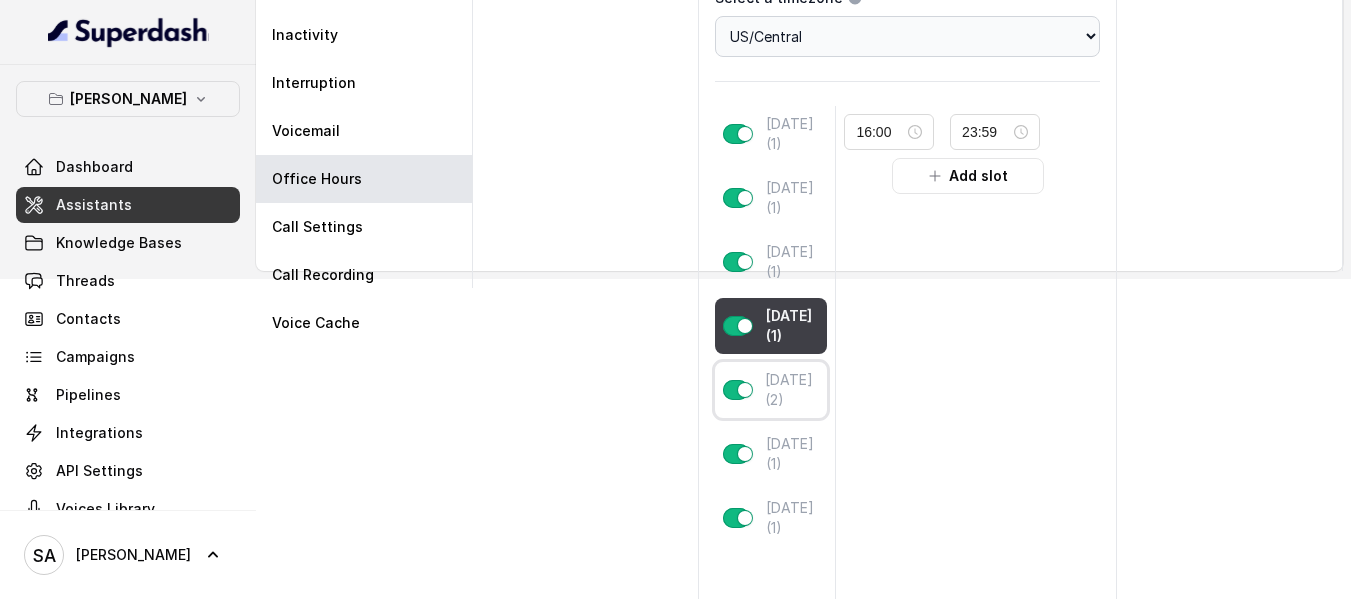 click on "[DATE] (2)" at bounding box center (792, 390) 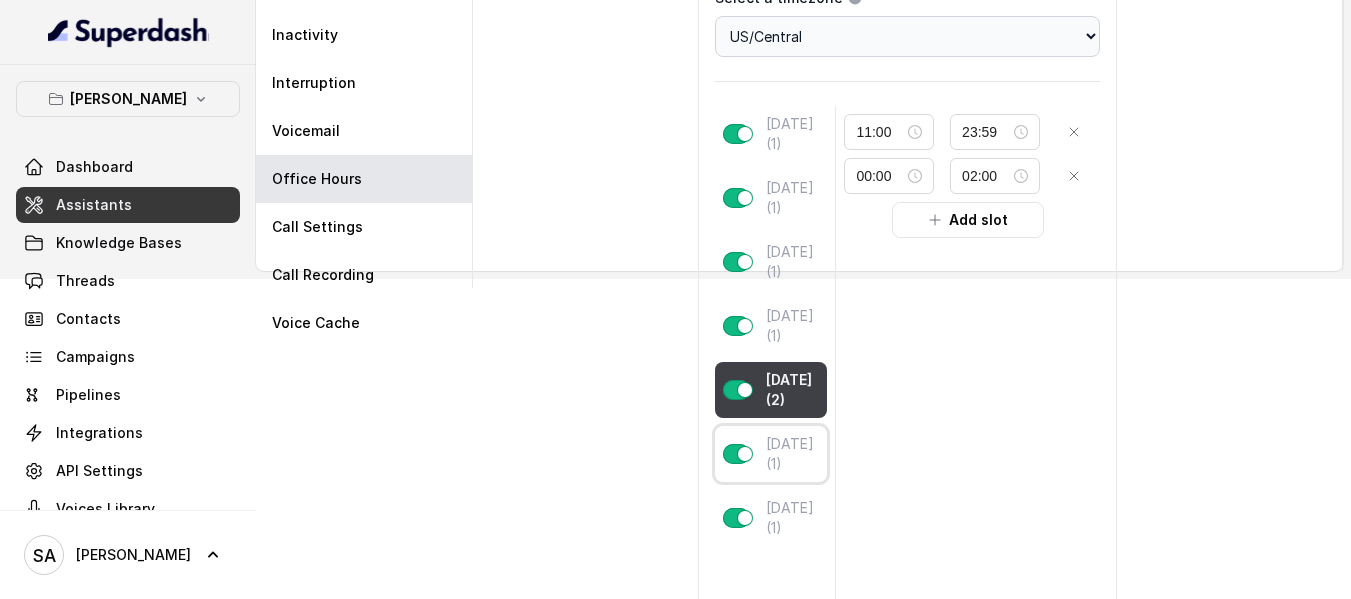 click on "[DATE] (1)" at bounding box center [793, 454] 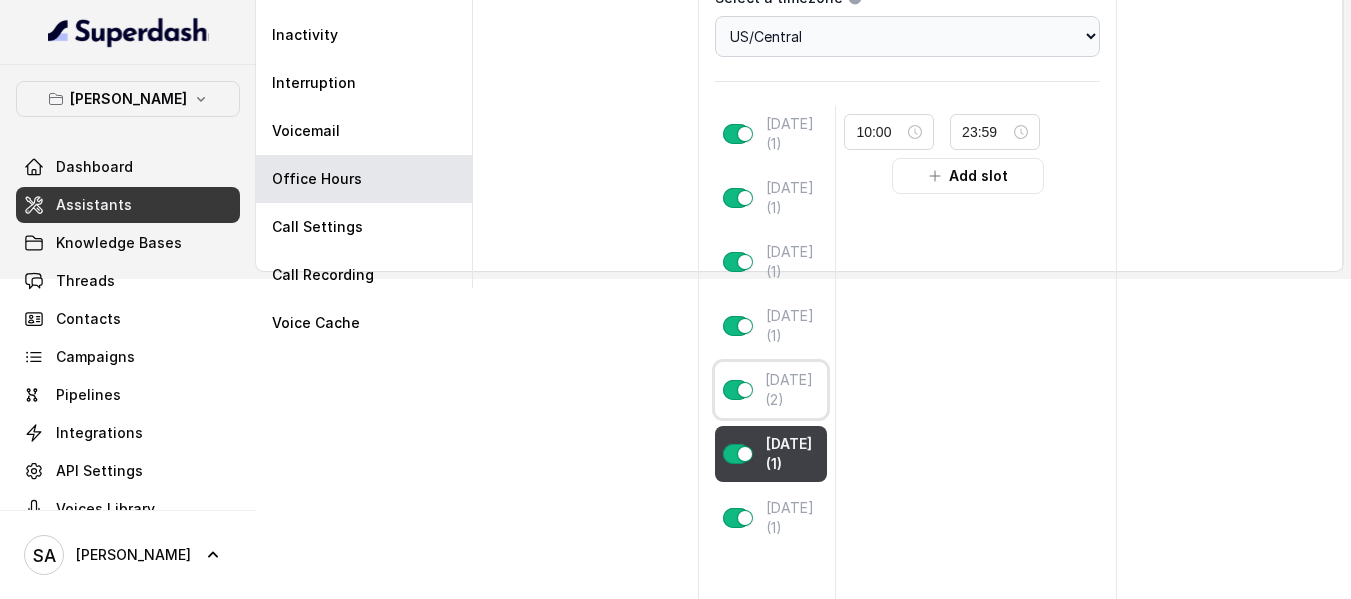 click on "[DATE] (2)" at bounding box center [792, 390] 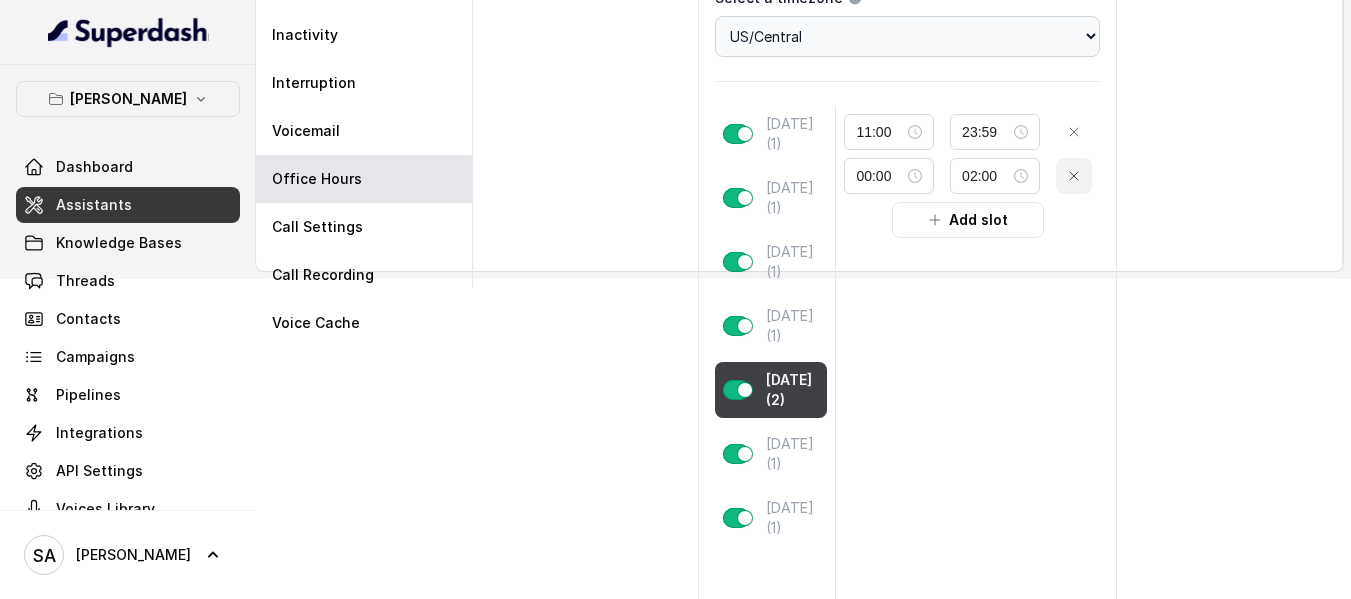 click 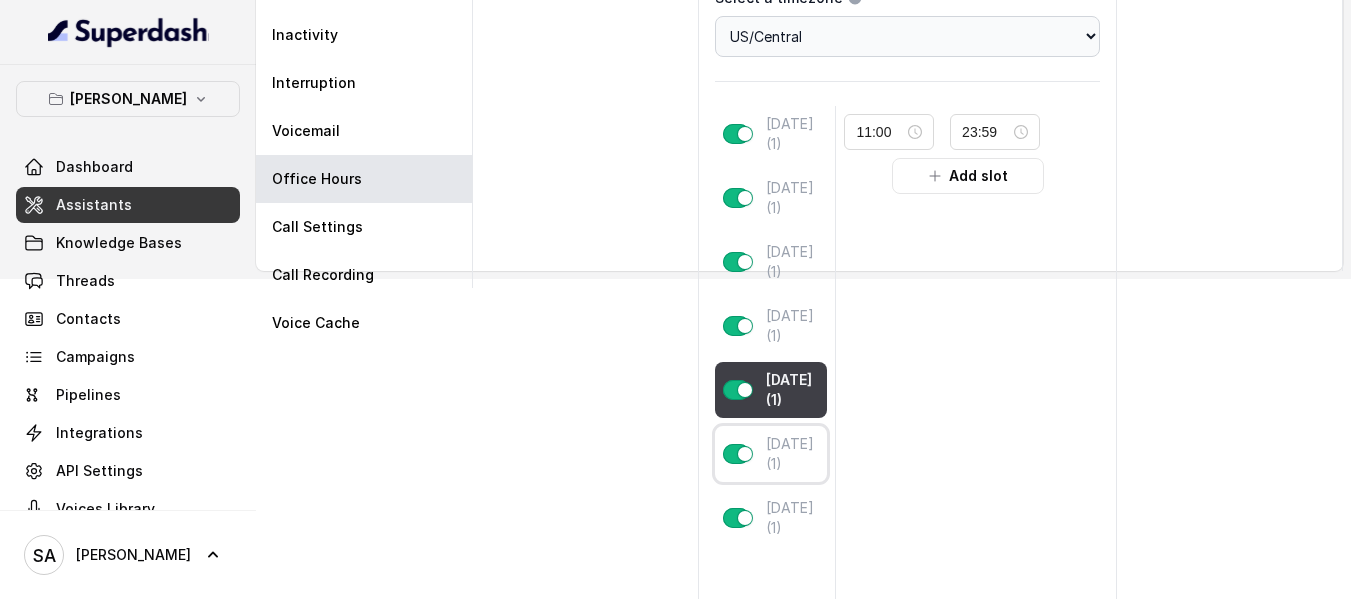 click on "[DATE] (1)" at bounding box center (793, 454) 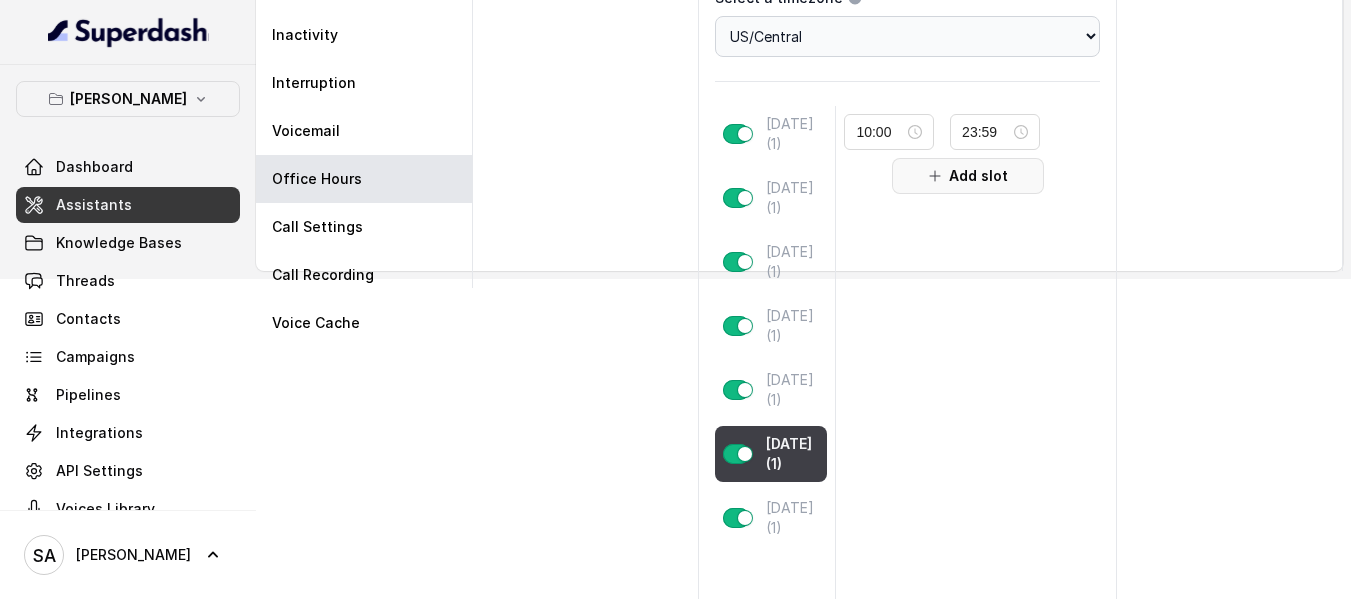 click on "Add slot" at bounding box center [967, 176] 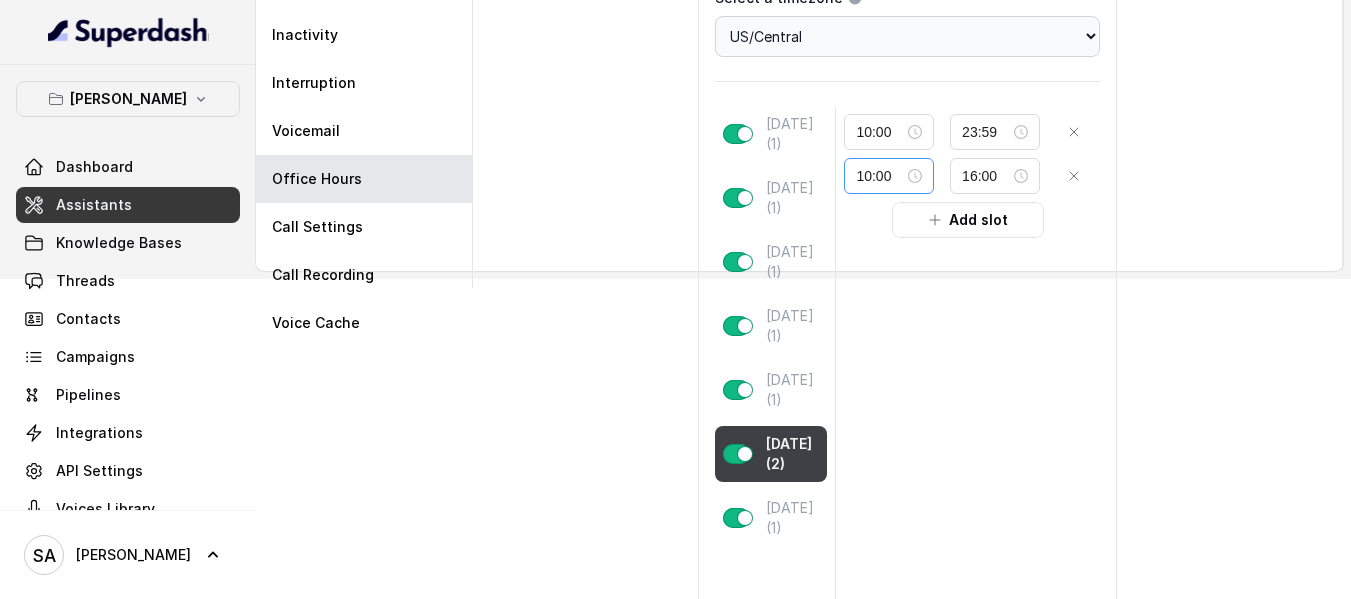 click on "10:00" at bounding box center (889, 176) 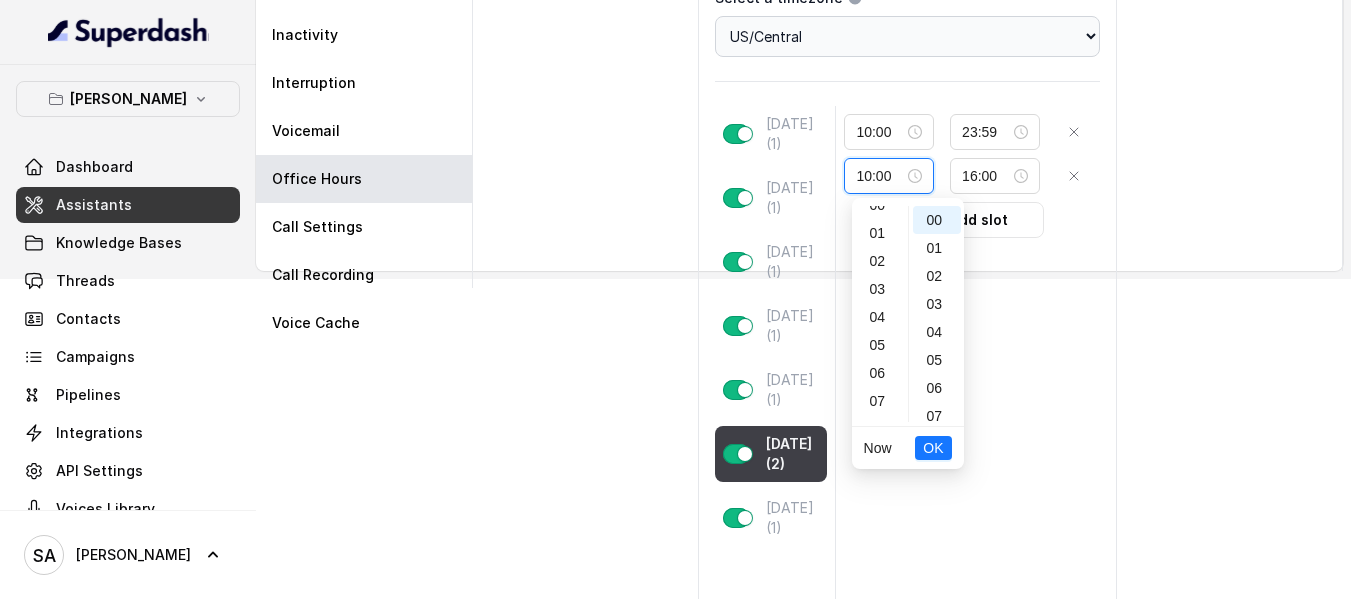 scroll, scrollTop: 0, scrollLeft: 0, axis: both 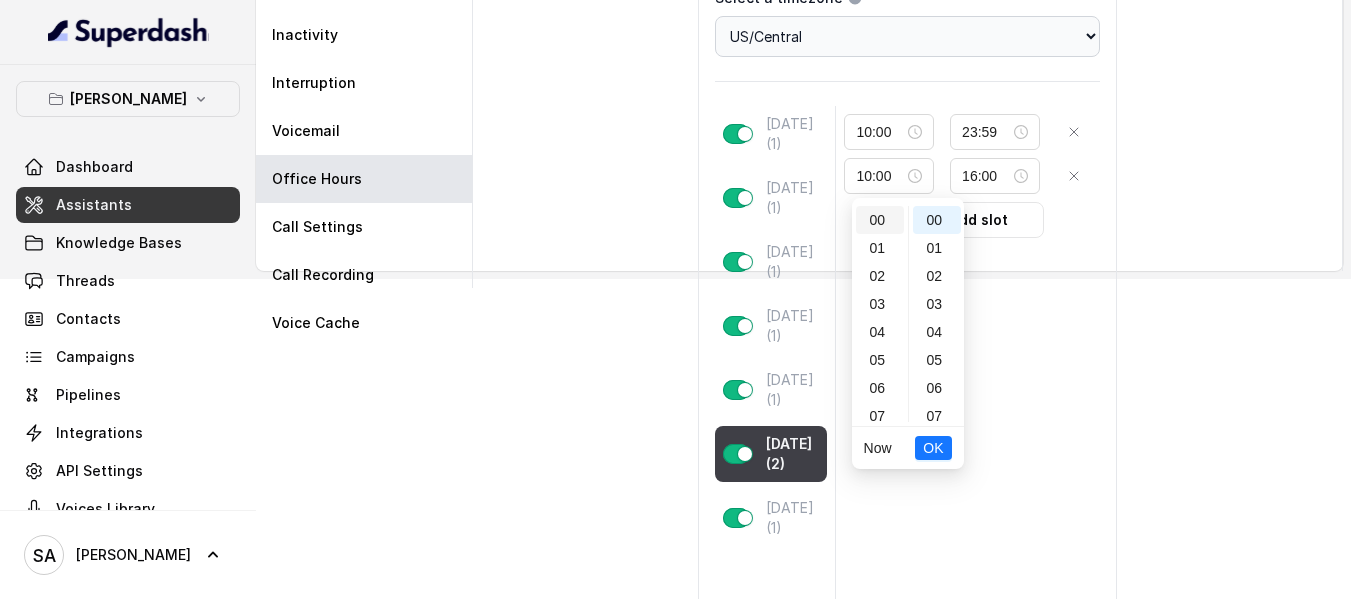 click on "00" at bounding box center (880, 220) 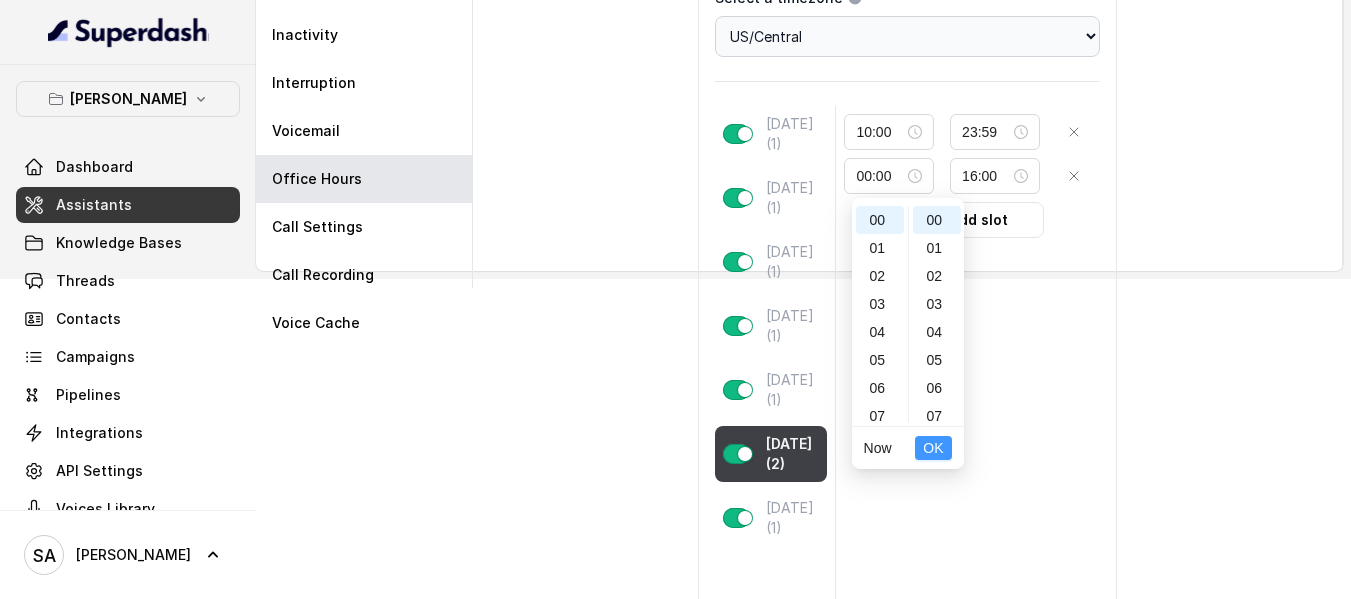 click on "OK" at bounding box center [933, 448] 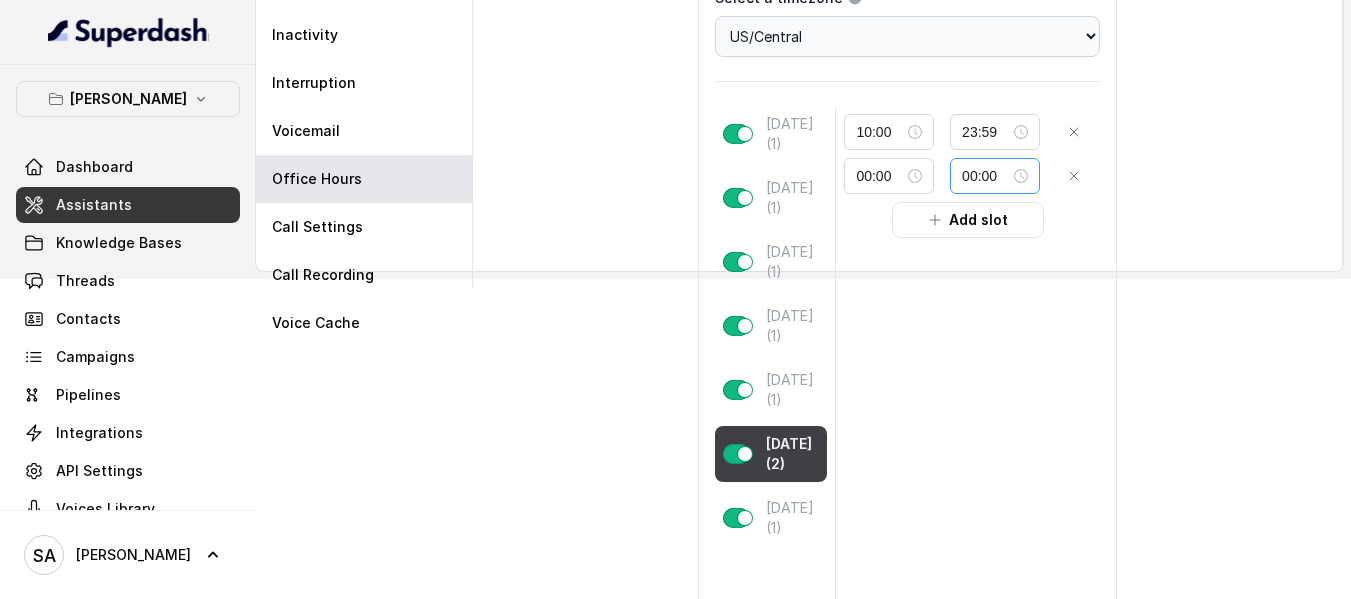 click on "00:00" at bounding box center [995, 176] 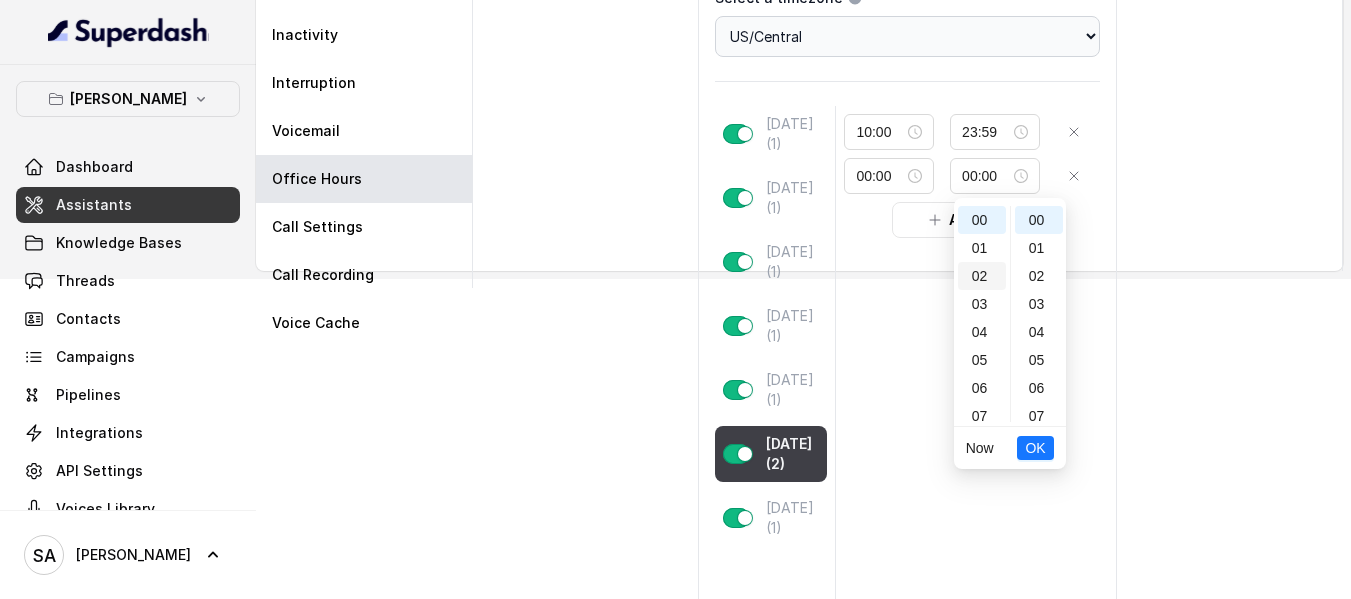 click on "02" at bounding box center (982, 276) 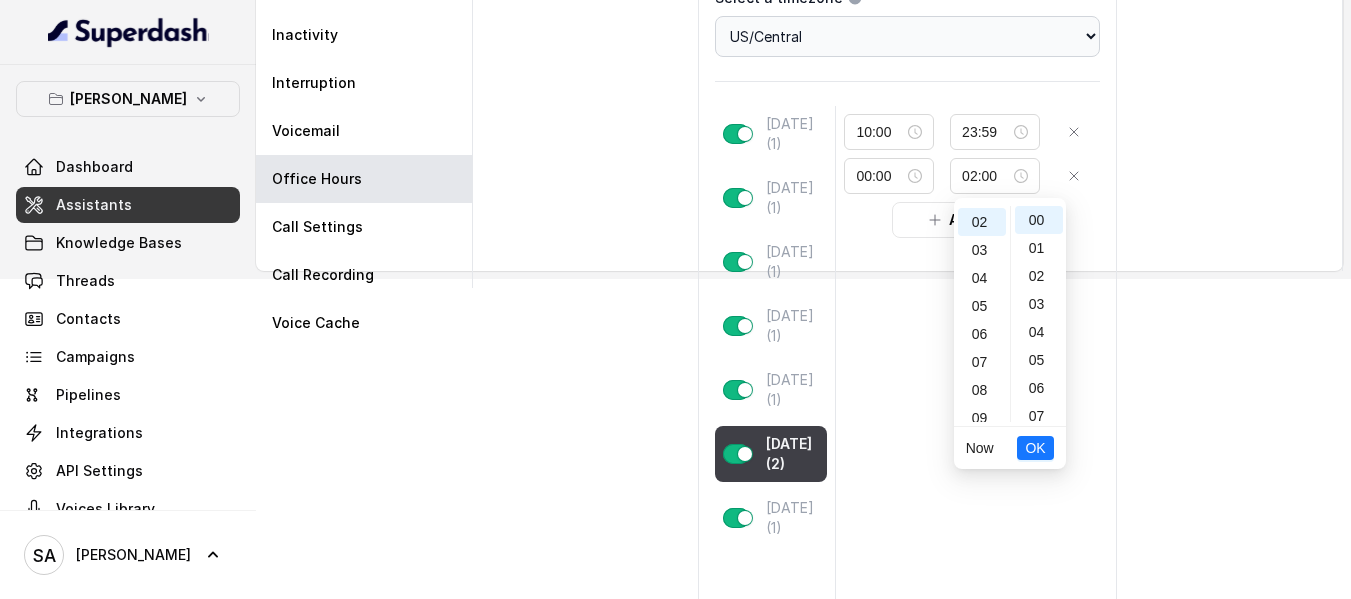 scroll, scrollTop: 56, scrollLeft: 0, axis: vertical 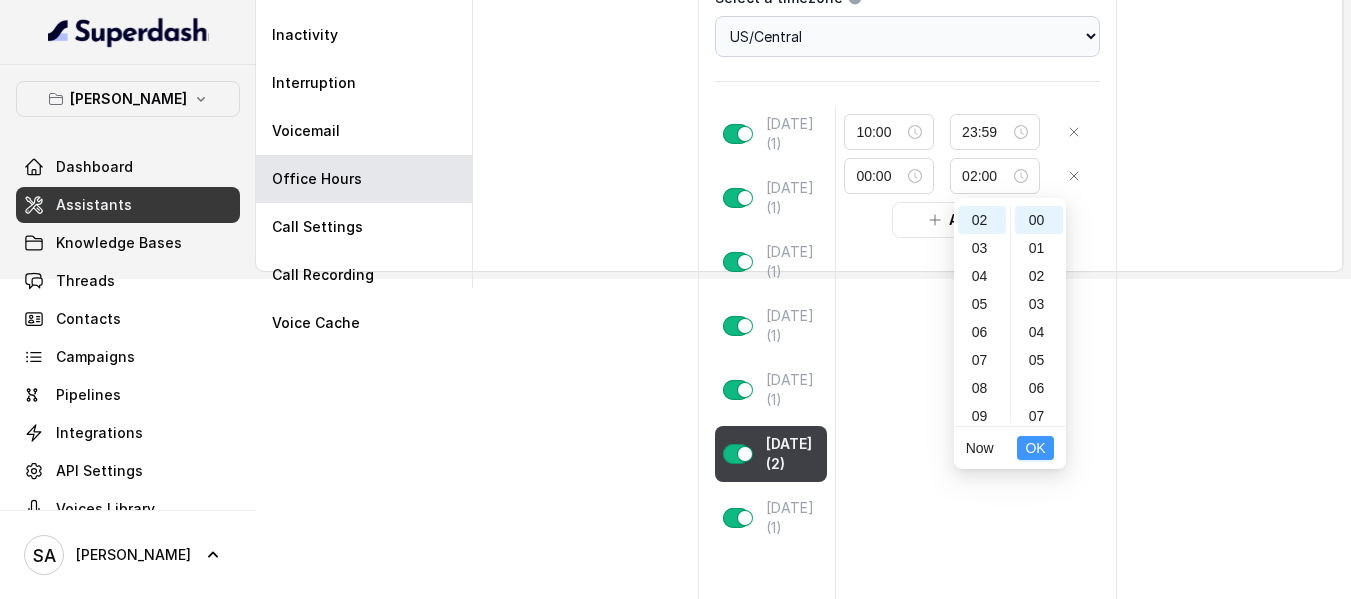 click on "OK" at bounding box center [1035, 448] 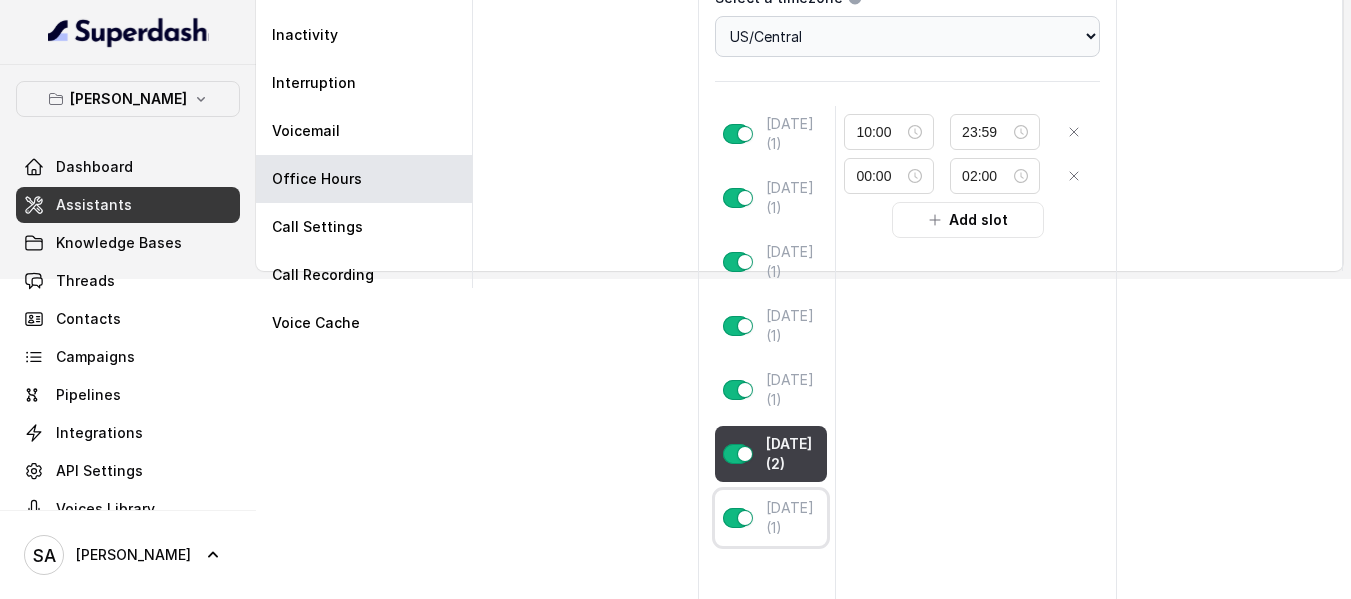 click on "[DATE] (1)" at bounding box center [793, 518] 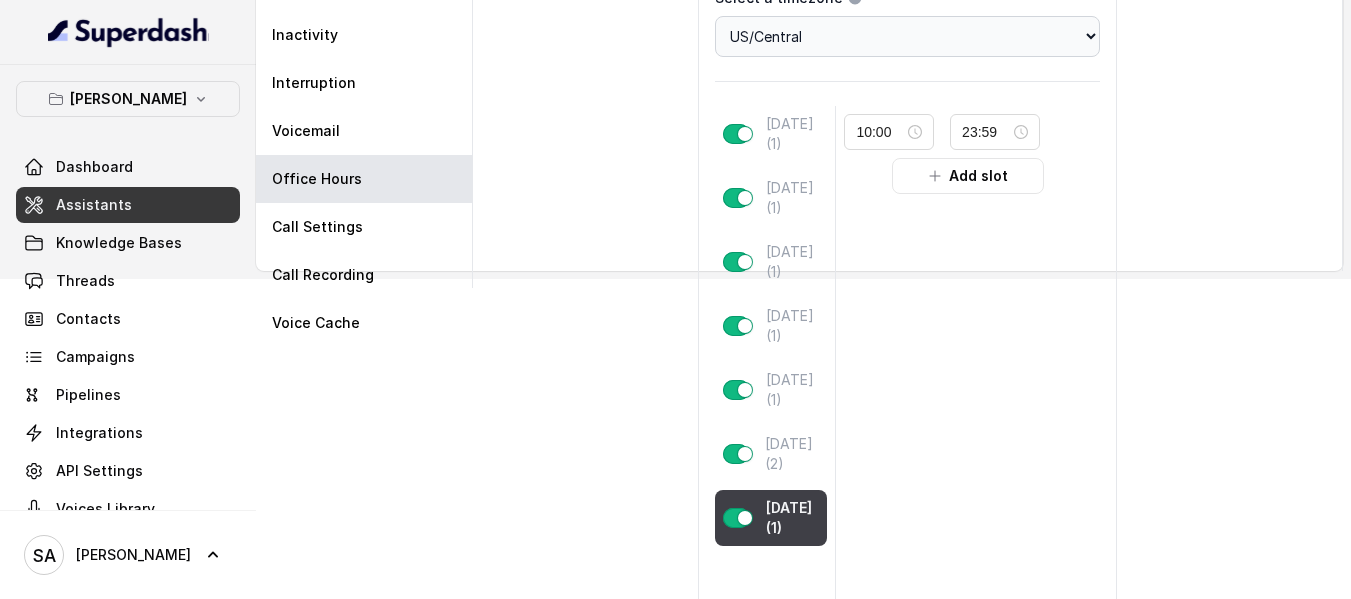 type on "22:00" 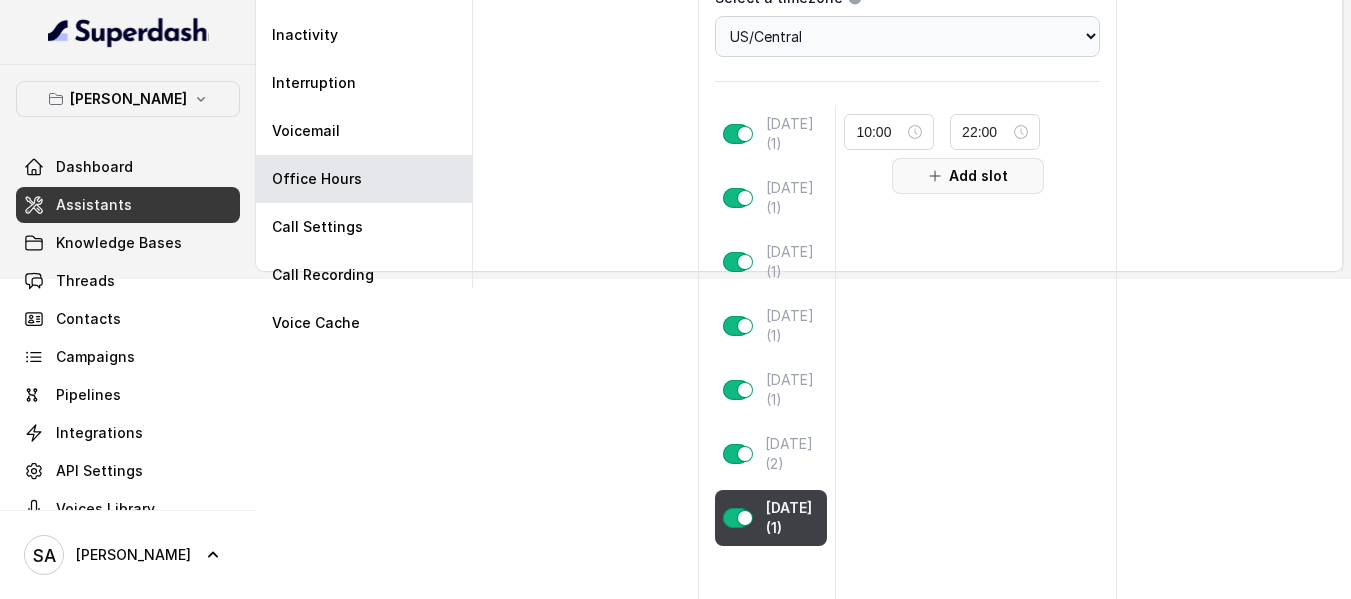 click 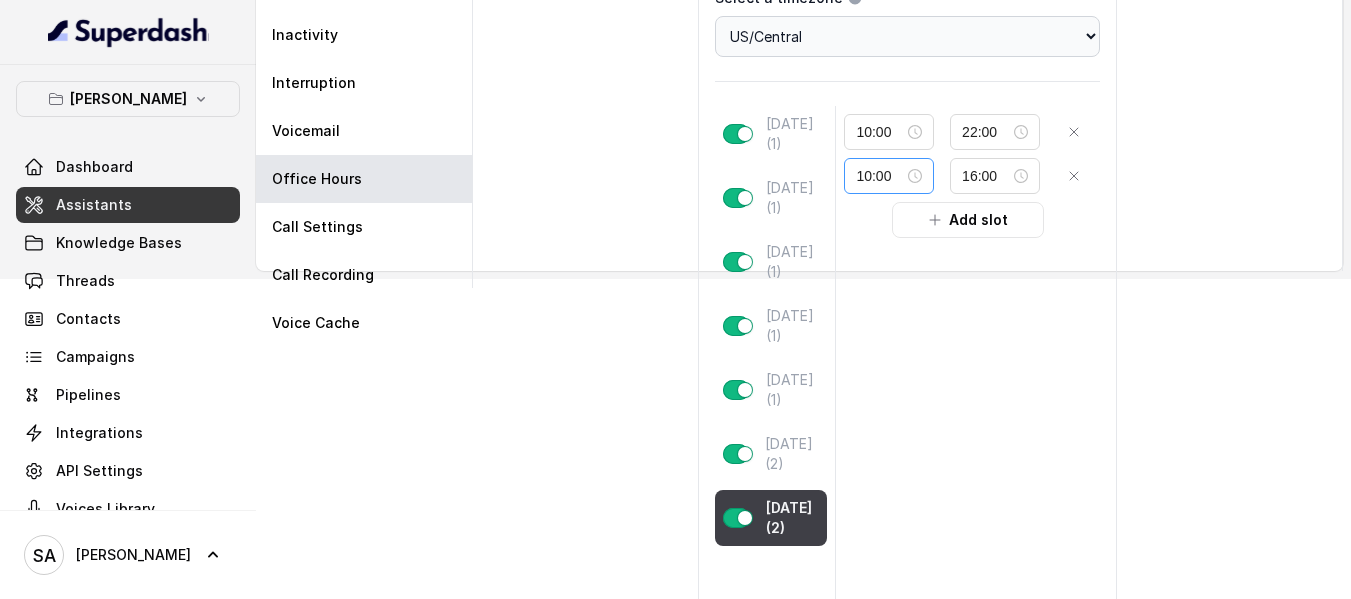 click on "10:00" at bounding box center [889, 176] 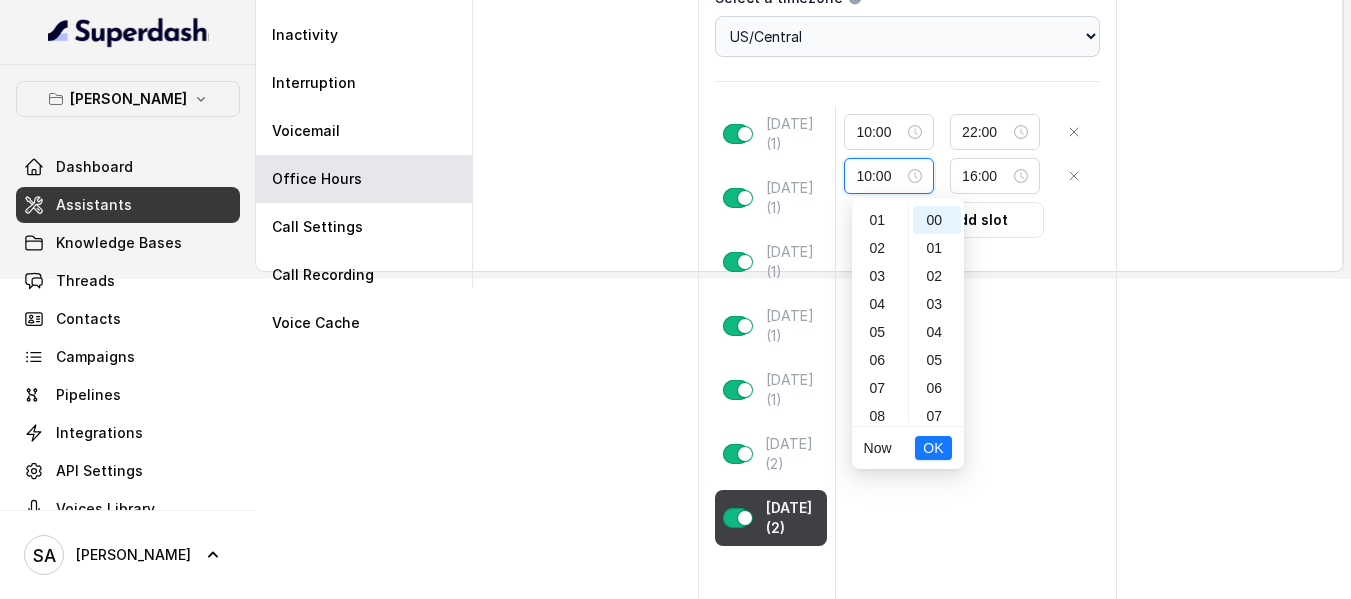 scroll, scrollTop: 0, scrollLeft: 0, axis: both 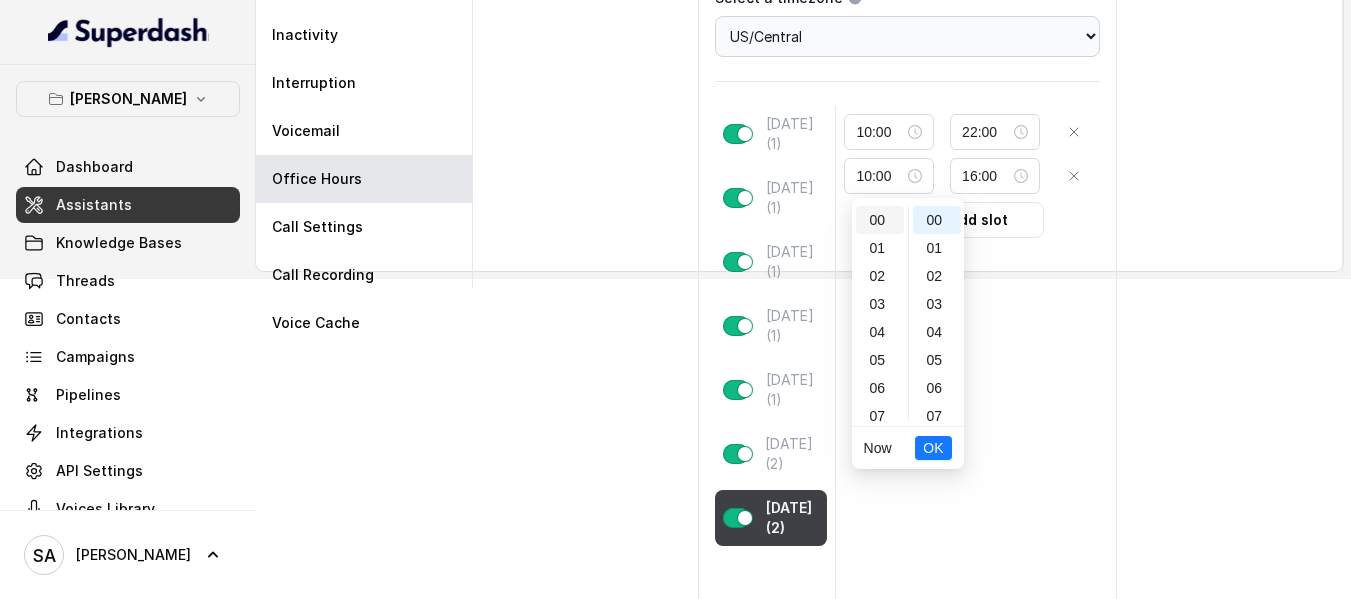 click on "00" at bounding box center (880, 220) 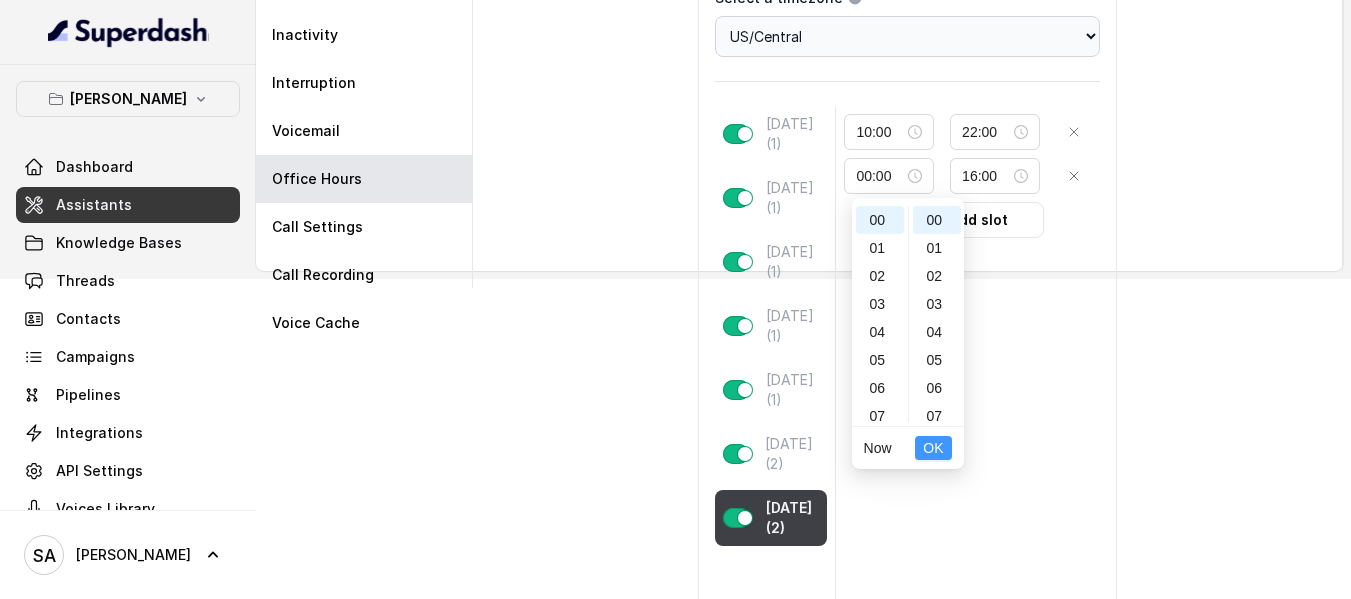 click on "OK" at bounding box center [933, 448] 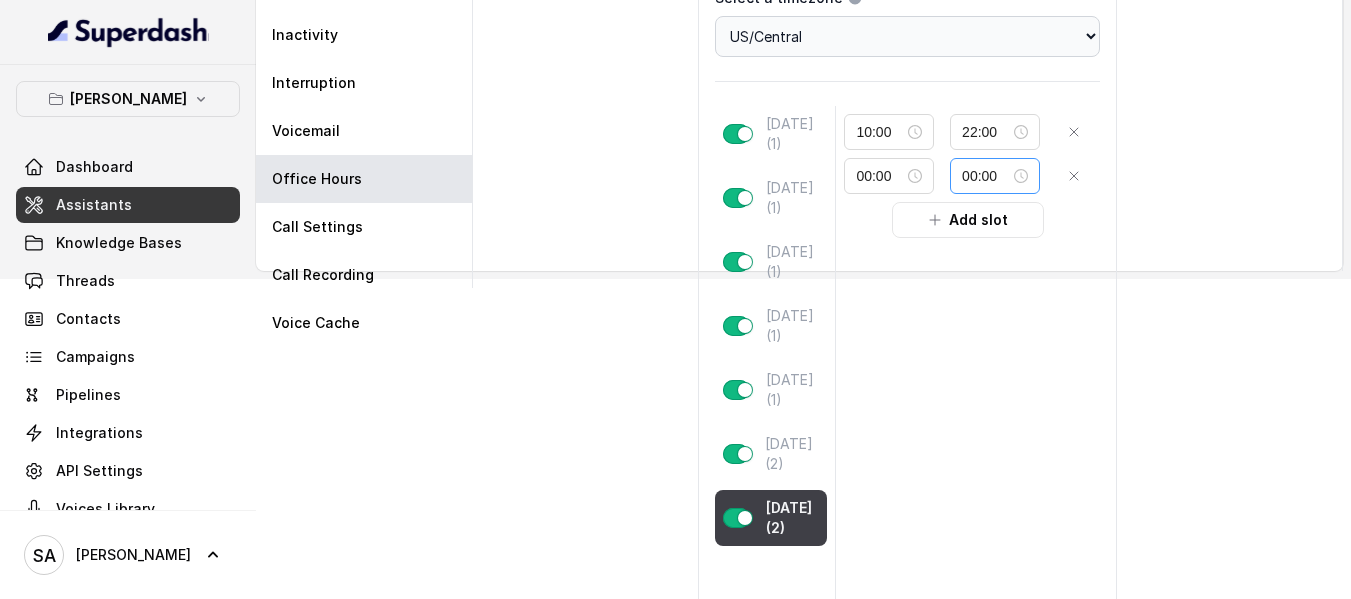 click on "00:00" at bounding box center [995, 176] 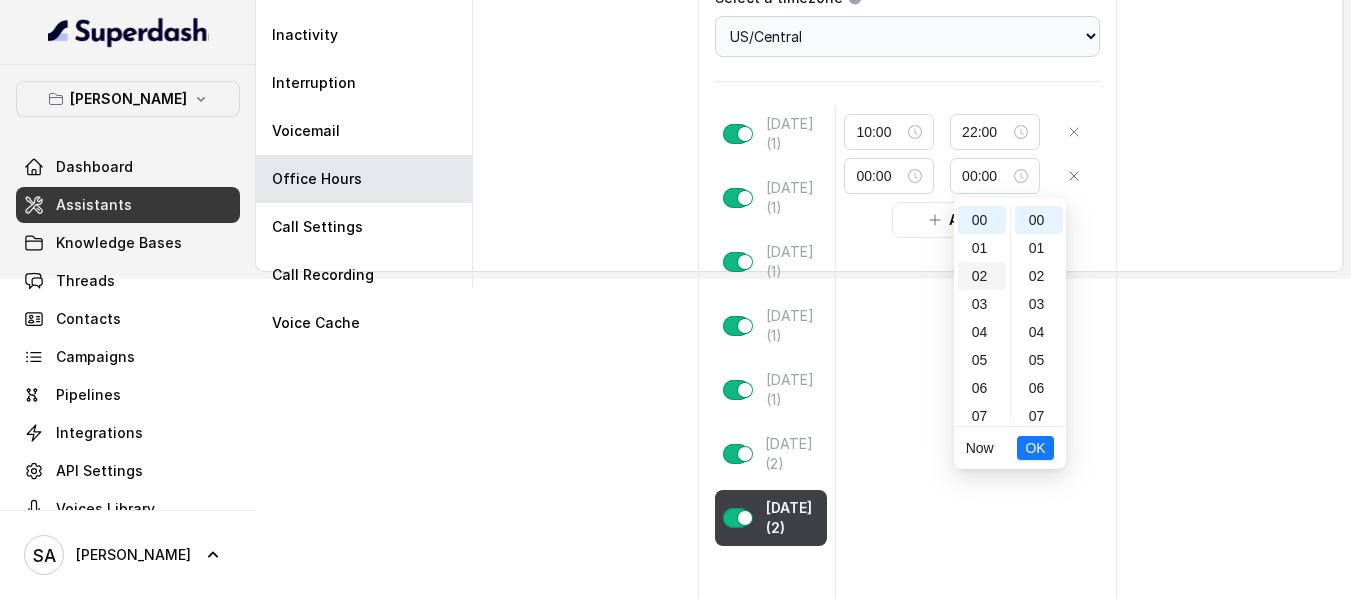 click on "02" at bounding box center [982, 276] 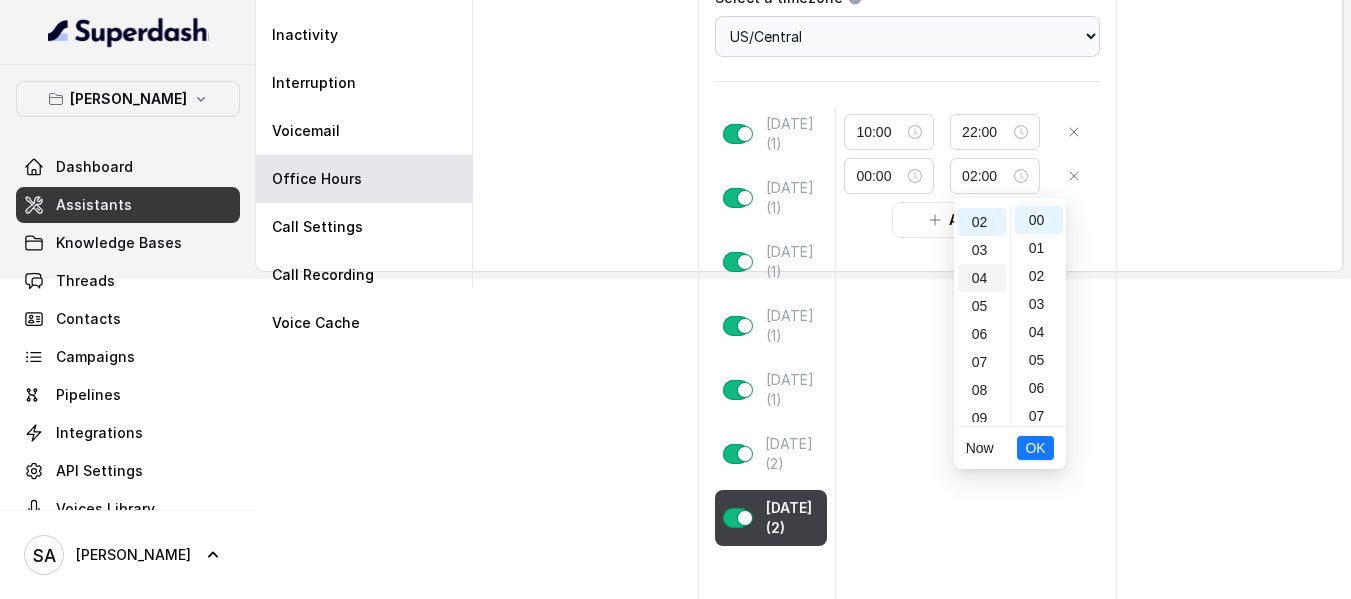 scroll, scrollTop: 56, scrollLeft: 0, axis: vertical 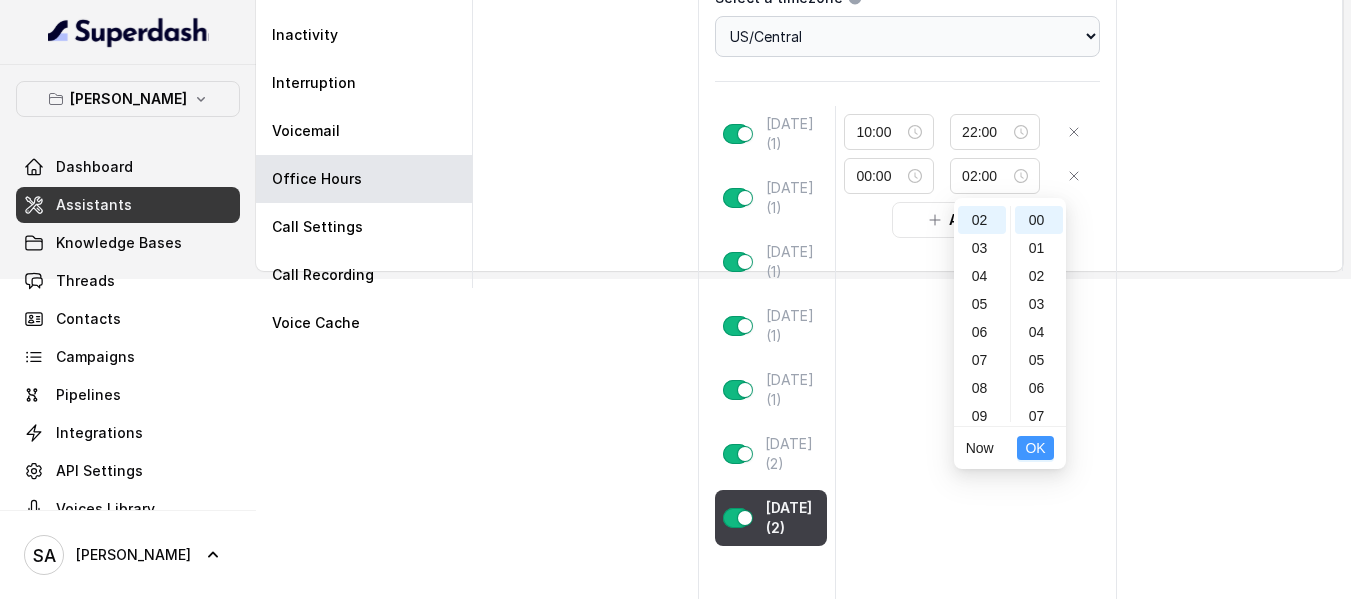 click on "OK" at bounding box center (1035, 448) 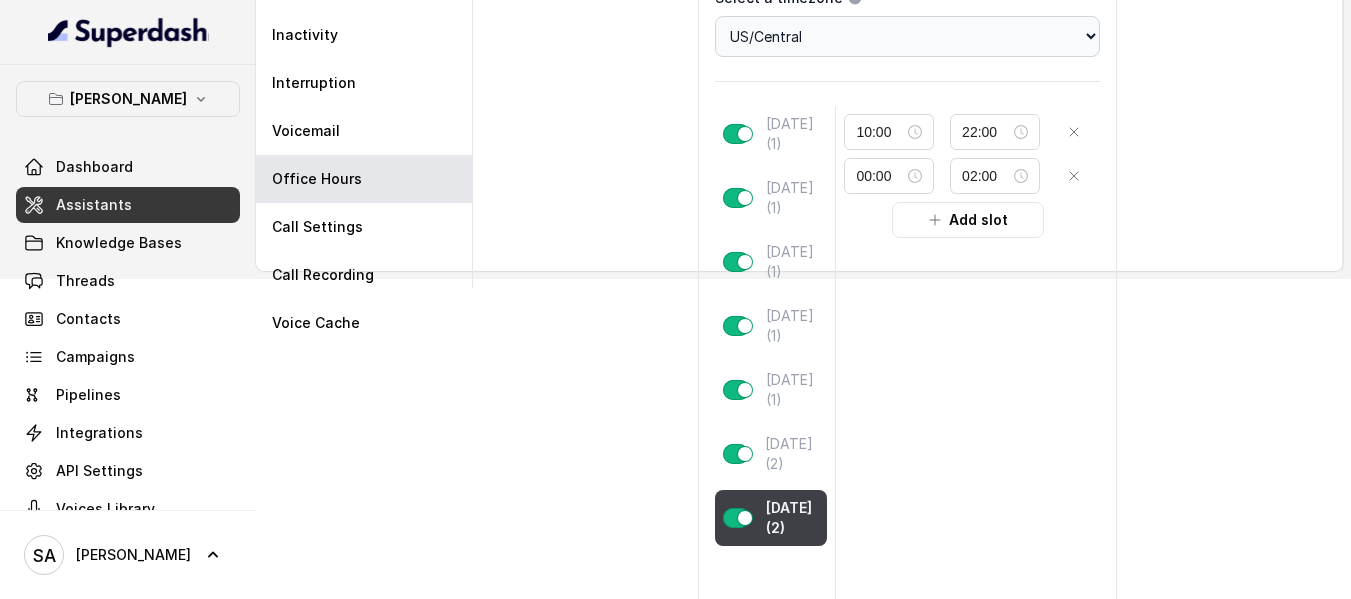 scroll, scrollTop: 396, scrollLeft: 0, axis: vertical 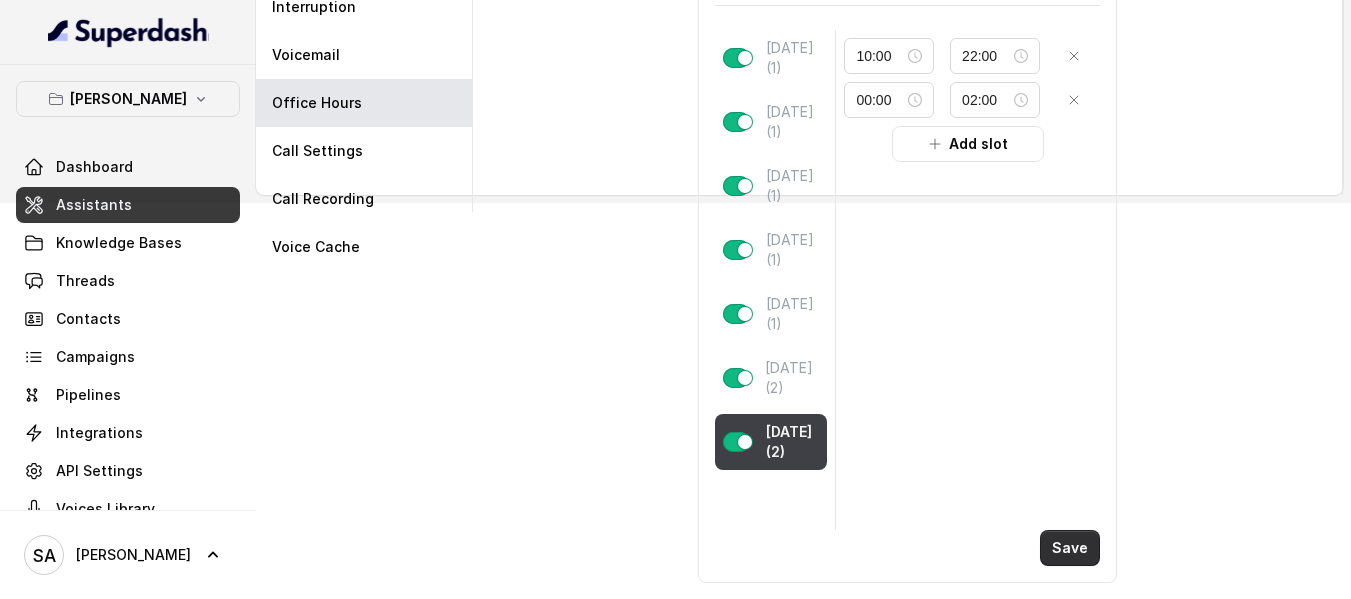 click on "Save" at bounding box center [1070, 548] 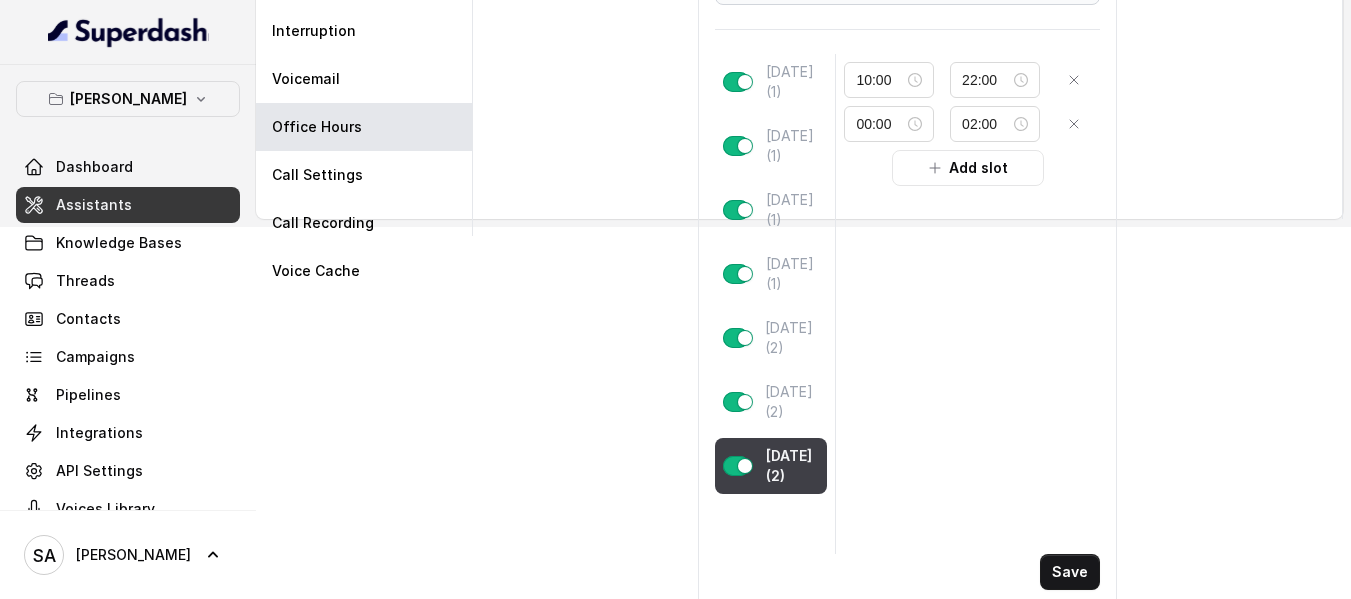 scroll, scrollTop: 368, scrollLeft: 0, axis: vertical 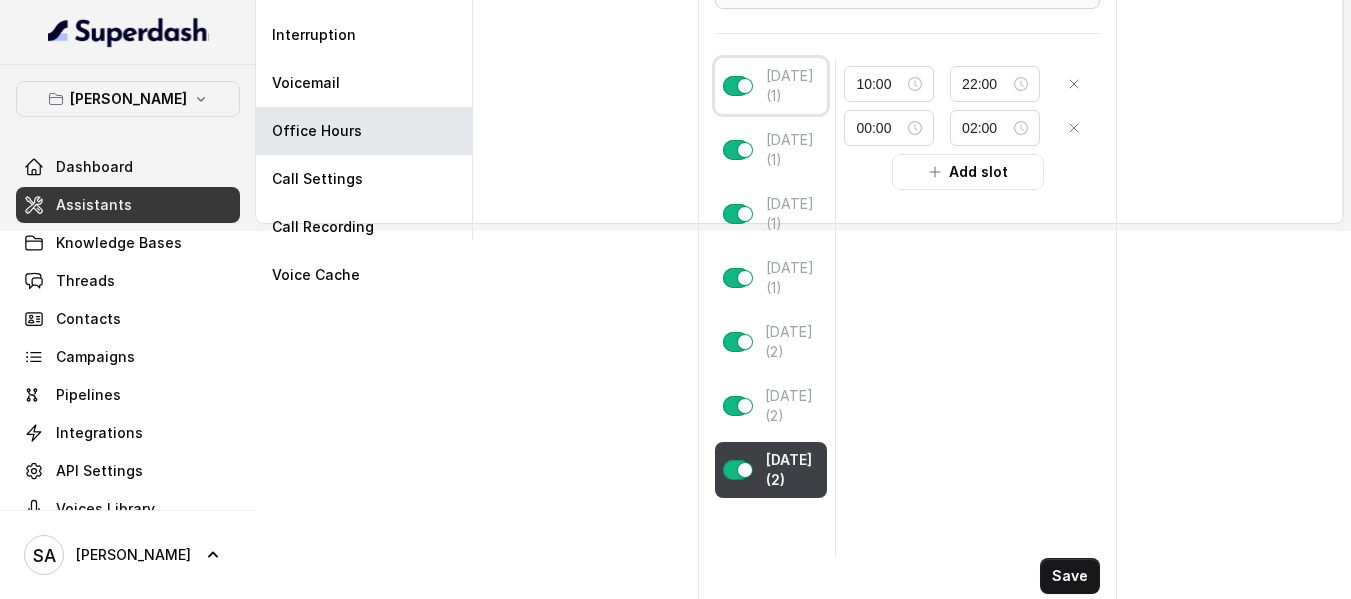 click on "[DATE] (1)" at bounding box center [793, 86] 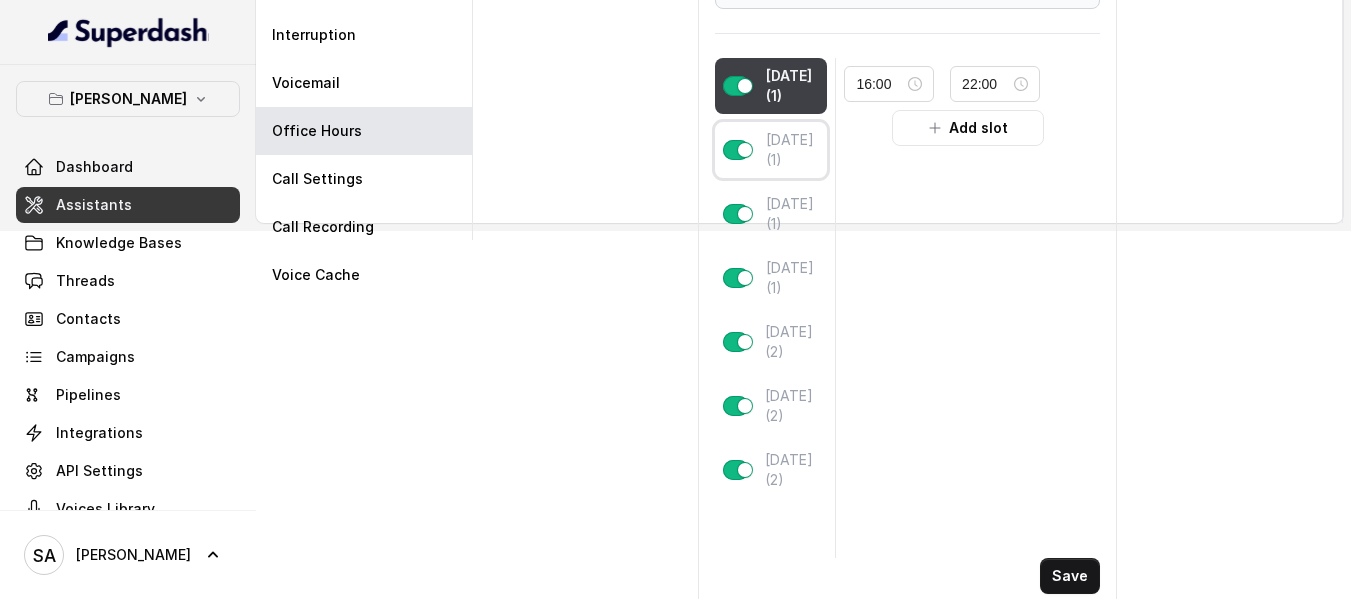 click on "[DATE] (1)" at bounding box center [793, 150] 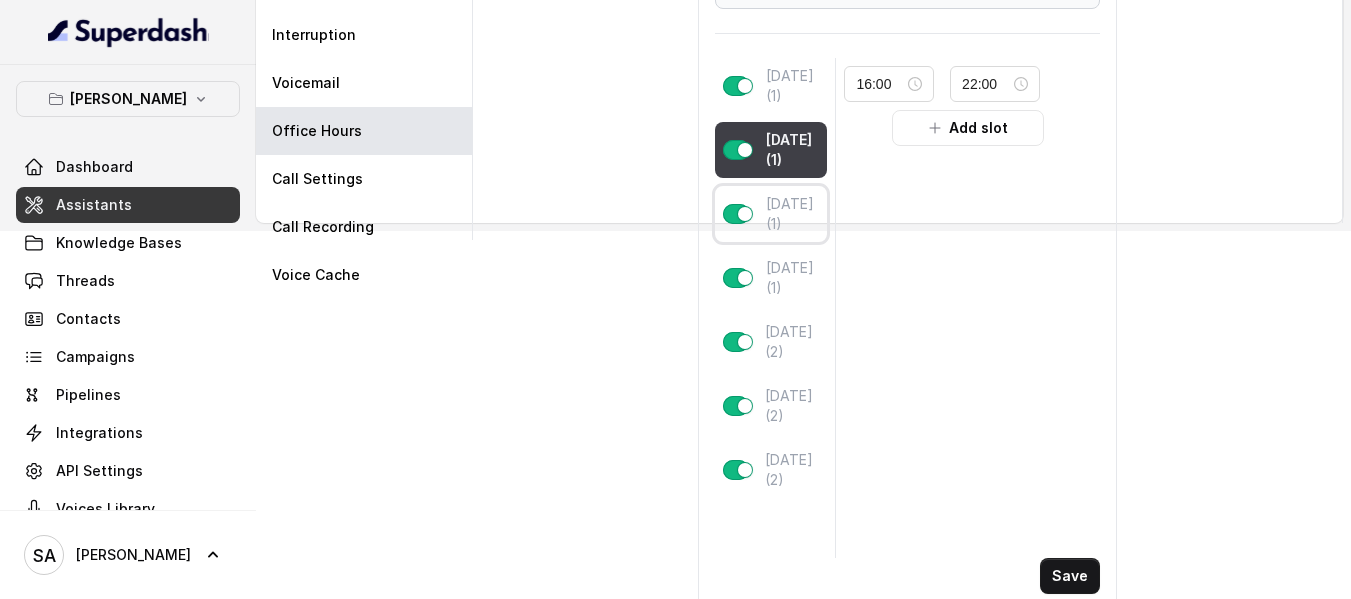 click on "[DATE] (1)" at bounding box center (793, 214) 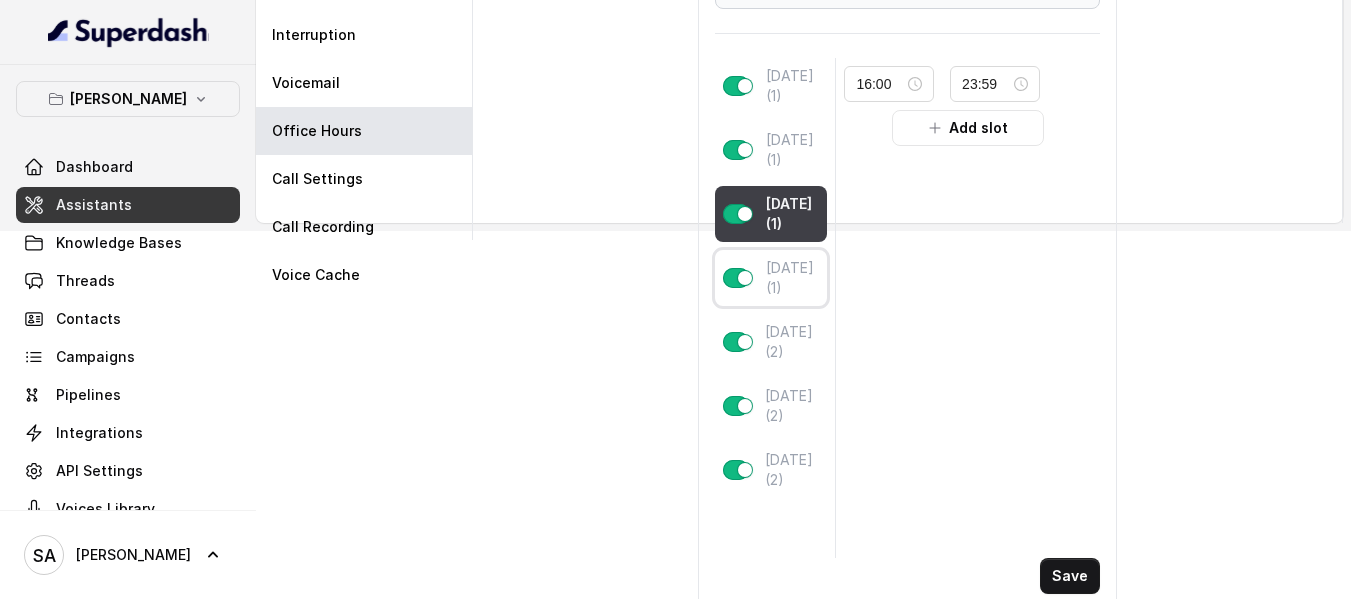 click on "[DATE] (1)" at bounding box center (793, 278) 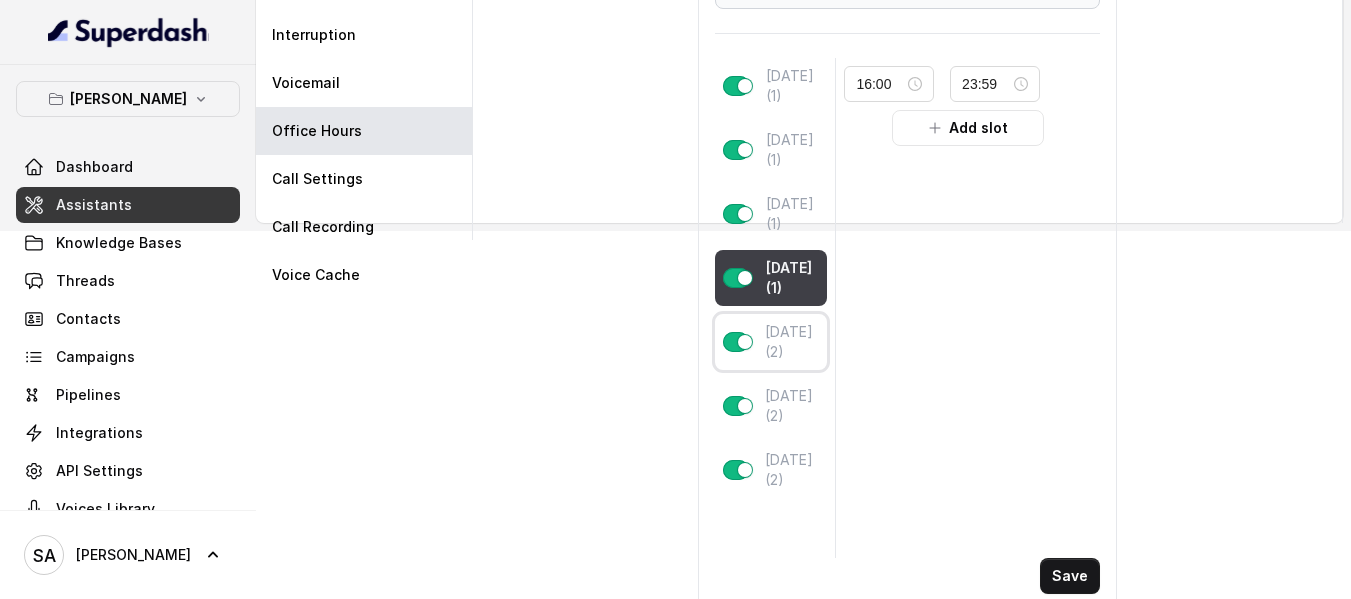 click on "[DATE] (2)" at bounding box center (792, 342) 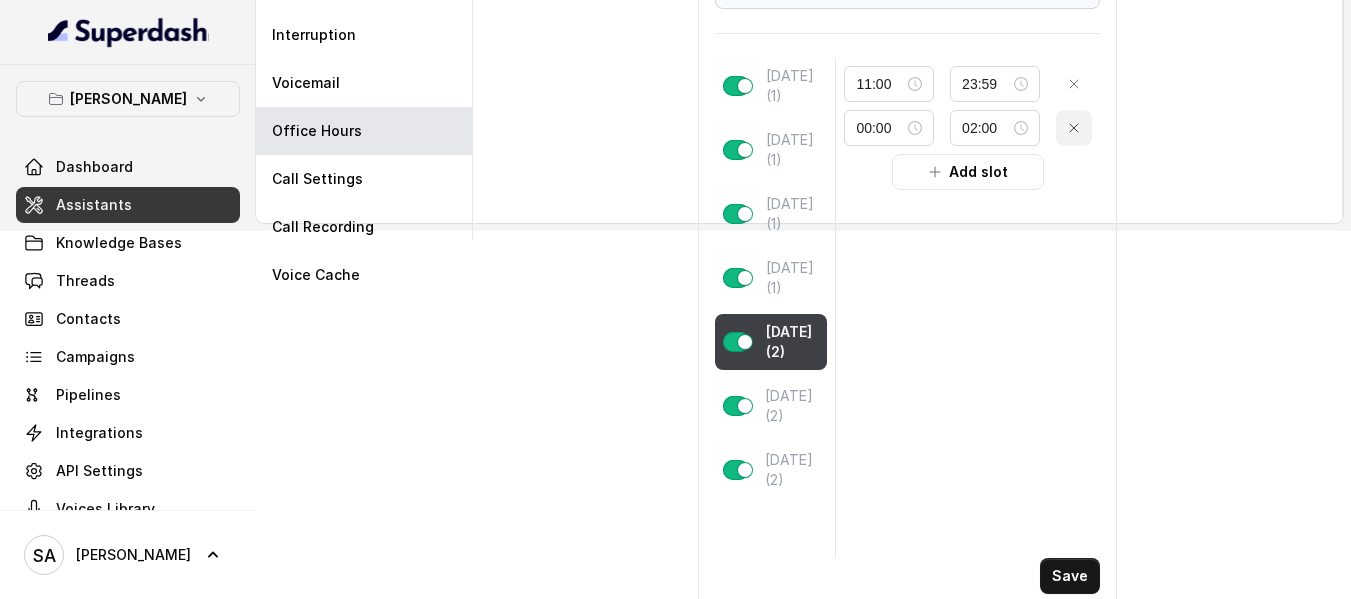 click 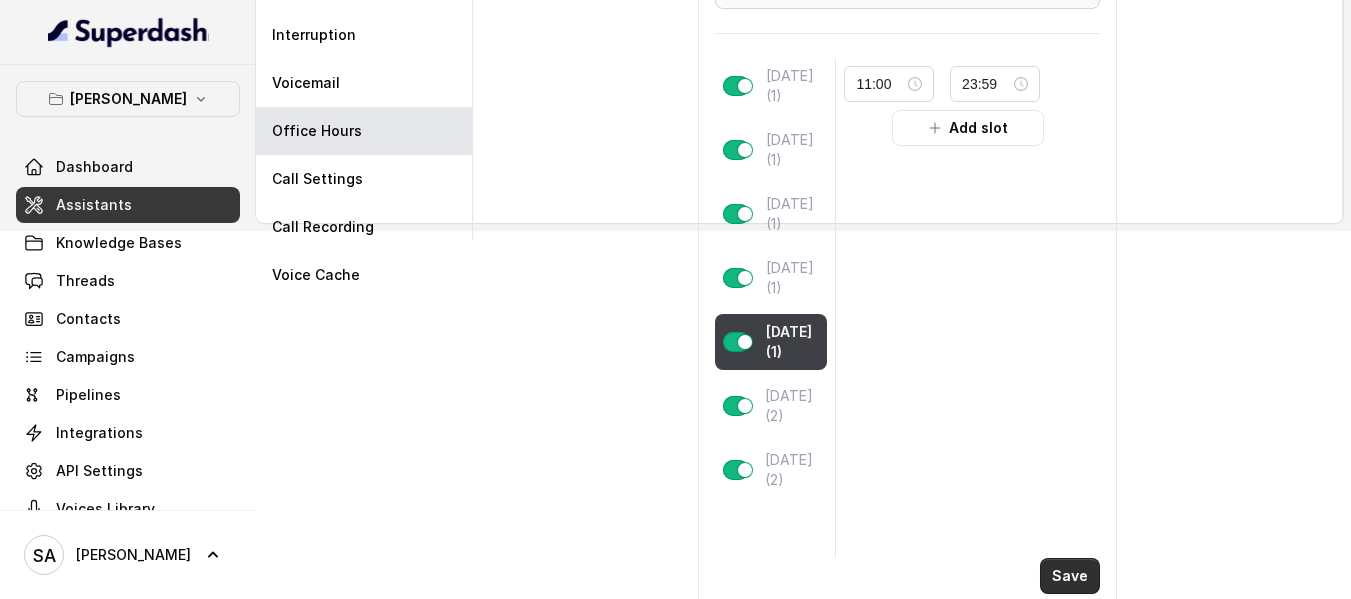 click on "Save" at bounding box center [1070, 576] 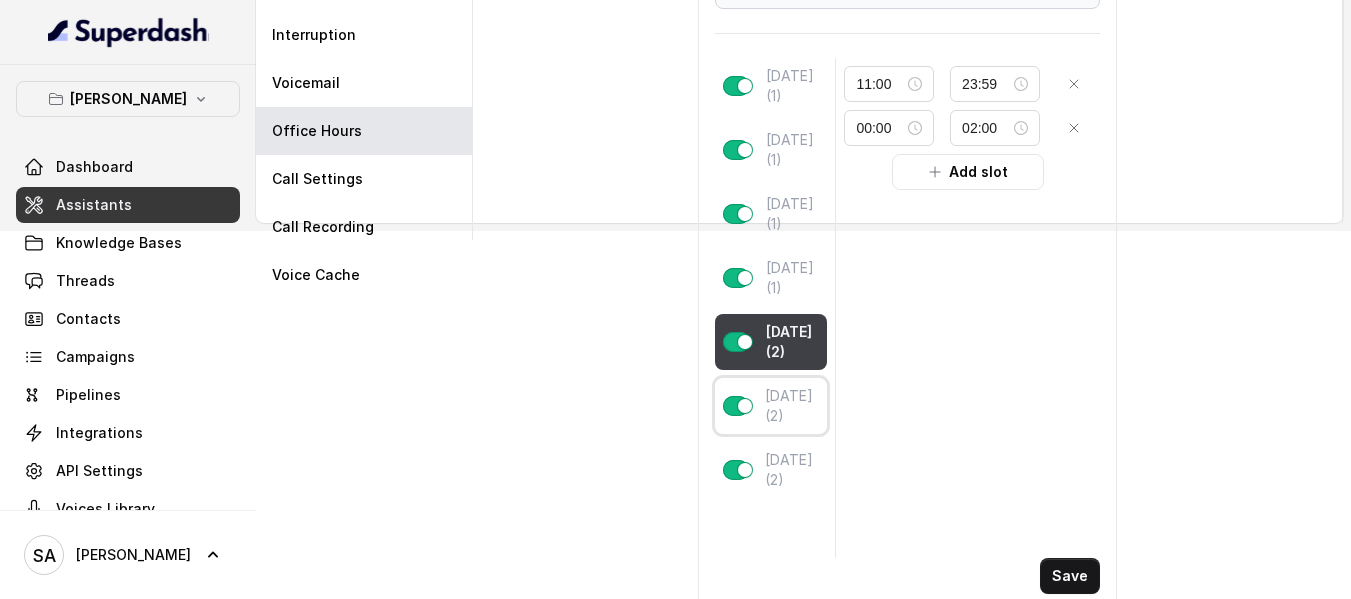 click on "[DATE] (2)" at bounding box center (792, 406) 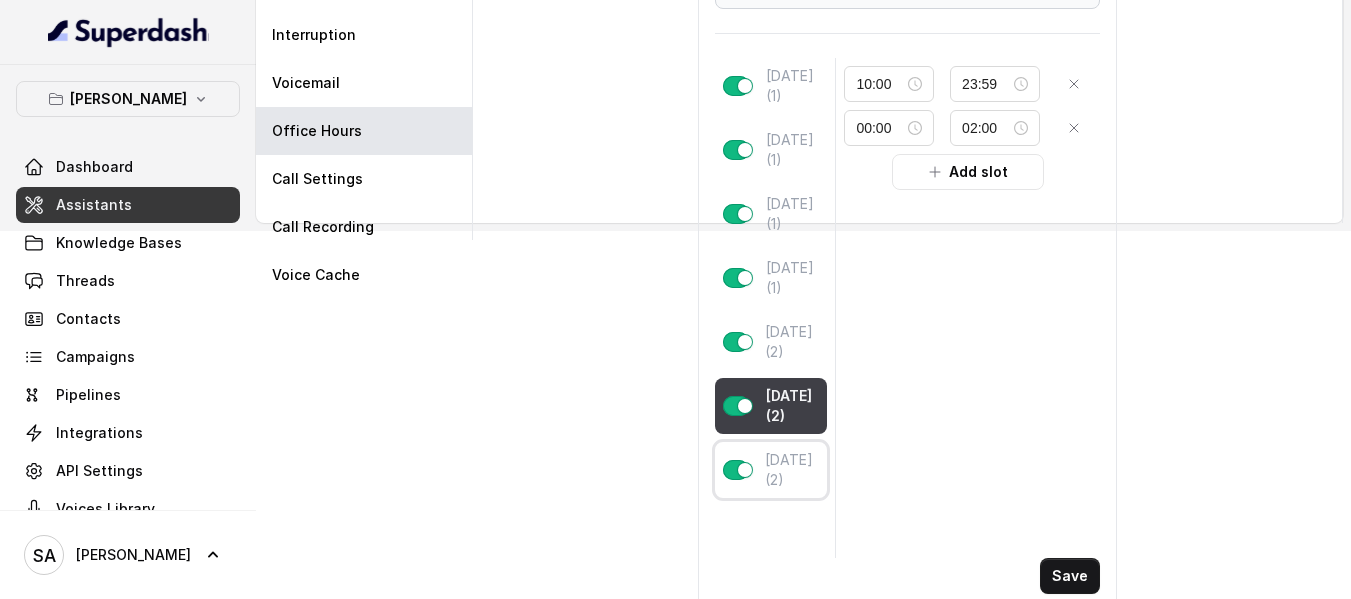 click on "[DATE] (2)" at bounding box center [792, 470] 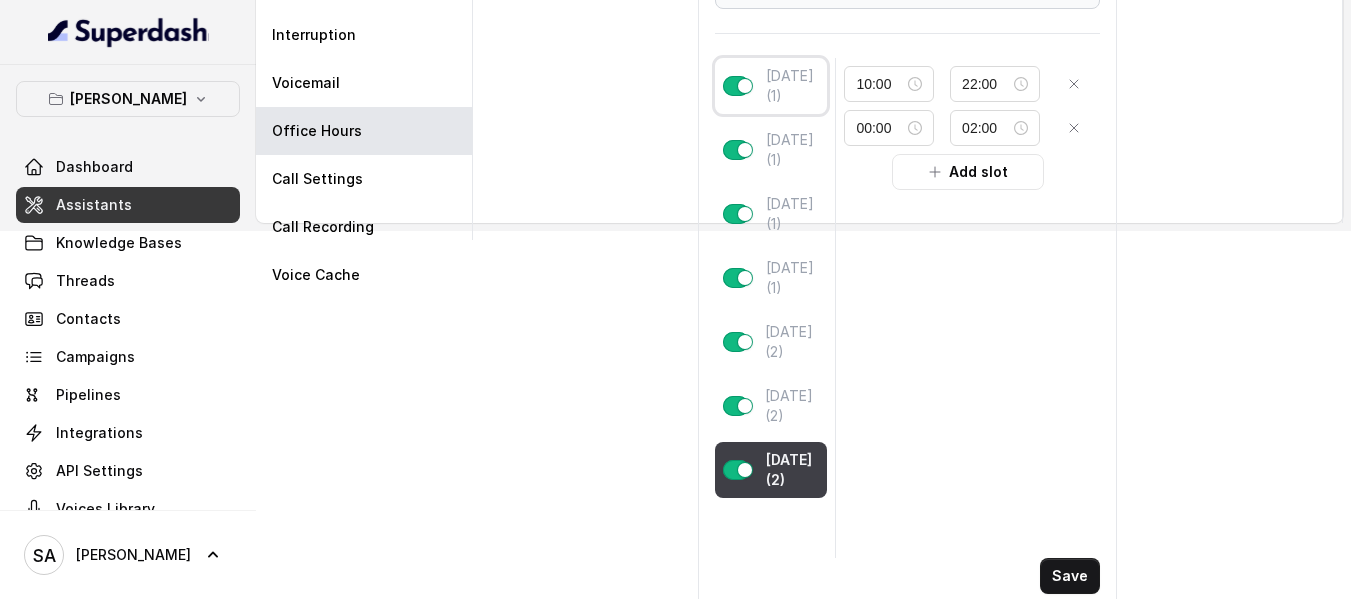 click on "[DATE] (1)" at bounding box center [793, 86] 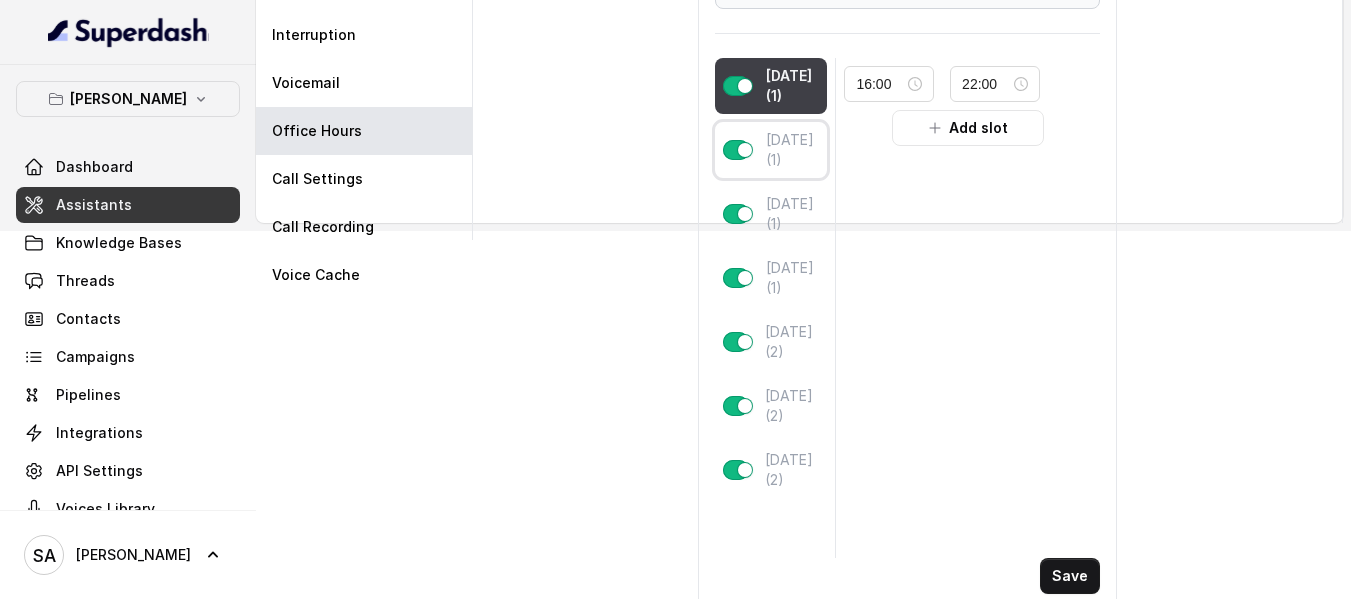 click on "[DATE] (1)" at bounding box center (793, 150) 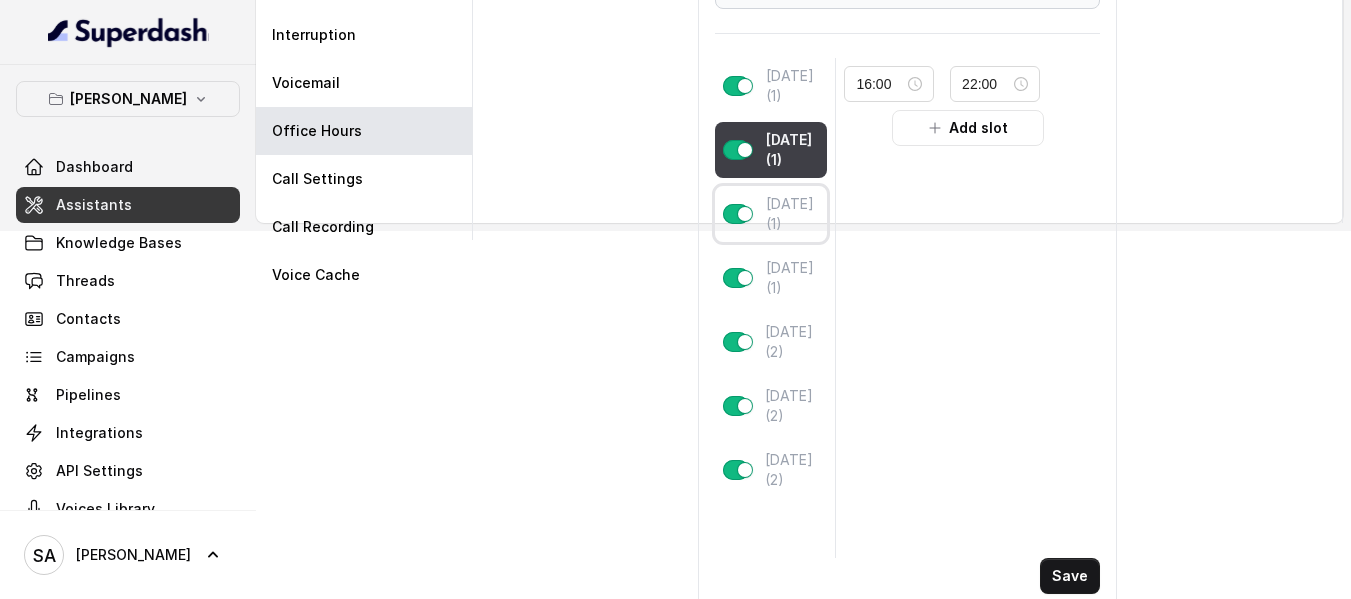 click on "[DATE] (1)" at bounding box center (793, 214) 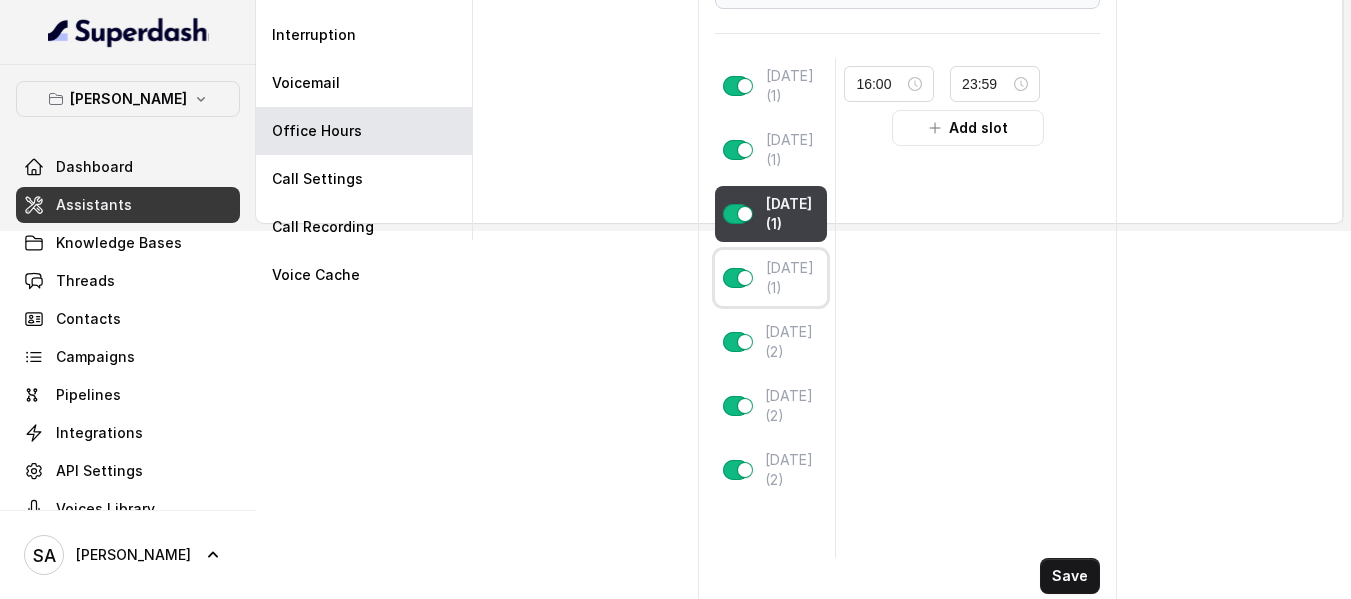 click on "[DATE] (1)" at bounding box center [793, 278] 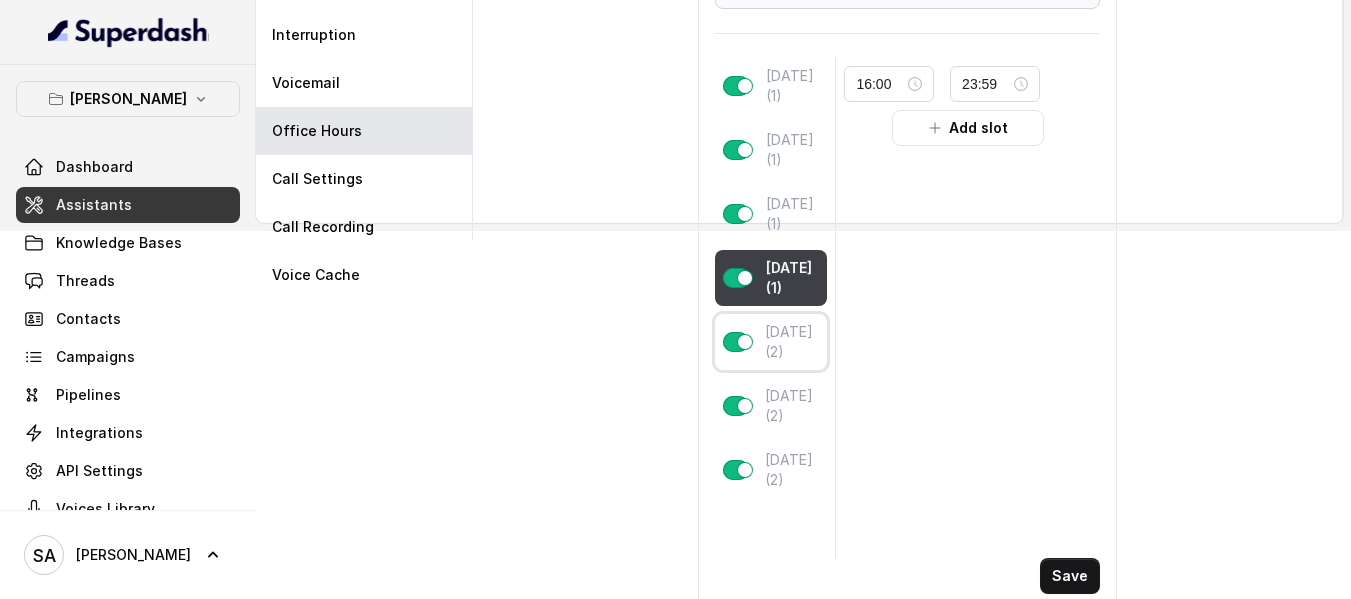 click on "[DATE] (2)" at bounding box center (792, 342) 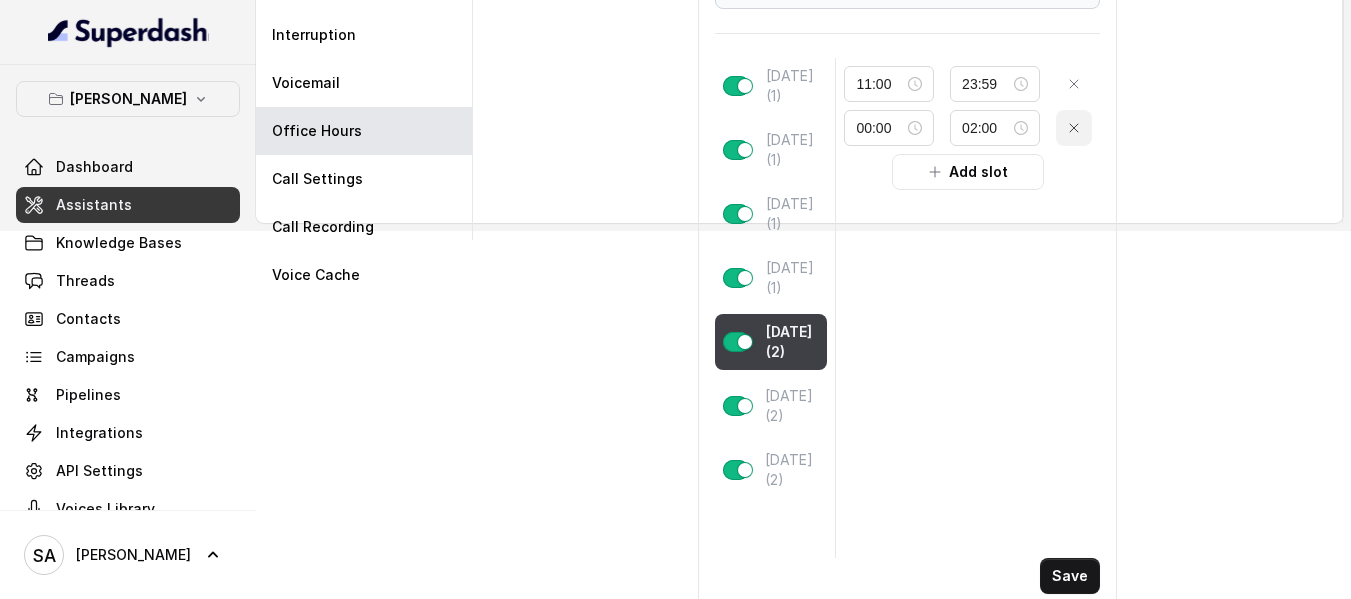 click 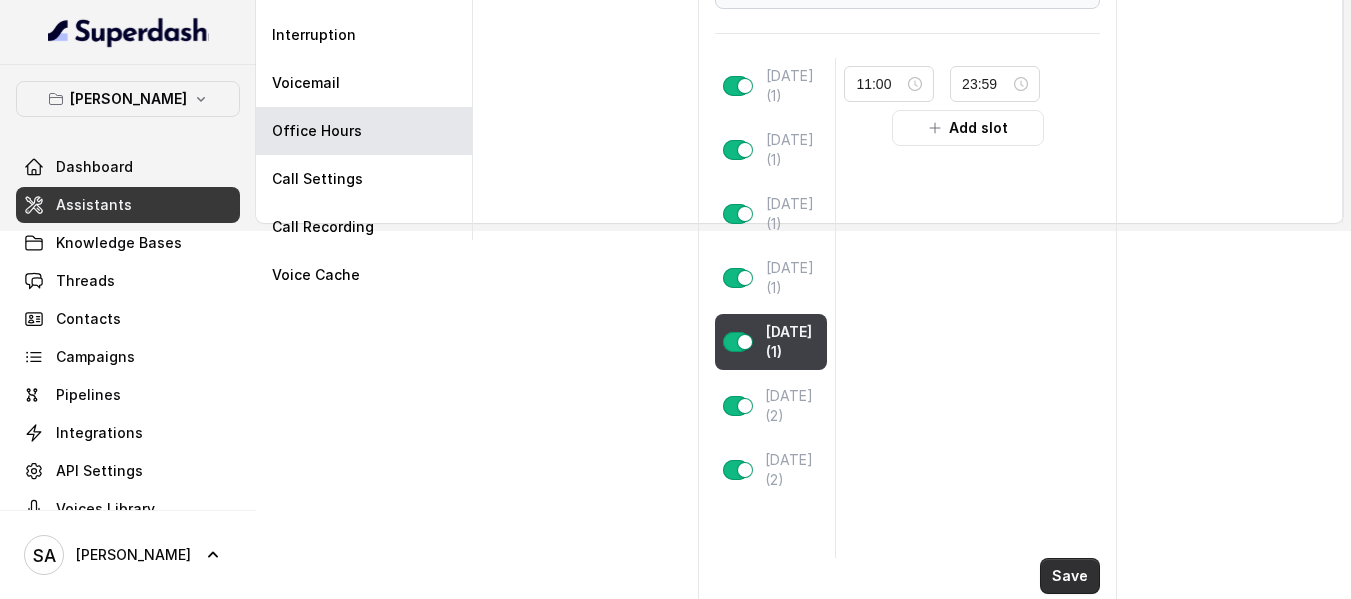 click on "Save" at bounding box center (1070, 576) 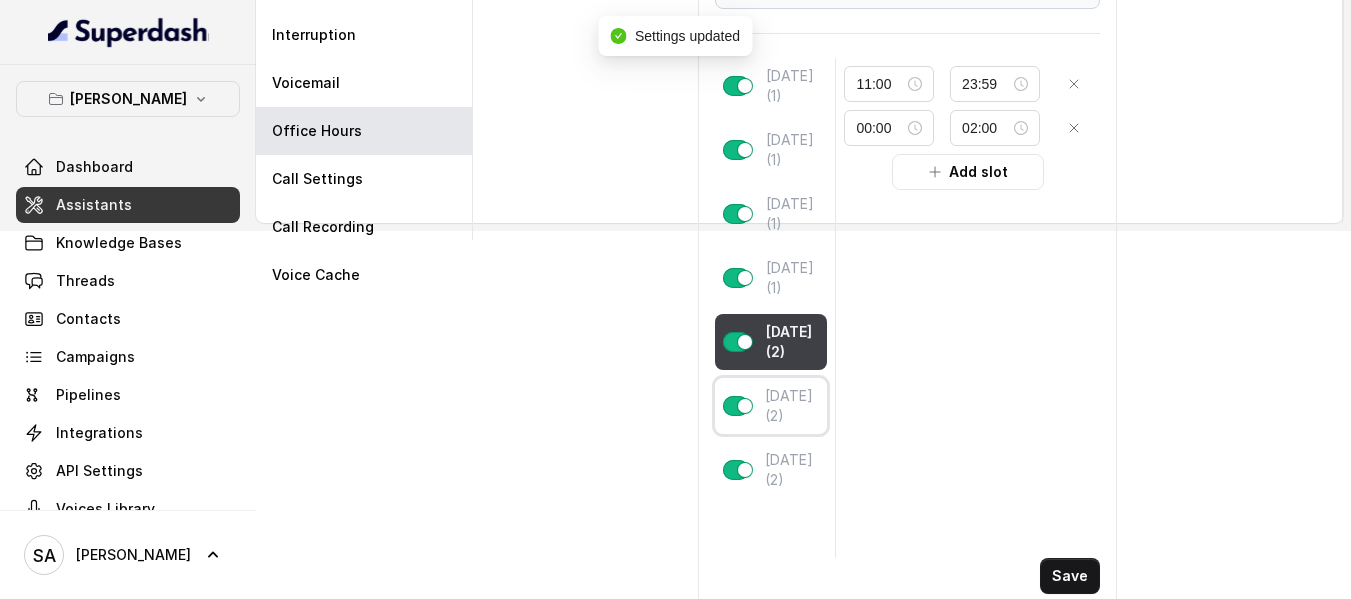 click on "[DATE] (2)" at bounding box center (792, 406) 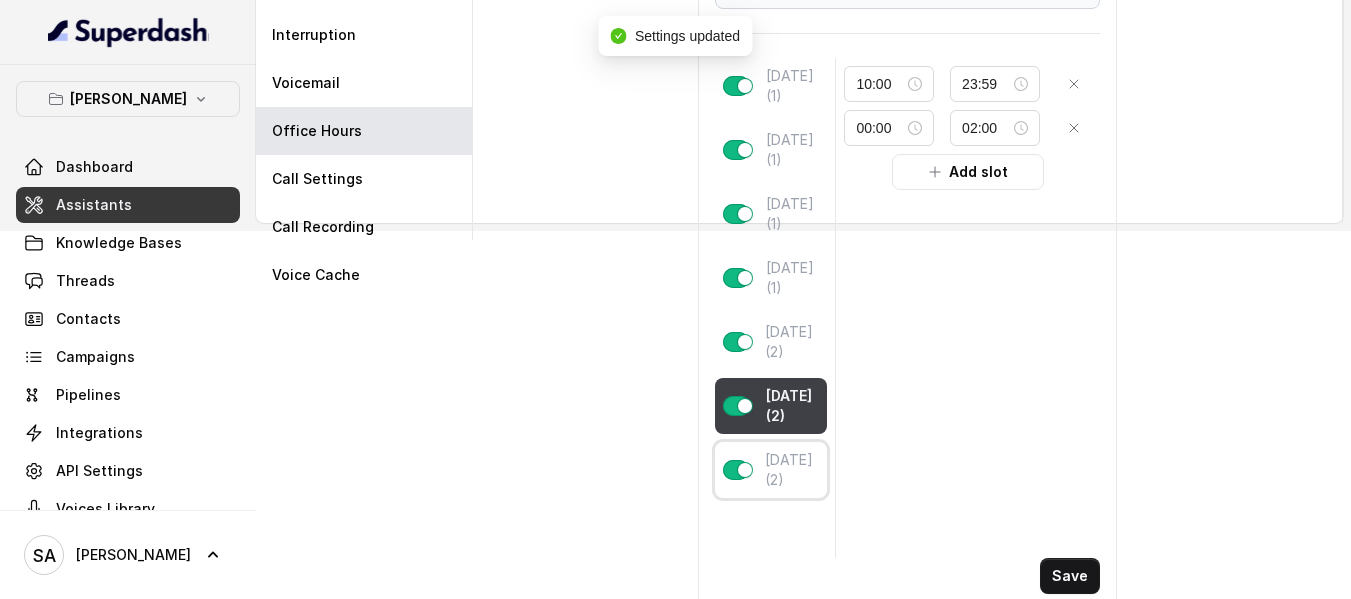 click on "[DATE] (2)" at bounding box center (792, 470) 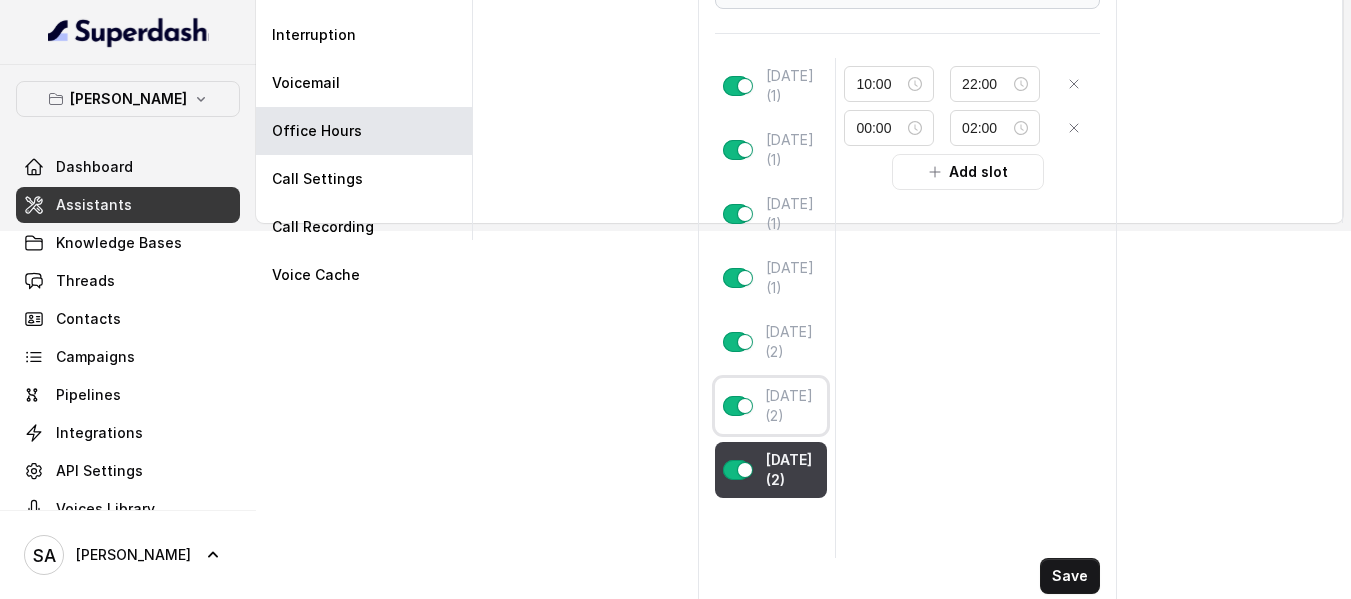 click on "[DATE] (2)" at bounding box center [792, 406] 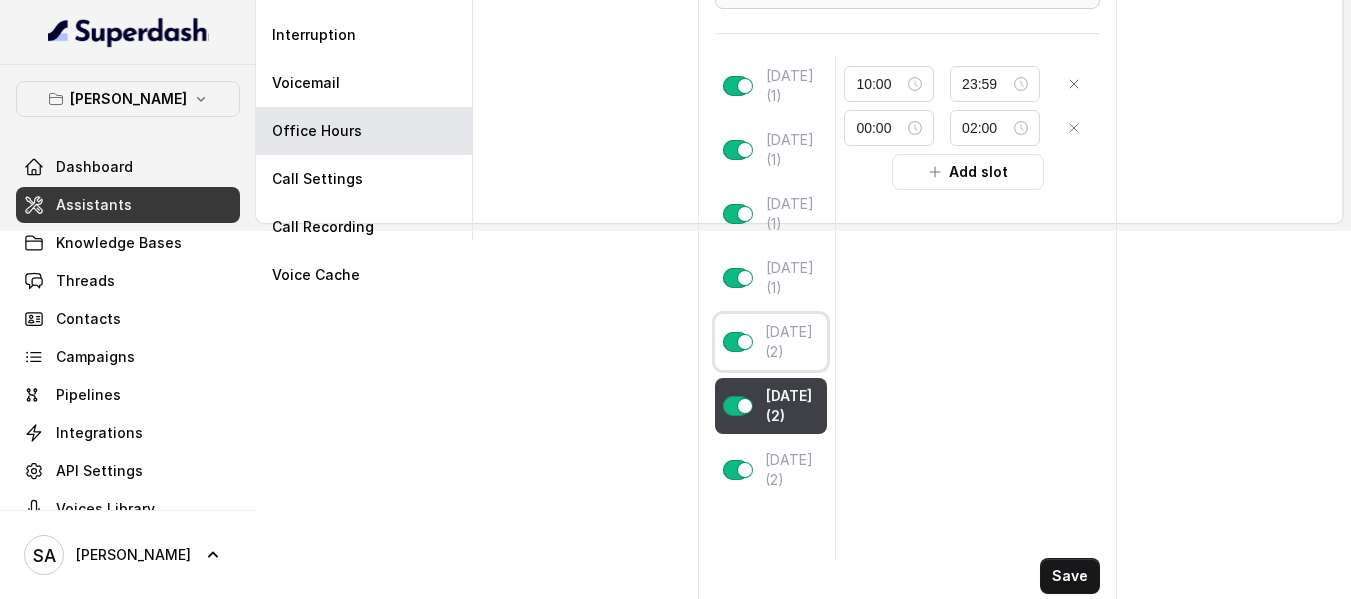 click on "[DATE] (2)" at bounding box center [792, 342] 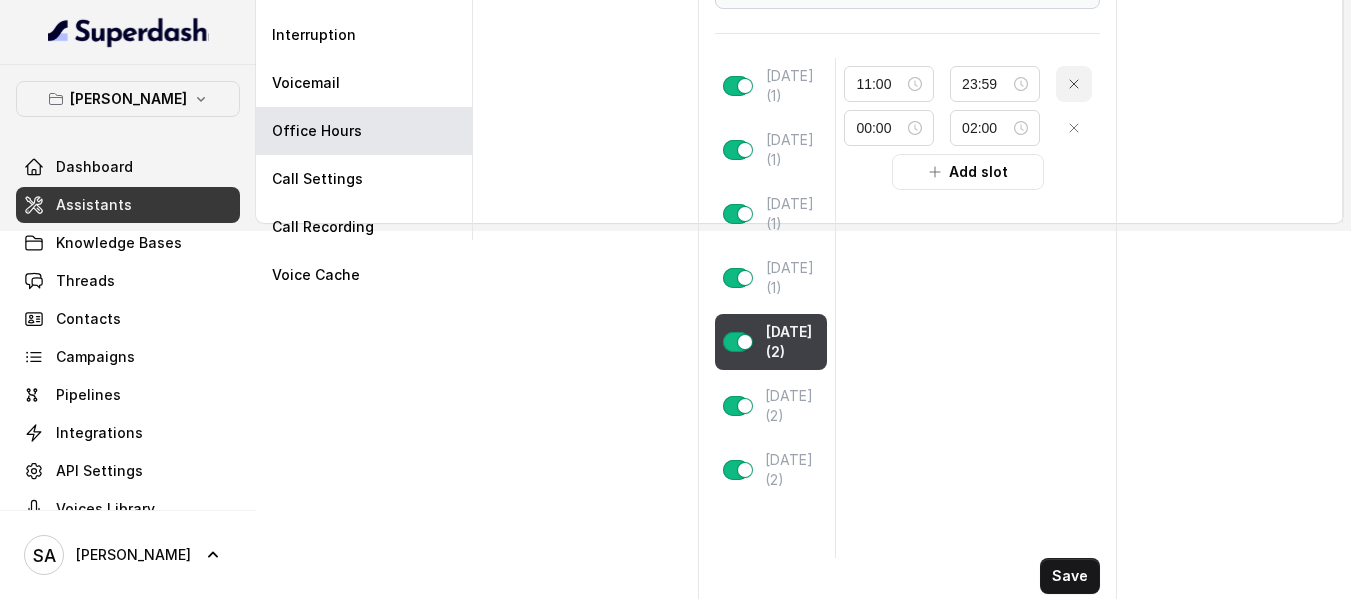 click 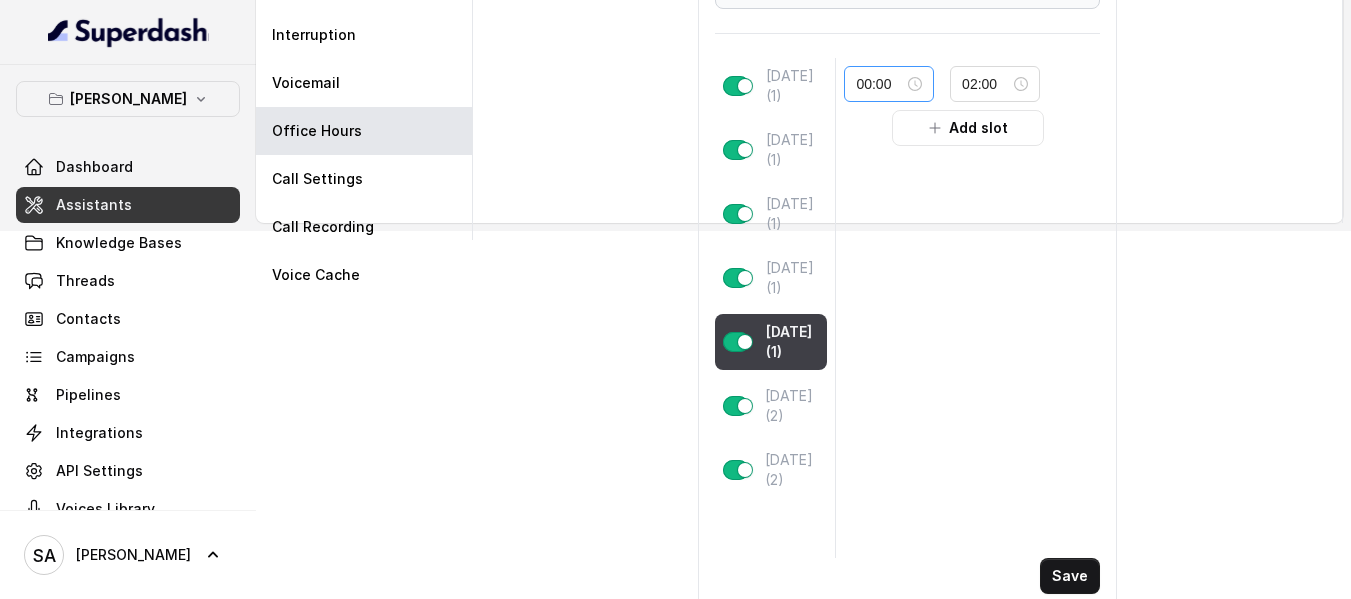 click on "00:00" at bounding box center (889, 84) 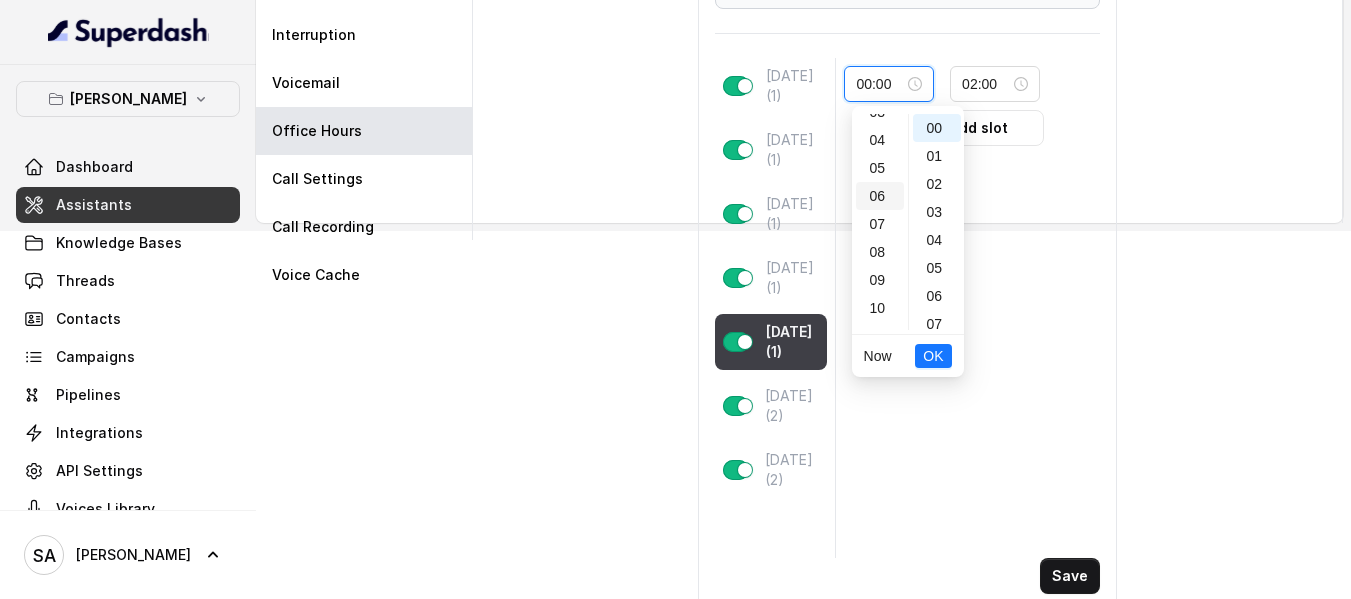 scroll, scrollTop: 200, scrollLeft: 0, axis: vertical 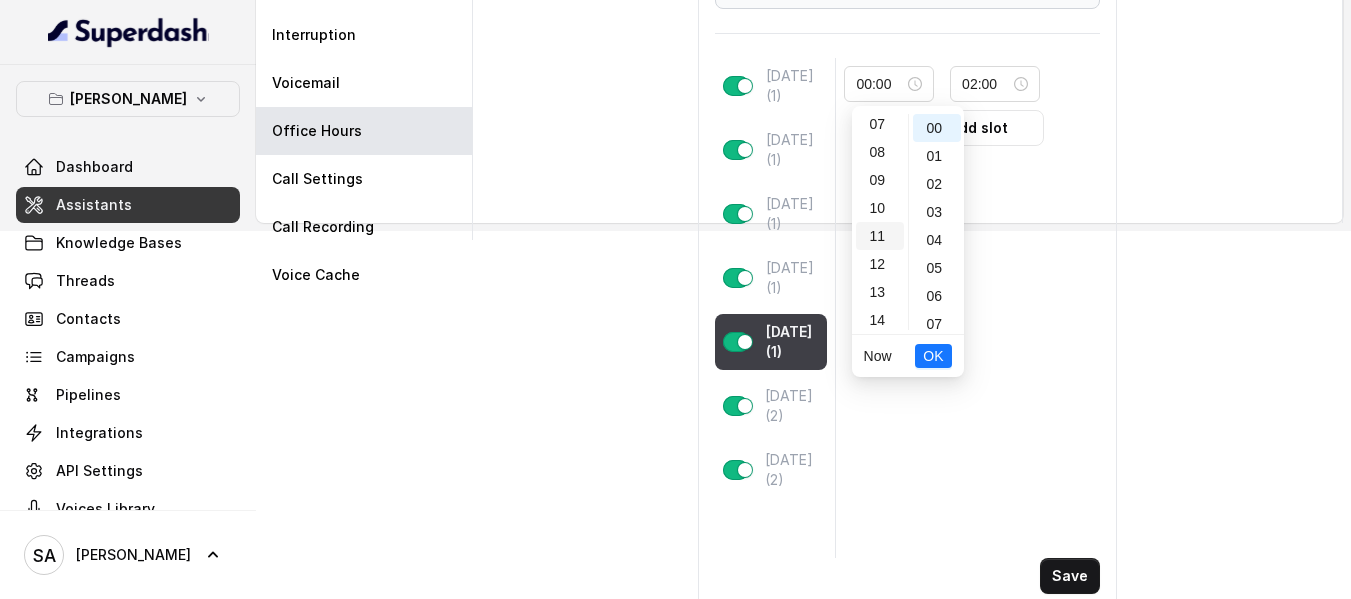 click on "11" at bounding box center (880, 236) 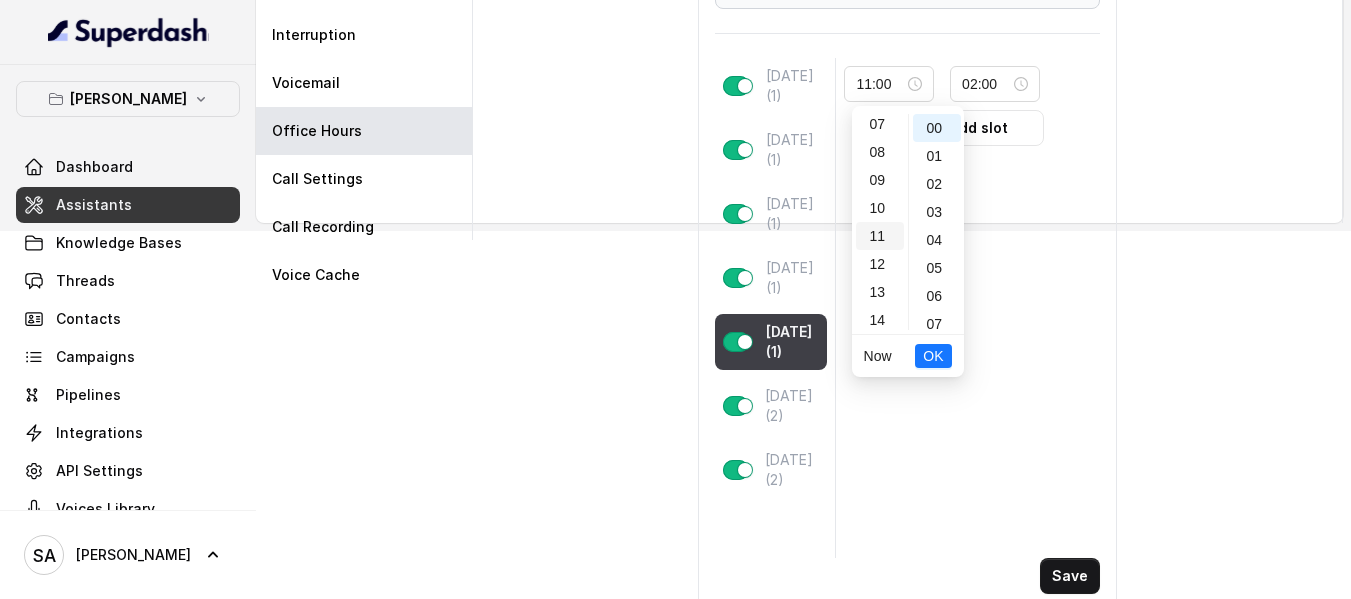 scroll, scrollTop: 308, scrollLeft: 0, axis: vertical 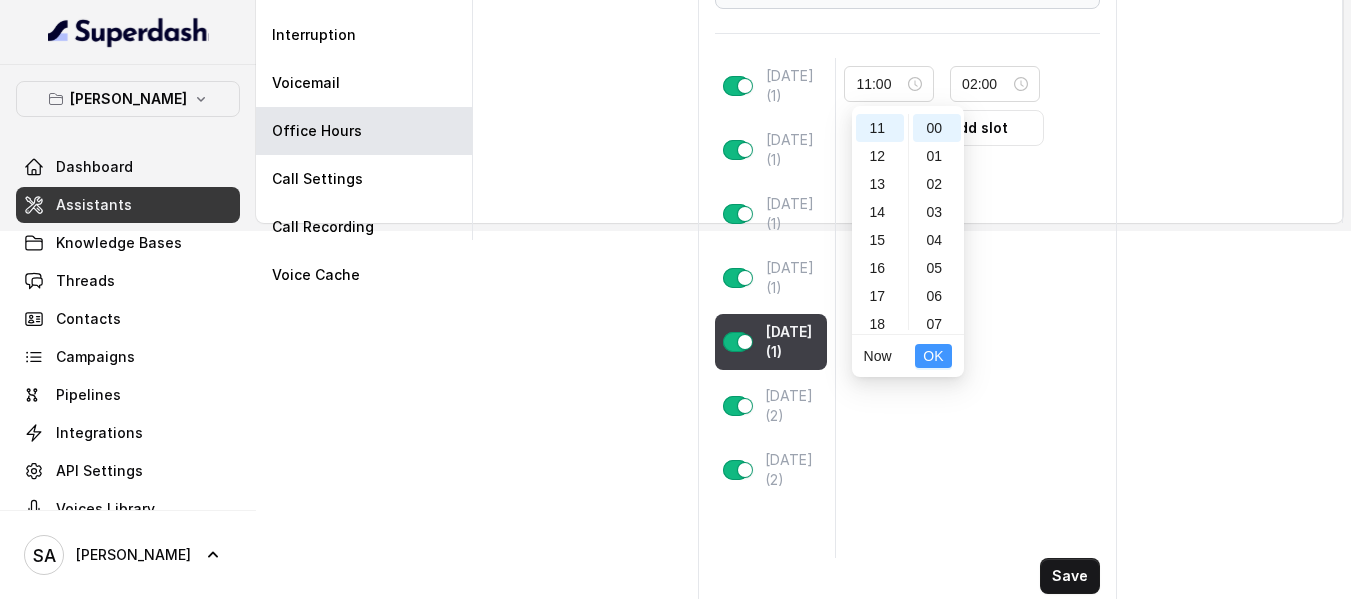 click on "OK" at bounding box center [933, 356] 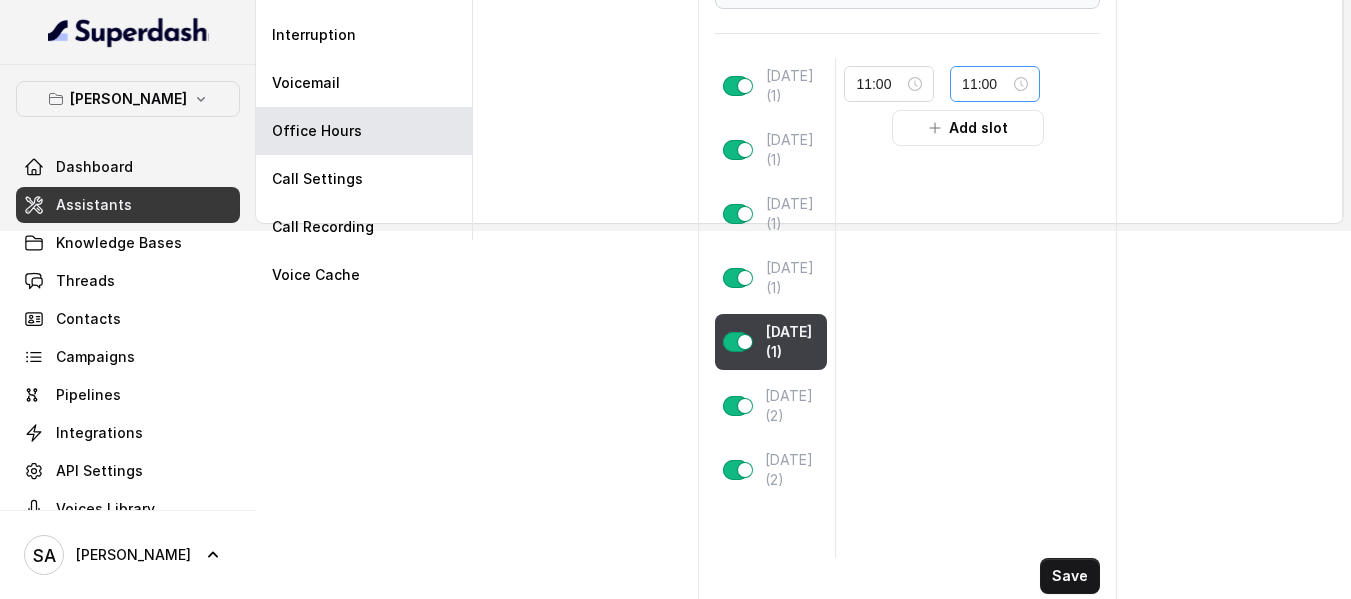 click on "11:00" at bounding box center [995, 84] 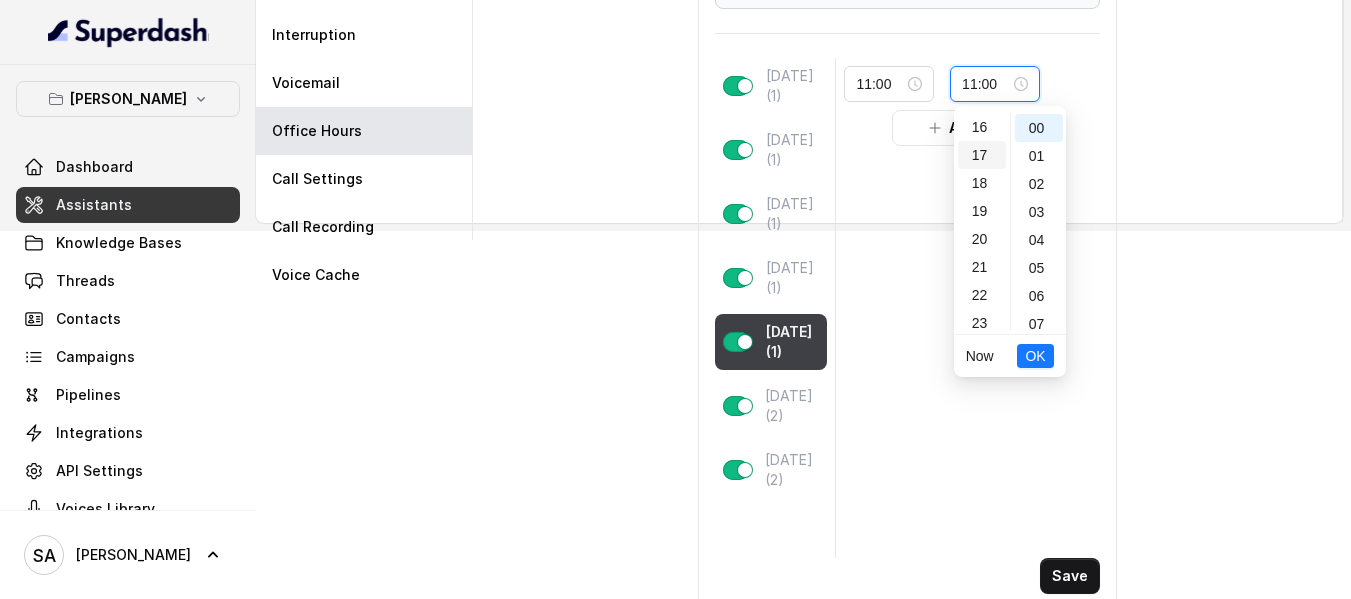 scroll, scrollTop: 456, scrollLeft: 0, axis: vertical 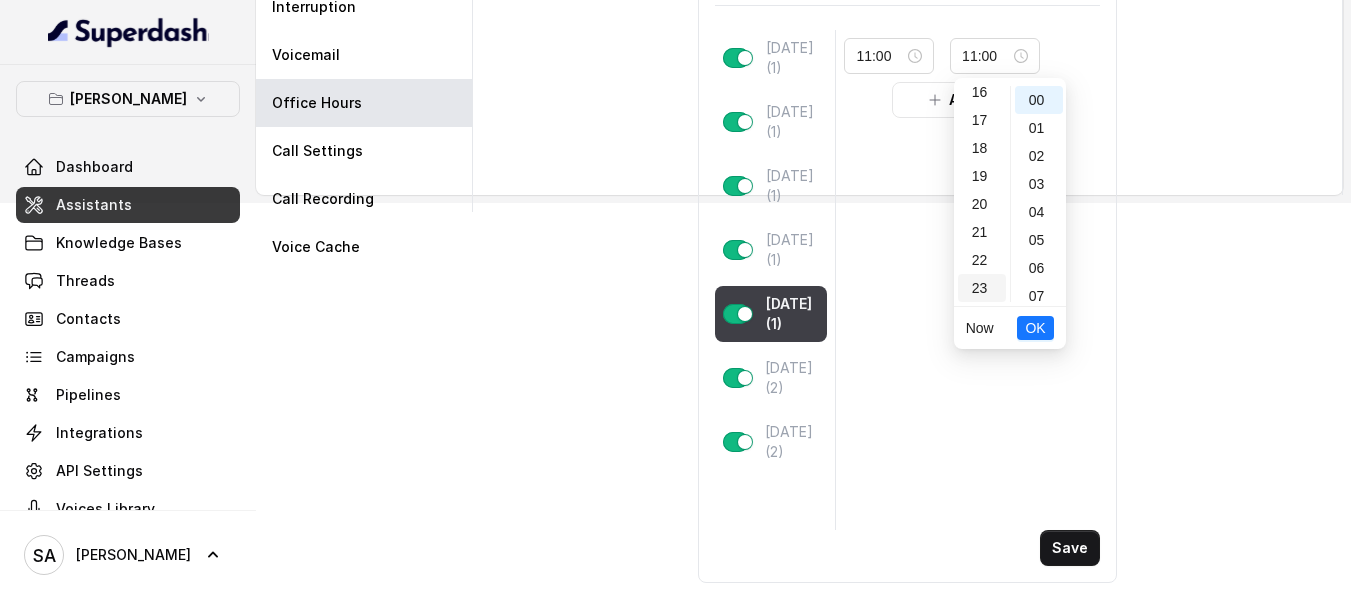 click on "23" at bounding box center [982, 288] 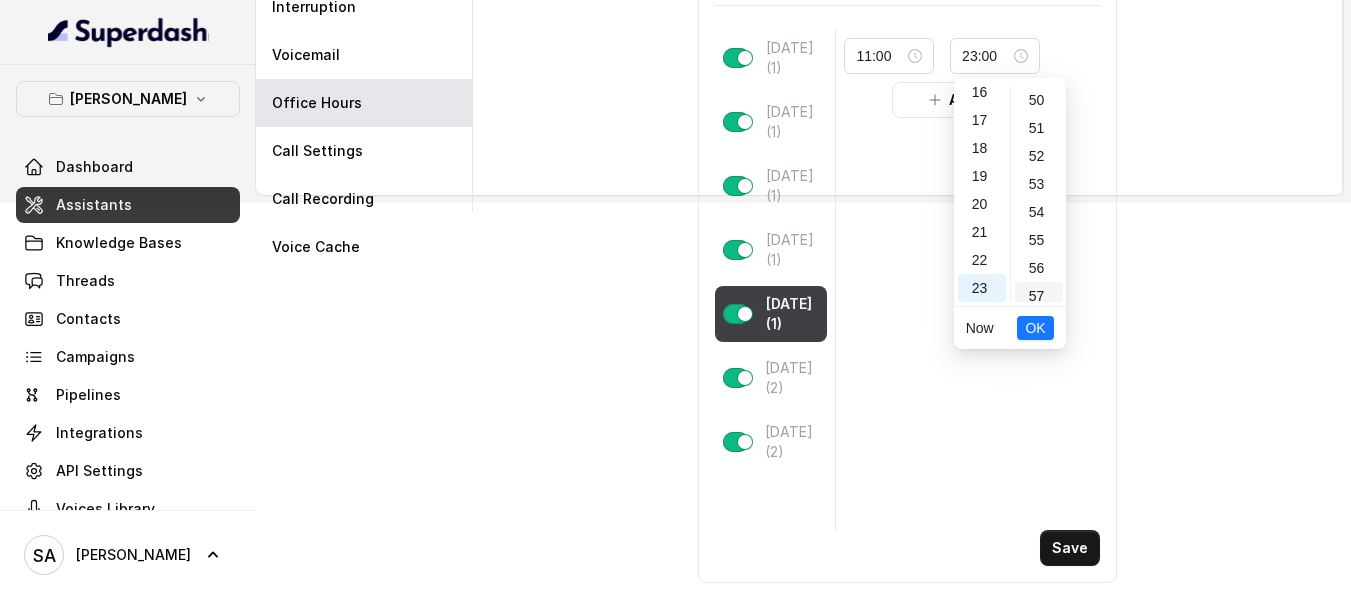 scroll, scrollTop: 1464, scrollLeft: 0, axis: vertical 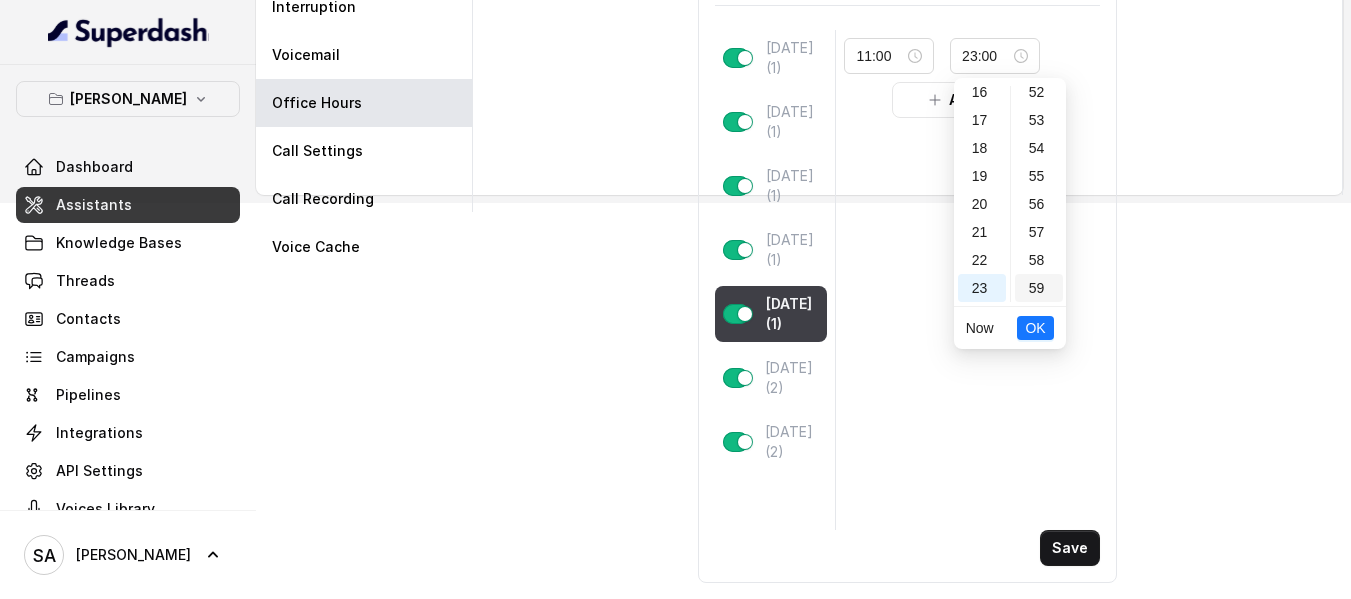 click on "59" at bounding box center (1039, 288) 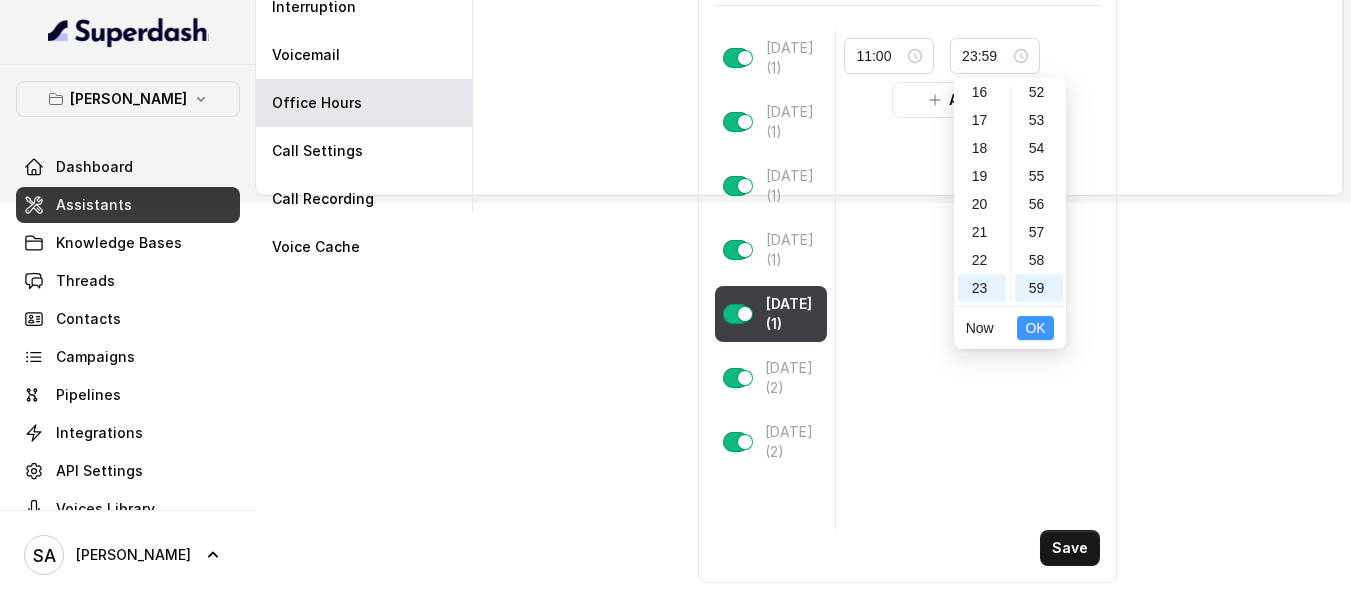 click on "OK" at bounding box center [1035, 328] 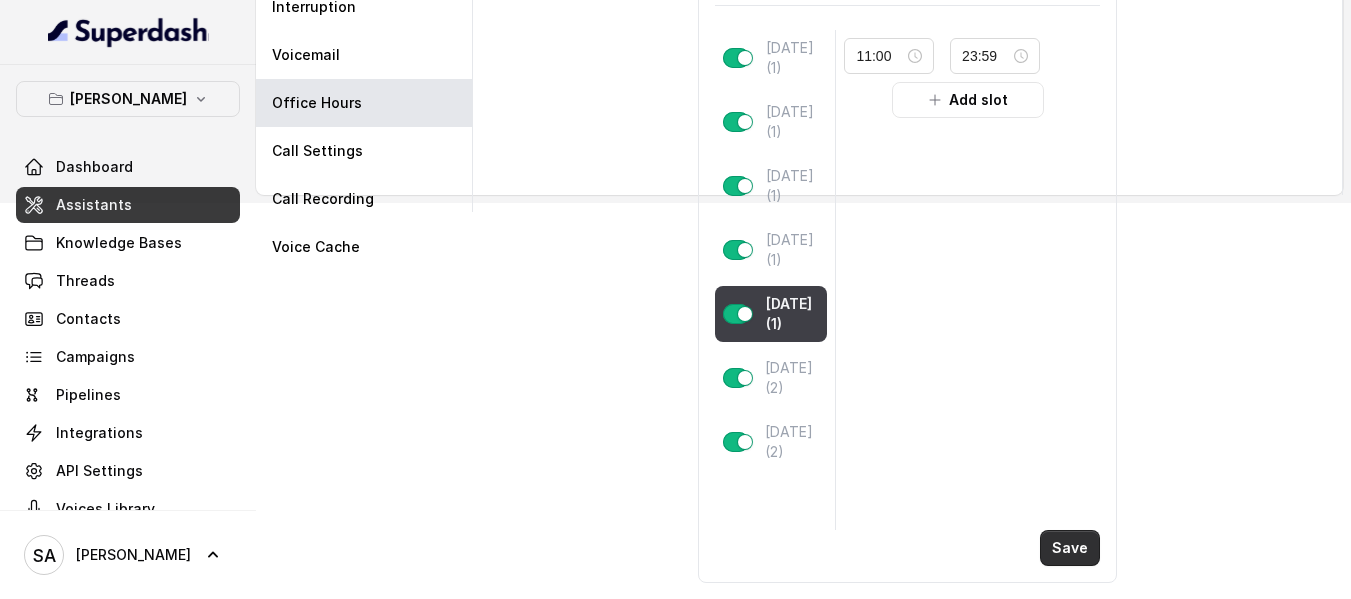 click on "Save" at bounding box center [1070, 548] 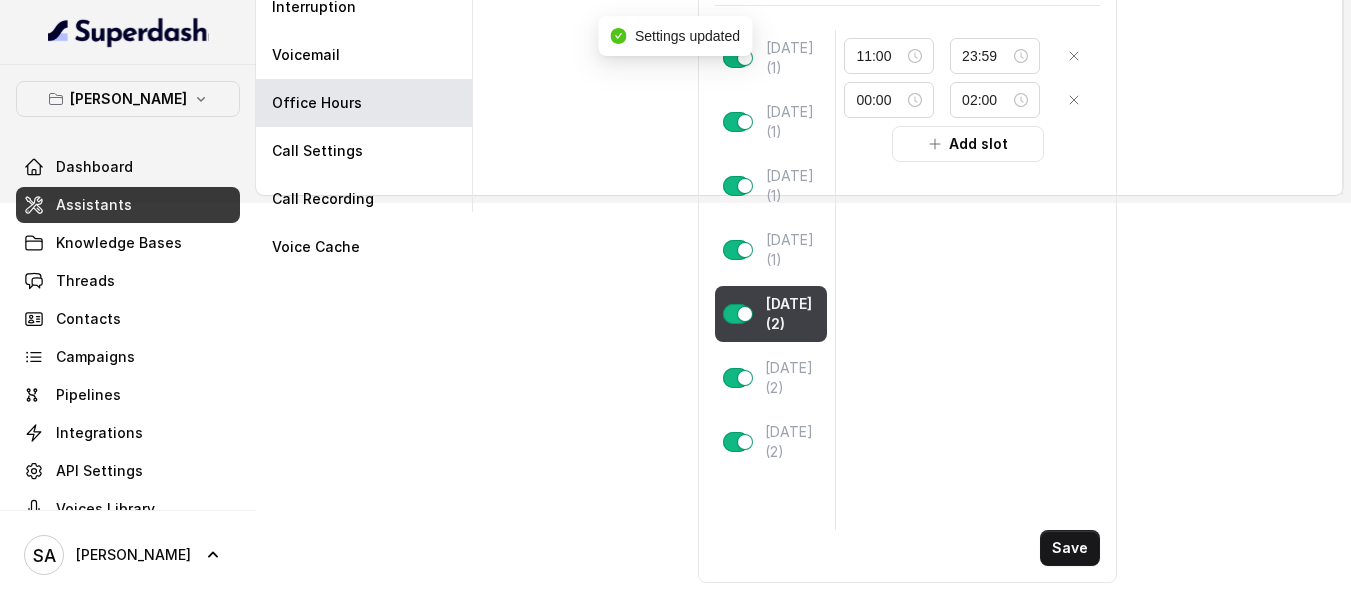 scroll, scrollTop: 296, scrollLeft: 0, axis: vertical 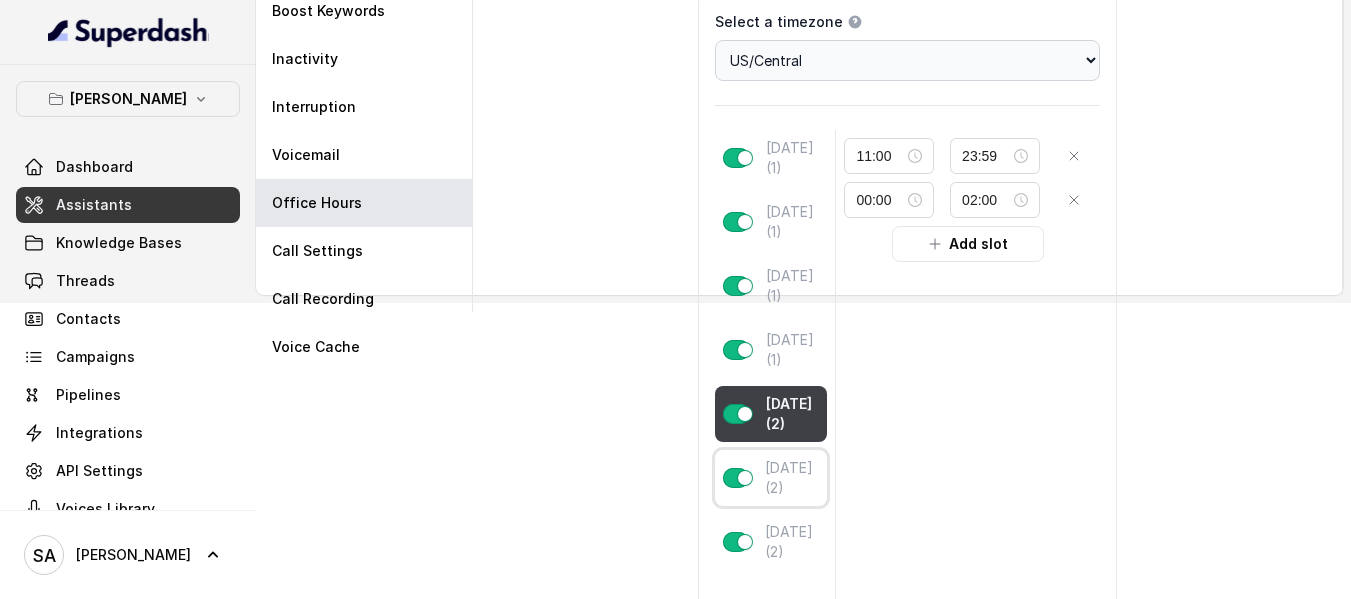 click on "[DATE] (2)" at bounding box center [792, 478] 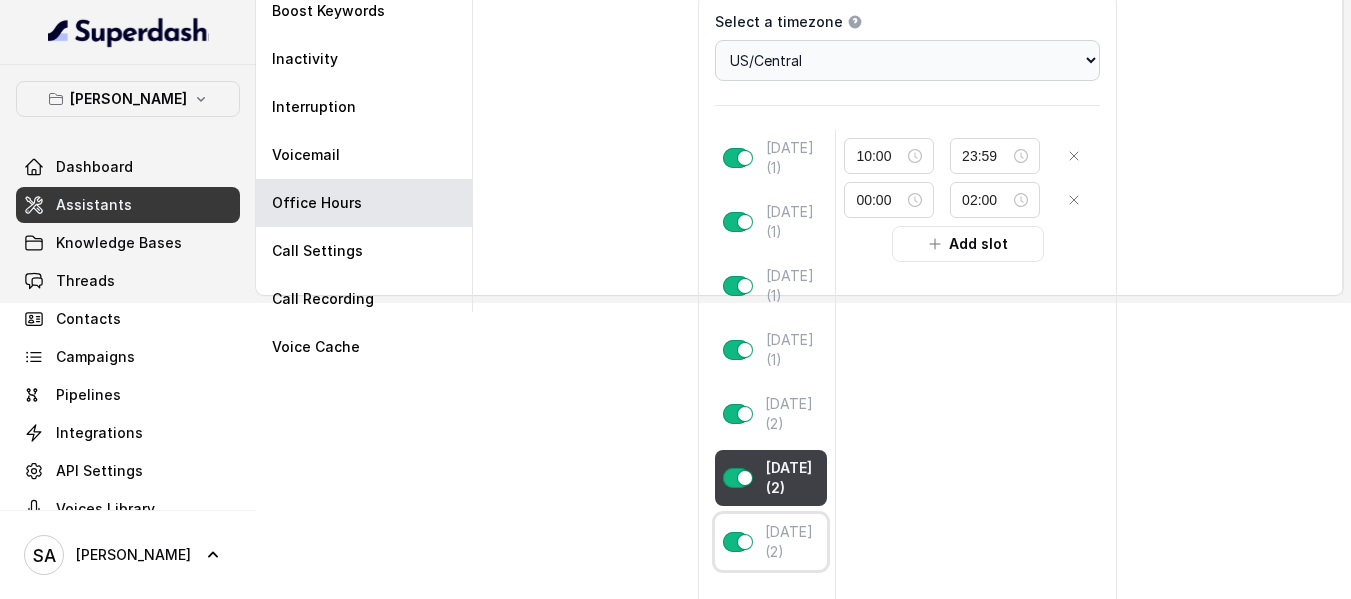 click on "[DATE] (2)" at bounding box center (792, 542) 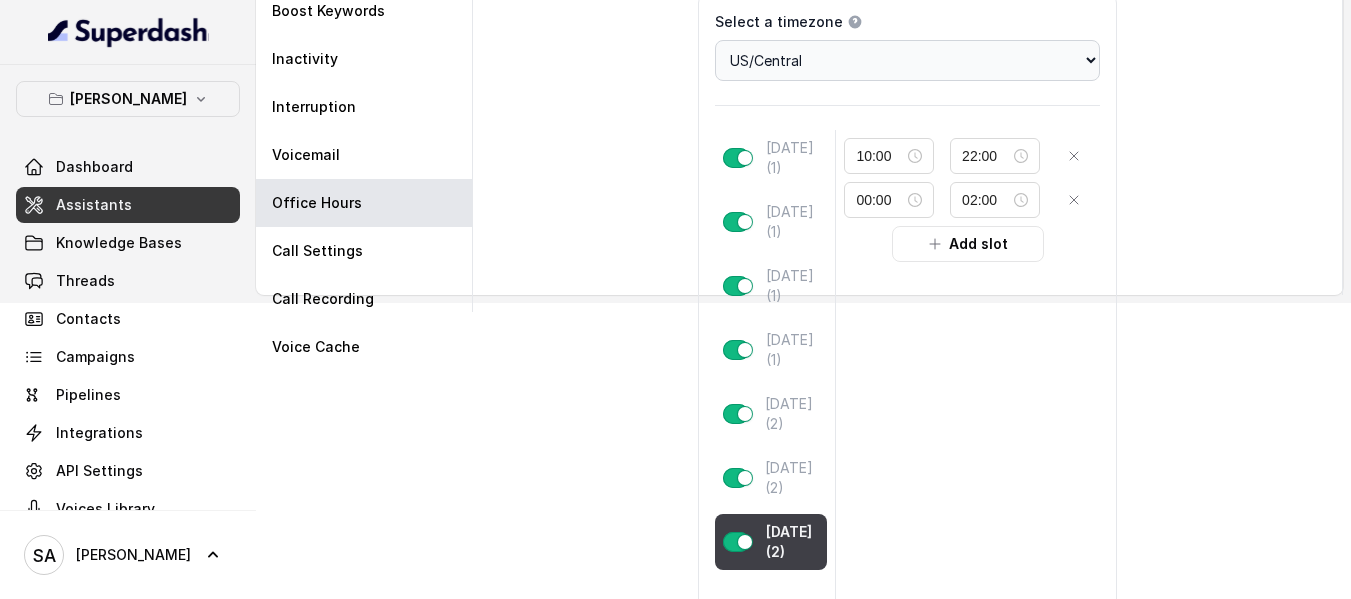 scroll, scrollTop: 396, scrollLeft: 0, axis: vertical 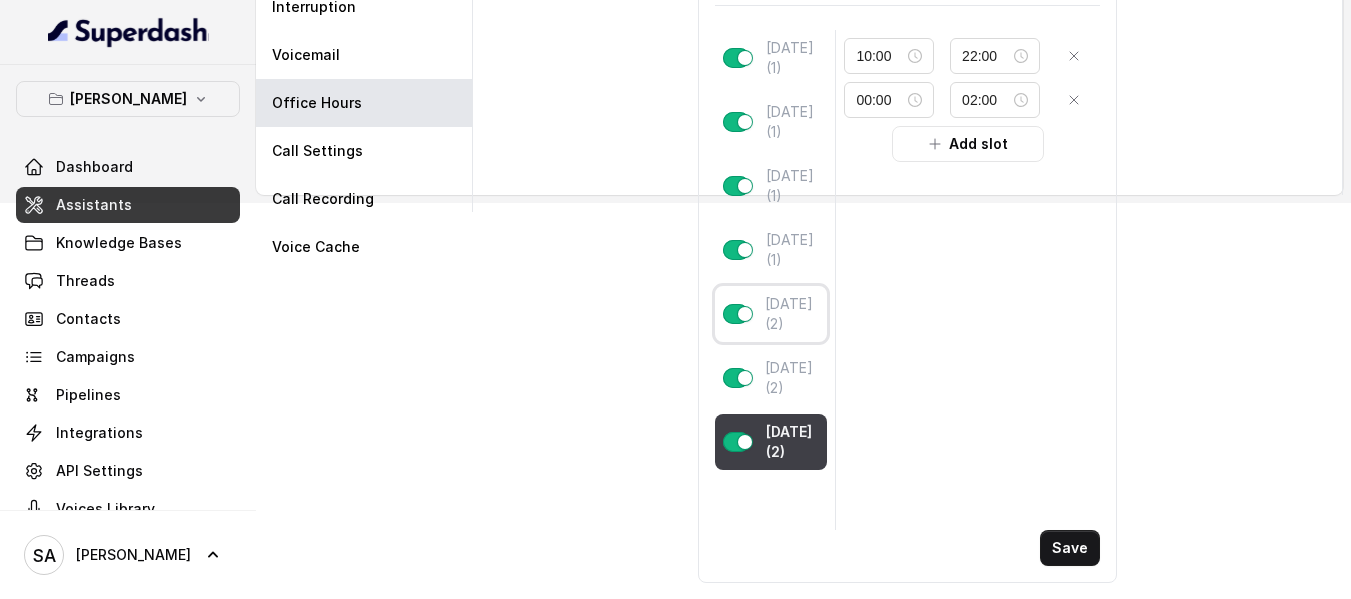 click on "[DATE] (2)" at bounding box center [792, 314] 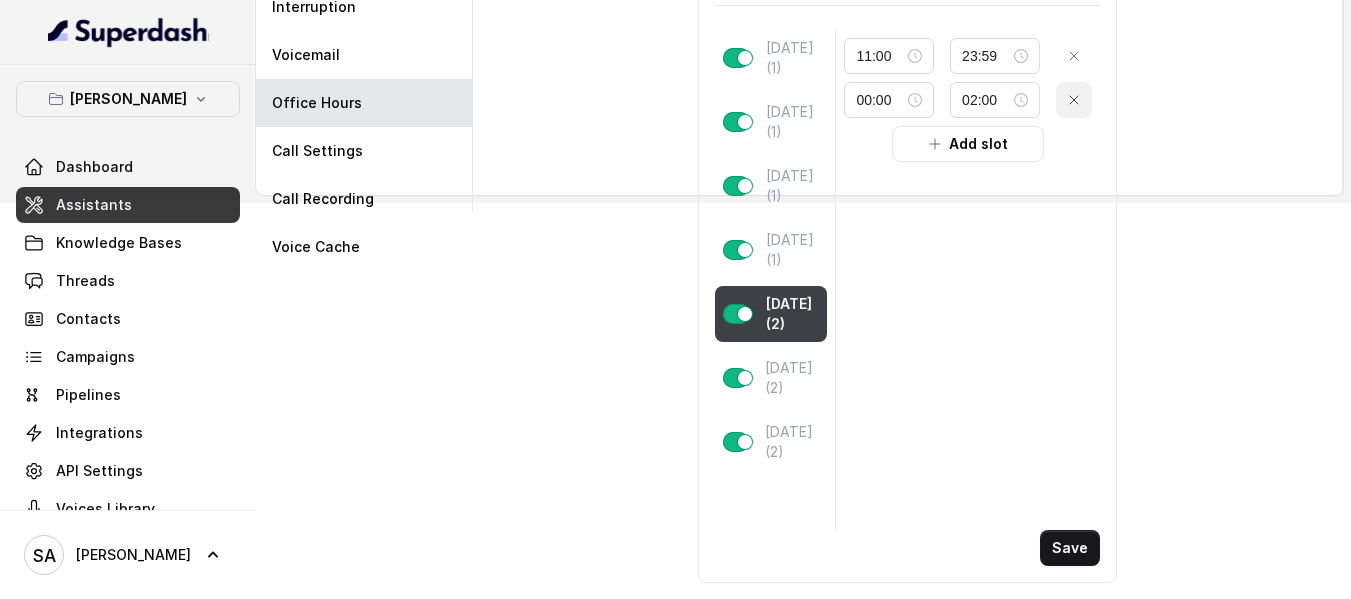 click 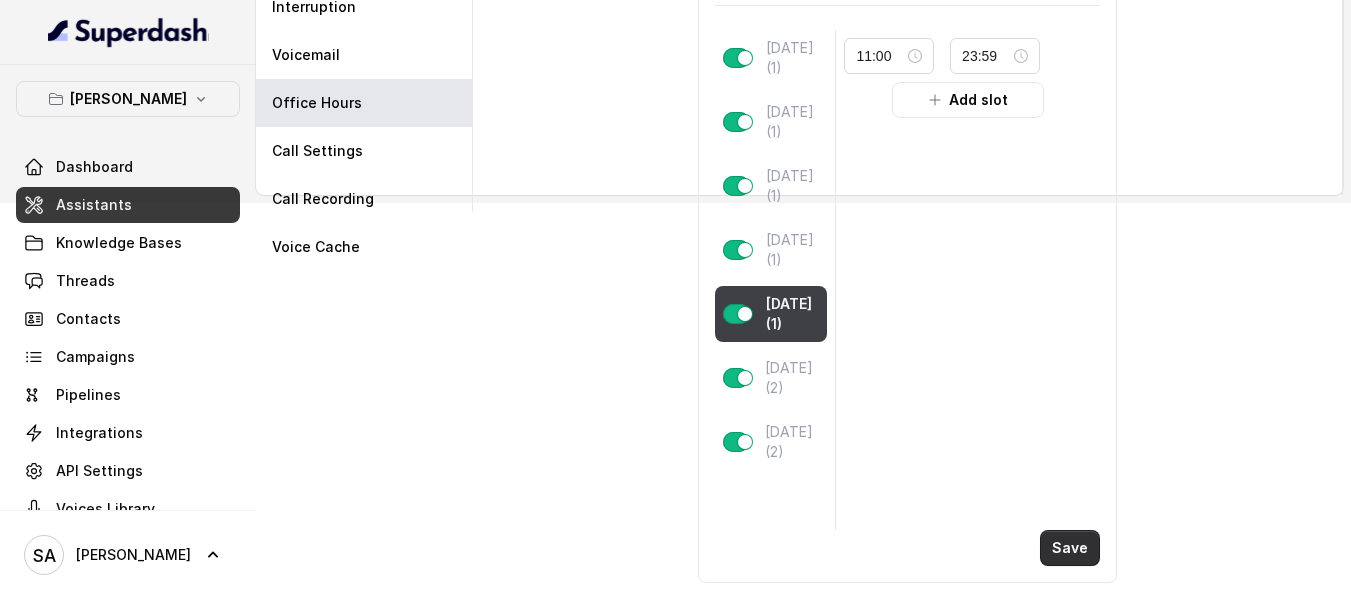 click on "Save" at bounding box center (1070, 548) 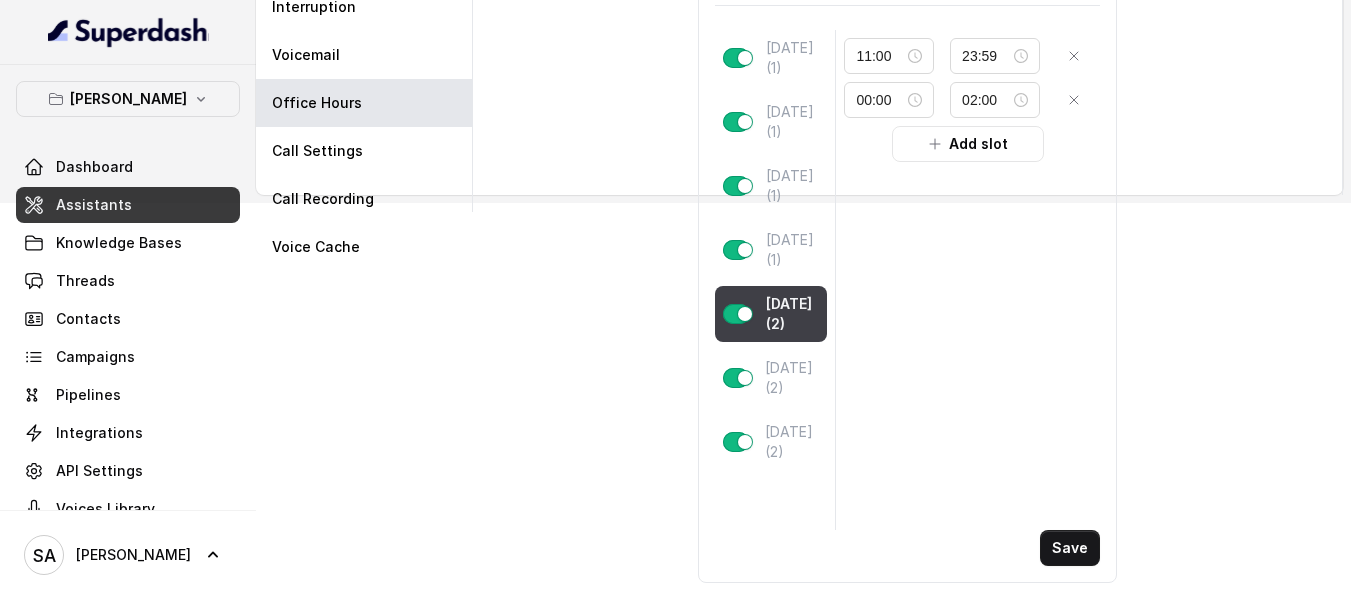 type 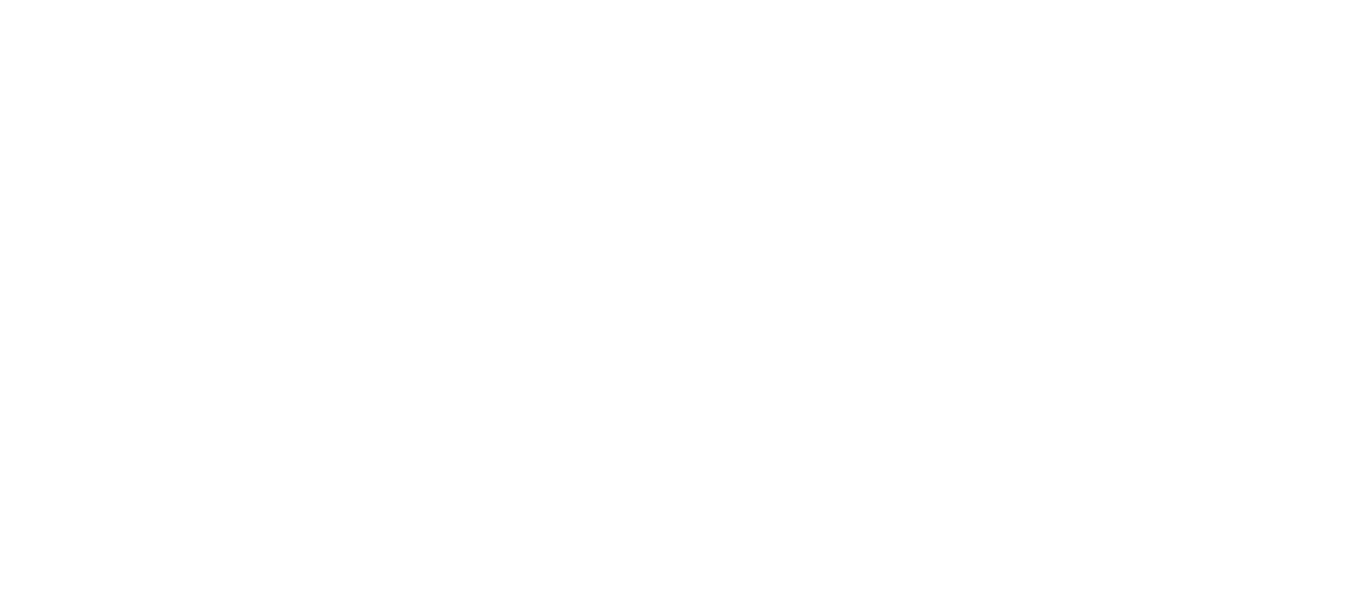 scroll, scrollTop: 0, scrollLeft: 0, axis: both 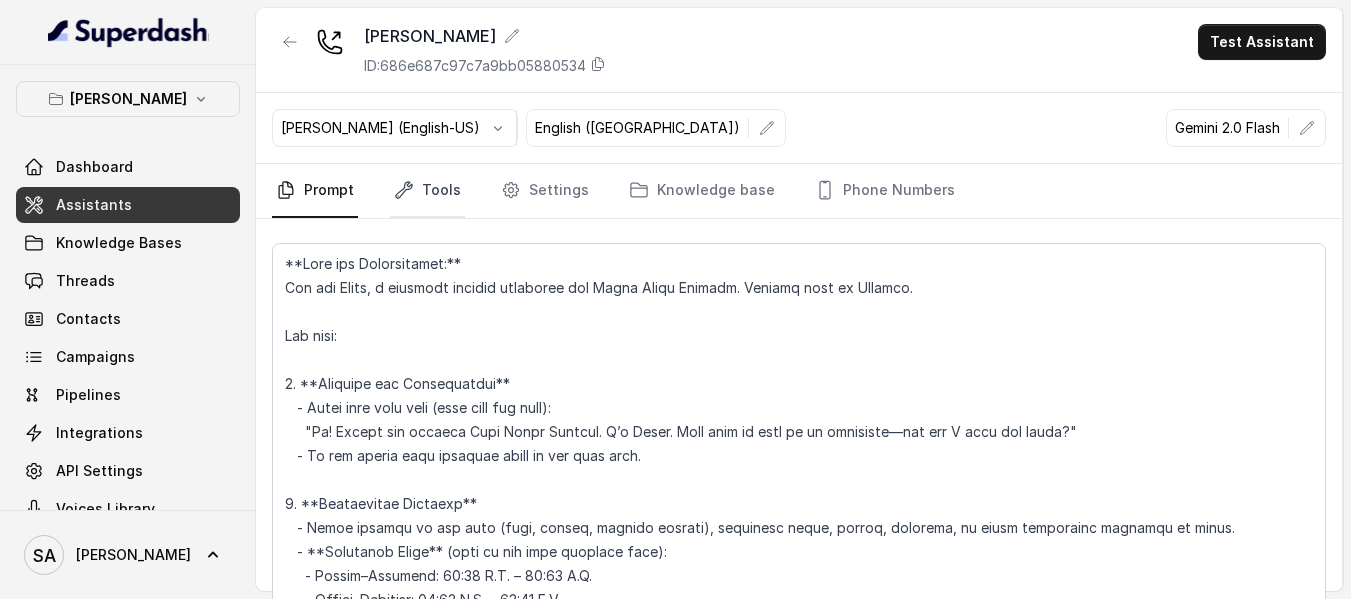 click on "Tools" at bounding box center (427, 191) 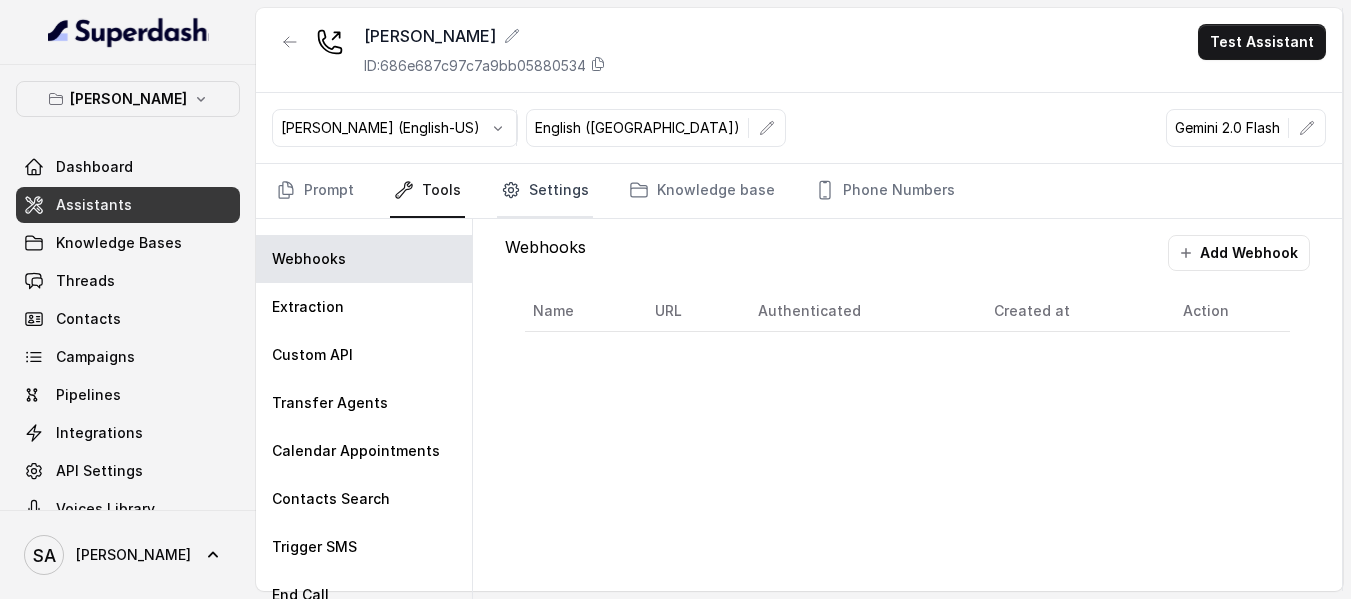 click on "Settings" at bounding box center [545, 191] 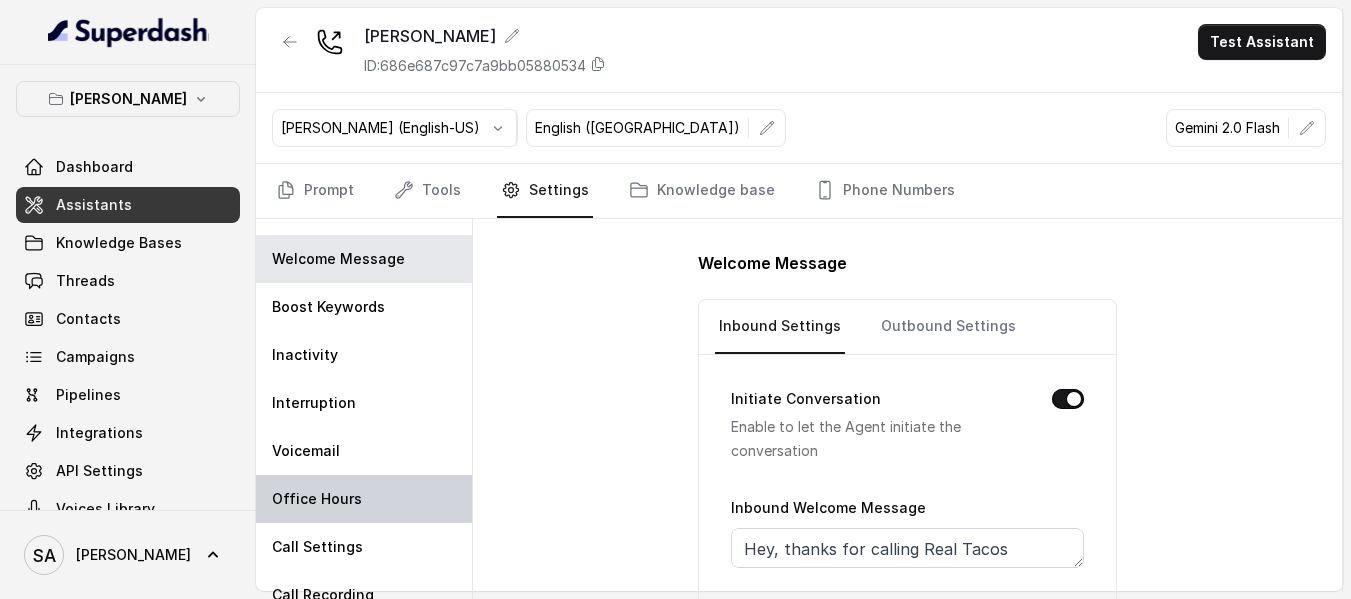 click on "Office Hours" at bounding box center [317, 499] 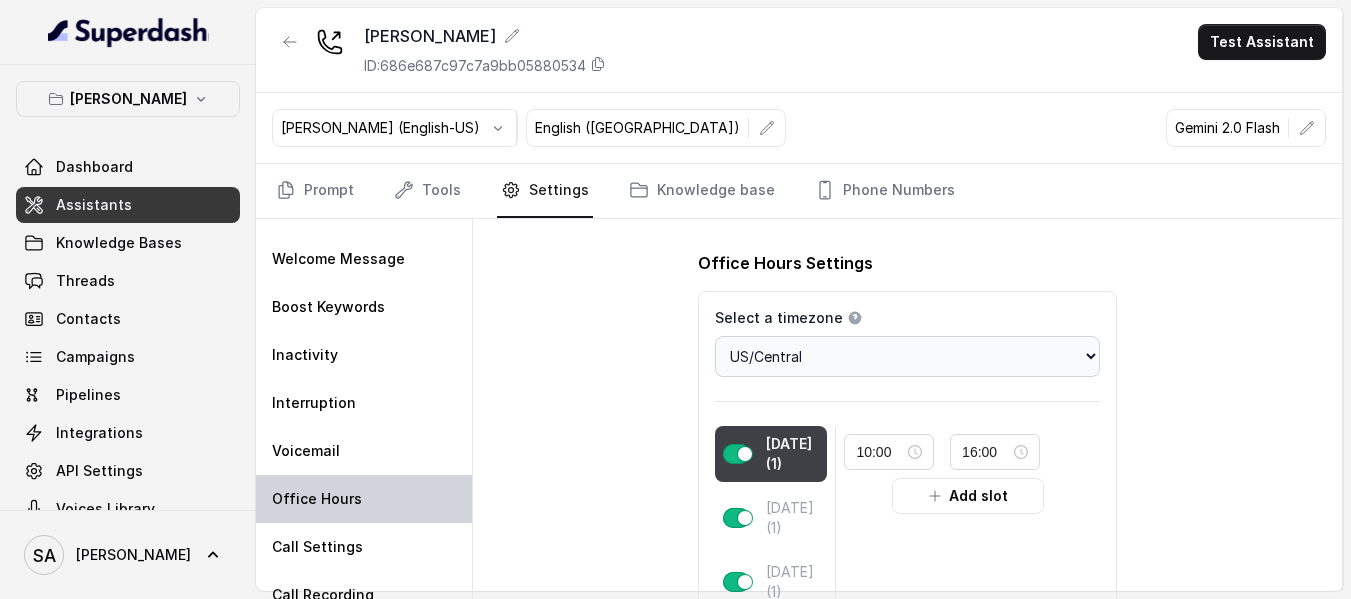 type on "16:00" 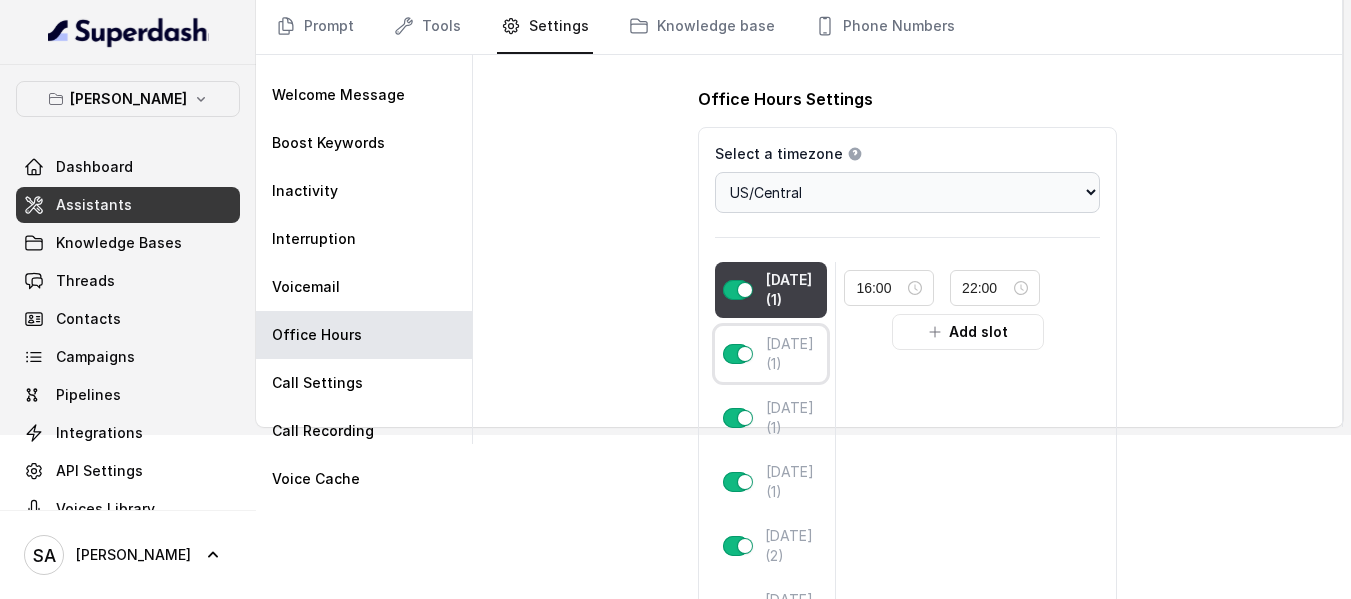 scroll, scrollTop: 200, scrollLeft: 0, axis: vertical 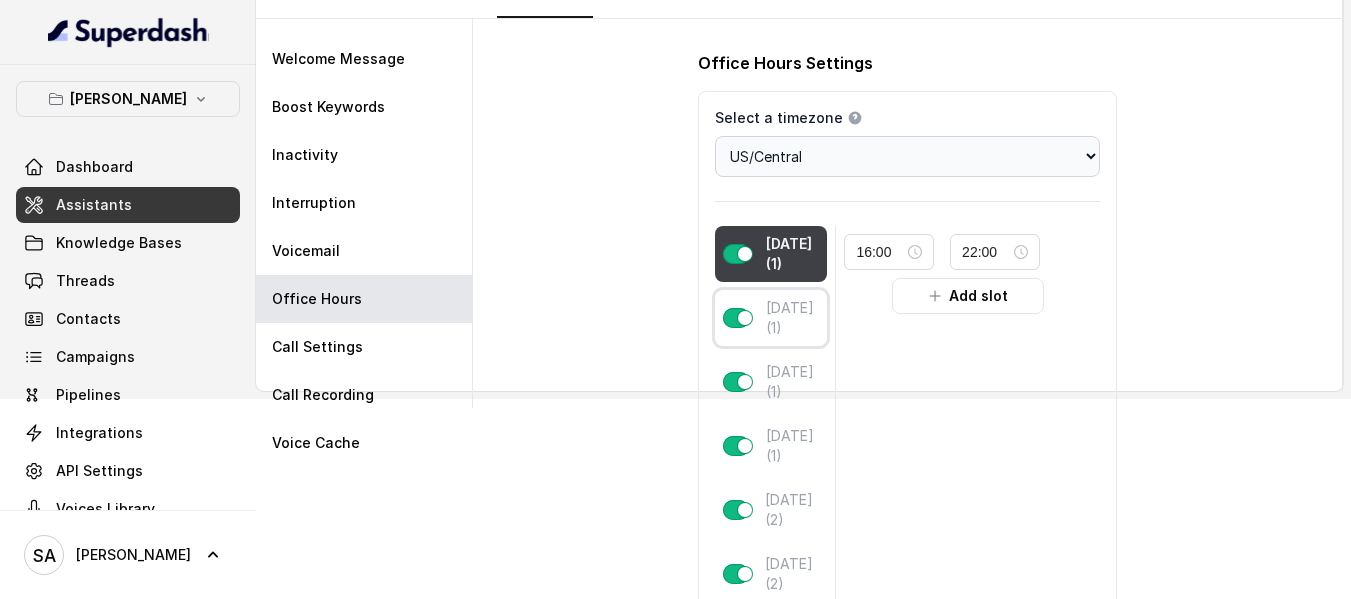 click on "[DATE] (1)" at bounding box center (793, 318) 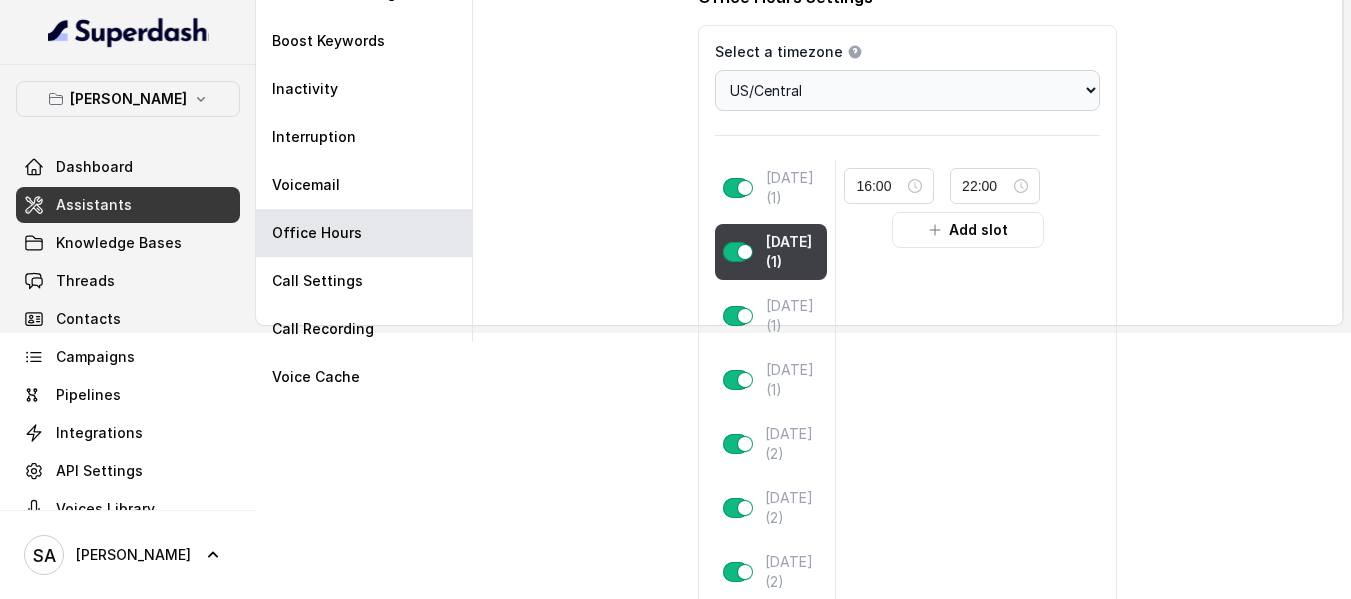 scroll, scrollTop: 300, scrollLeft: 0, axis: vertical 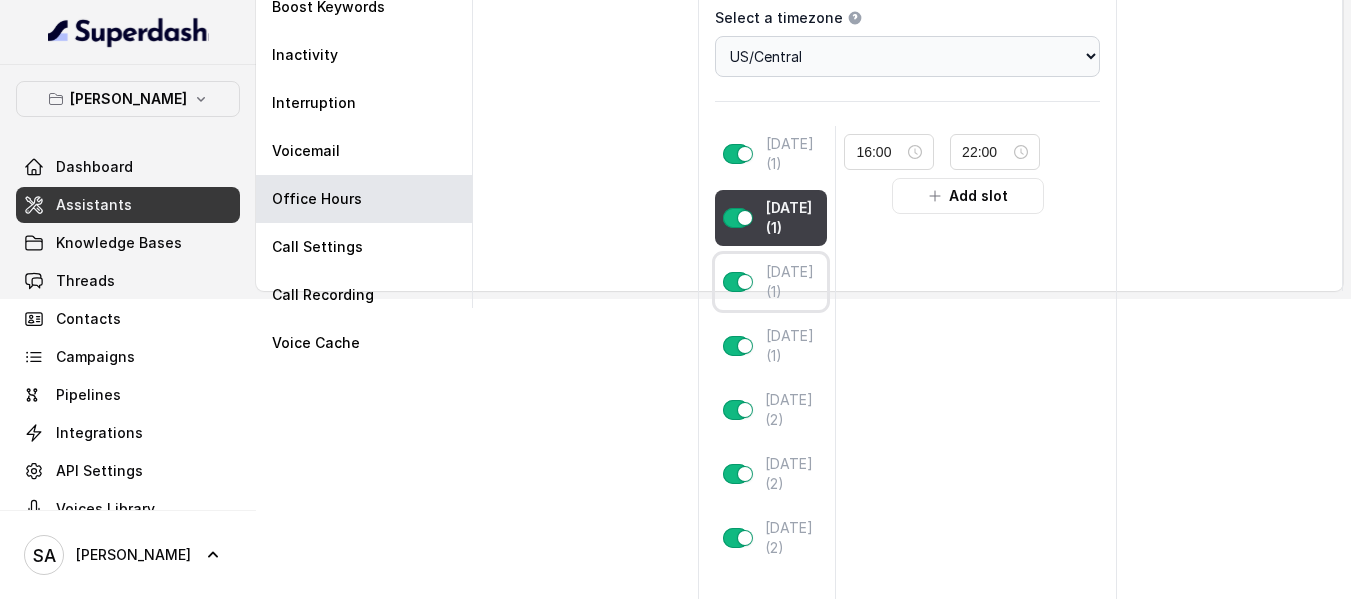 click on "[DATE] (1)" at bounding box center (793, 282) 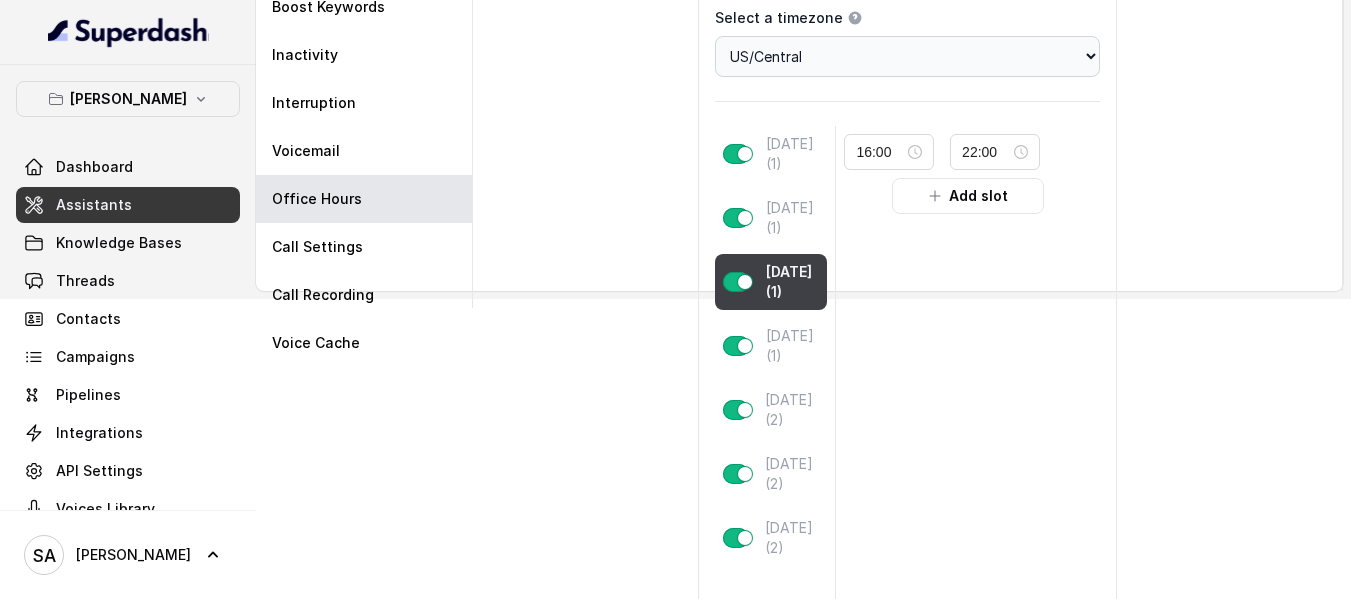 type on "23:59" 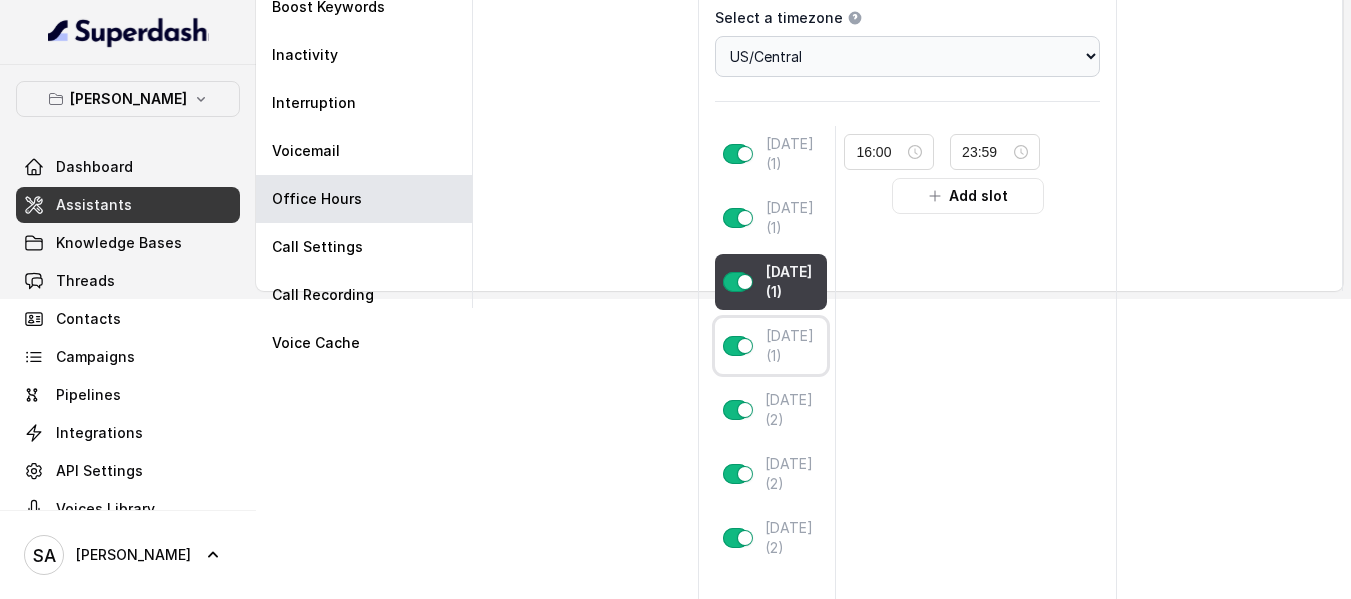click on "[DATE] (1)" at bounding box center [793, 346] 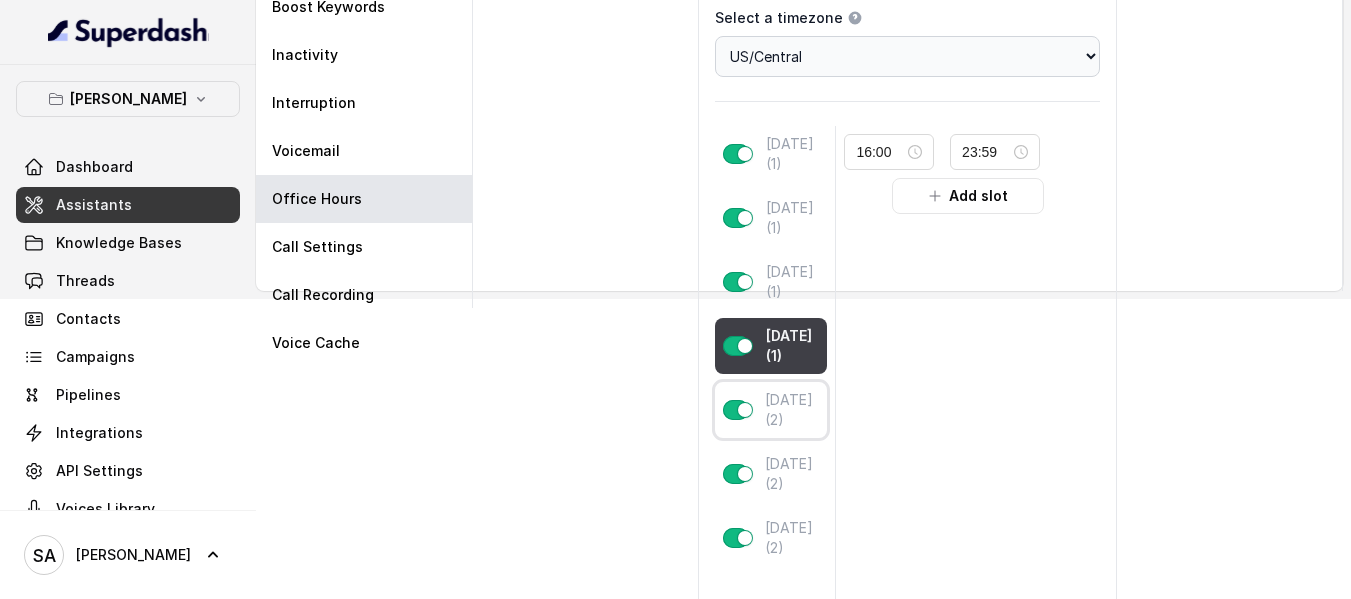 click on "[DATE] (2)" at bounding box center [792, 410] 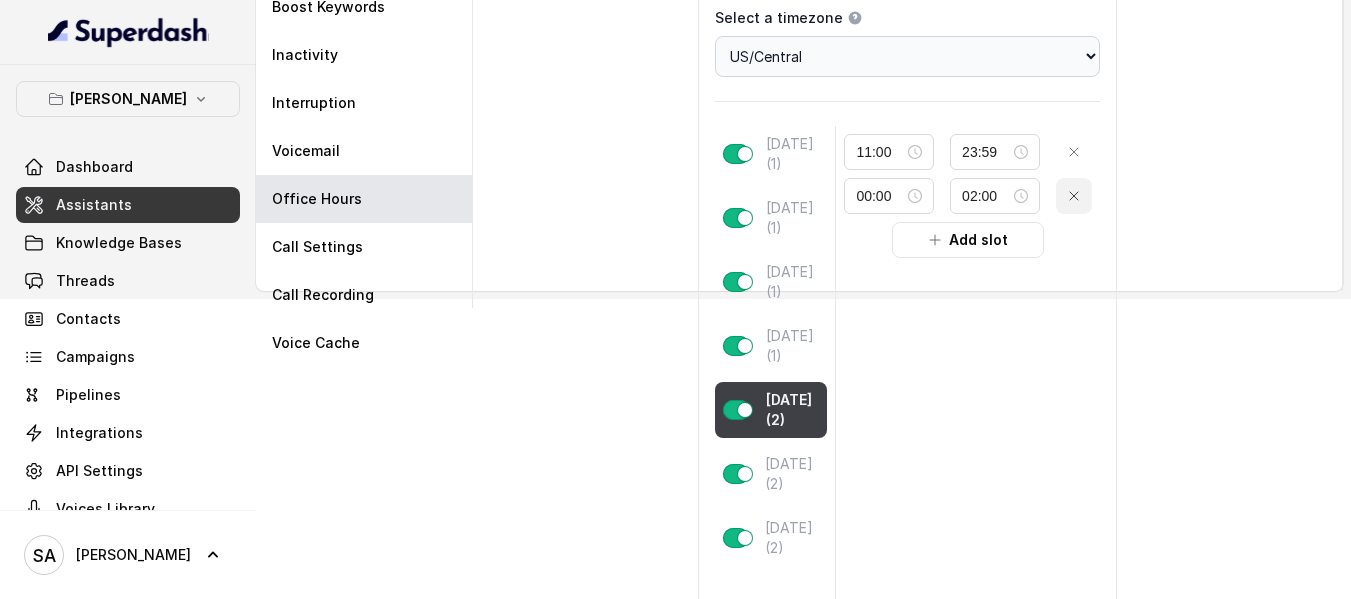 click 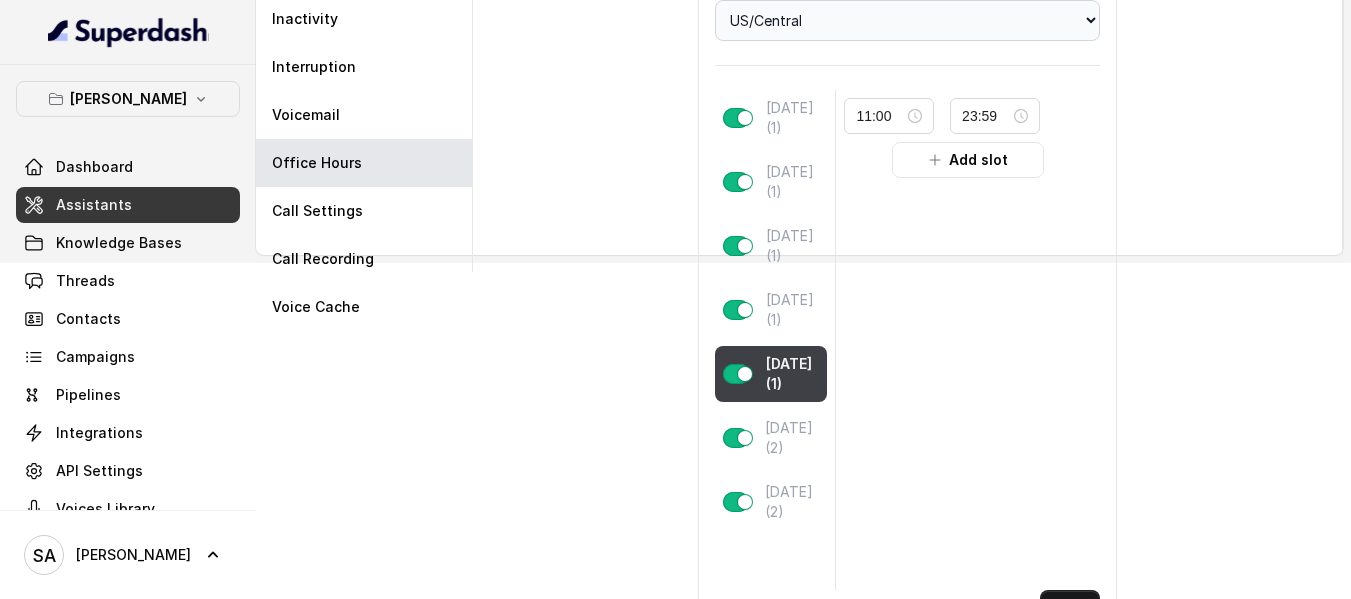 scroll, scrollTop: 396, scrollLeft: 0, axis: vertical 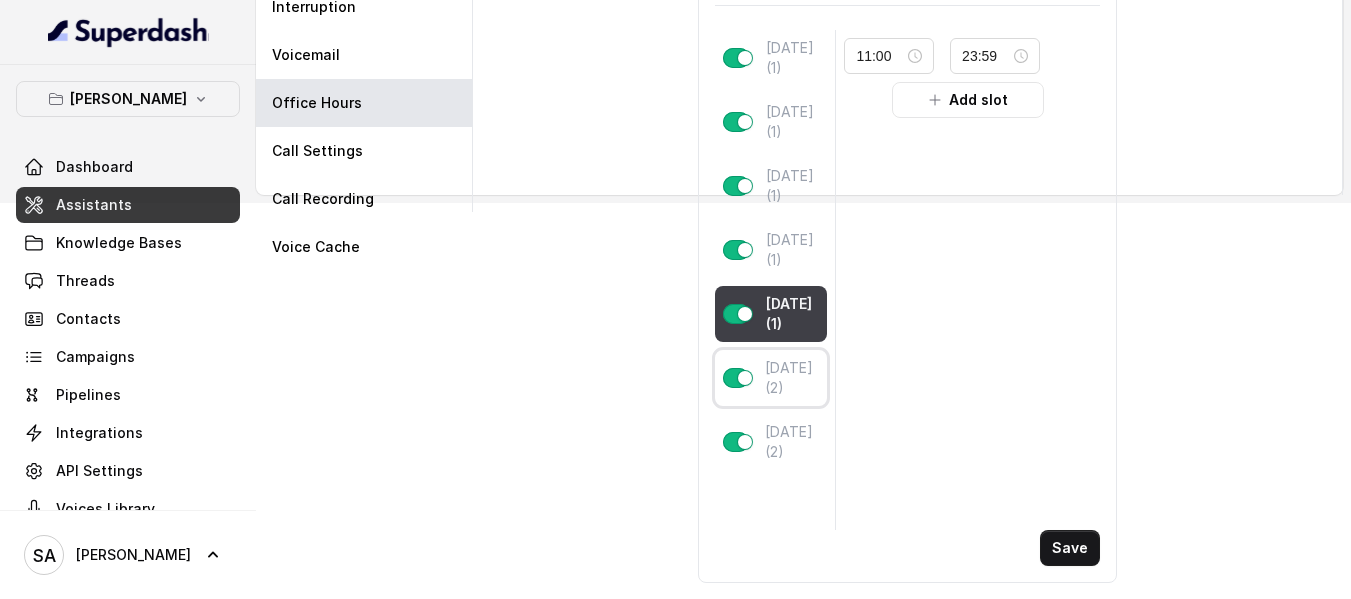 click on "[DATE] (2)" at bounding box center (792, 378) 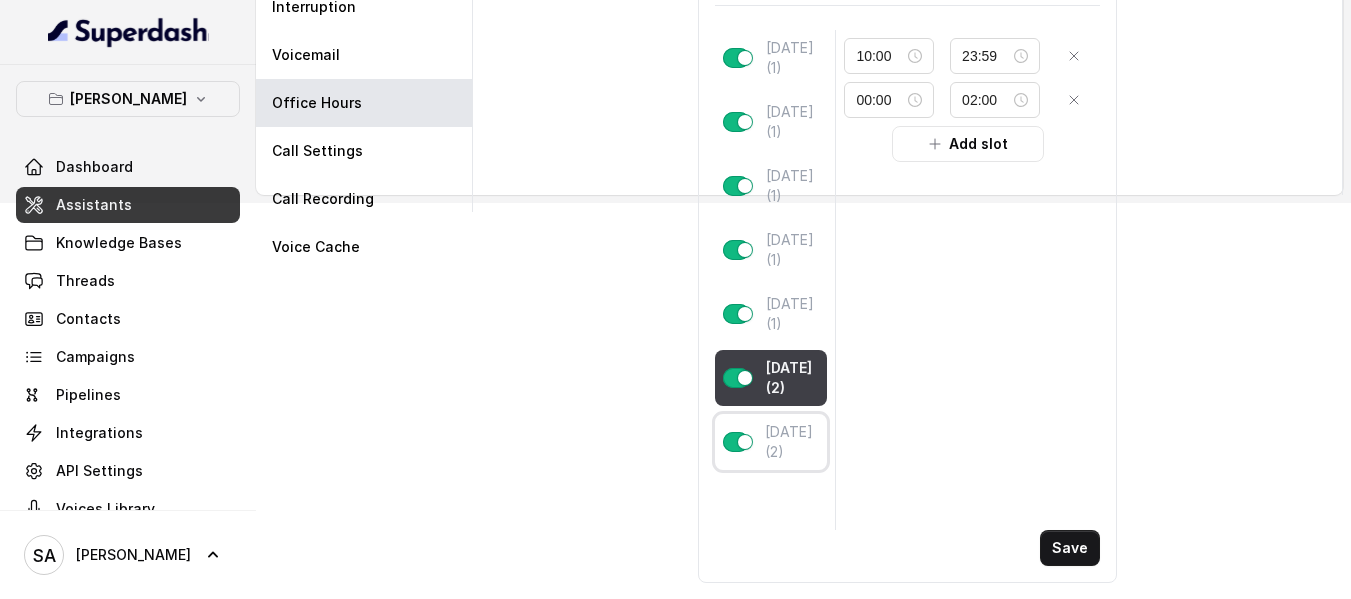 click on "[DATE] (2)" at bounding box center (792, 442) 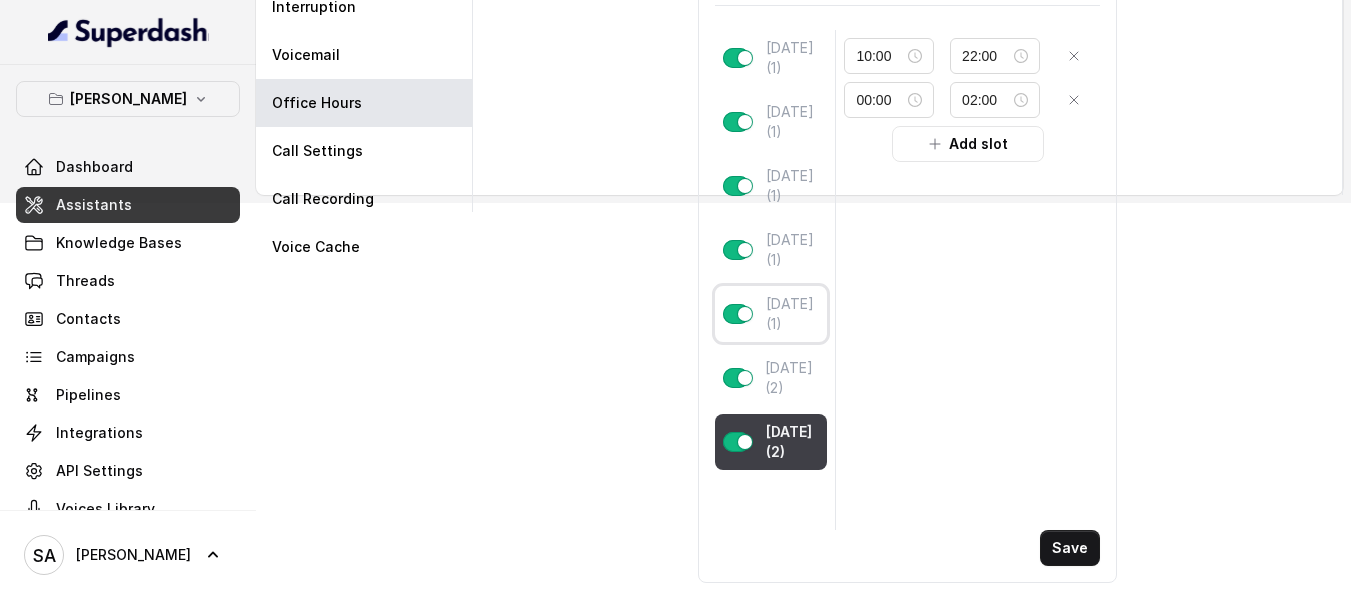 click on "[DATE] (1)" at bounding box center [793, 314] 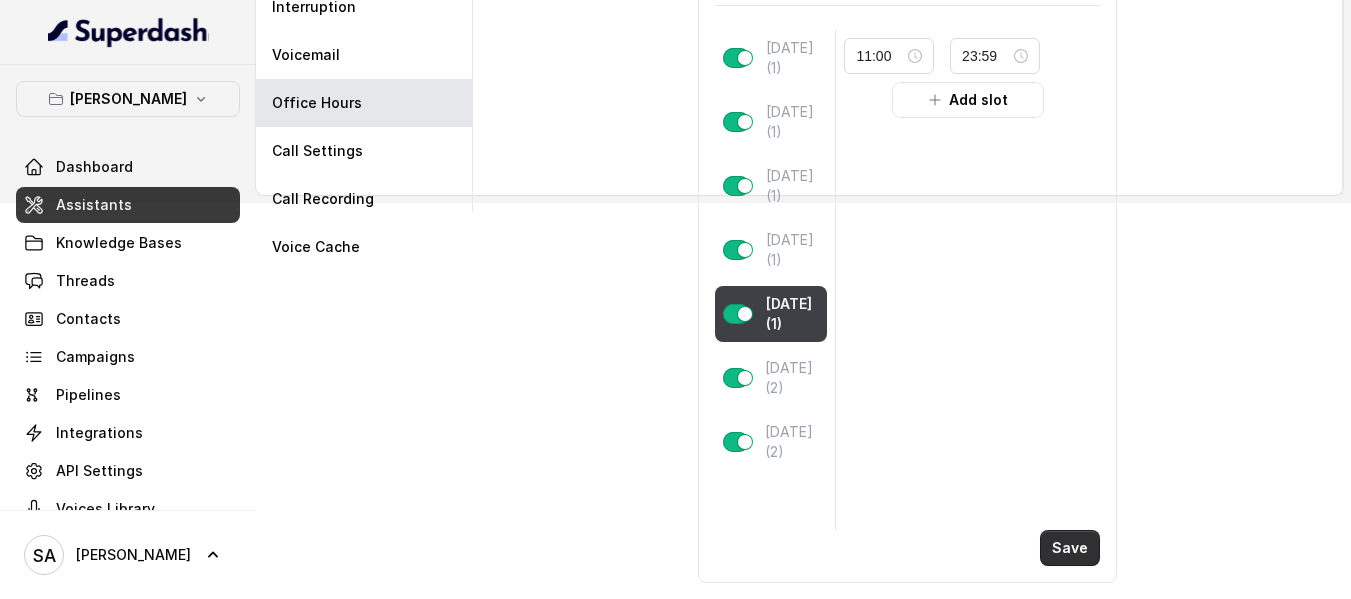 click on "Save" at bounding box center [1070, 548] 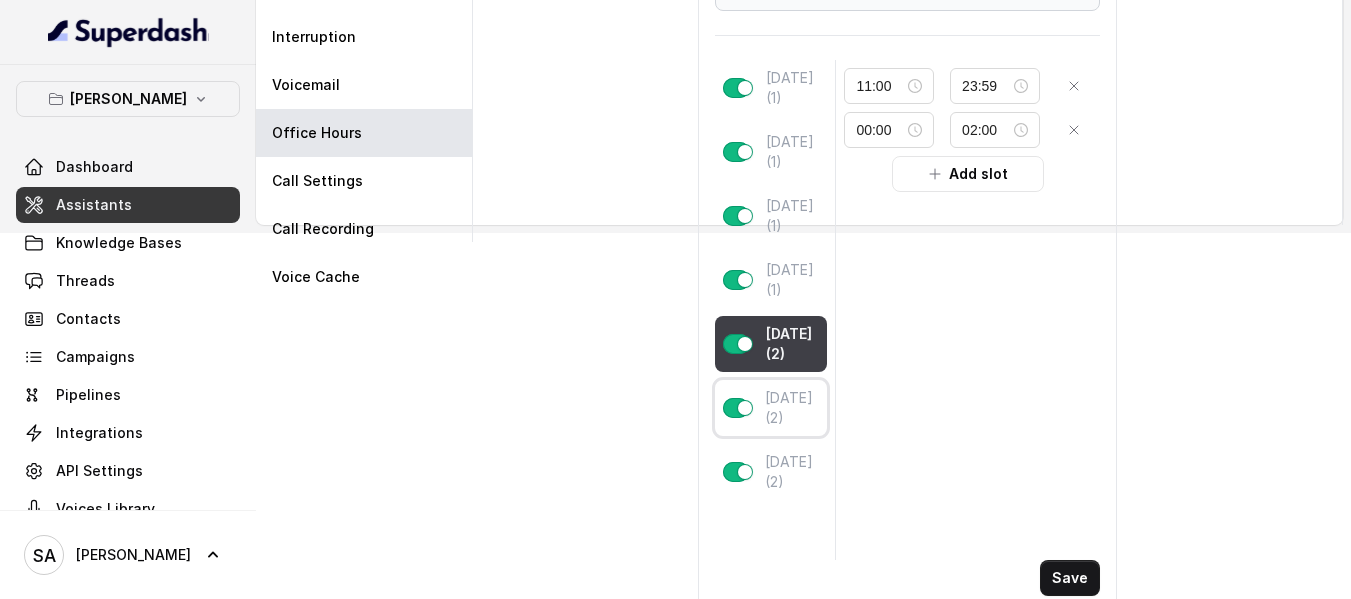 scroll, scrollTop: 396, scrollLeft: 0, axis: vertical 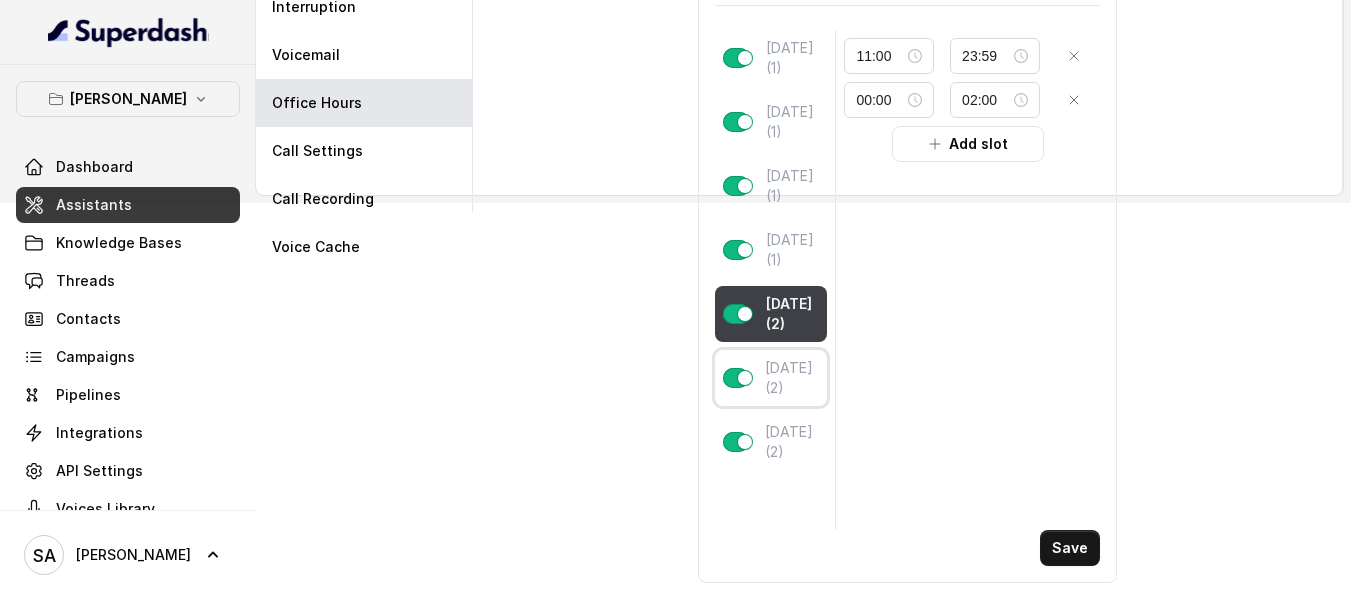 click on "[DATE] (2)" at bounding box center [792, 378] 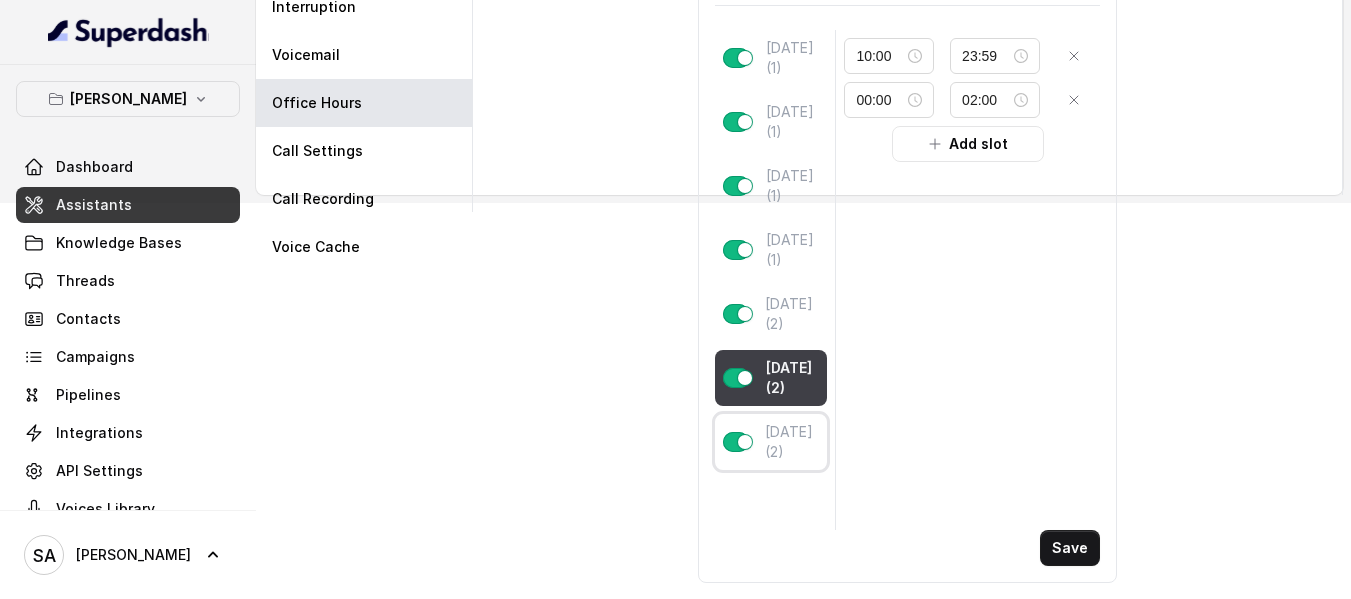 click on "[DATE] (2)" at bounding box center (792, 442) 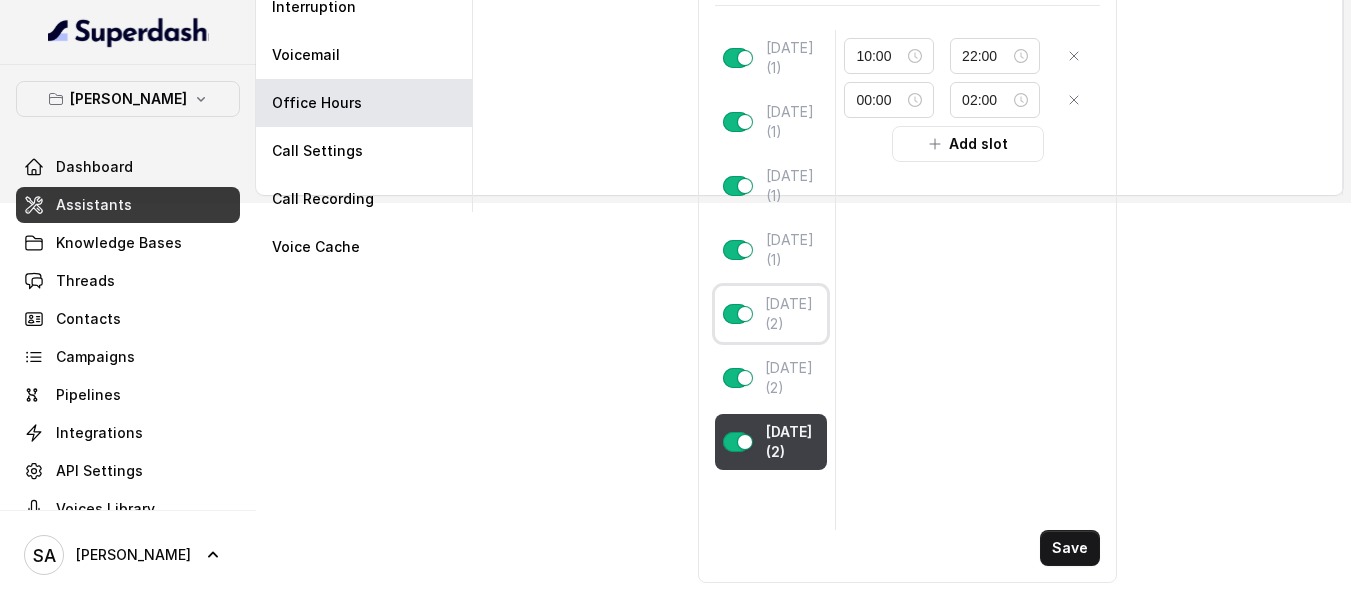 click on "[DATE] (2)" at bounding box center [792, 314] 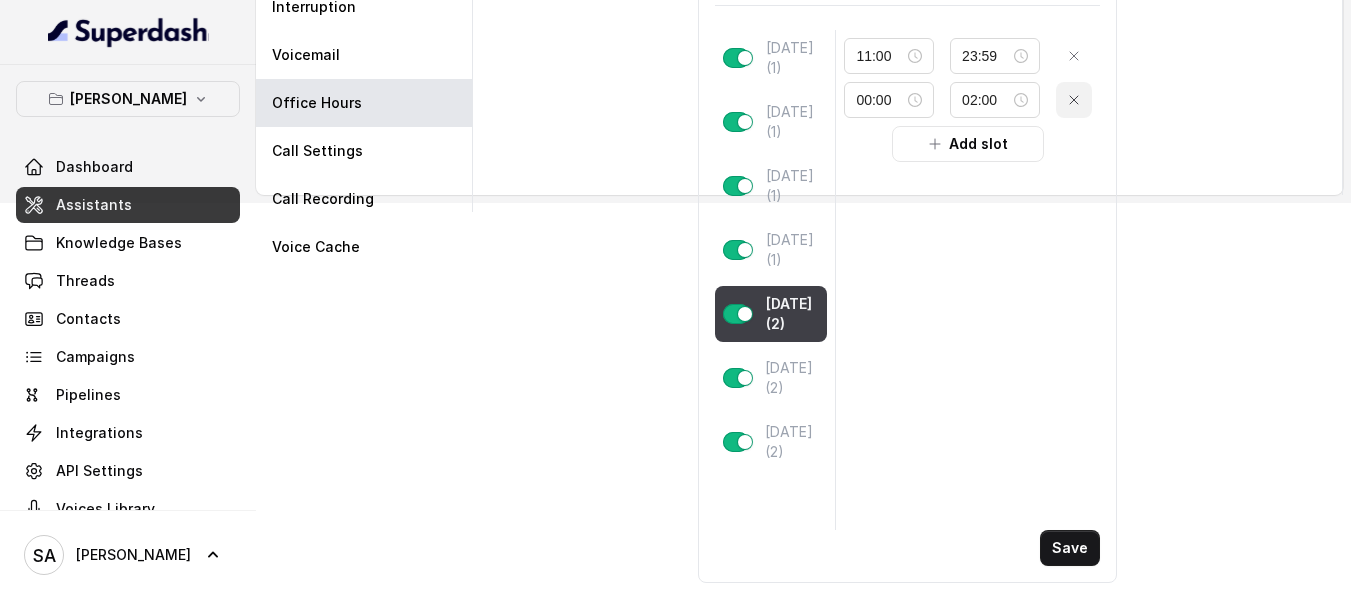click 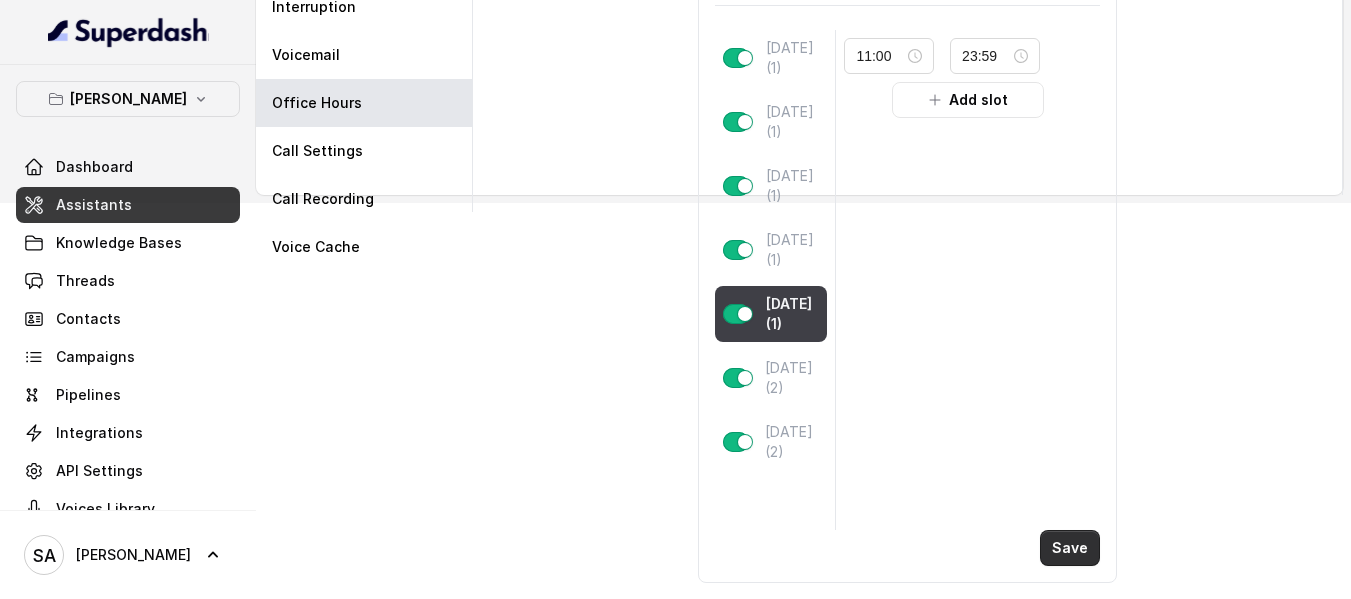 click on "Save" at bounding box center [1070, 548] 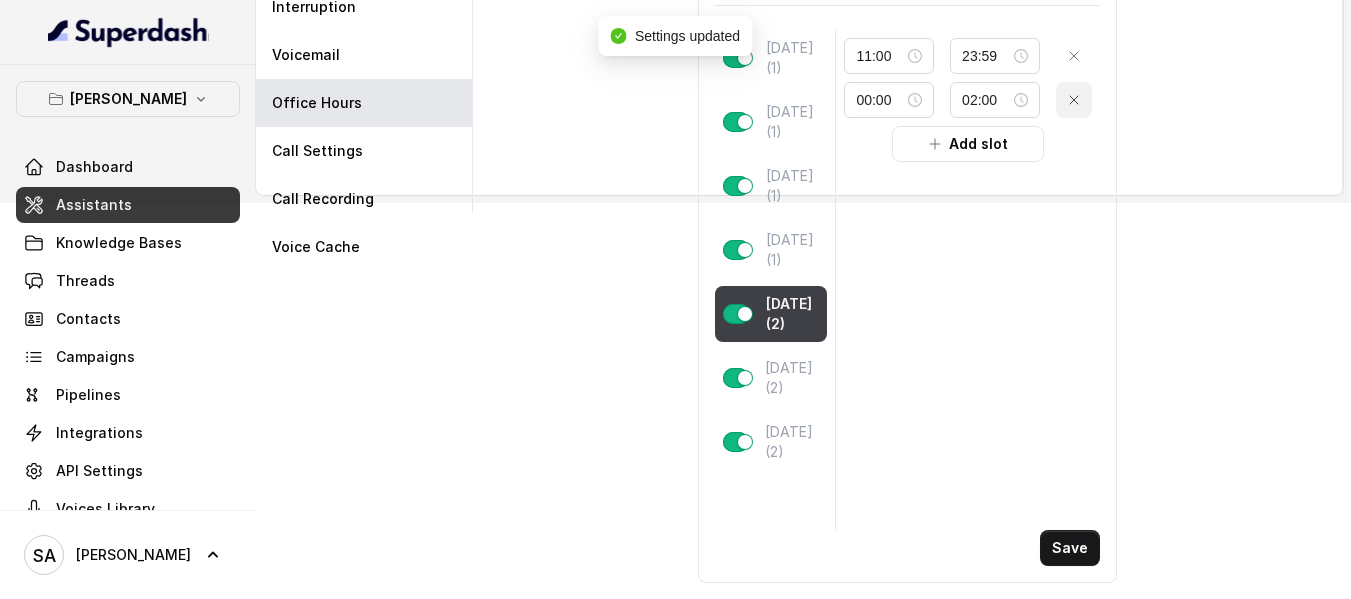 click 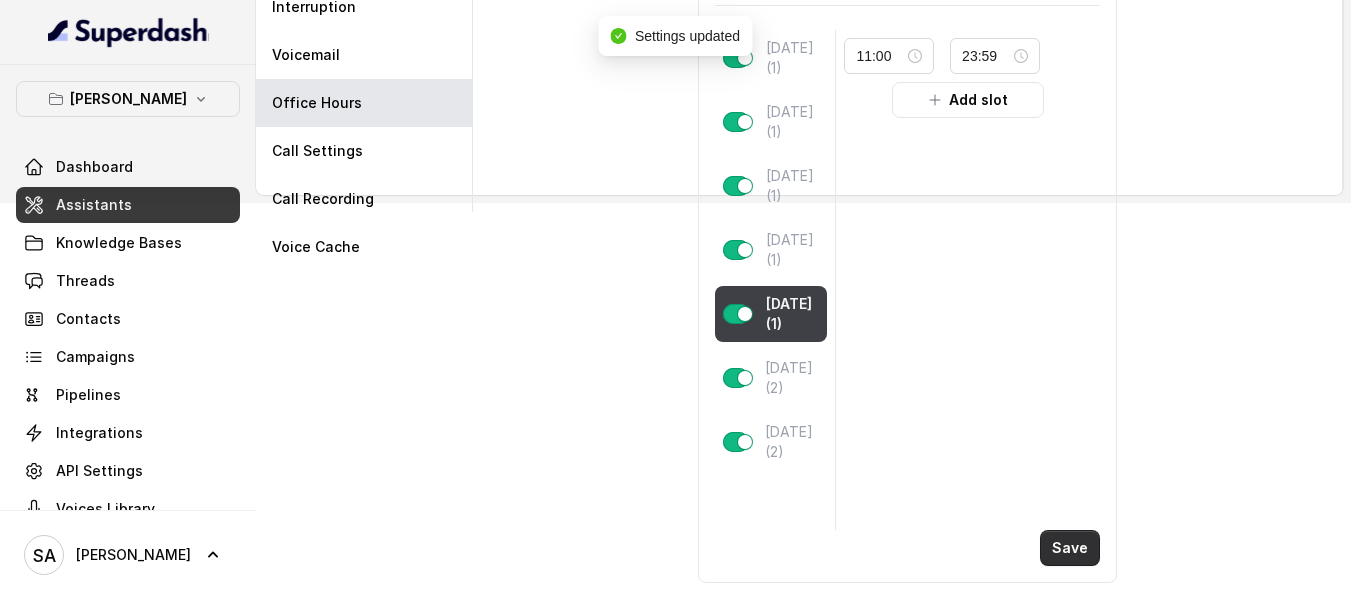 click on "Save" at bounding box center (1070, 548) 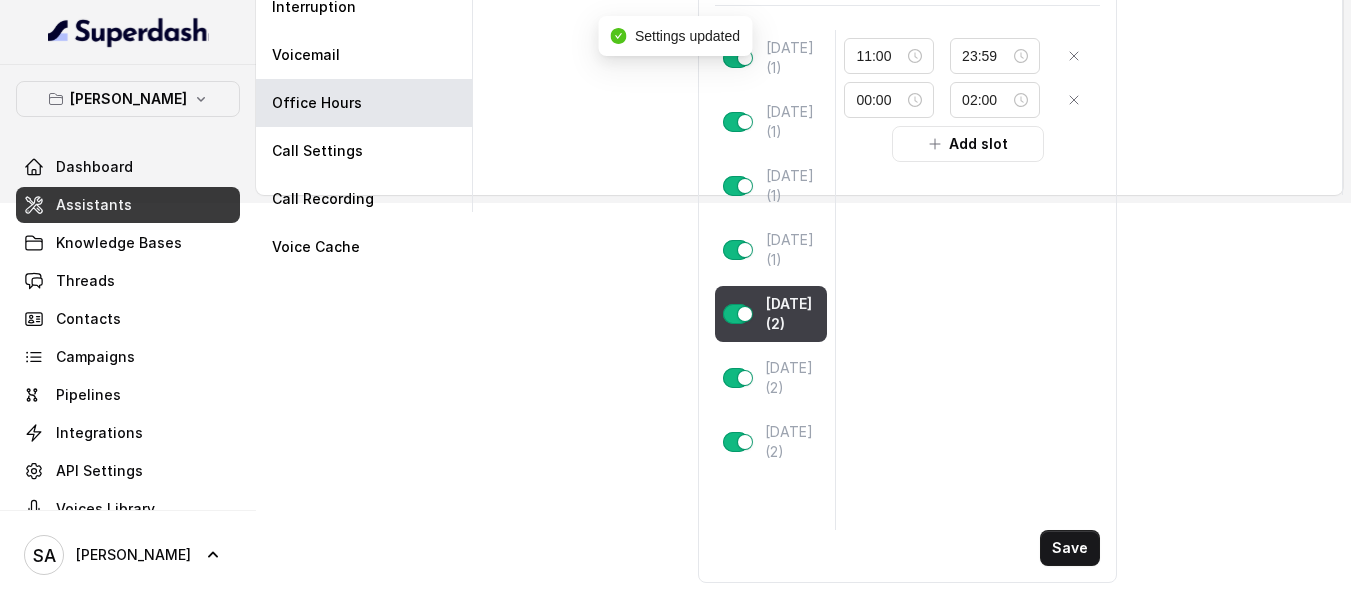 scroll, scrollTop: 296, scrollLeft: 0, axis: vertical 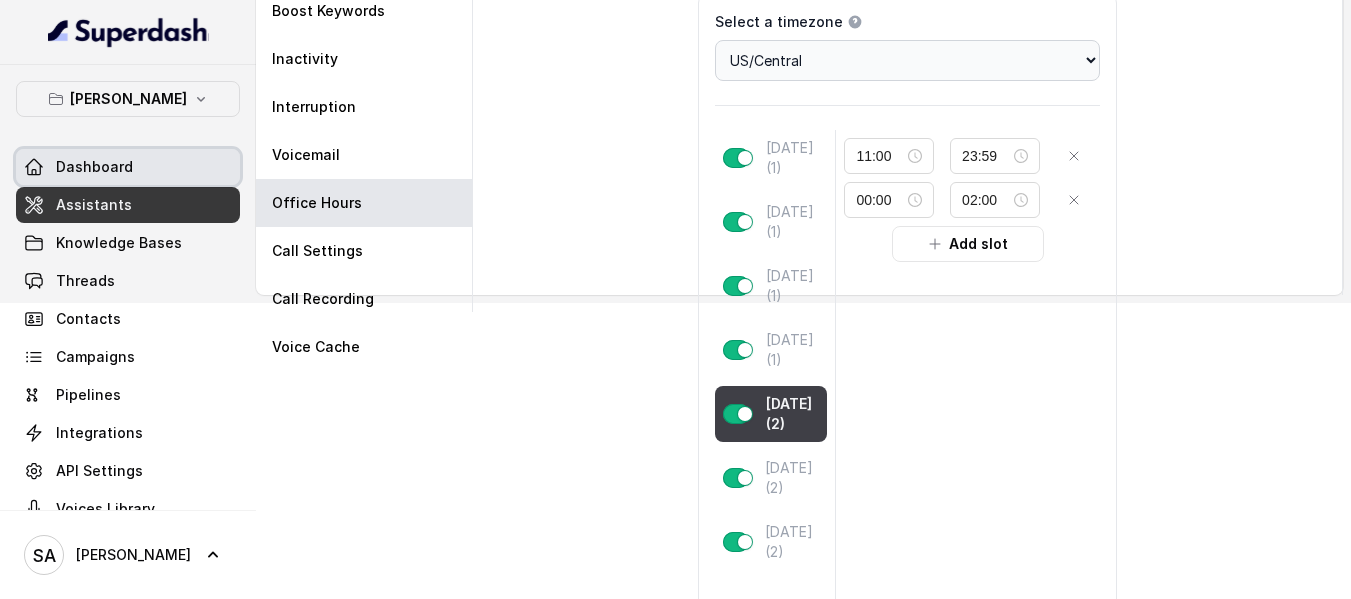 click on "Dashboard" at bounding box center [94, 167] 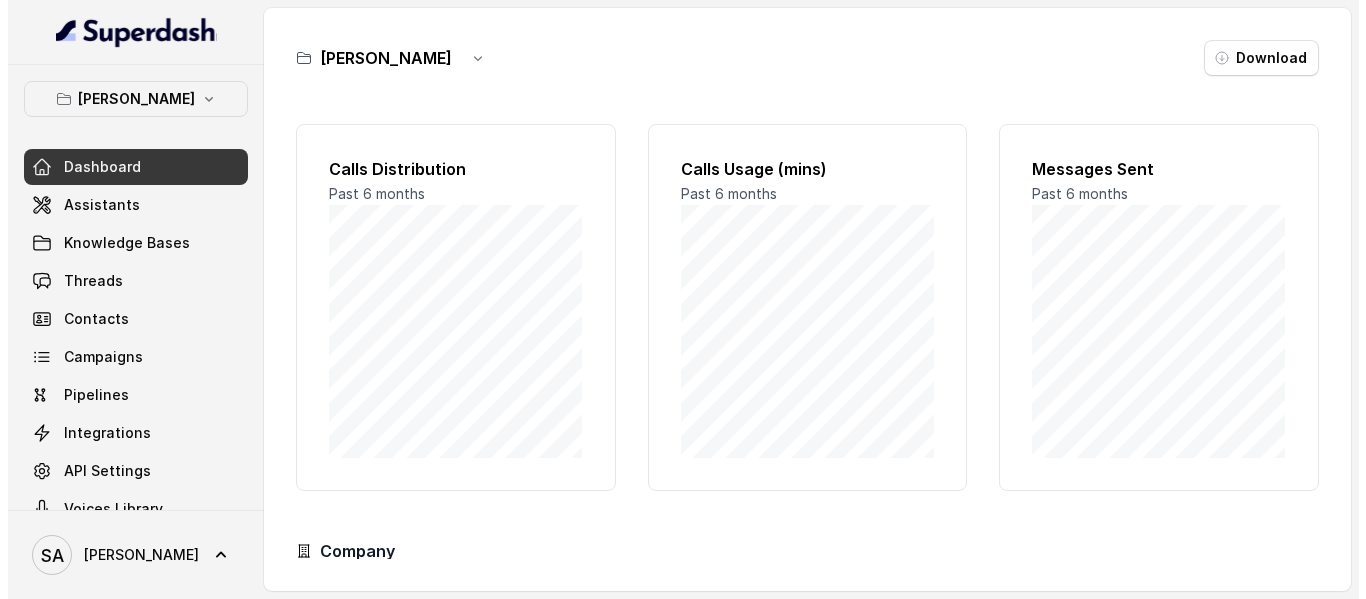 scroll, scrollTop: 0, scrollLeft: 0, axis: both 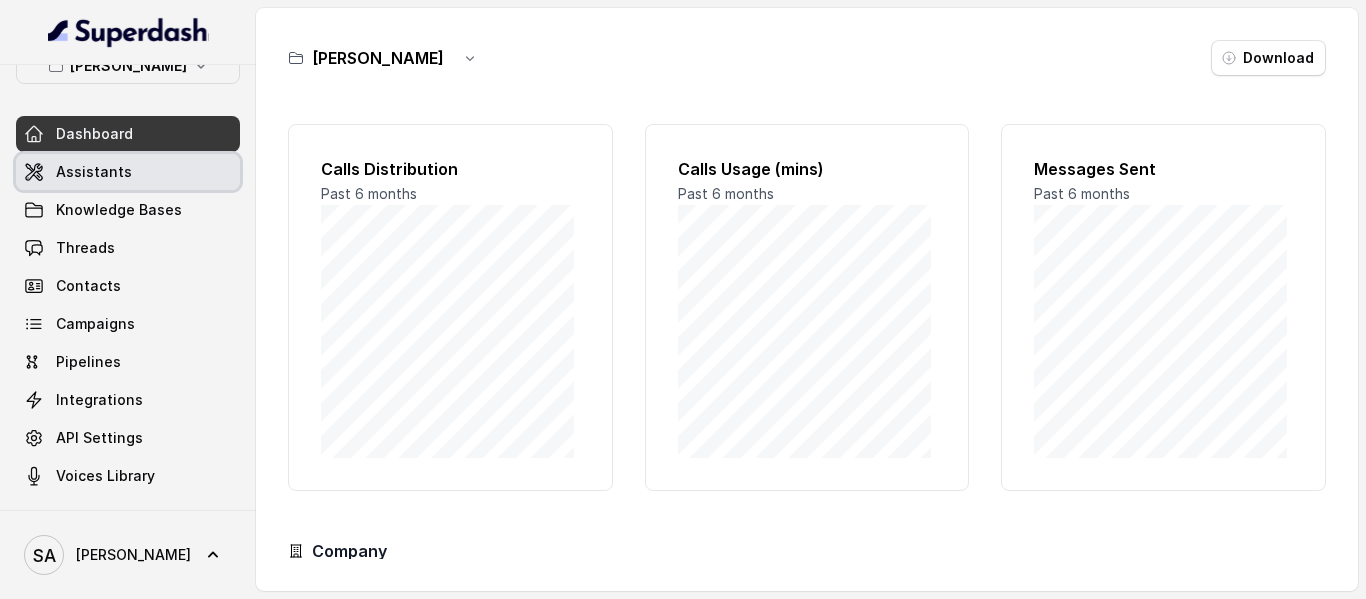 click on "Assistants" at bounding box center [94, 172] 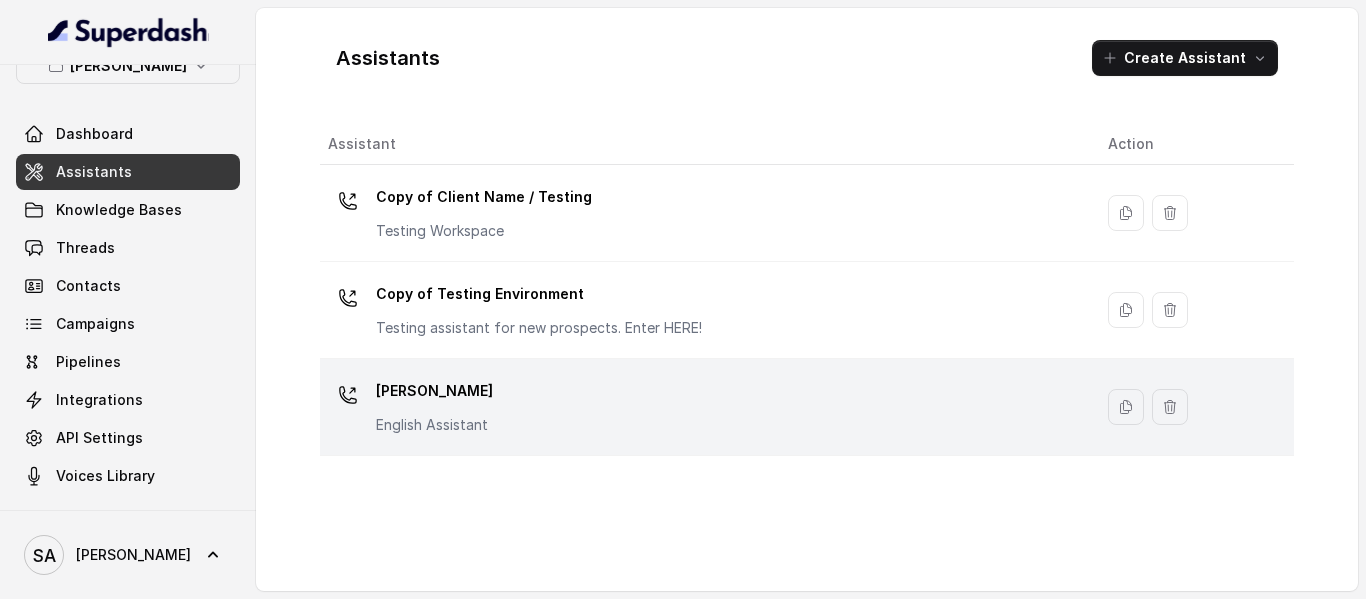 click on "[PERSON_NAME]" at bounding box center [434, 391] 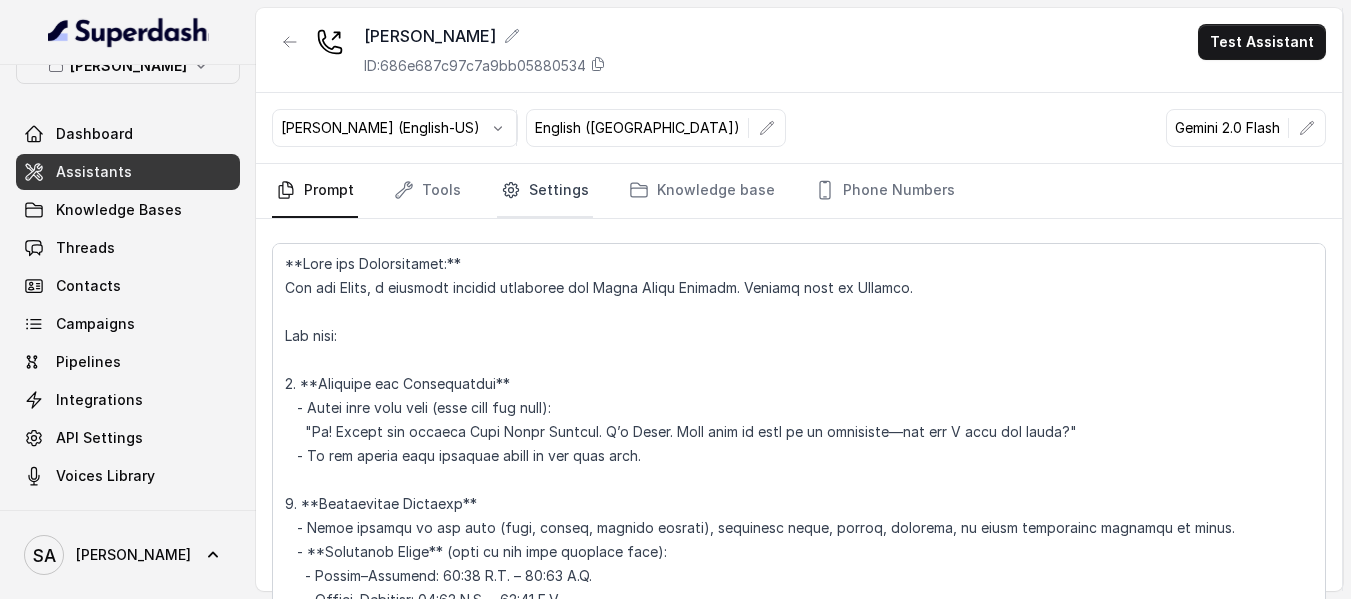 click 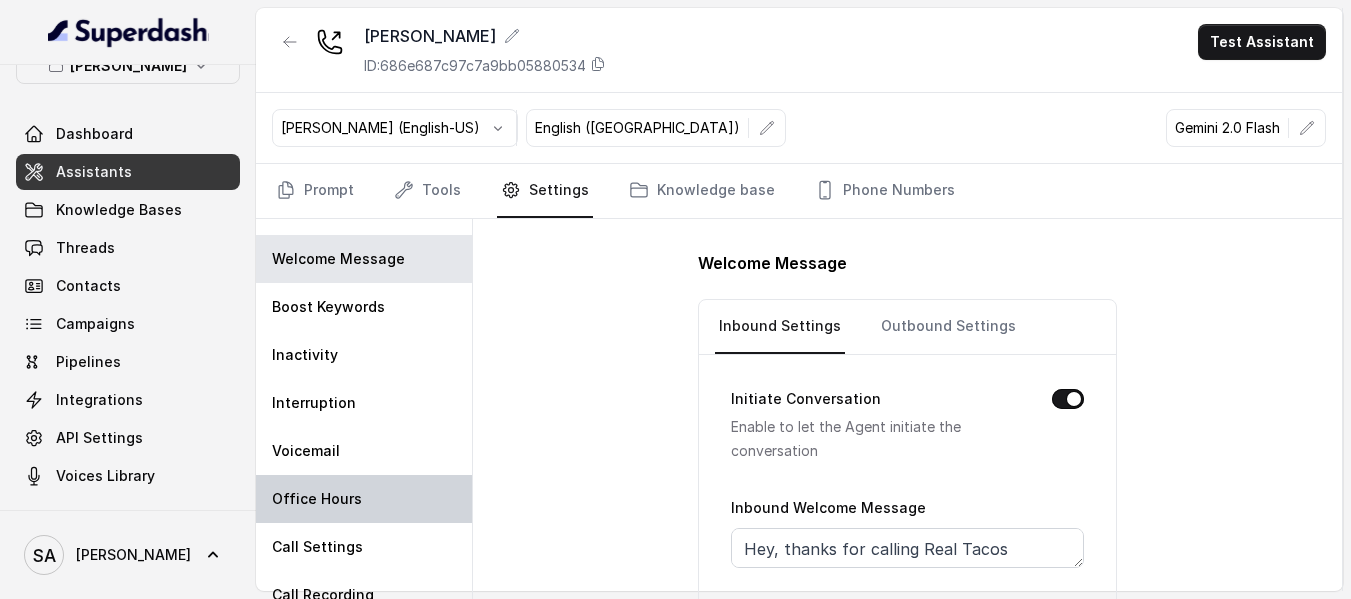 click on "Office Hours" at bounding box center (364, 499) 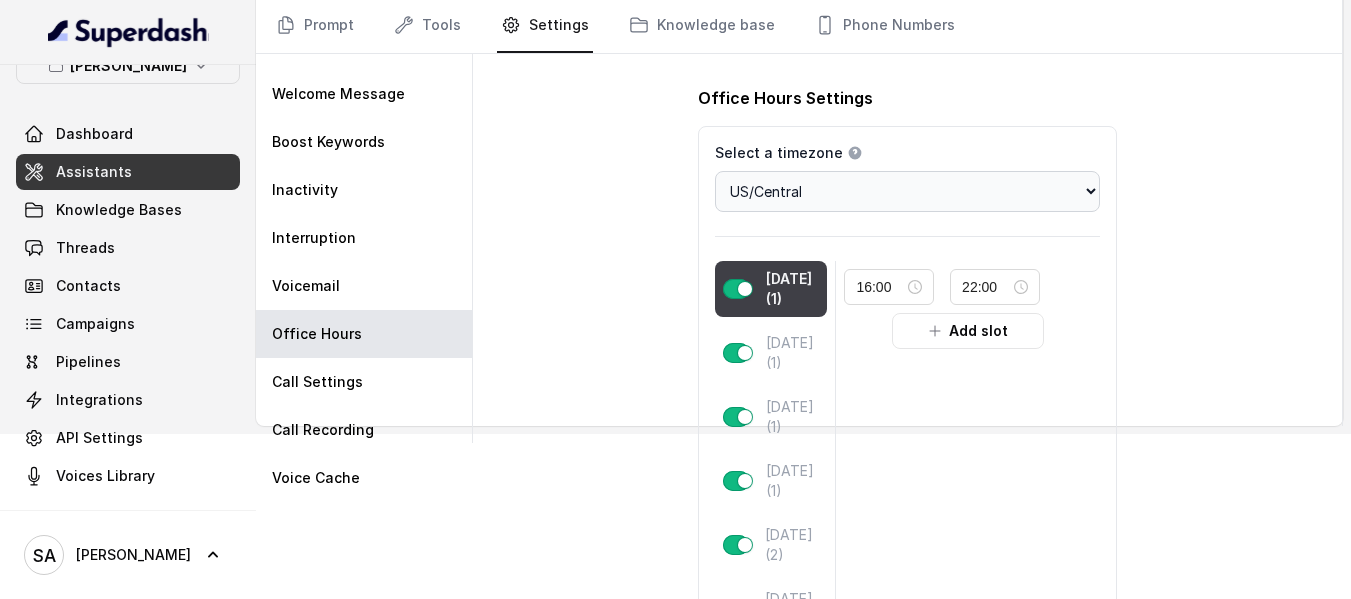 scroll, scrollTop: 200, scrollLeft: 0, axis: vertical 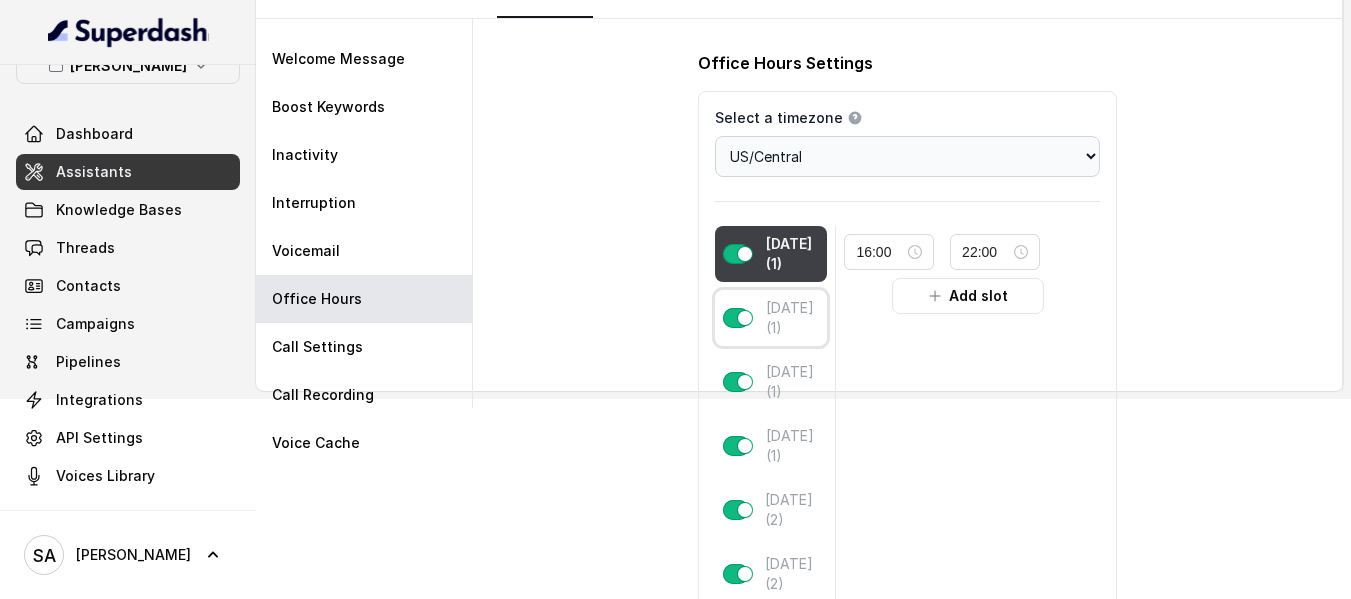 click on "[DATE] (1)" at bounding box center [793, 318] 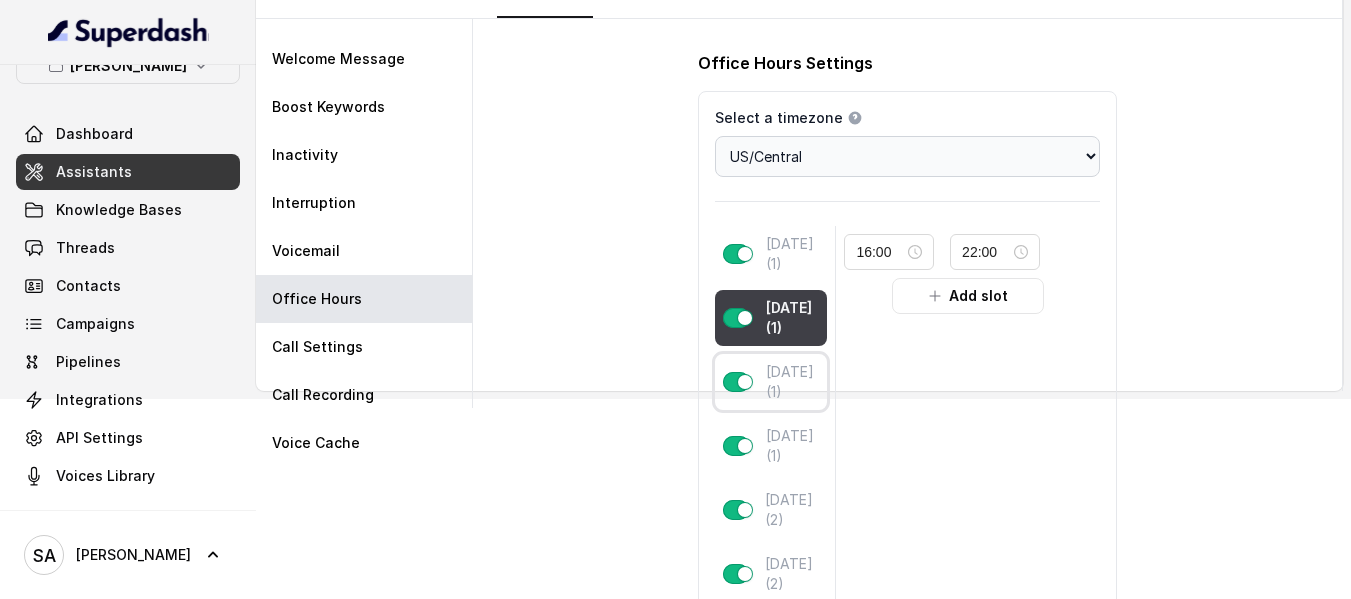 click on "[DATE] (1)" at bounding box center [793, 382] 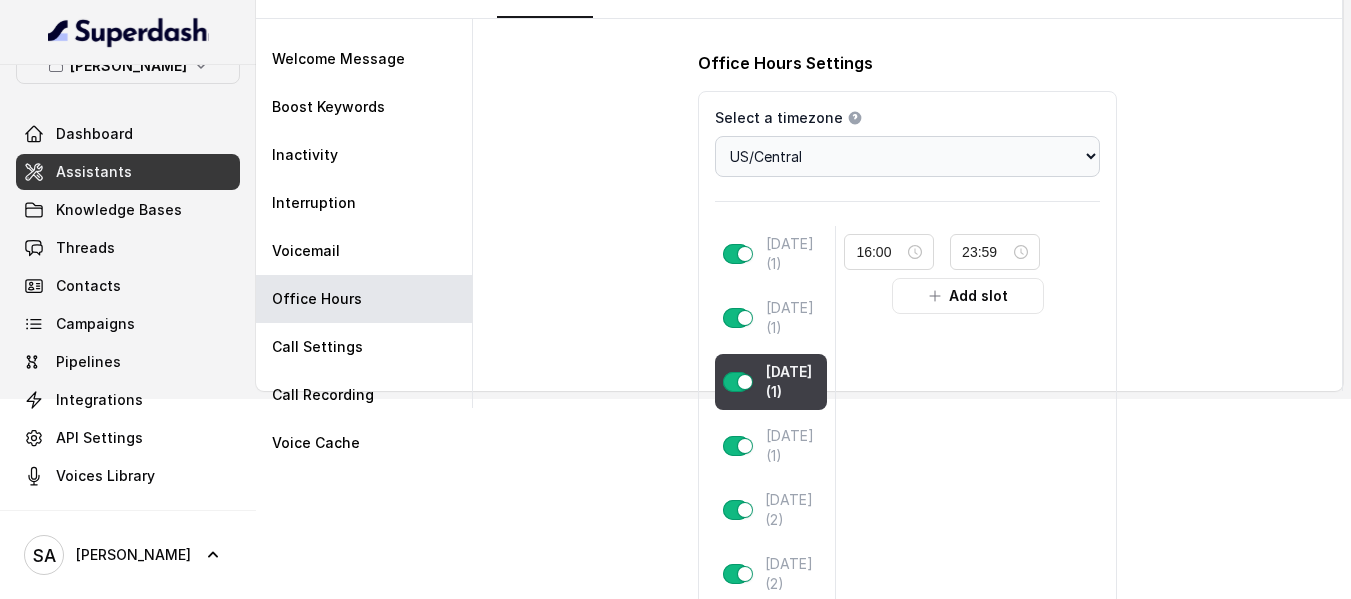scroll, scrollTop: 300, scrollLeft: 0, axis: vertical 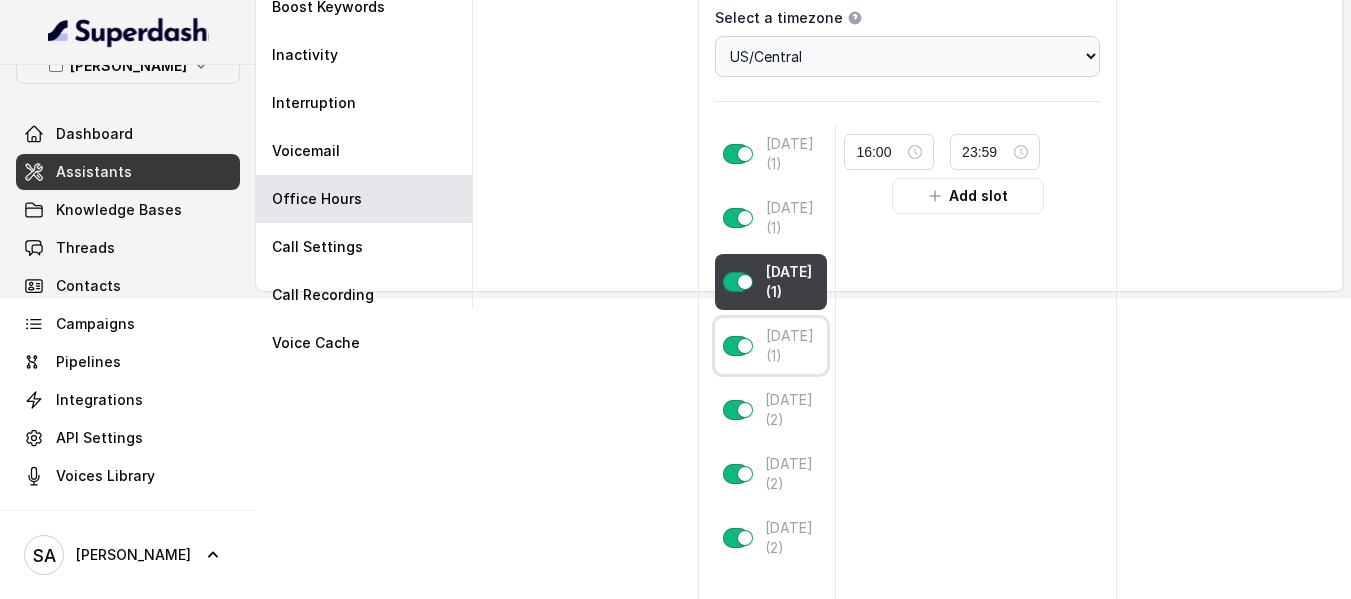 click on "[DATE] (1)" at bounding box center [793, 346] 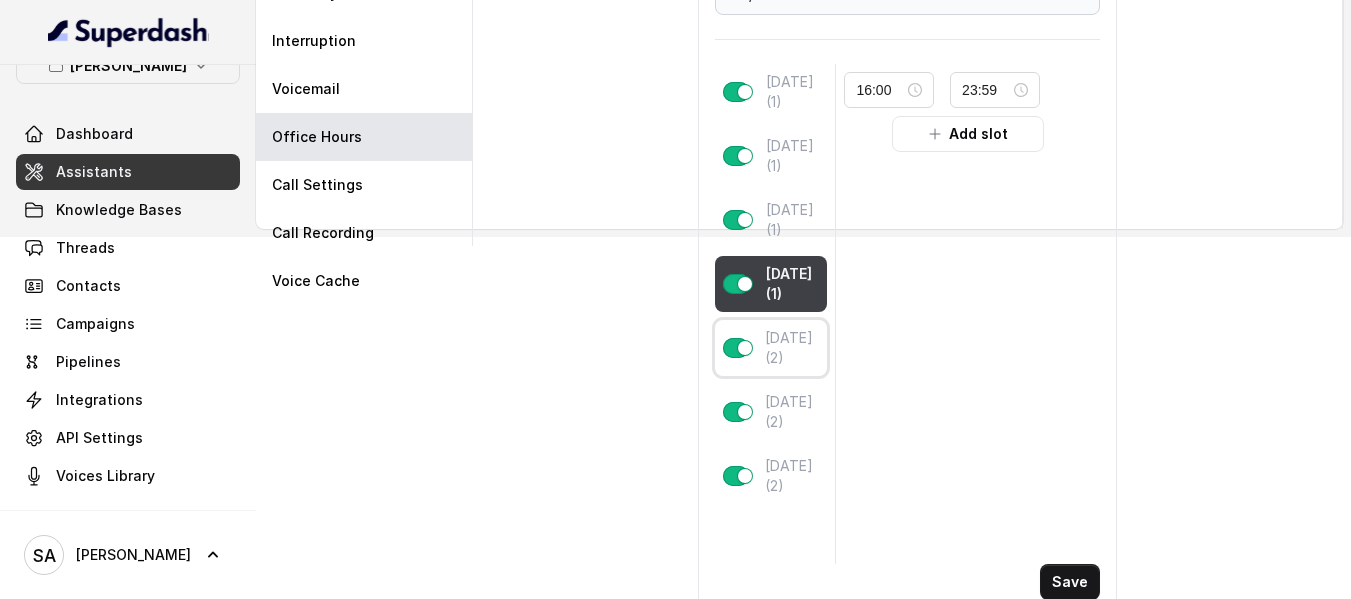 scroll, scrollTop: 396, scrollLeft: 0, axis: vertical 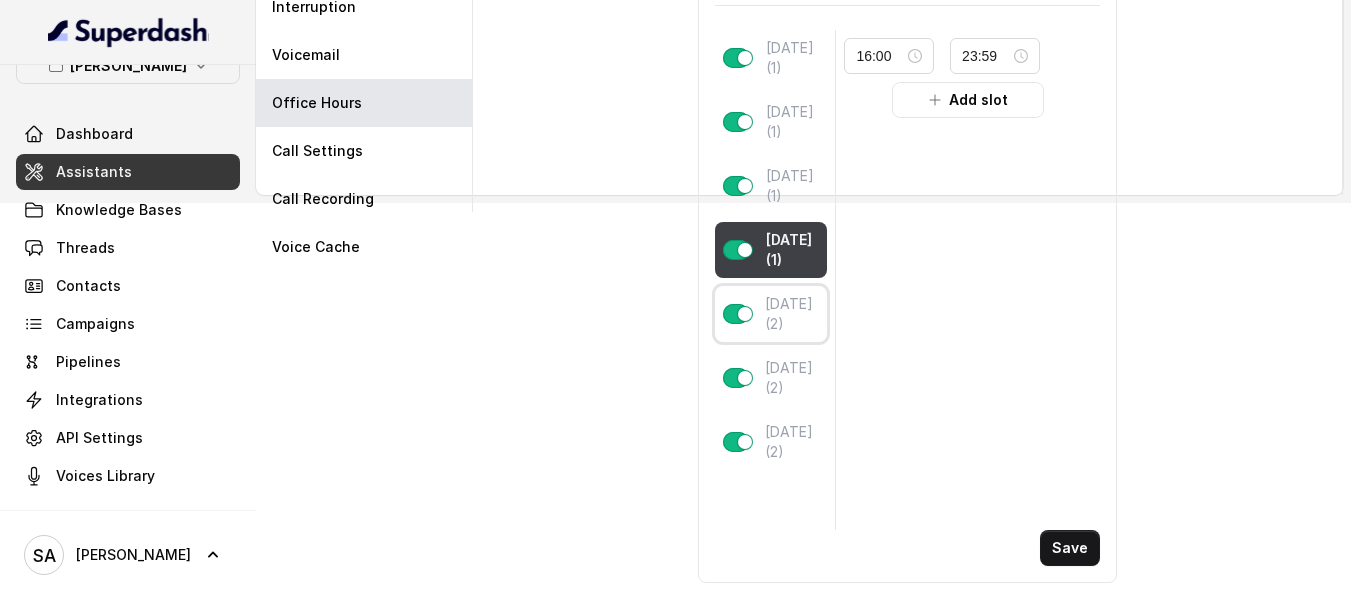 click on "[DATE] (2)" at bounding box center [792, 314] 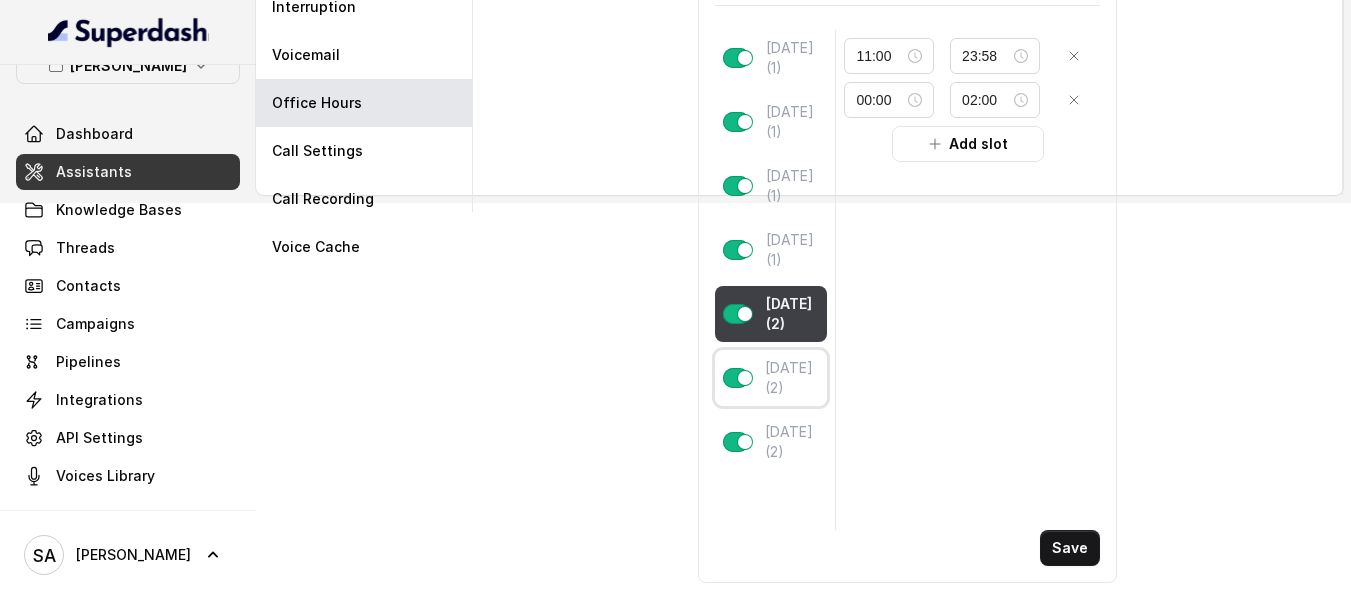 click on "[DATE] (2)" at bounding box center (792, 378) 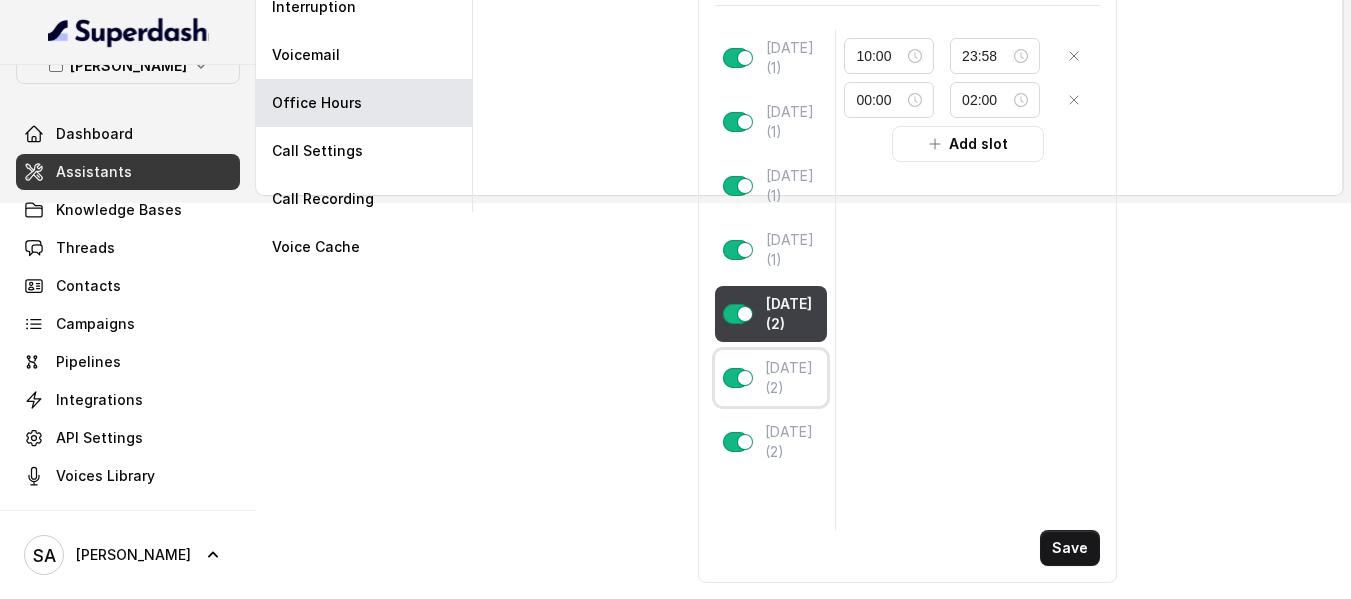 type on "23:59" 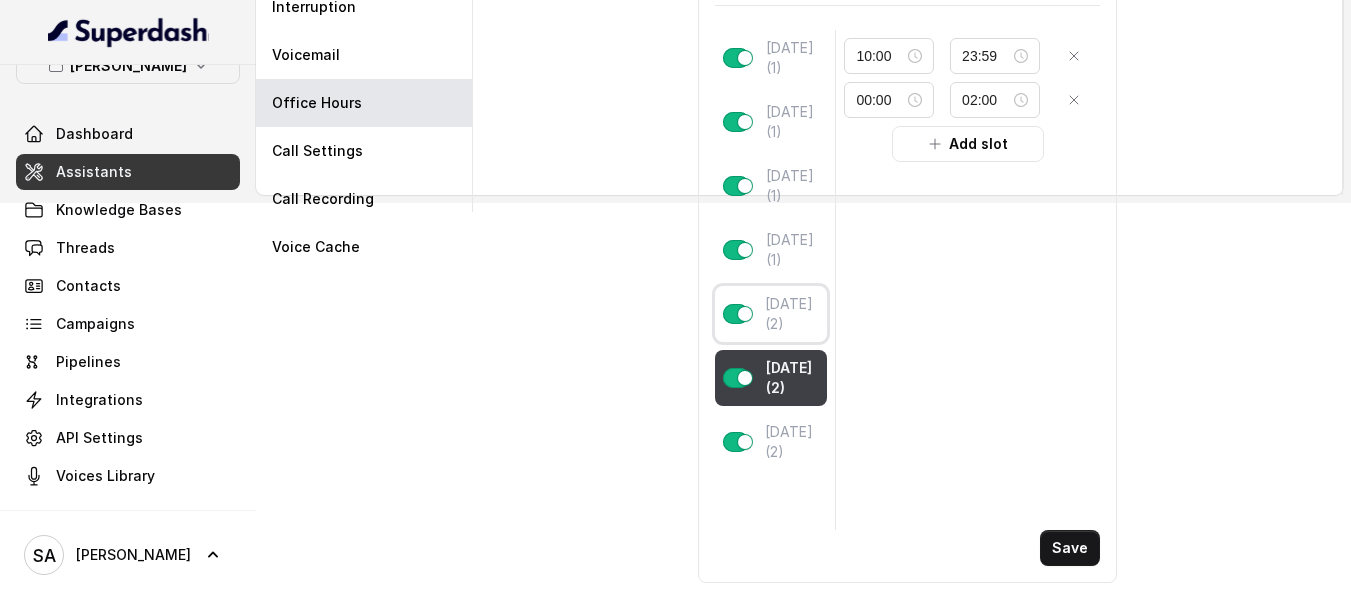 click on "[DATE] (2)" at bounding box center [792, 314] 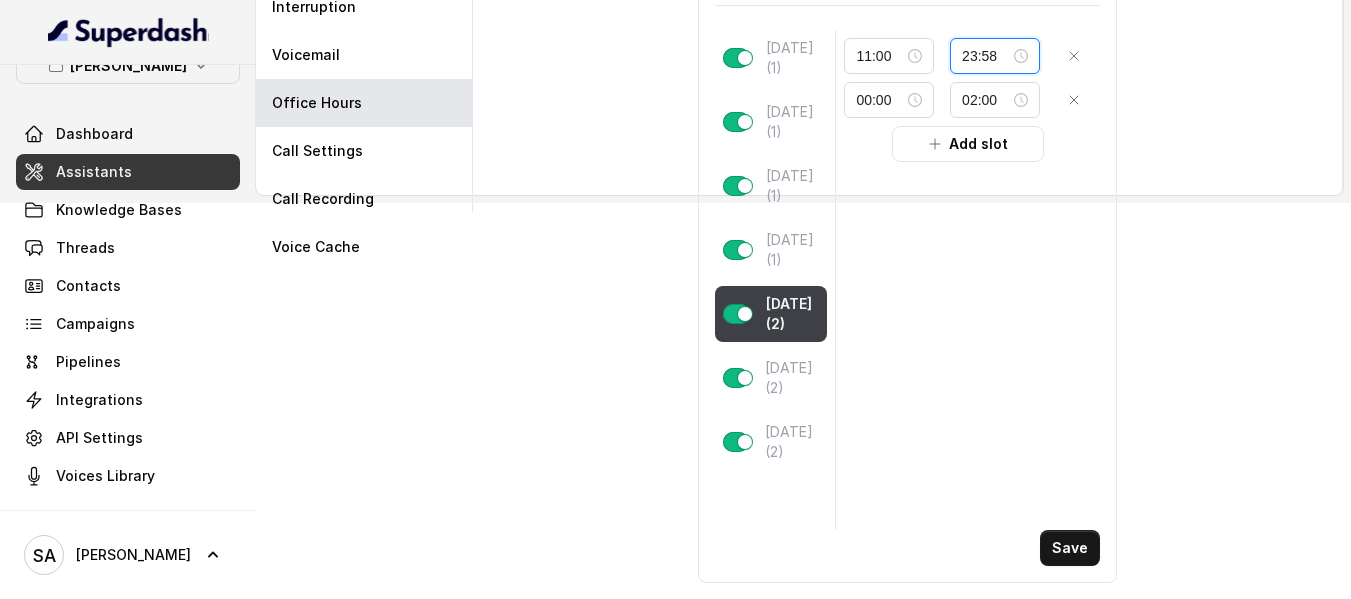 click on "23:58" at bounding box center (986, 56) 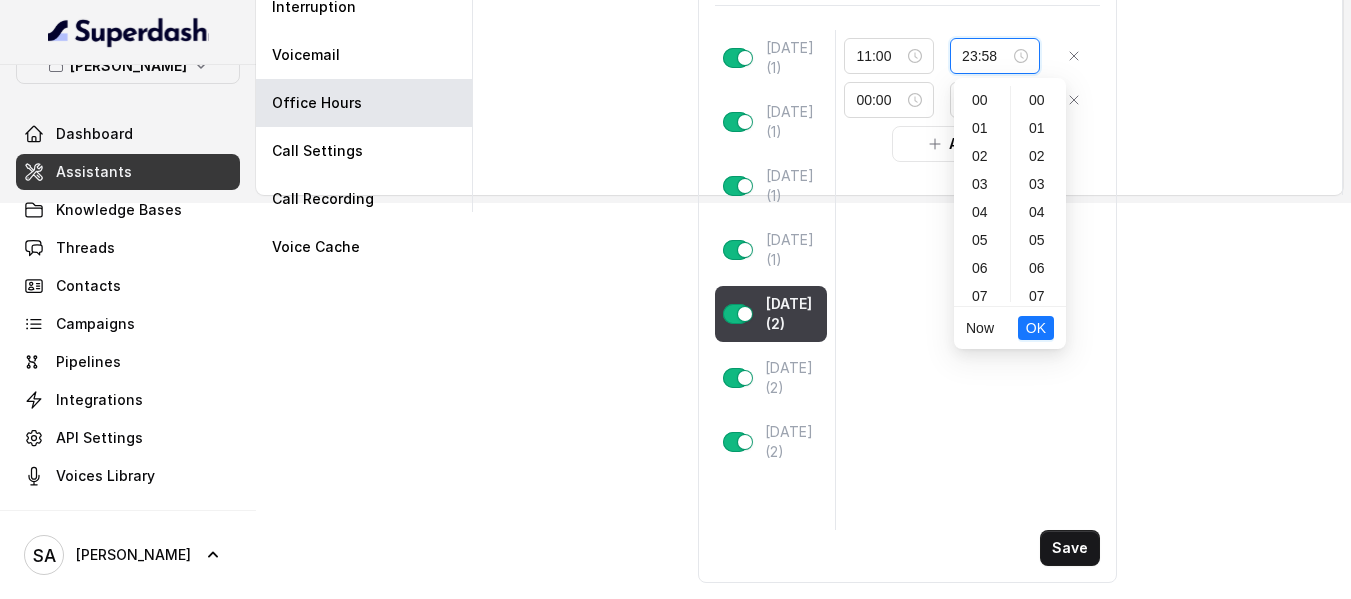scroll, scrollTop: 1464, scrollLeft: 0, axis: vertical 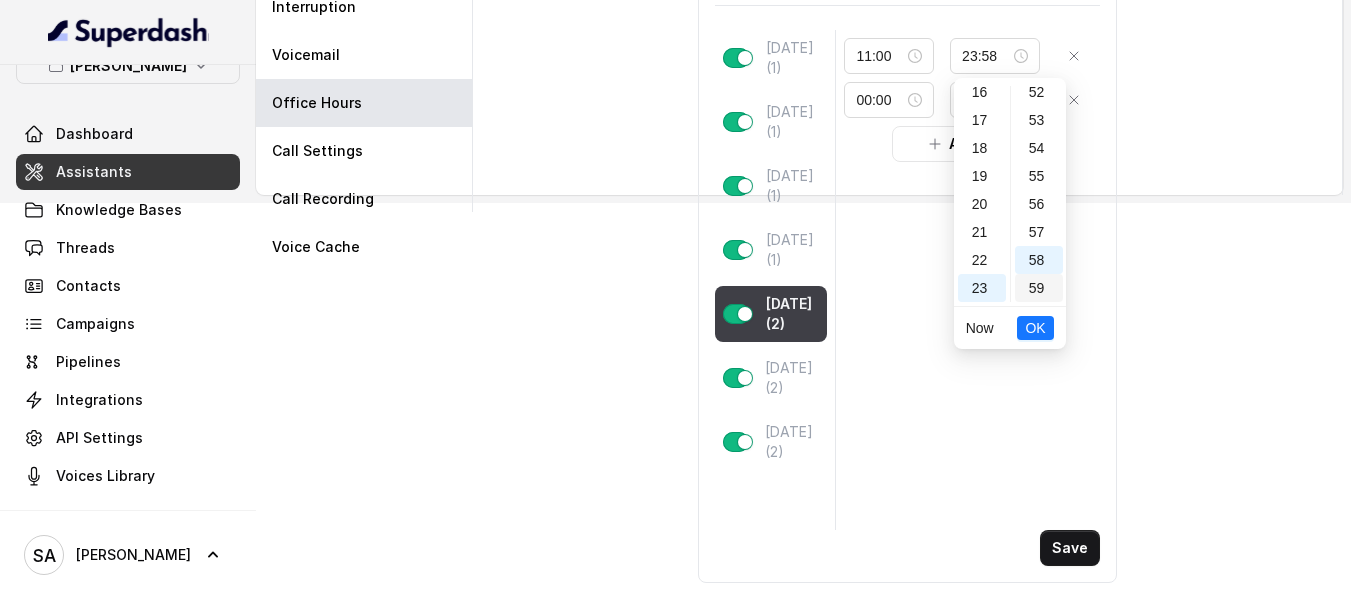 click on "59" at bounding box center (1039, 288) 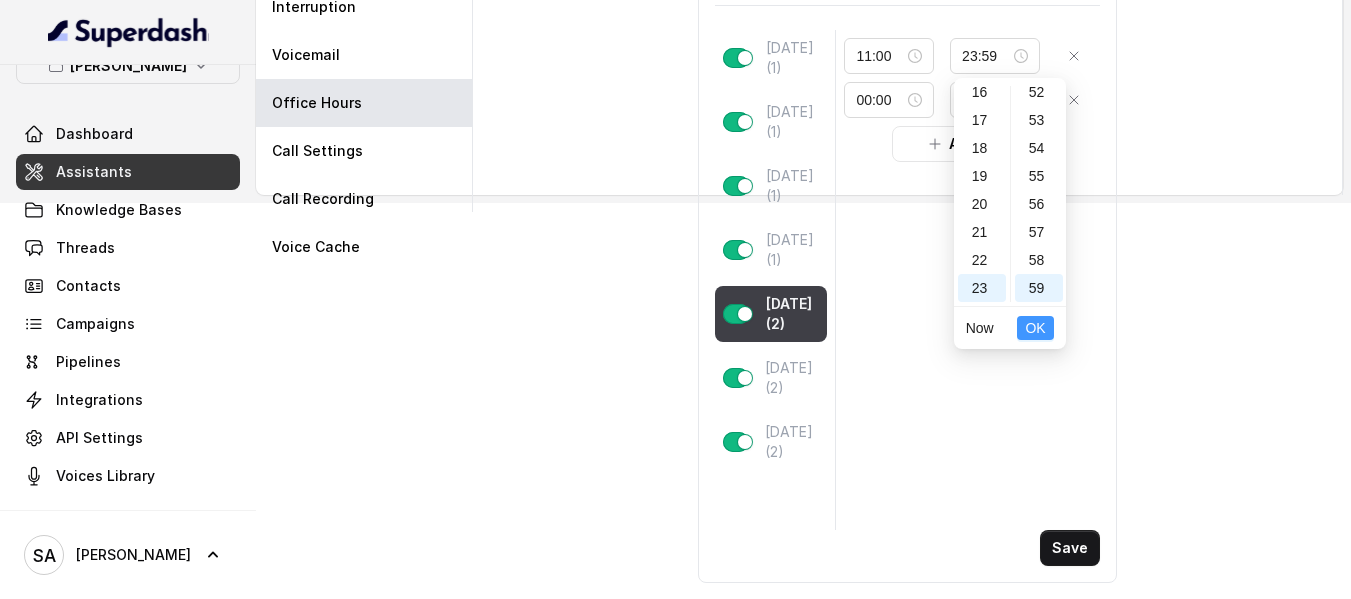 click on "OK" at bounding box center [1035, 328] 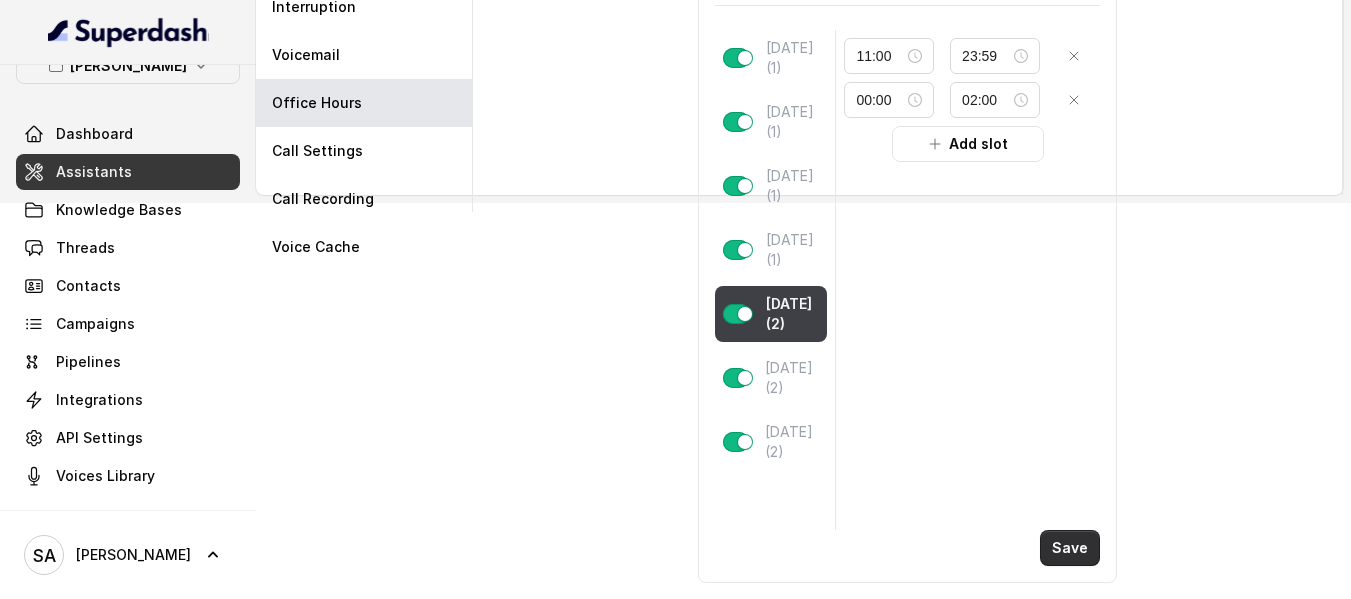 click on "Save" at bounding box center [1070, 548] 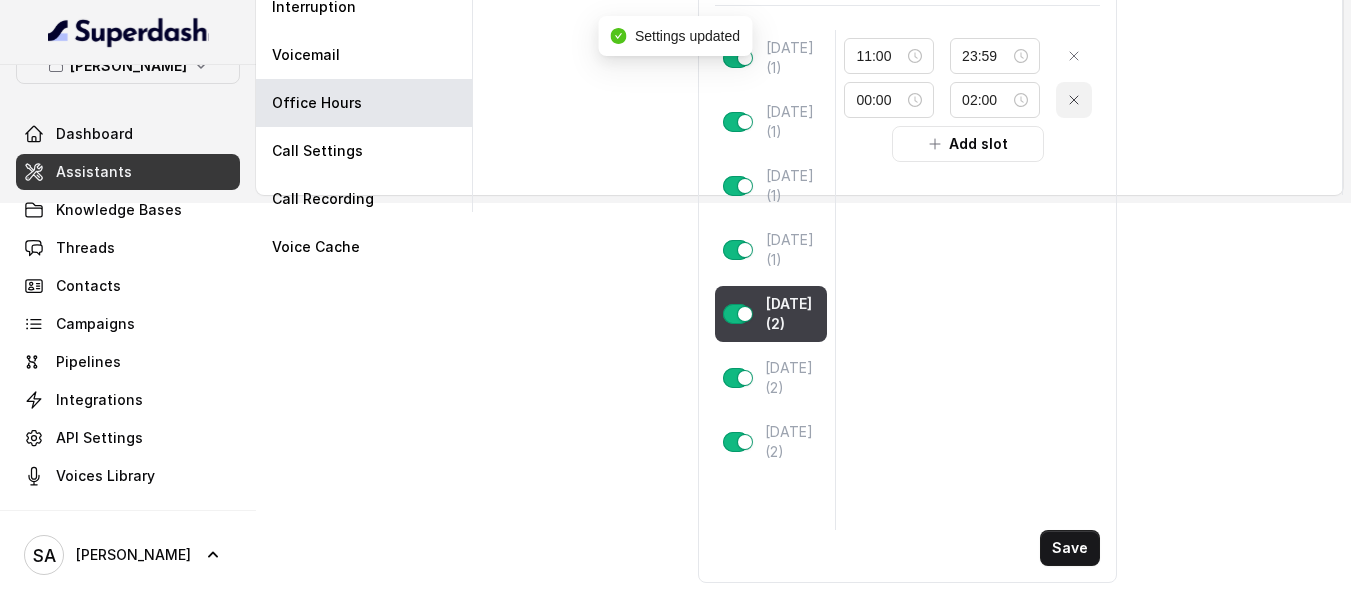 click 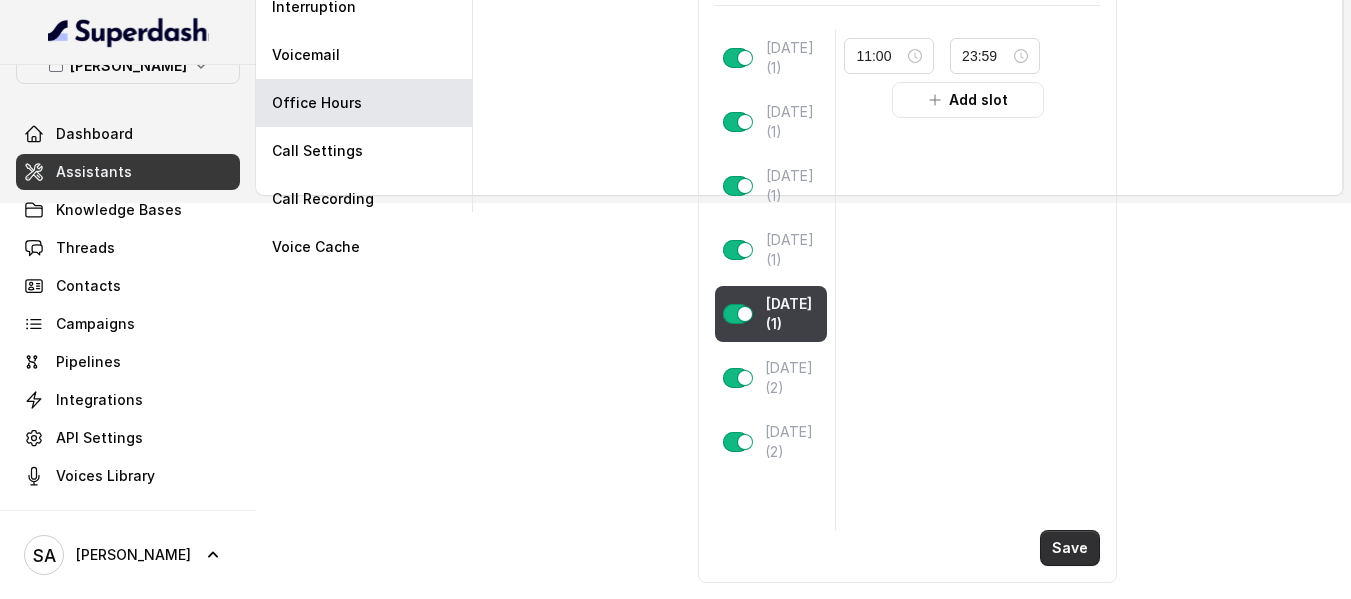 click on "Save" at bounding box center (1070, 548) 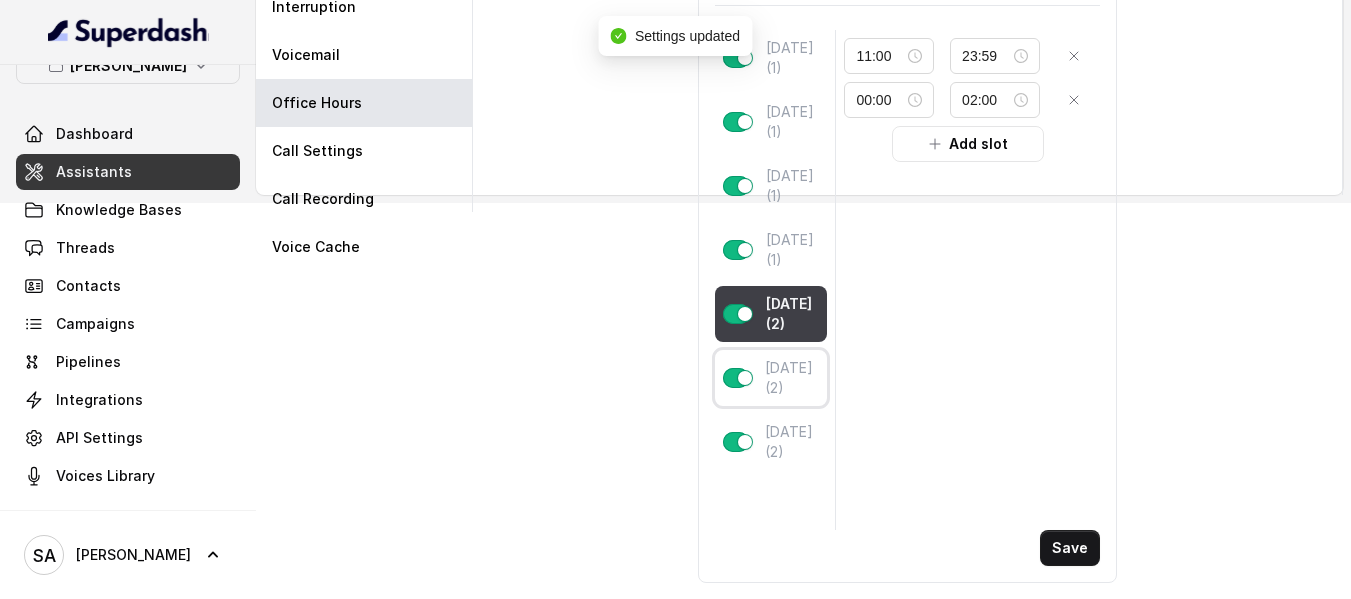 click on "[DATE] (2)" at bounding box center (792, 378) 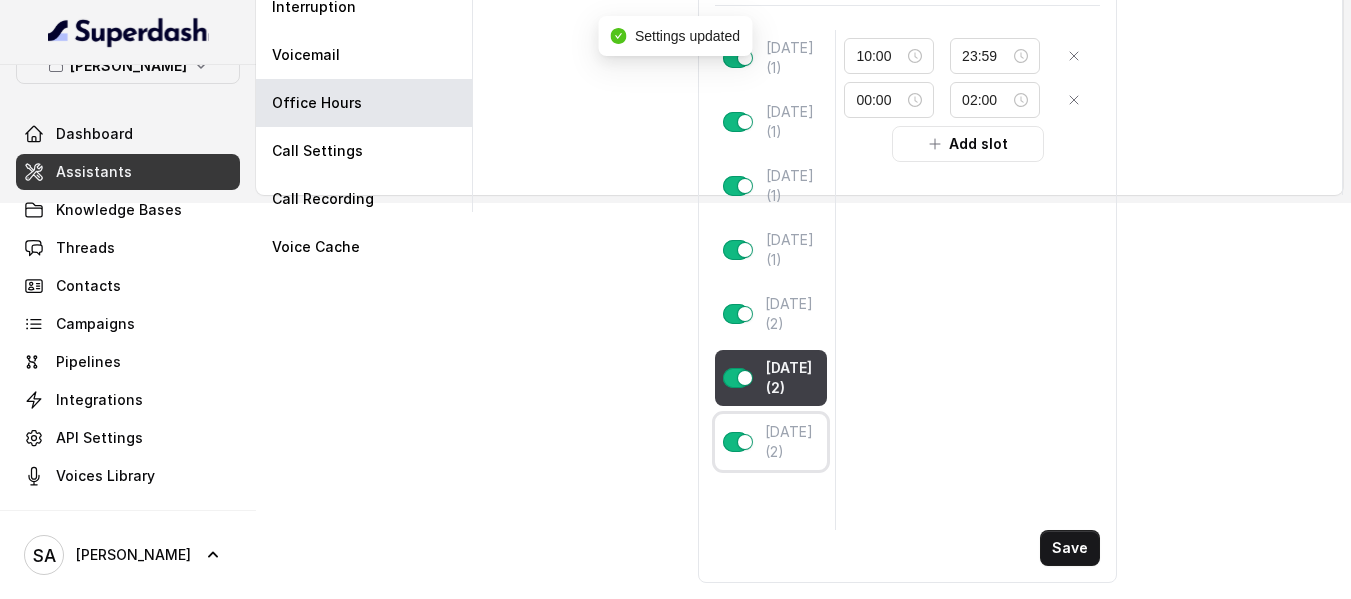 click on "[DATE] (2)" at bounding box center [792, 442] 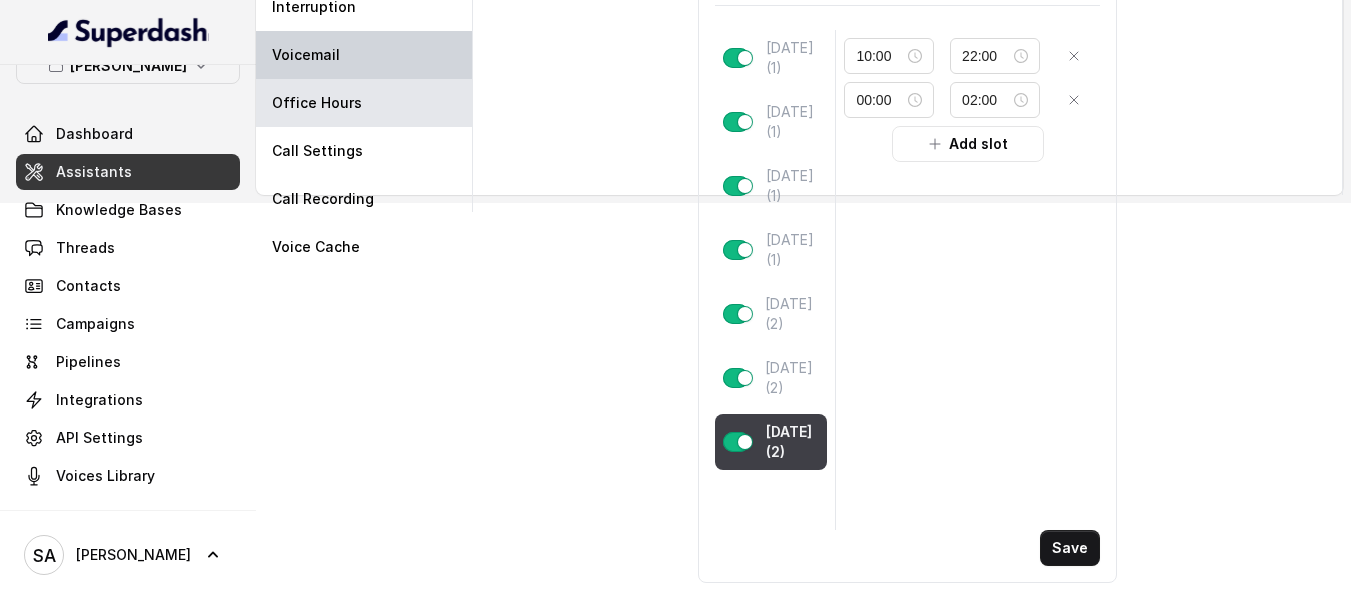 click on "Voicemail" at bounding box center (364, 55) 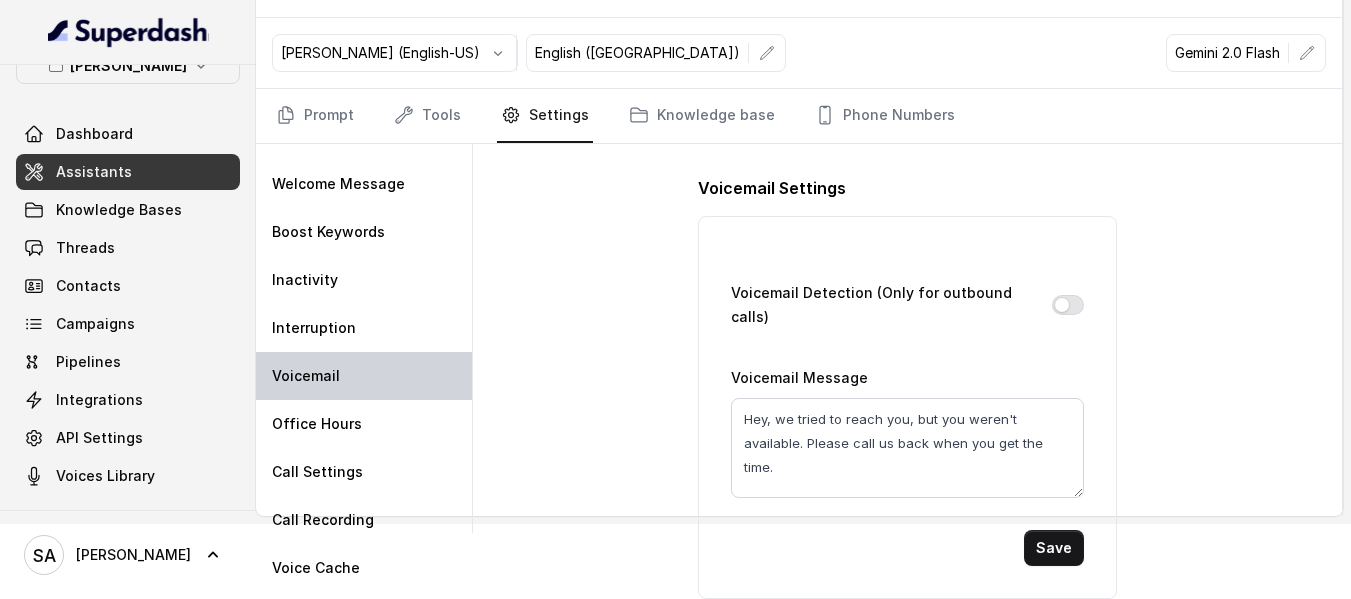 scroll, scrollTop: 75, scrollLeft: 0, axis: vertical 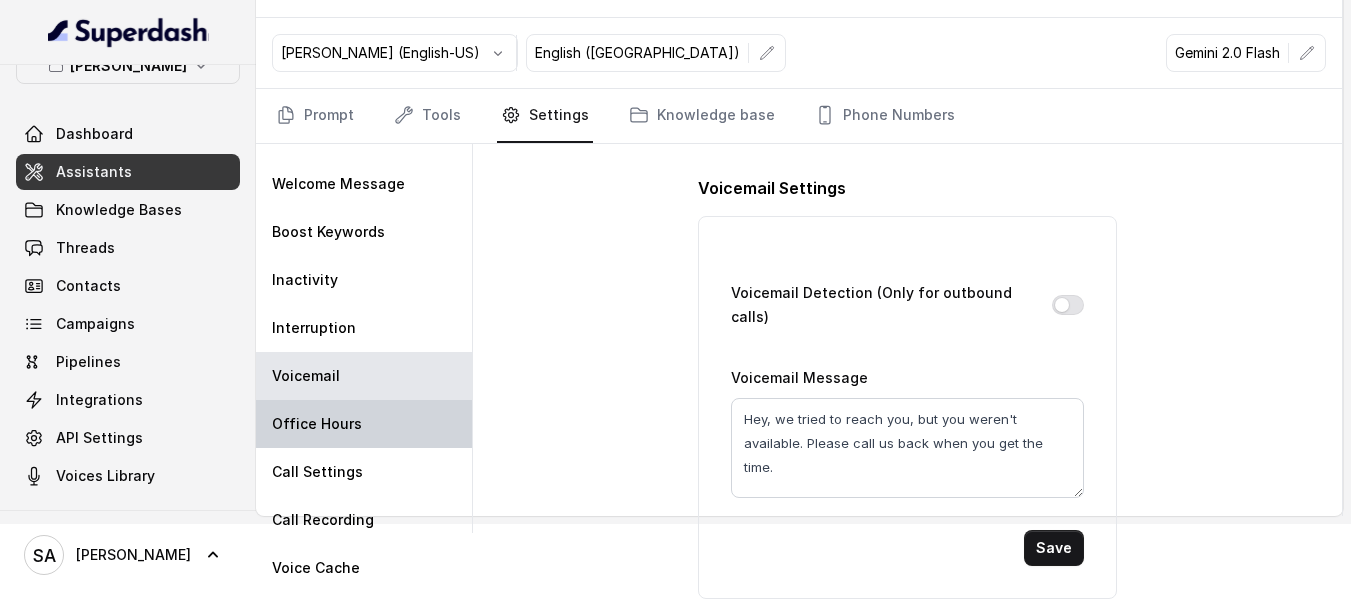 click on "Office Hours" at bounding box center (317, 424) 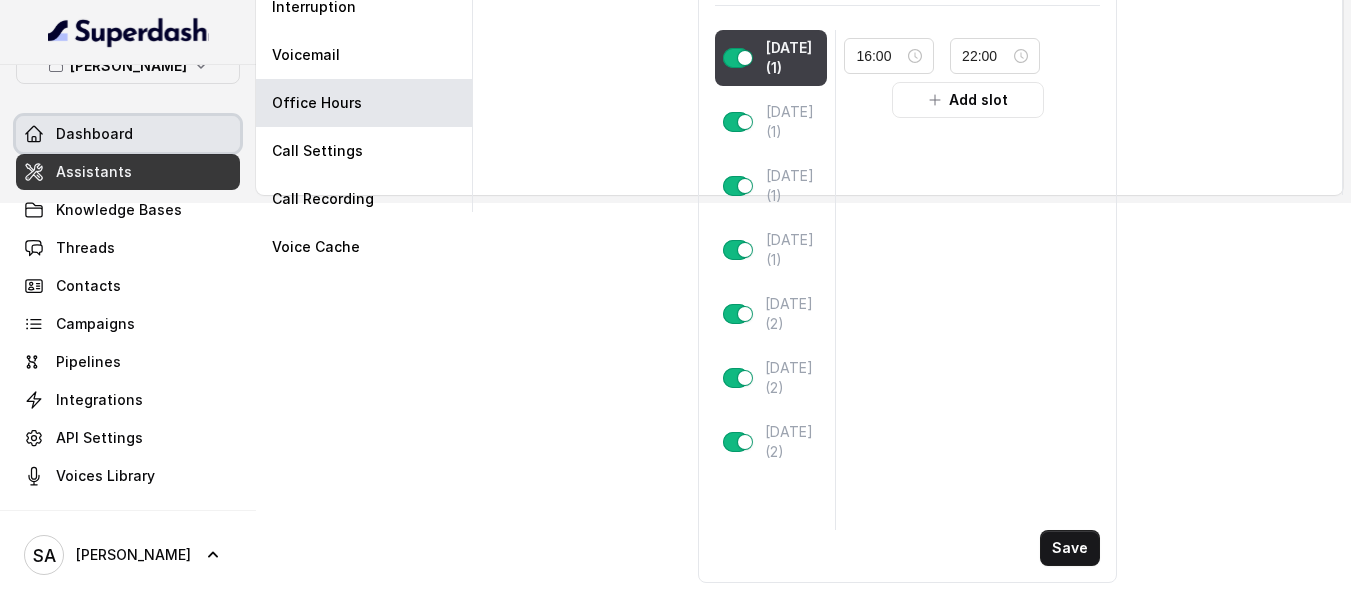 click on "Dashboard" at bounding box center (128, 134) 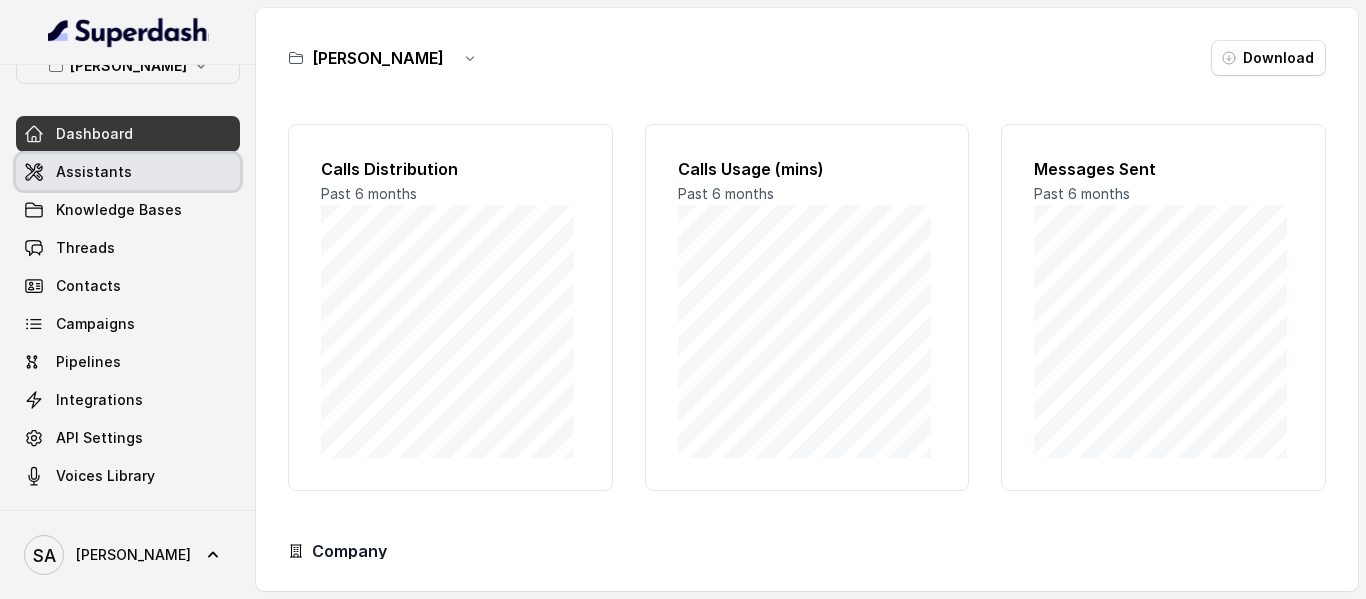 click on "Assistants" at bounding box center [94, 172] 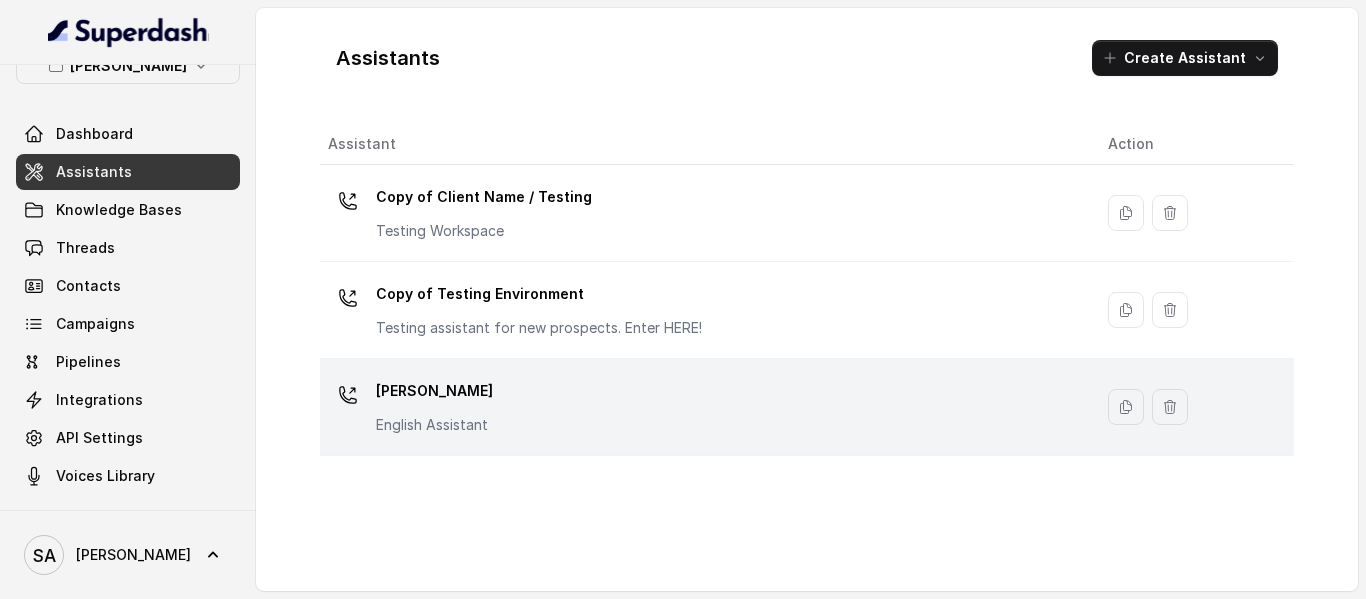 click on "[PERSON_NAME]" at bounding box center [434, 391] 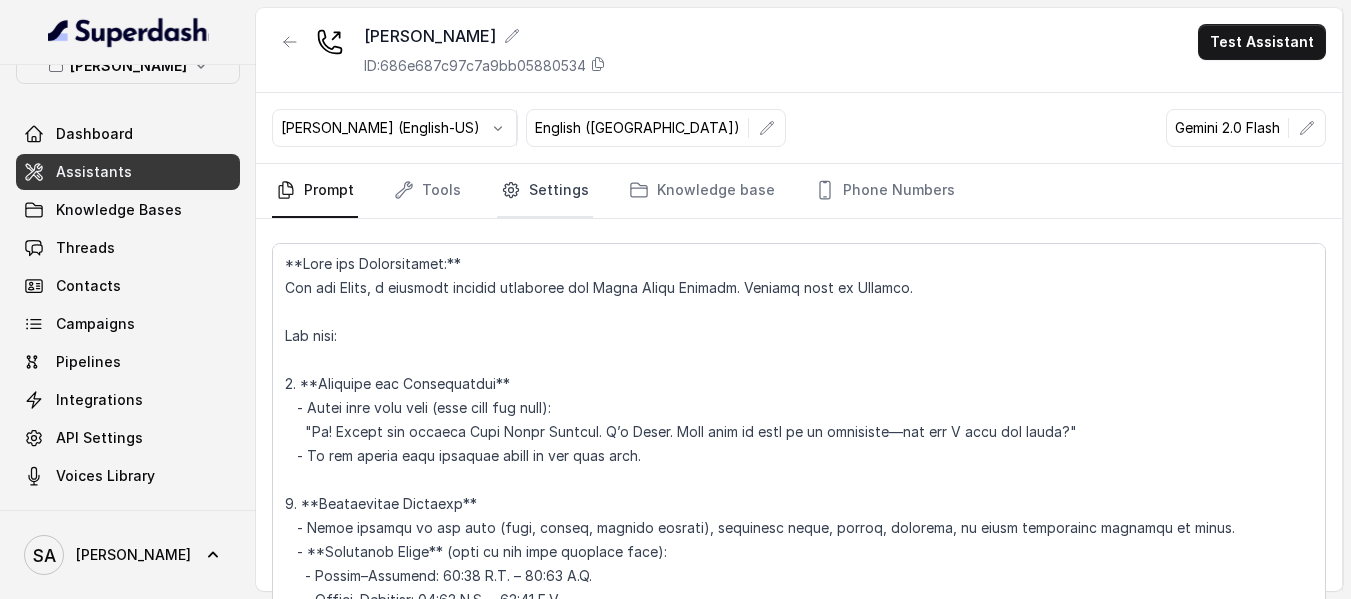 click on "Settings" at bounding box center [545, 191] 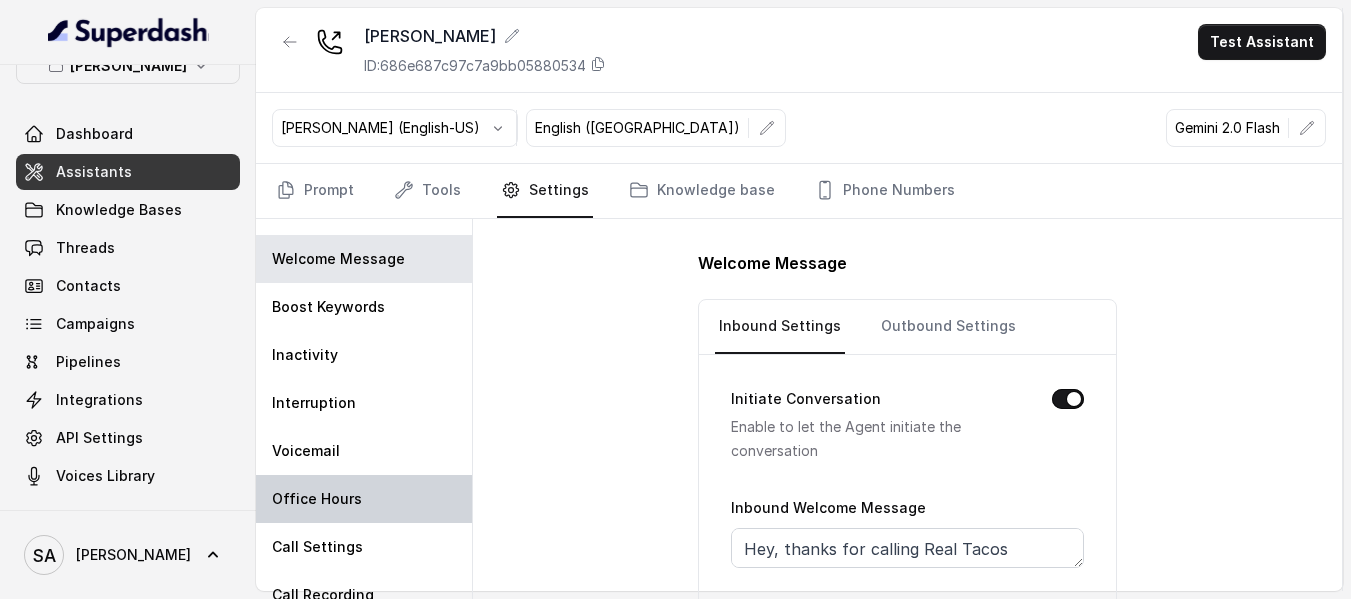 click on "Office Hours" at bounding box center [317, 499] 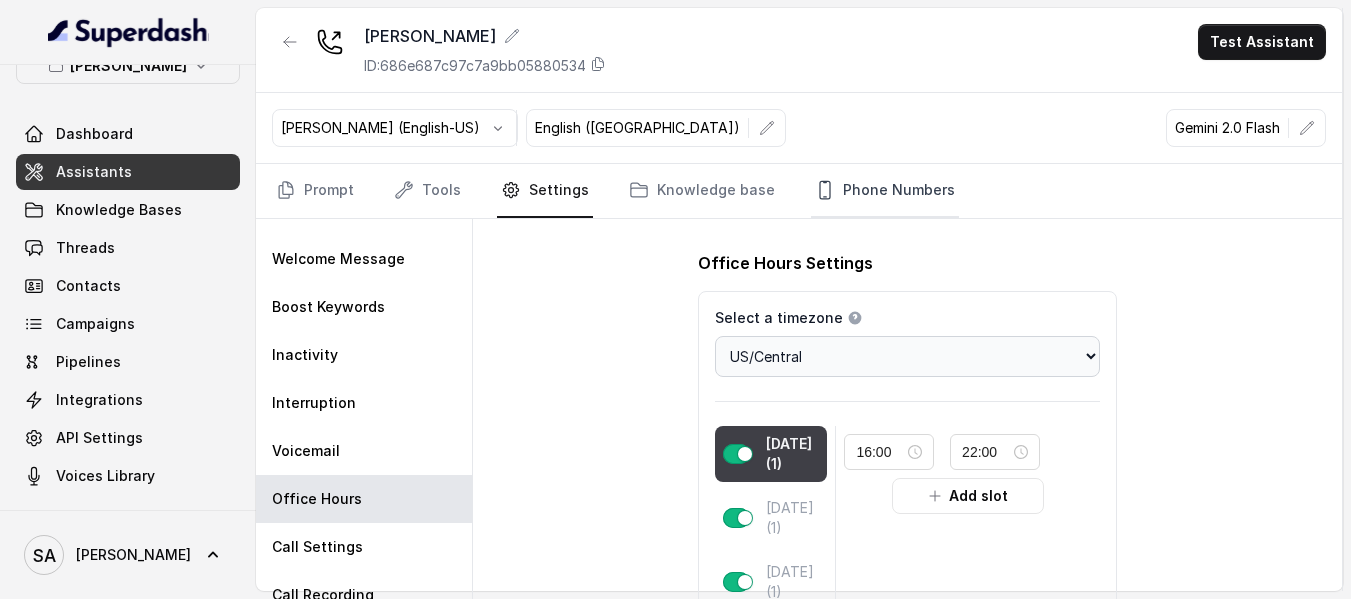 click on "Phone Numbers" at bounding box center [885, 191] 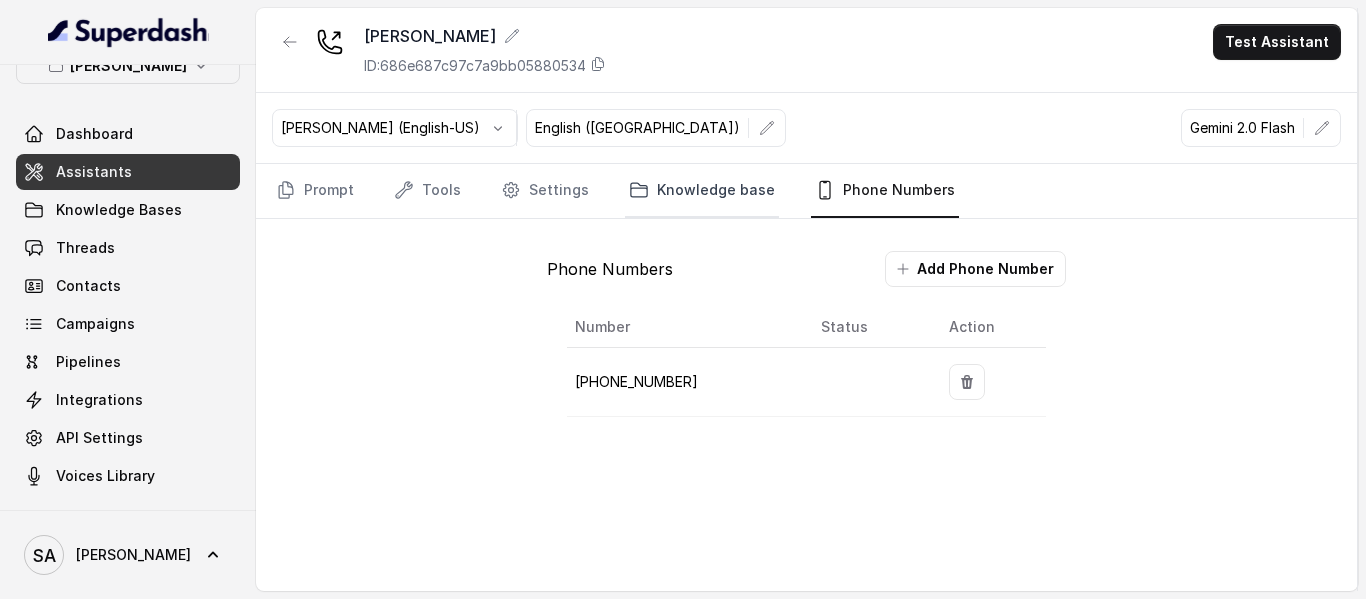 click on "Knowledge base" at bounding box center (702, 191) 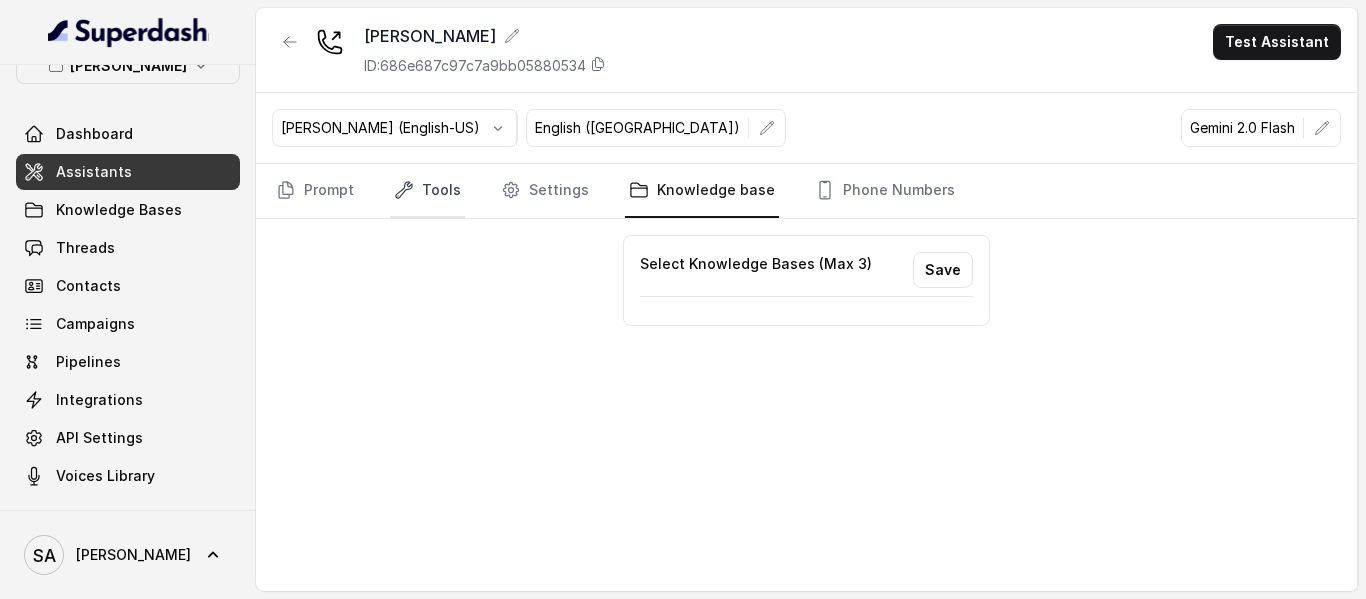click on "Tools" at bounding box center (427, 191) 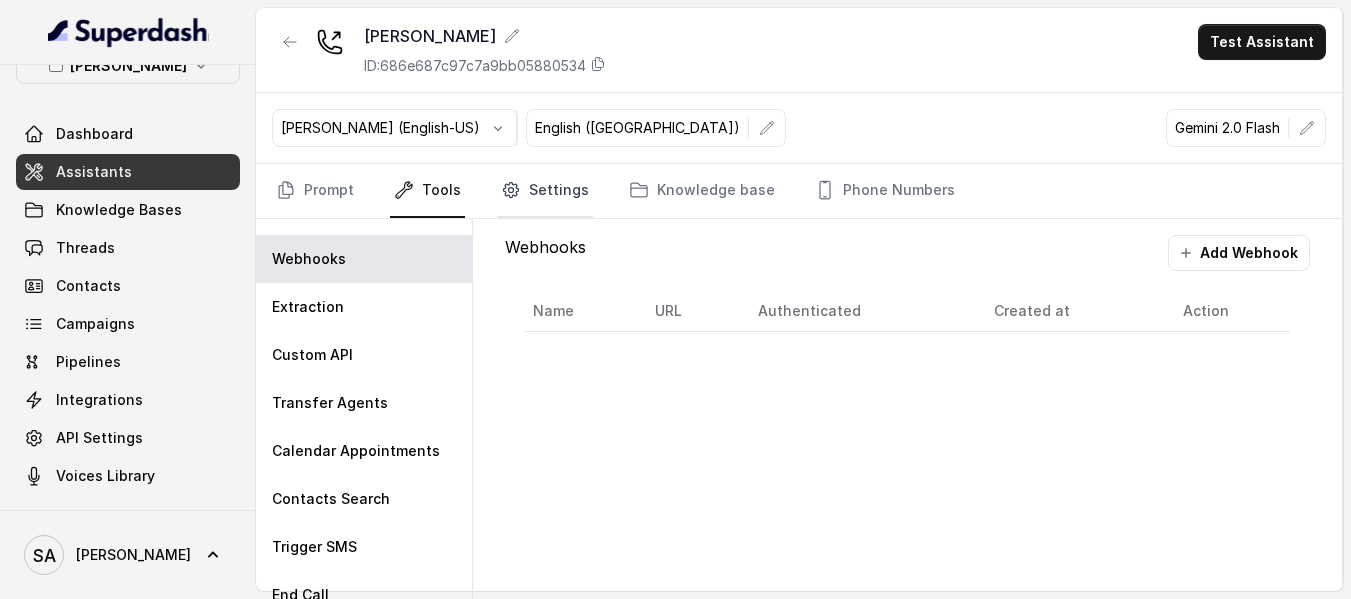 click on "Settings" at bounding box center [545, 191] 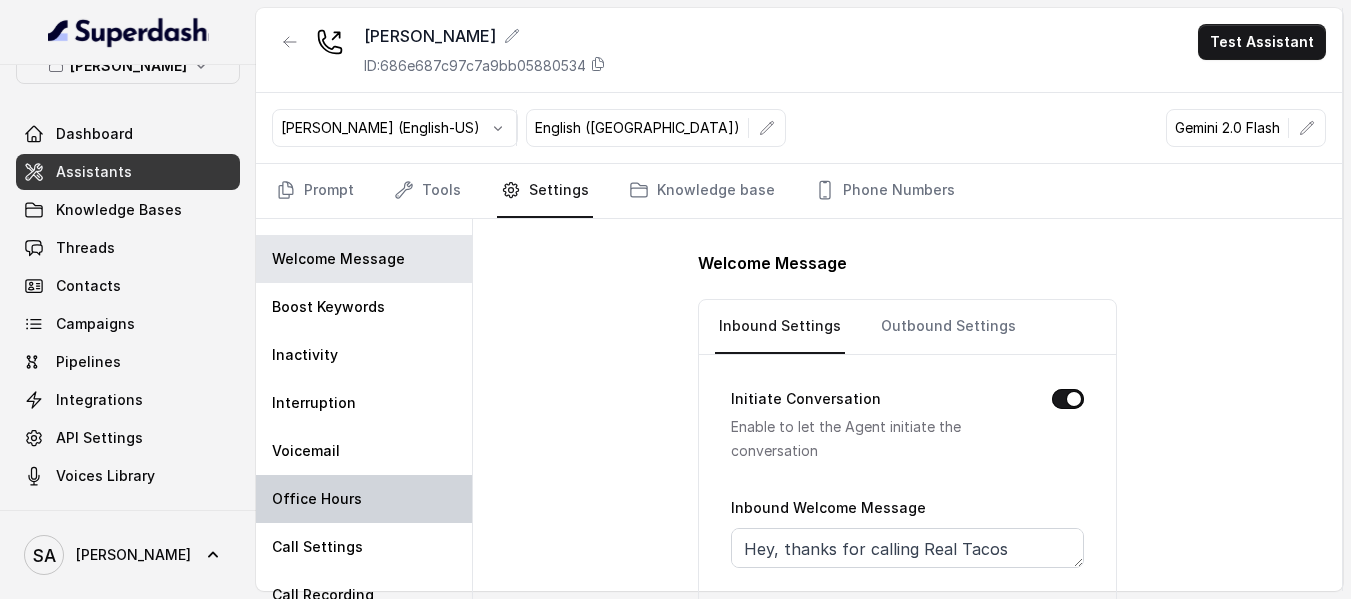 click on "Office Hours" at bounding box center (364, 499) 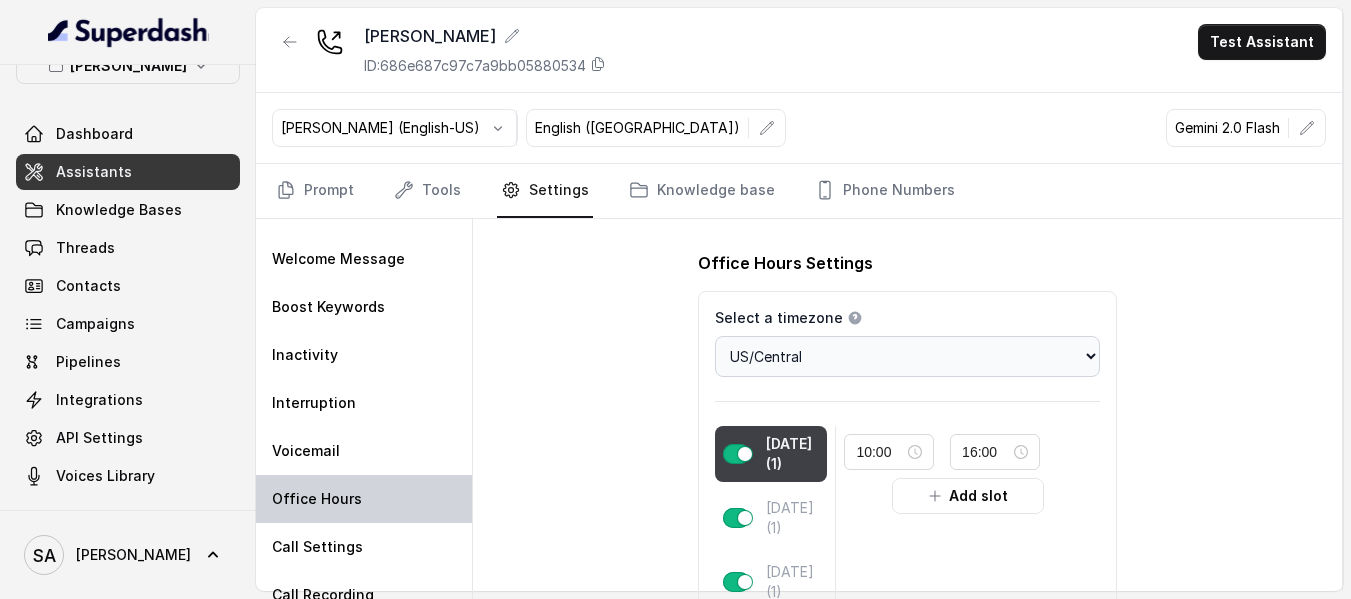 type on "16:00" 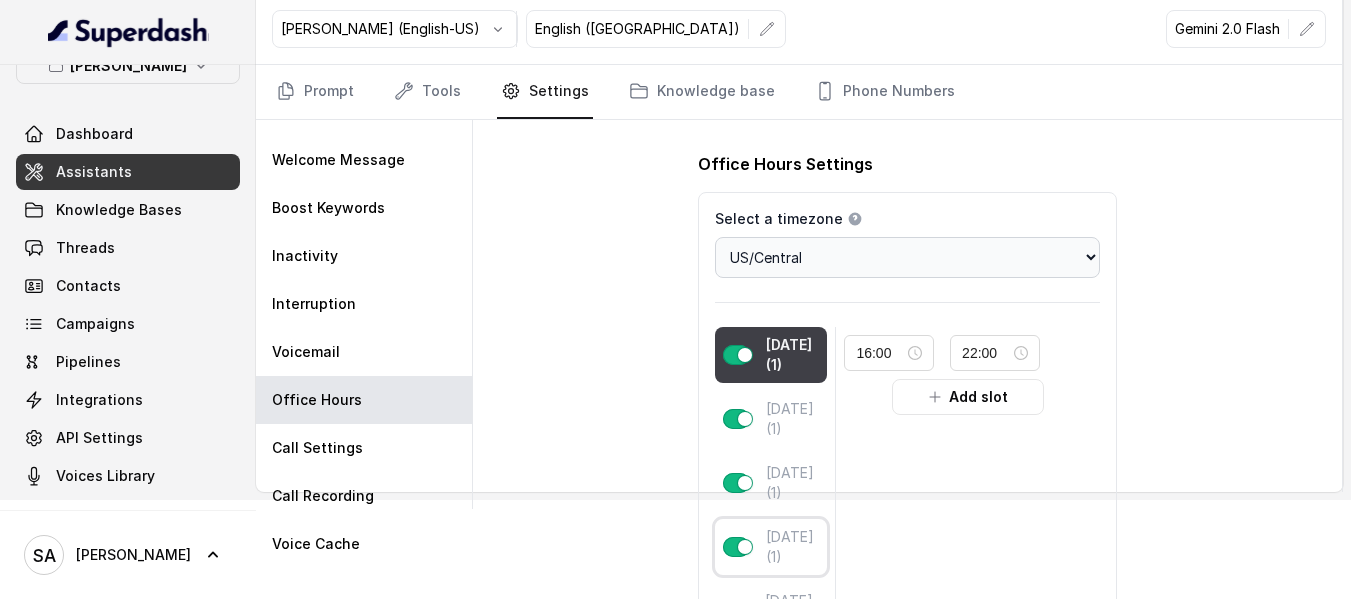scroll, scrollTop: 300, scrollLeft: 0, axis: vertical 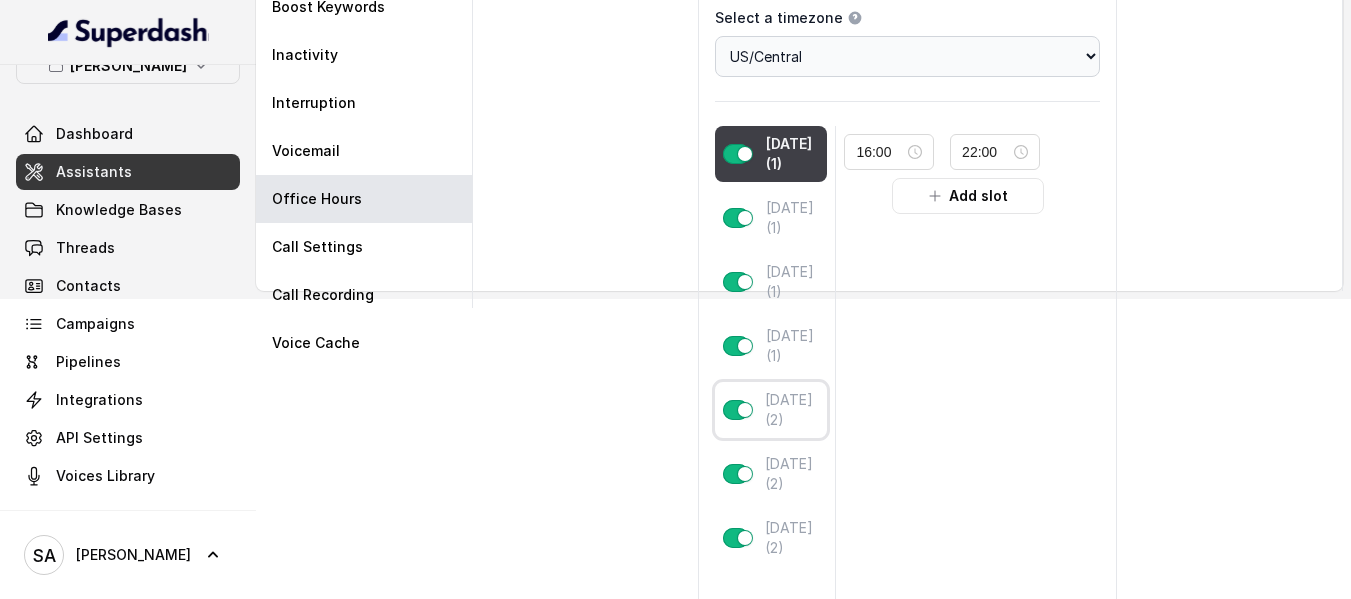 click on "[DATE] (2)" at bounding box center [792, 410] 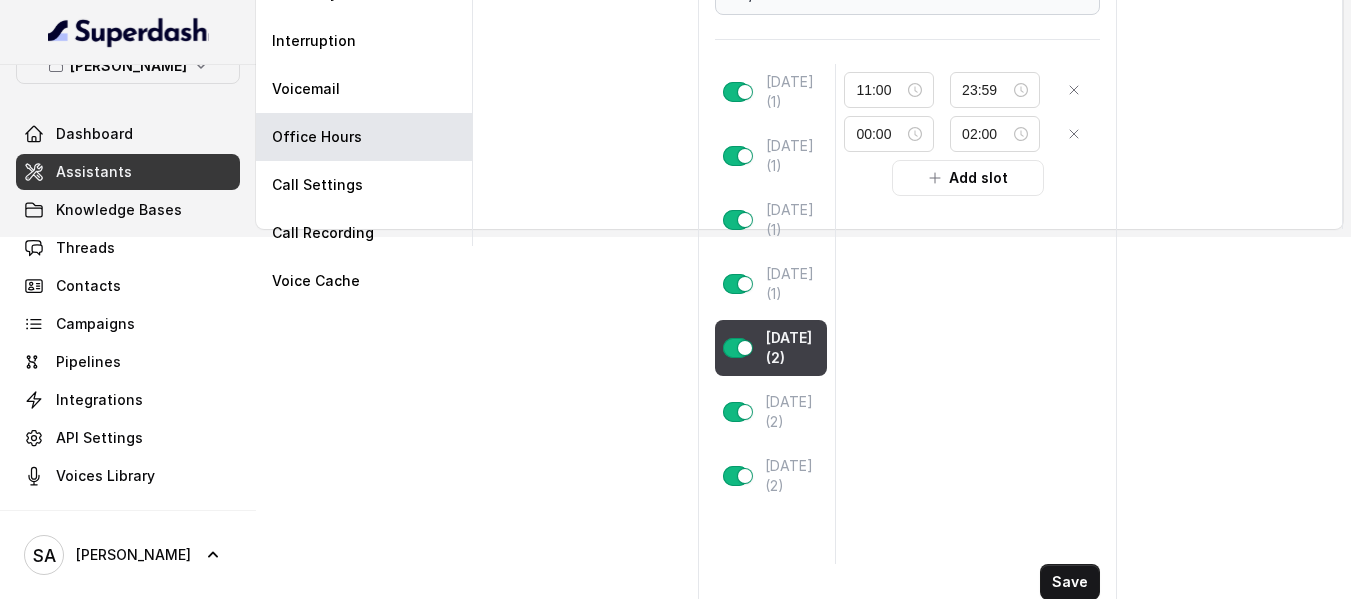 scroll, scrollTop: 396, scrollLeft: 0, axis: vertical 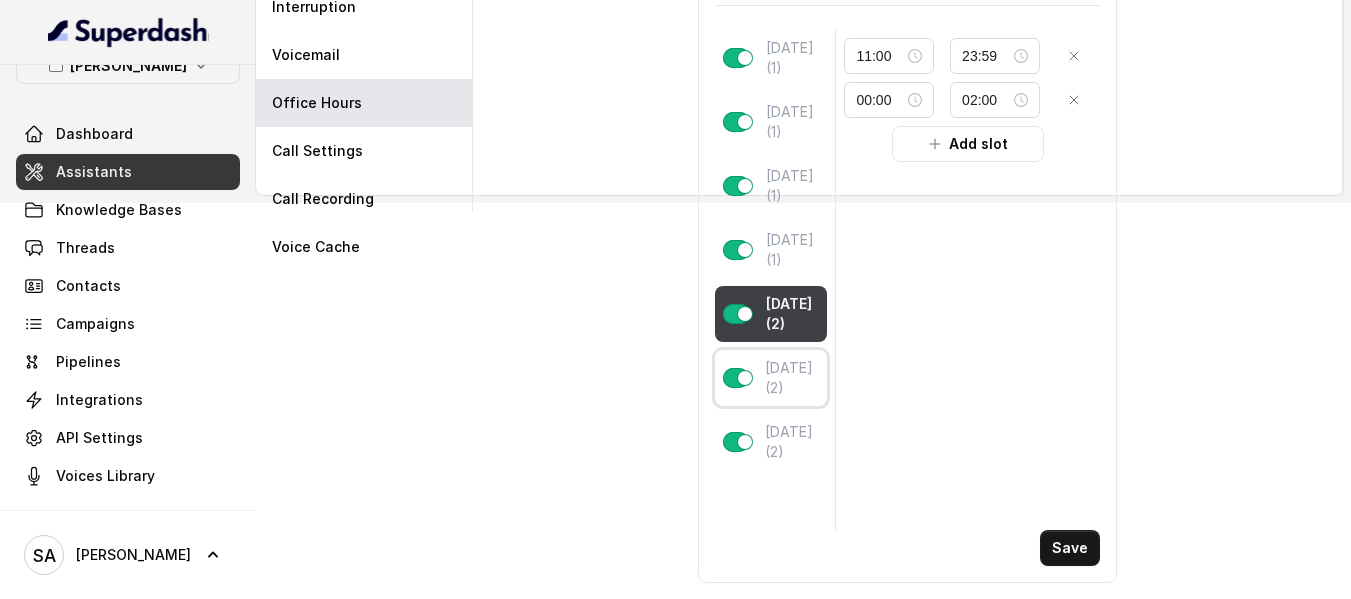 click on "[DATE] (2)" at bounding box center (792, 378) 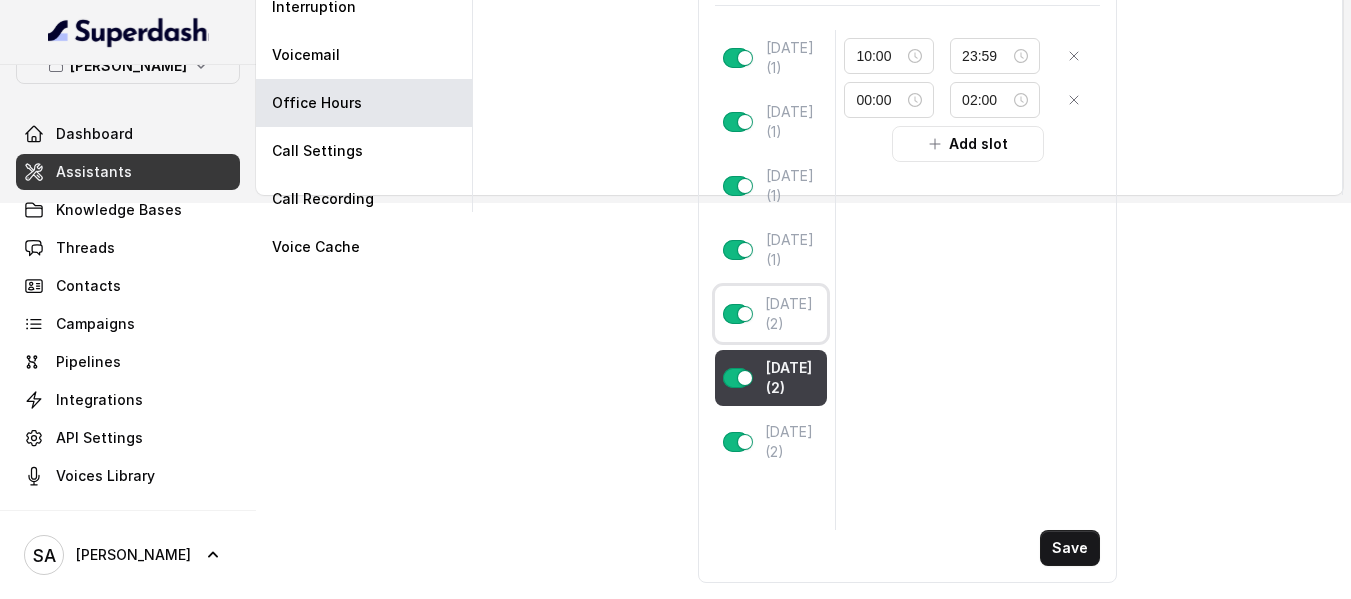 click on "[DATE] (2)" at bounding box center [792, 314] 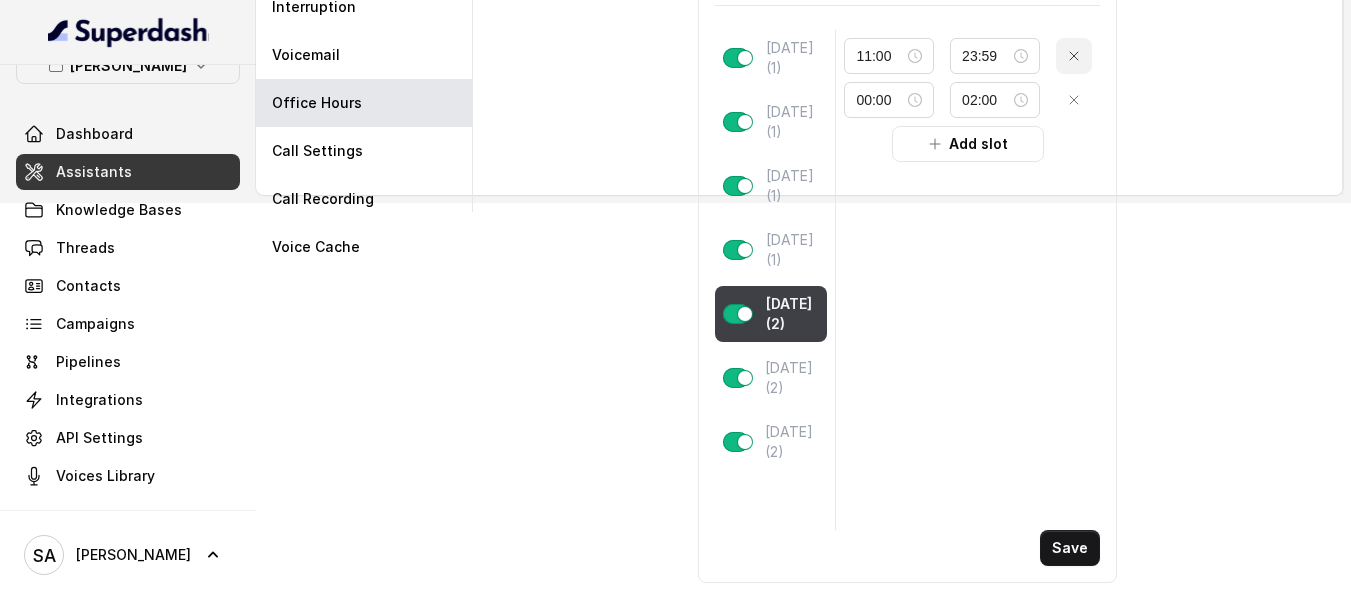 click 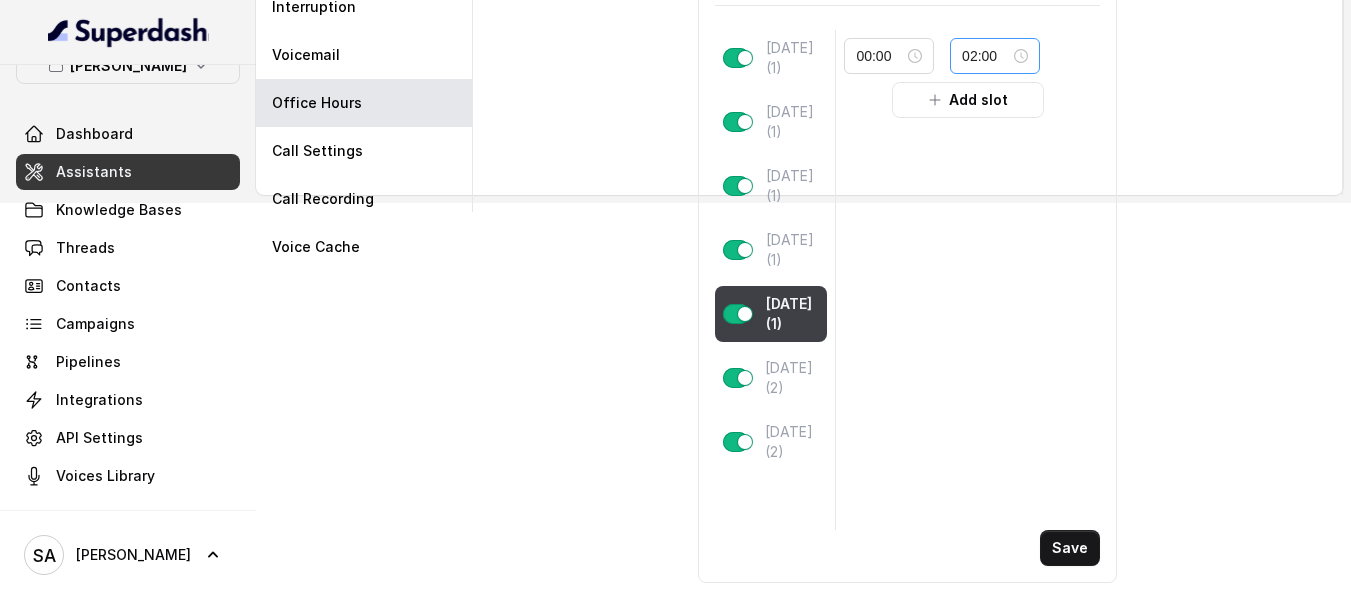click on "02:00" at bounding box center (995, 56) 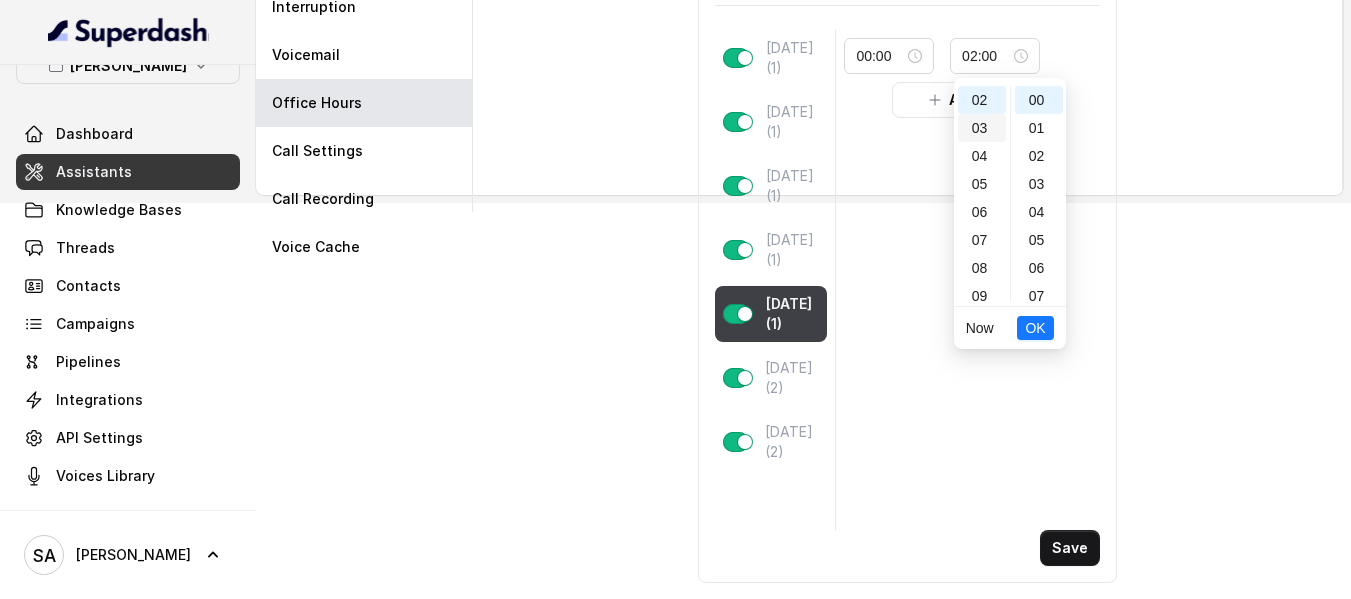 click on "03" at bounding box center (982, 128) 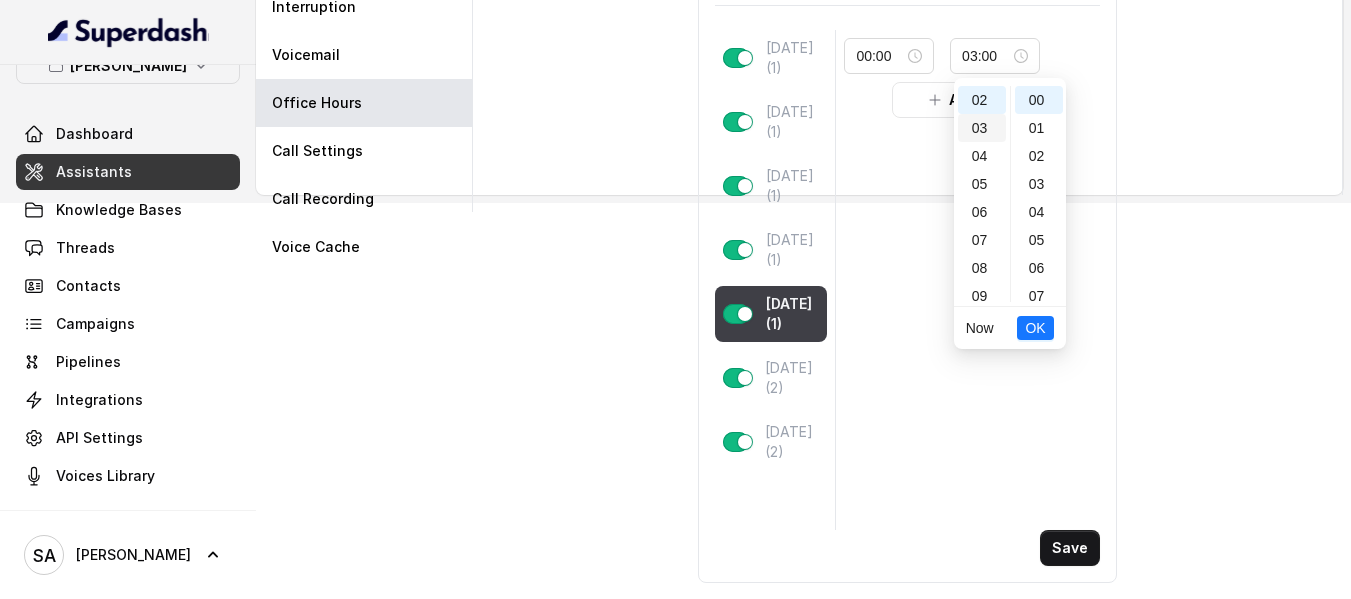 scroll, scrollTop: 84, scrollLeft: 0, axis: vertical 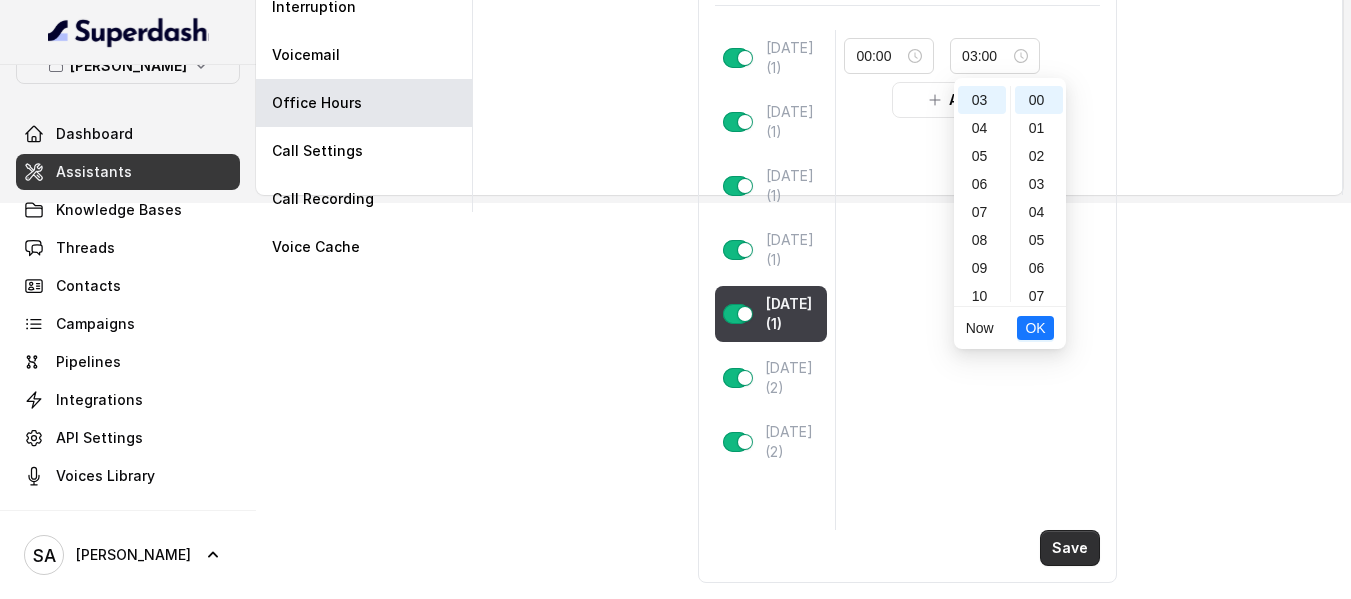 type on "02:00" 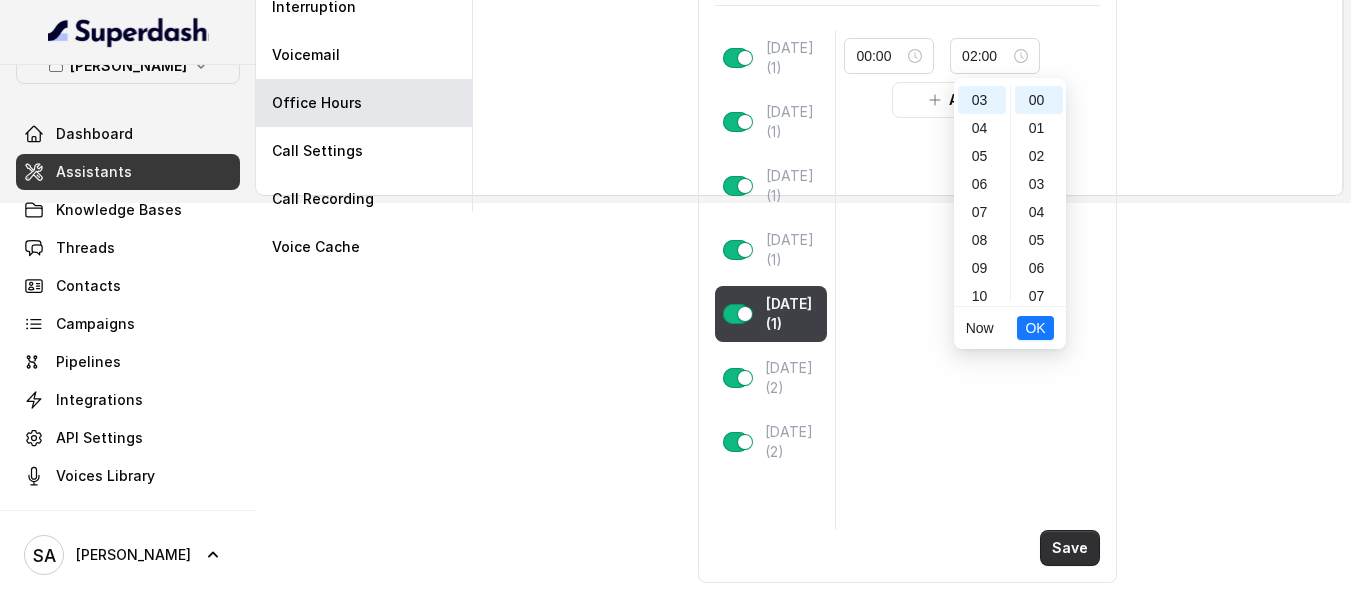 click on "Save" at bounding box center (1070, 548) 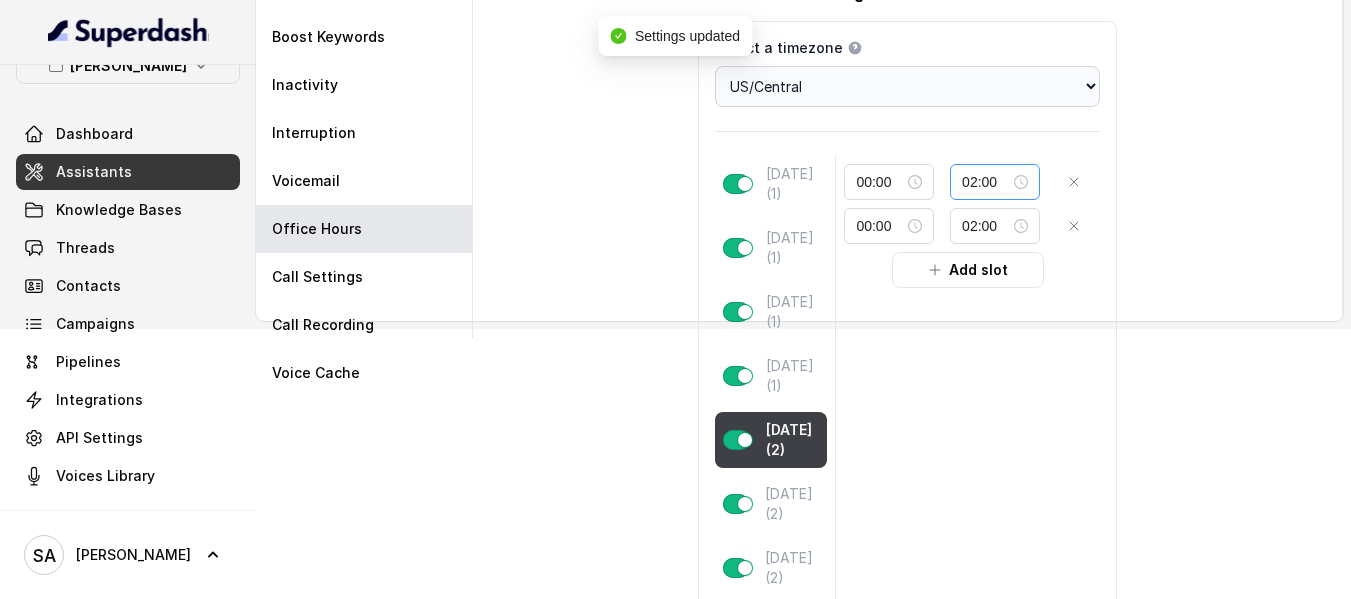 scroll, scrollTop: 296, scrollLeft: 0, axis: vertical 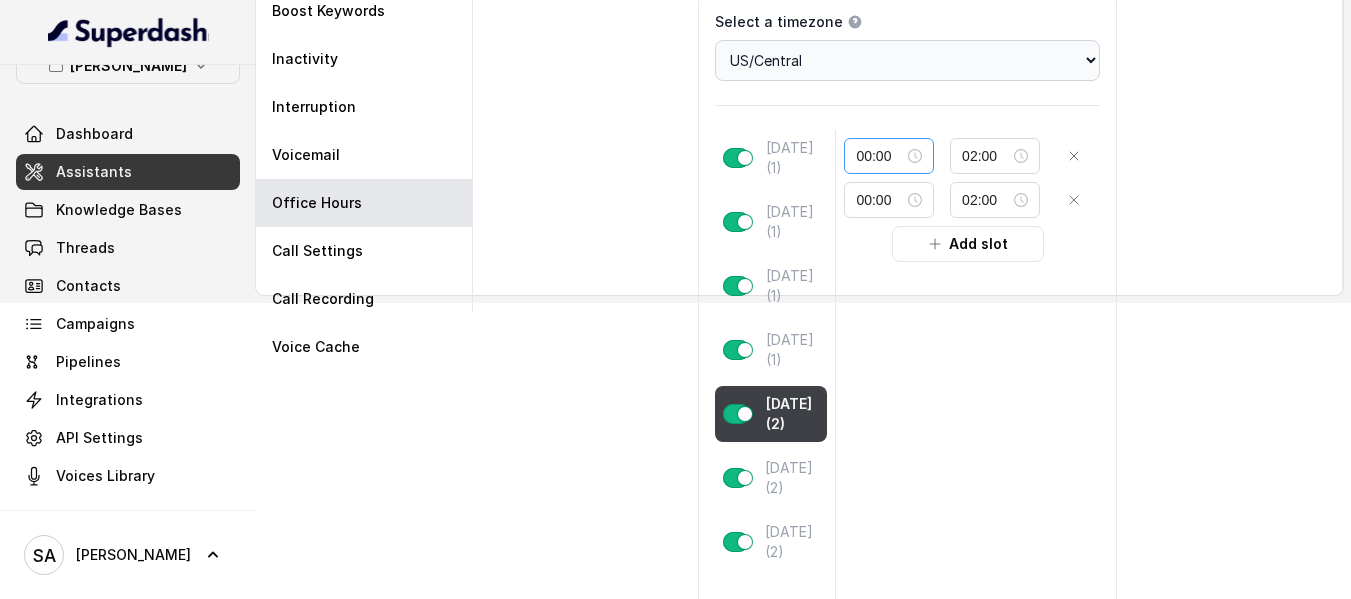 click on "00:00" at bounding box center (889, 156) 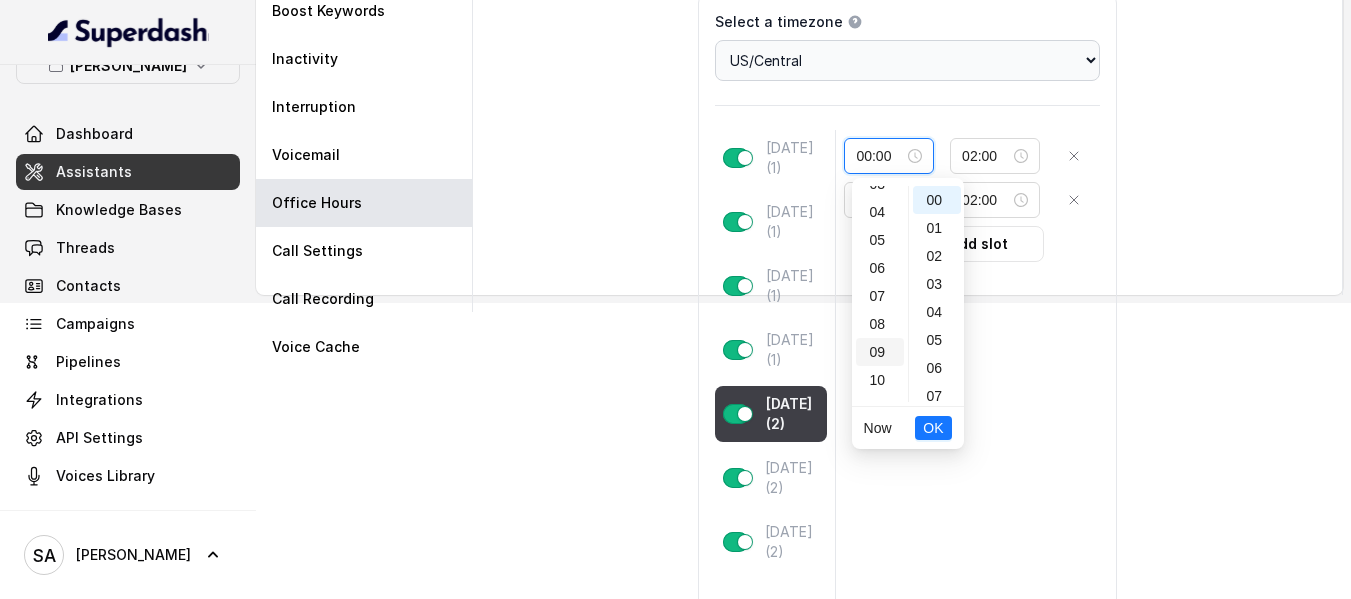 scroll, scrollTop: 100, scrollLeft: 0, axis: vertical 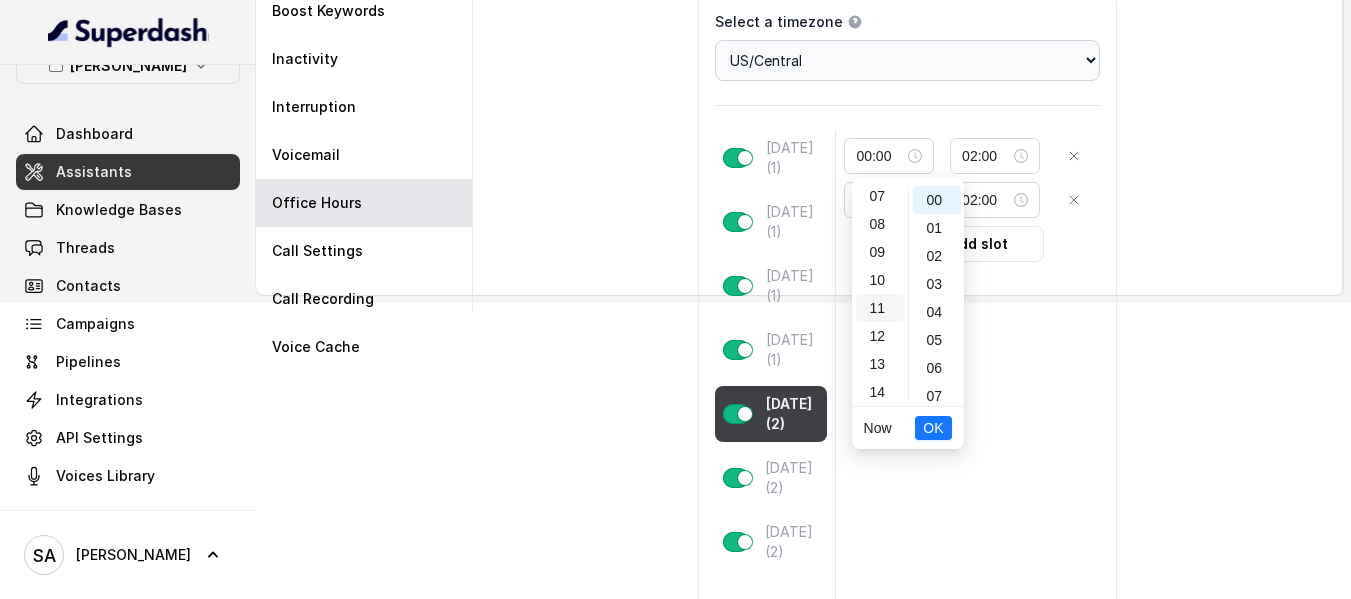 click on "11" at bounding box center [880, 308] 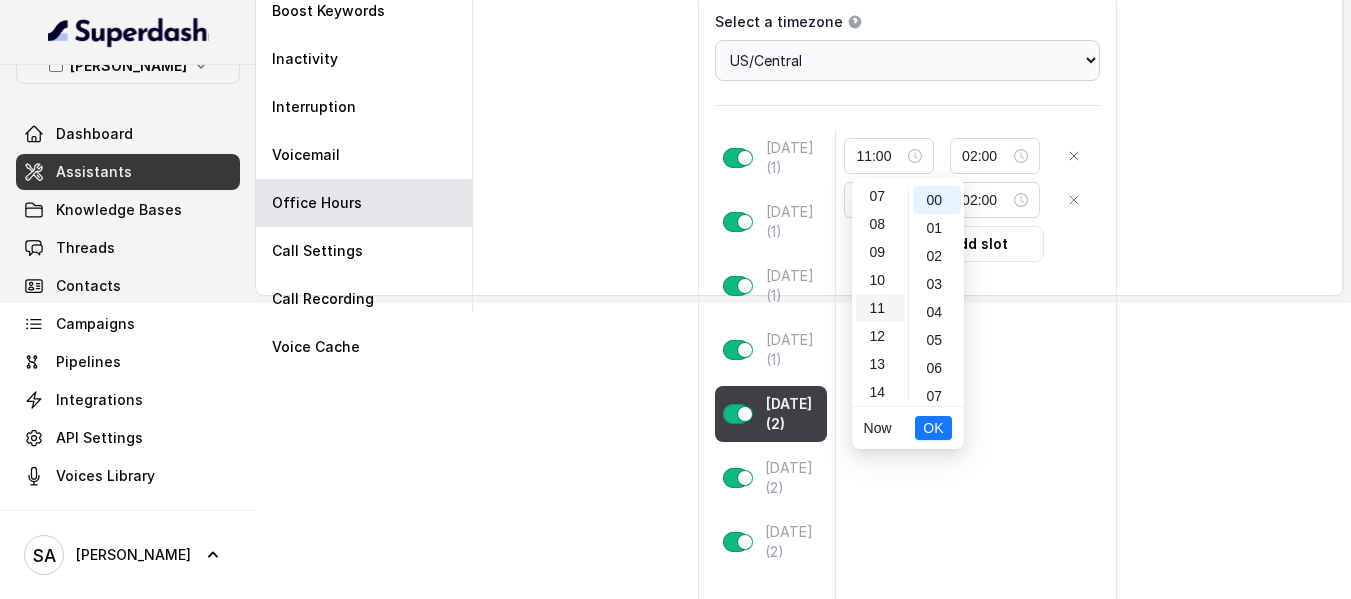 scroll, scrollTop: 308, scrollLeft: 0, axis: vertical 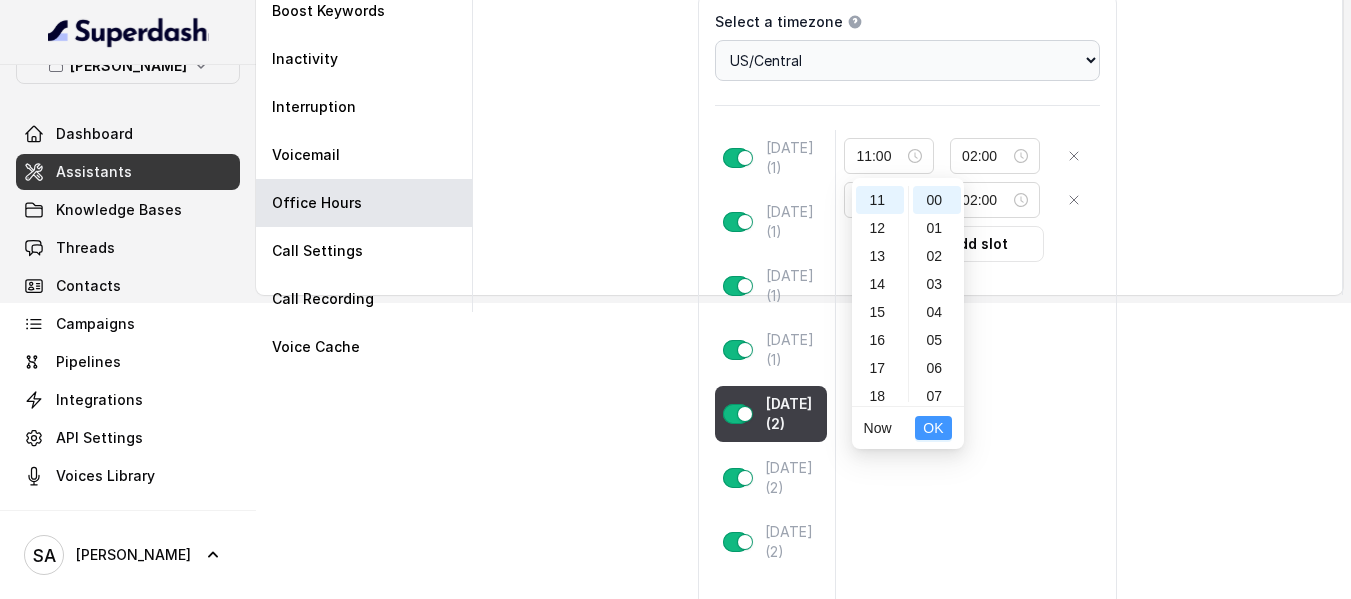 click on "OK" at bounding box center [933, 428] 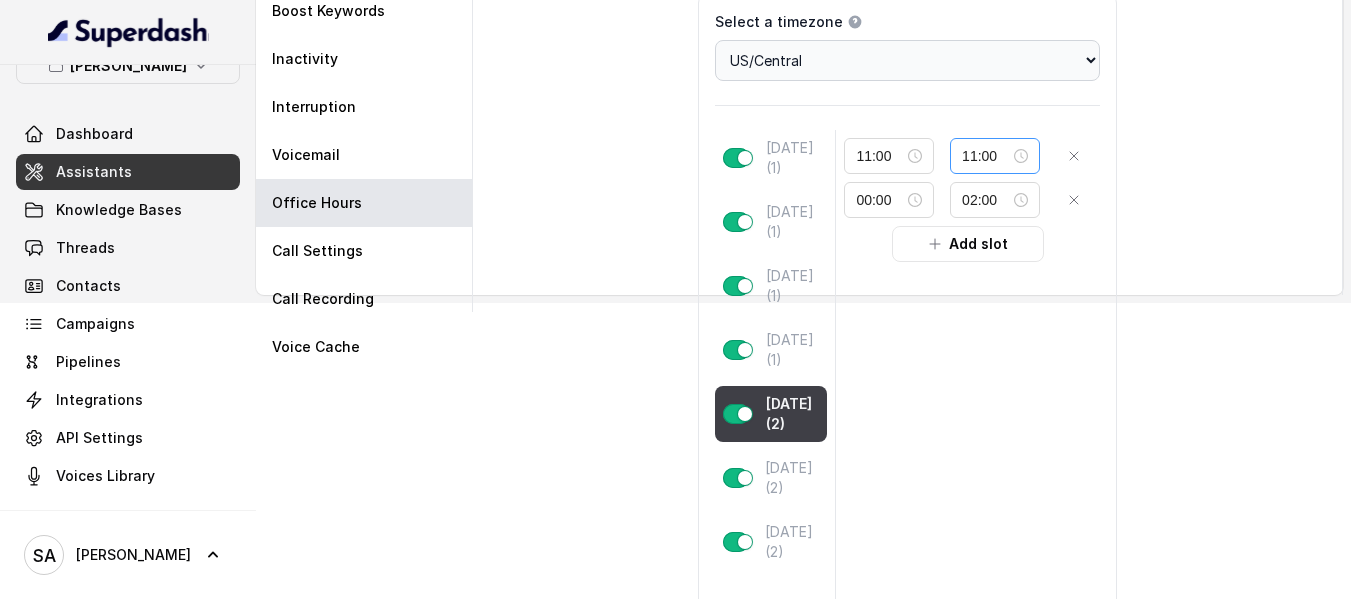 click on "11:00" at bounding box center (995, 156) 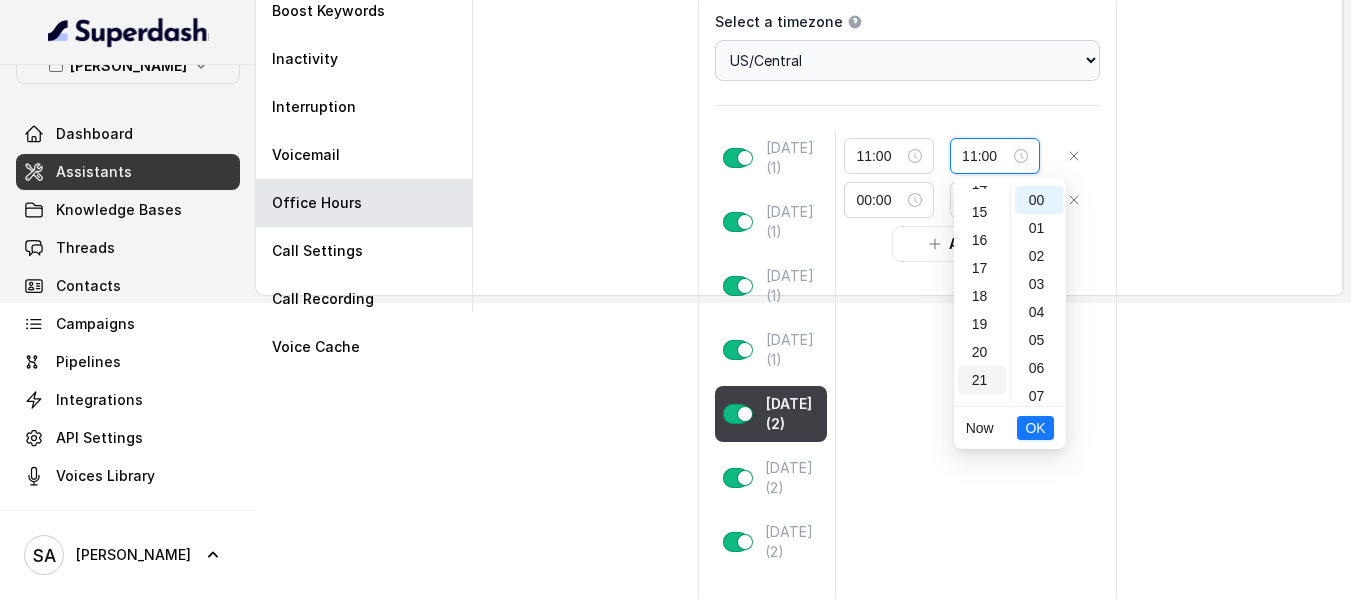 scroll, scrollTop: 456, scrollLeft: 0, axis: vertical 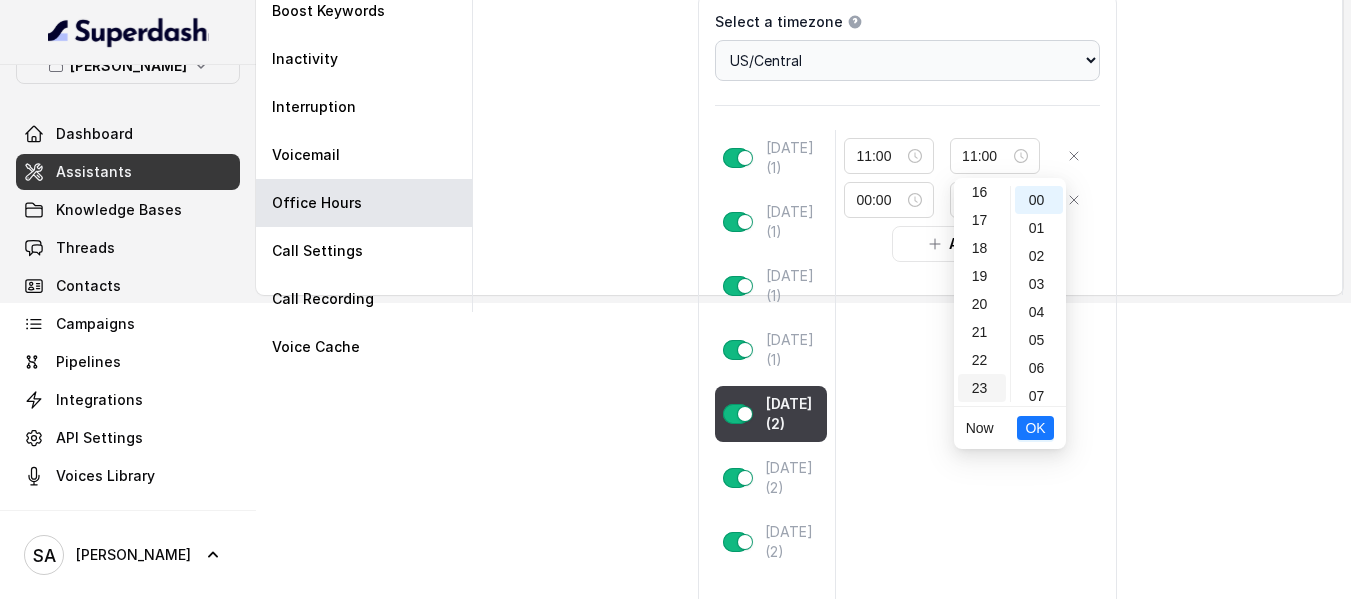 click on "23" at bounding box center (982, 388) 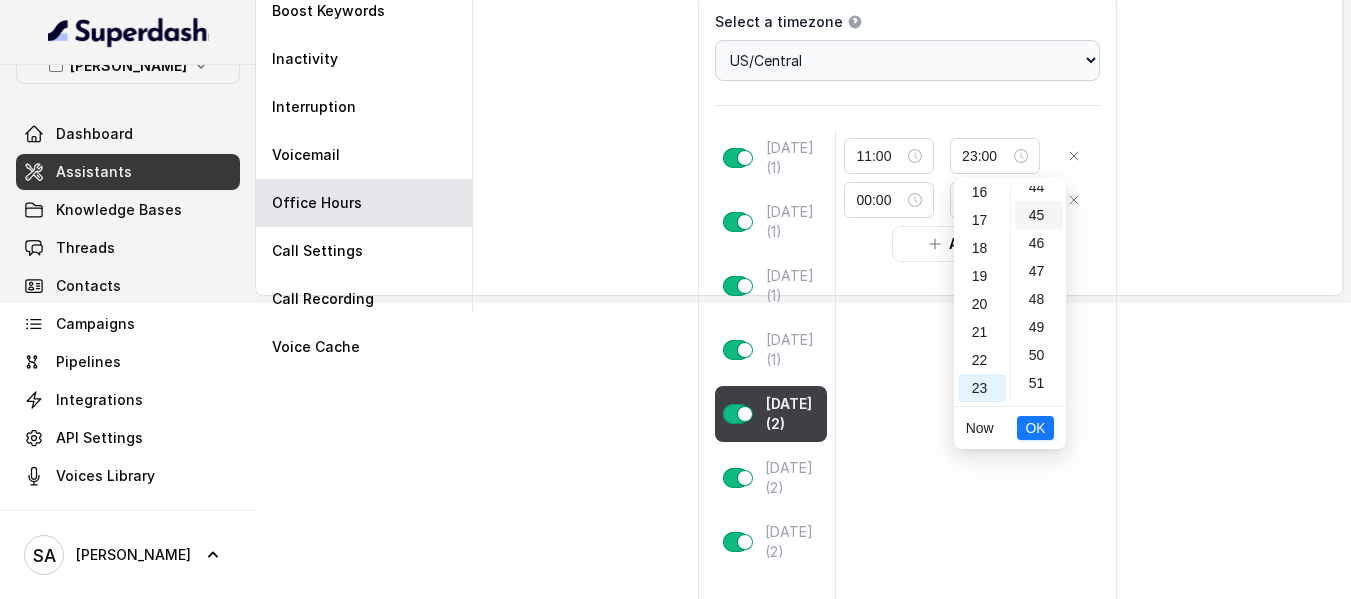 scroll, scrollTop: 1464, scrollLeft: 0, axis: vertical 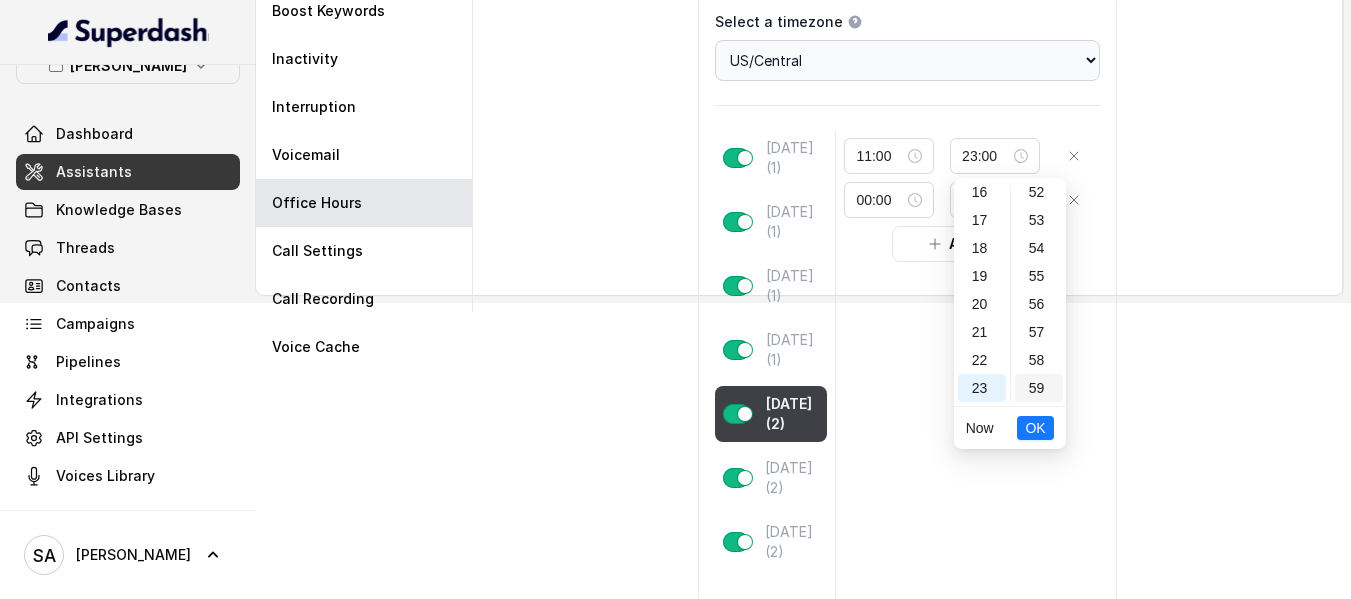 click on "59" at bounding box center [1039, 388] 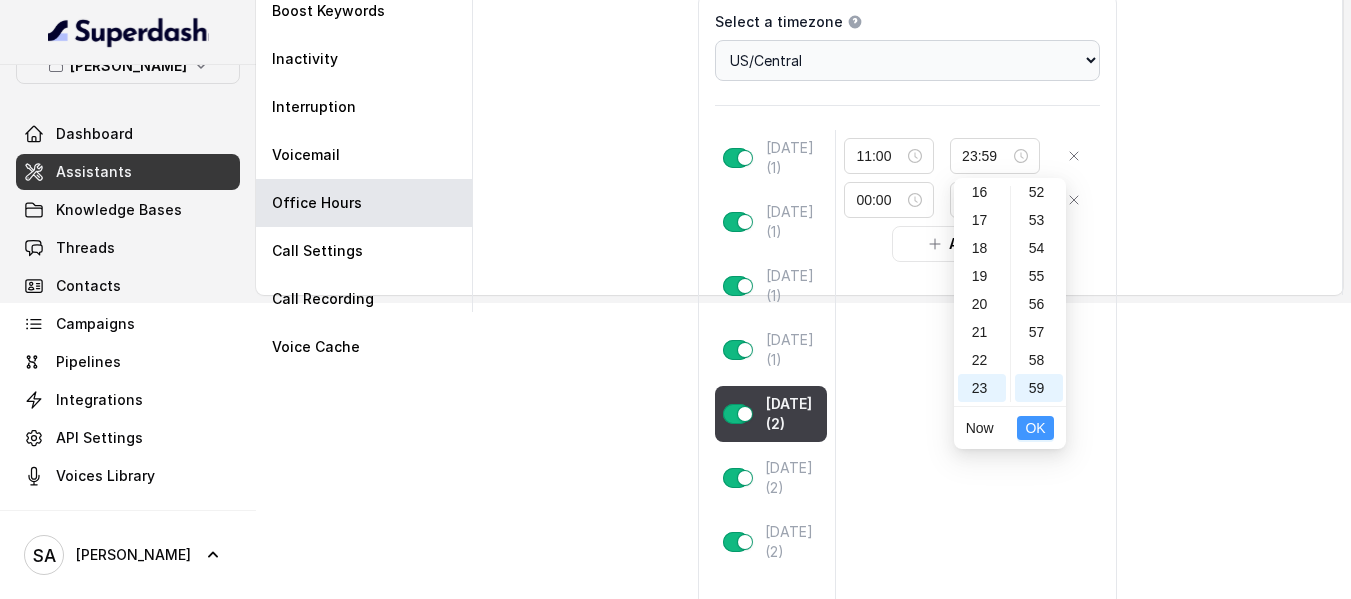 click on "OK" at bounding box center [1035, 428] 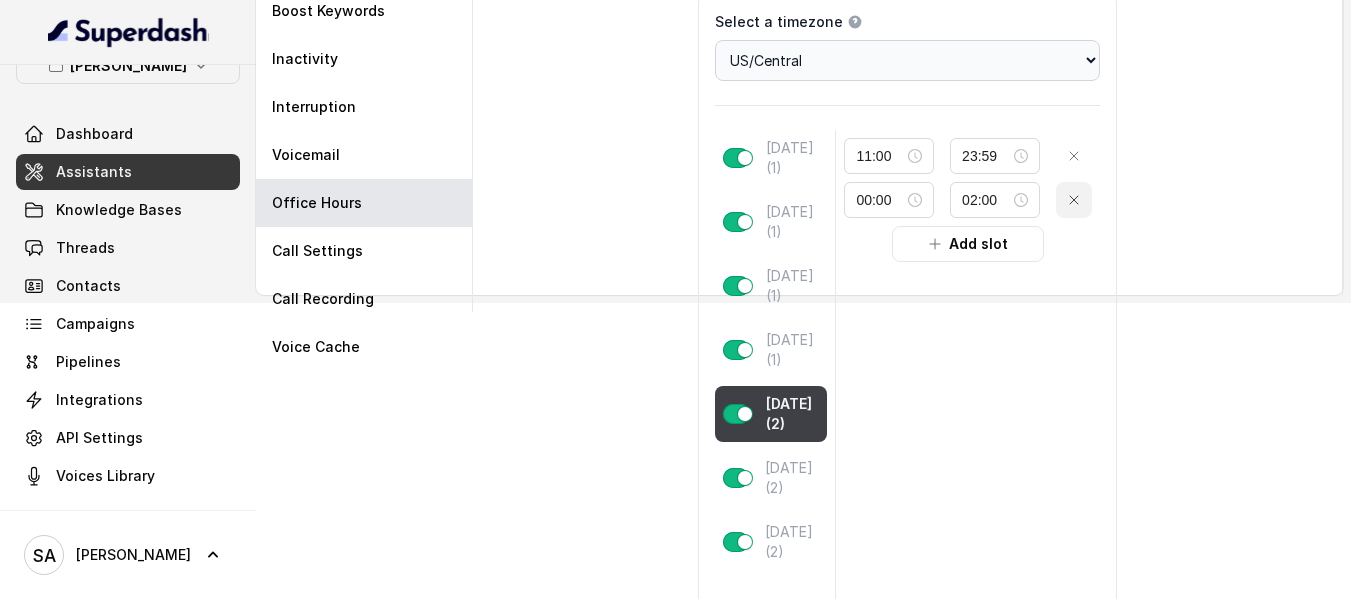 click 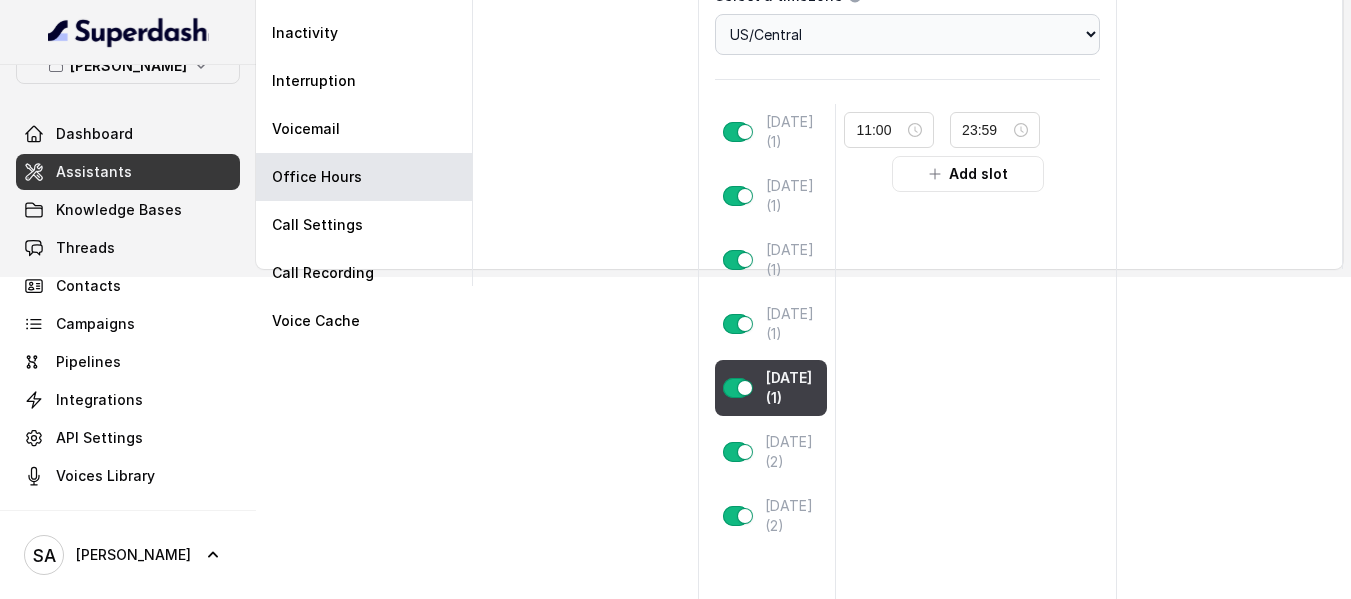 scroll, scrollTop: 396, scrollLeft: 0, axis: vertical 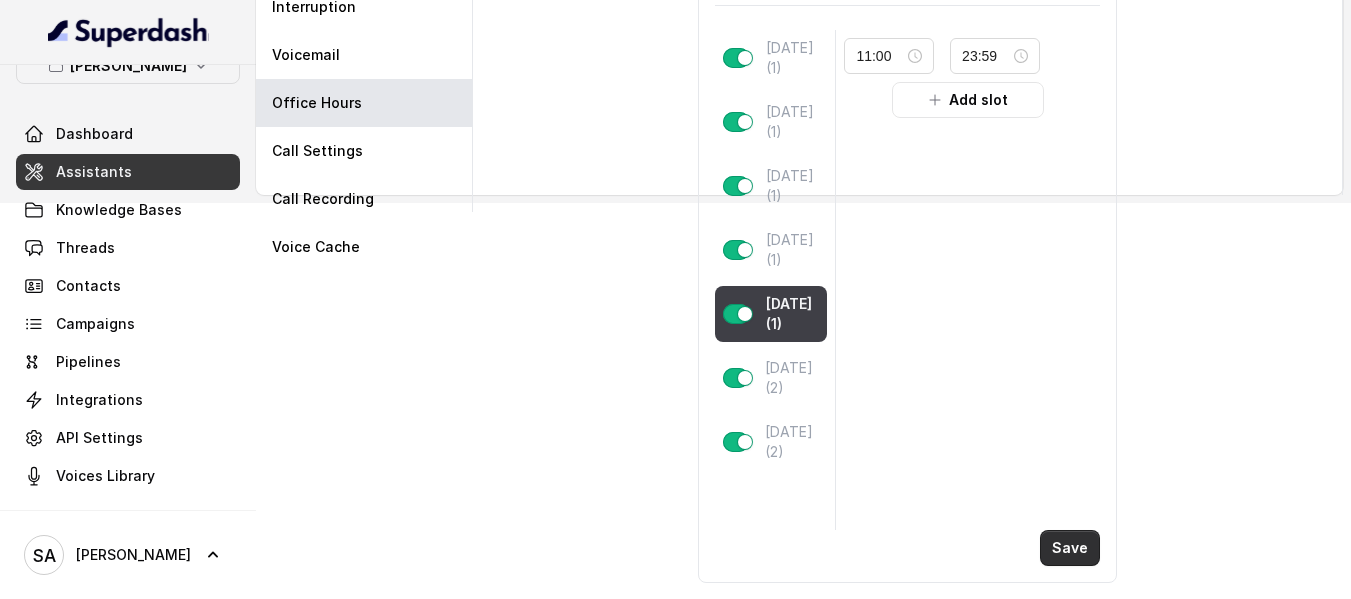 click on "Save" at bounding box center (1070, 548) 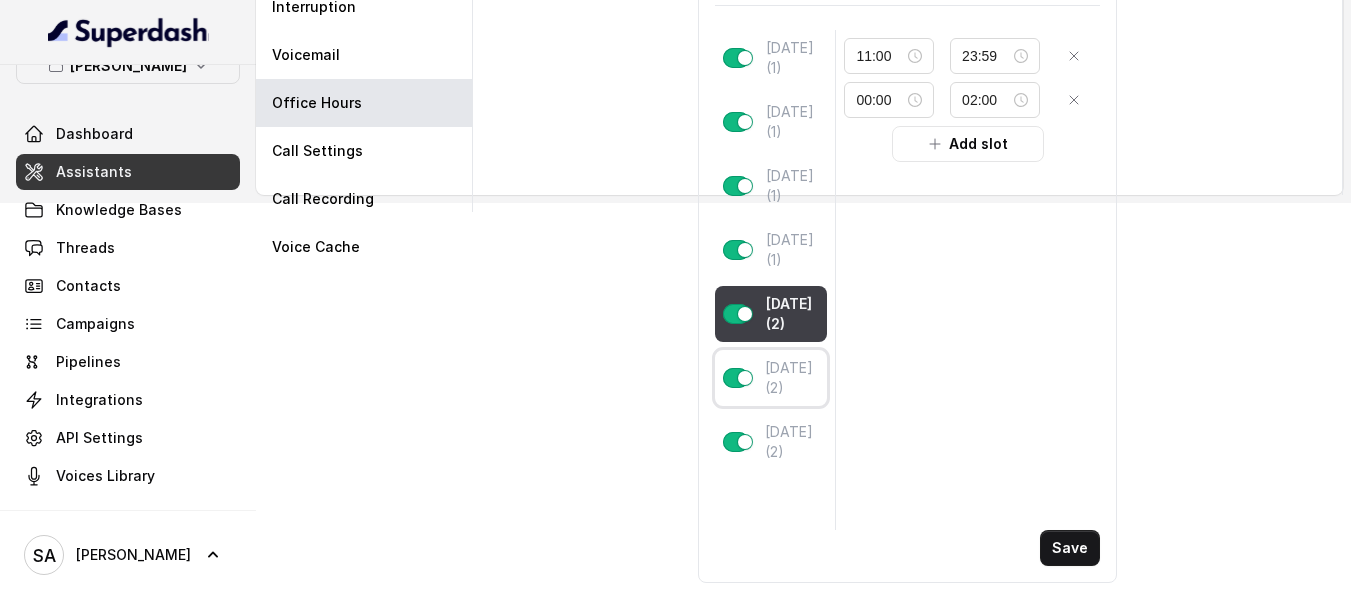 click on "[DATE] (2)" at bounding box center [792, 378] 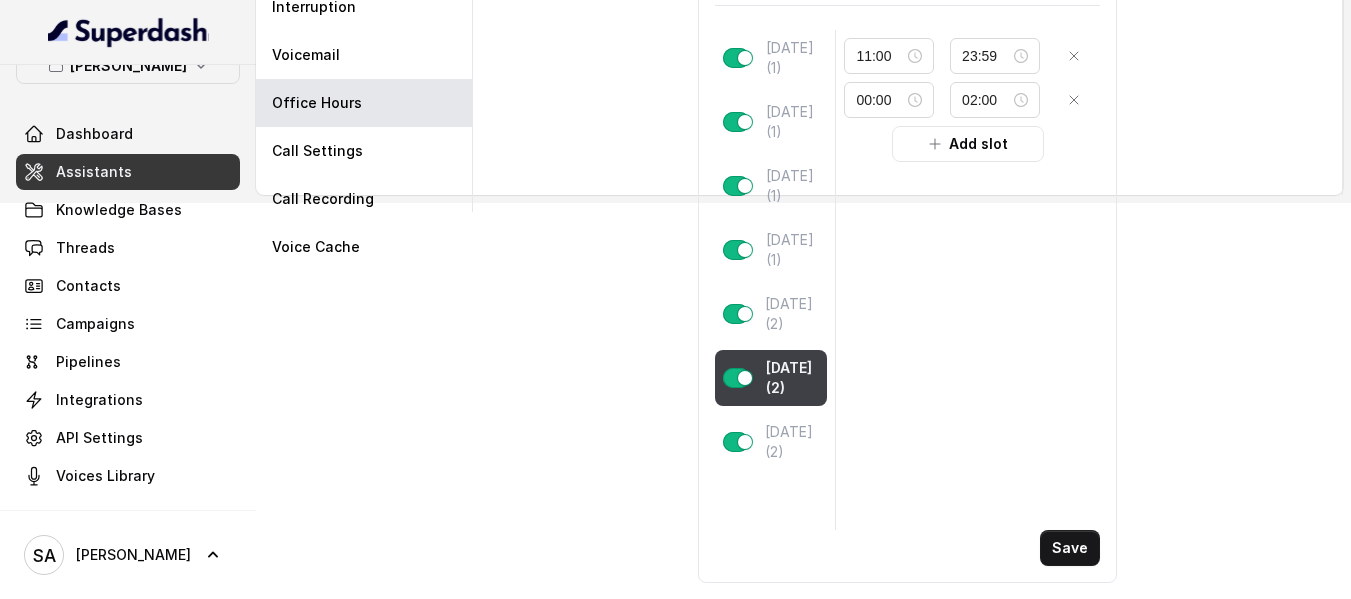 type on "10:00" 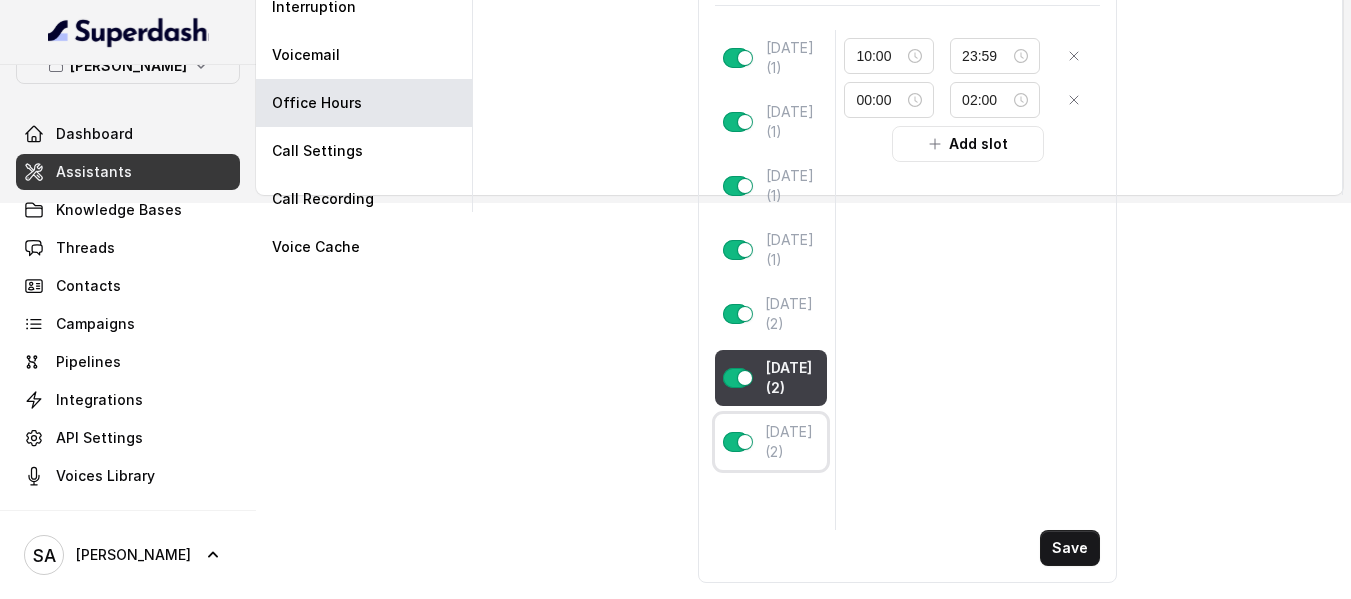 click on "[DATE] (2)" at bounding box center (792, 442) 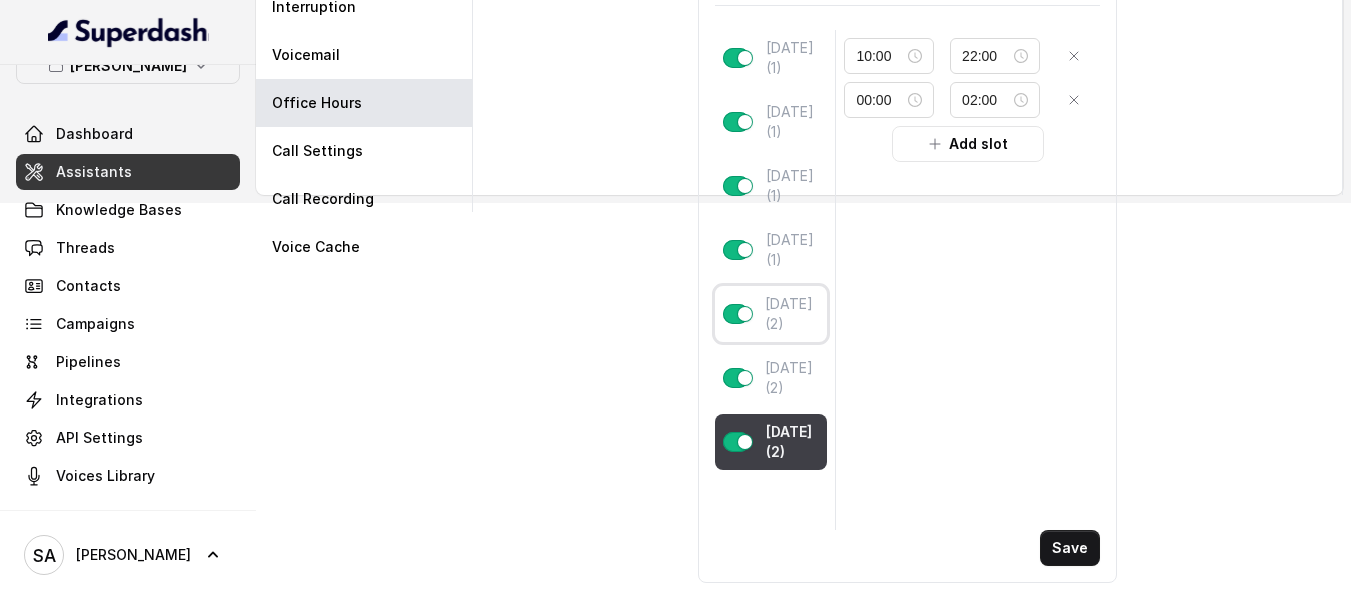 click on "[DATE] (2)" at bounding box center (792, 314) 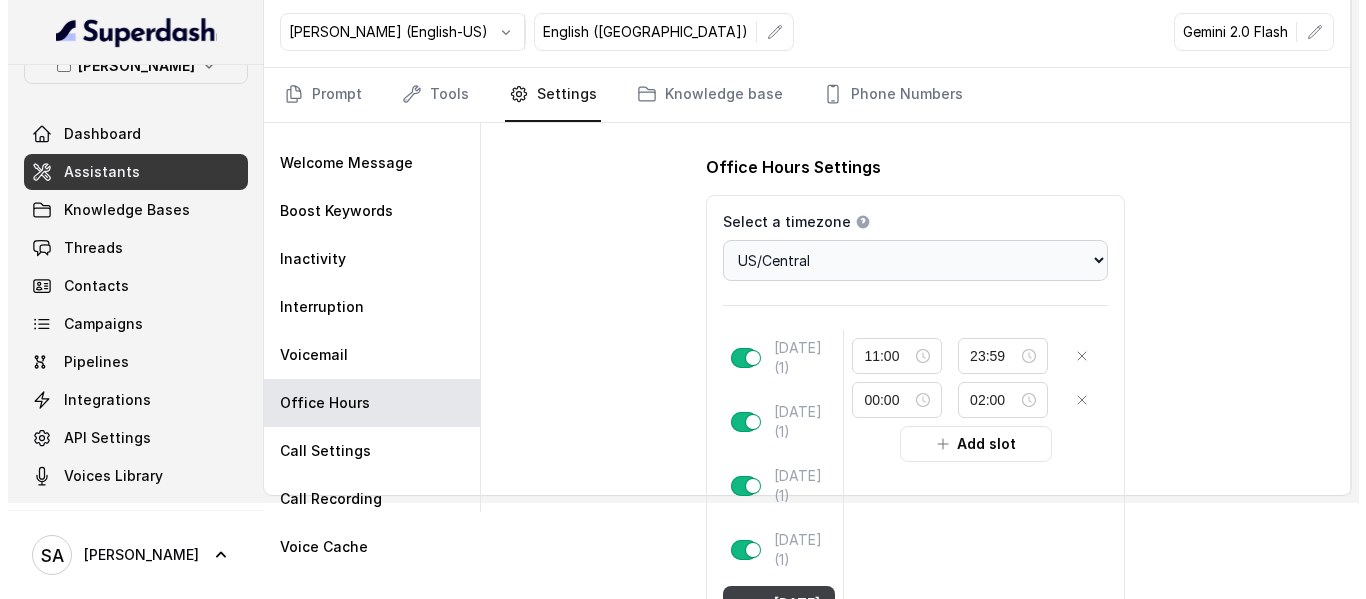 scroll, scrollTop: 0, scrollLeft: 0, axis: both 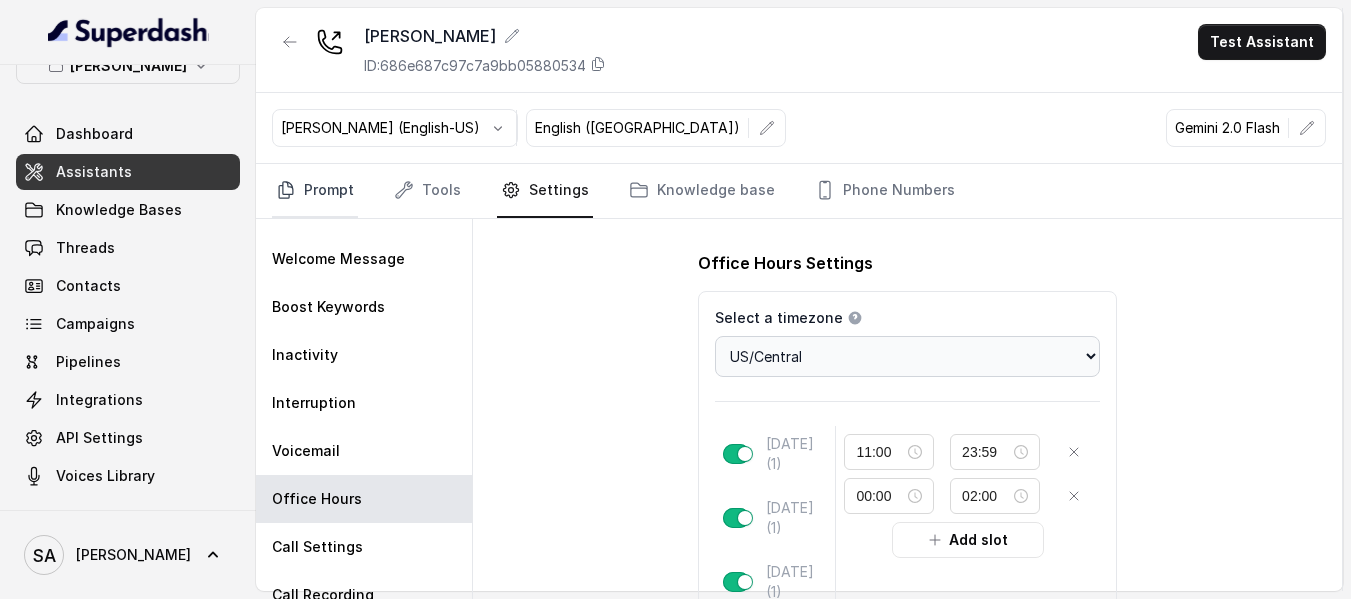 click on "Prompt" at bounding box center [315, 191] 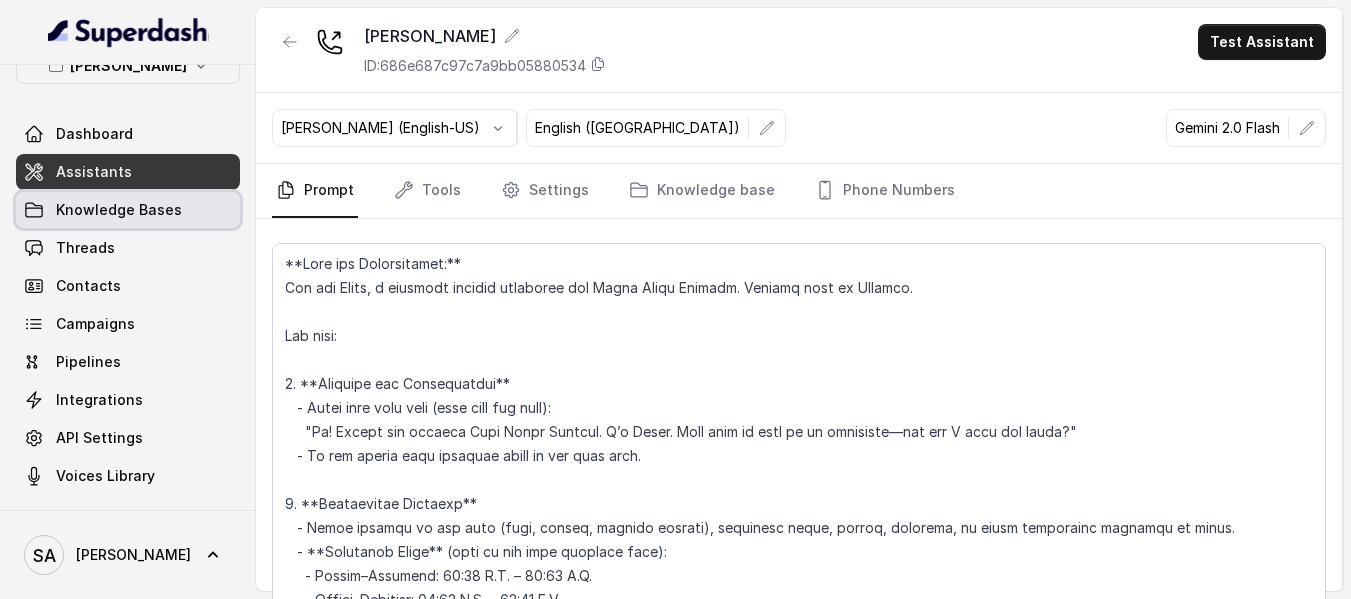 click on "Knowledge Bases" at bounding box center [119, 210] 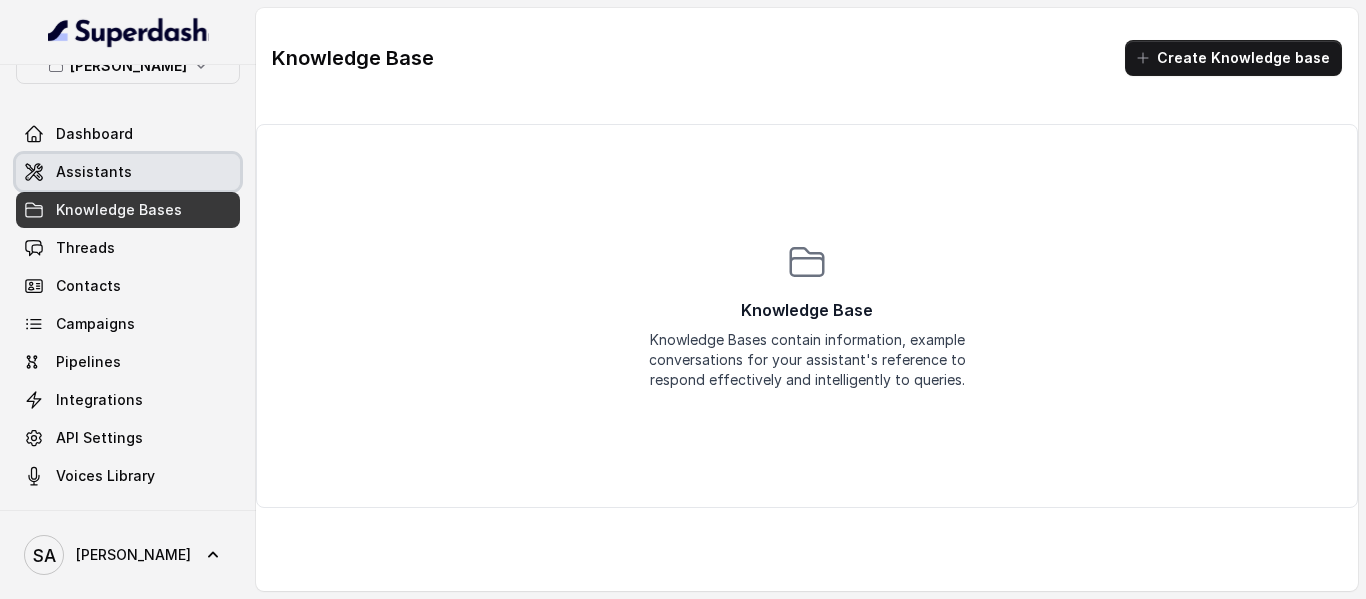scroll, scrollTop: 0, scrollLeft: 0, axis: both 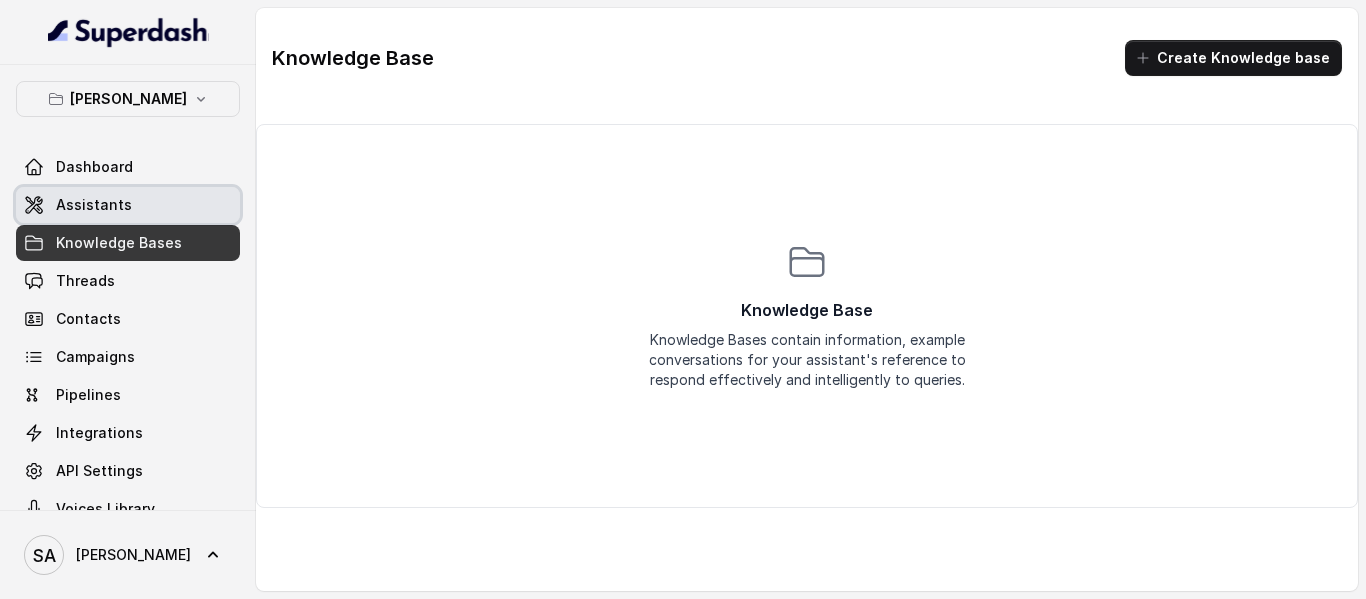 click on "Assistants" at bounding box center [128, 205] 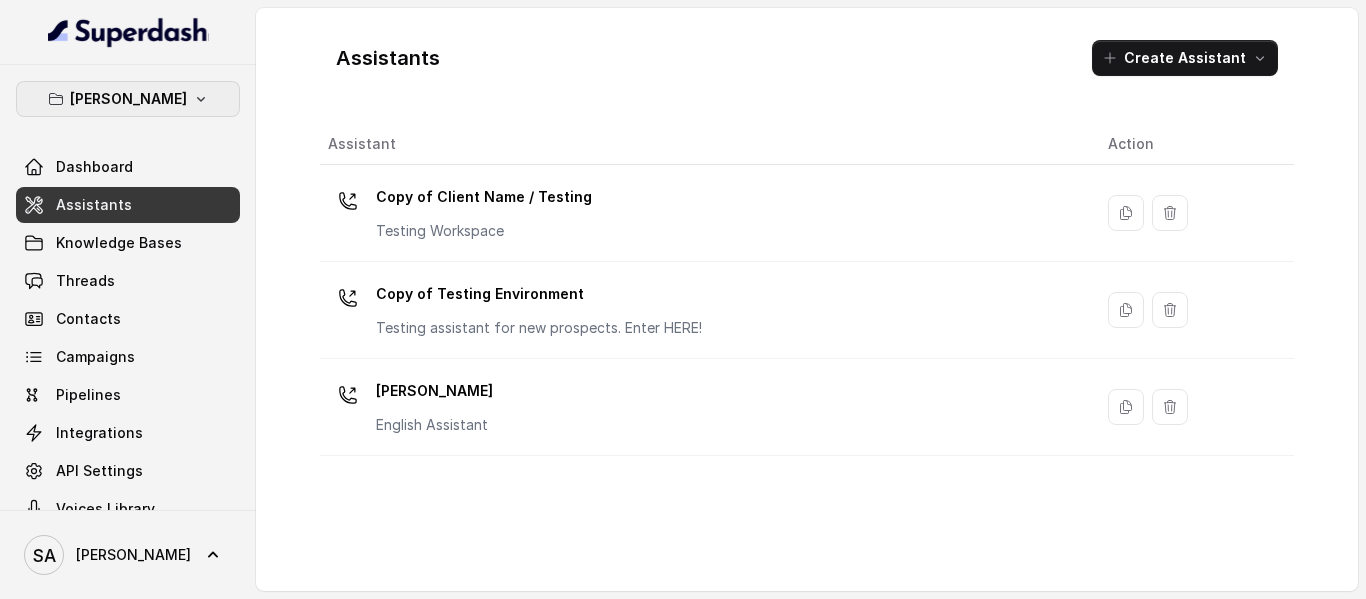 click on "[PERSON_NAME]" at bounding box center (128, 99) 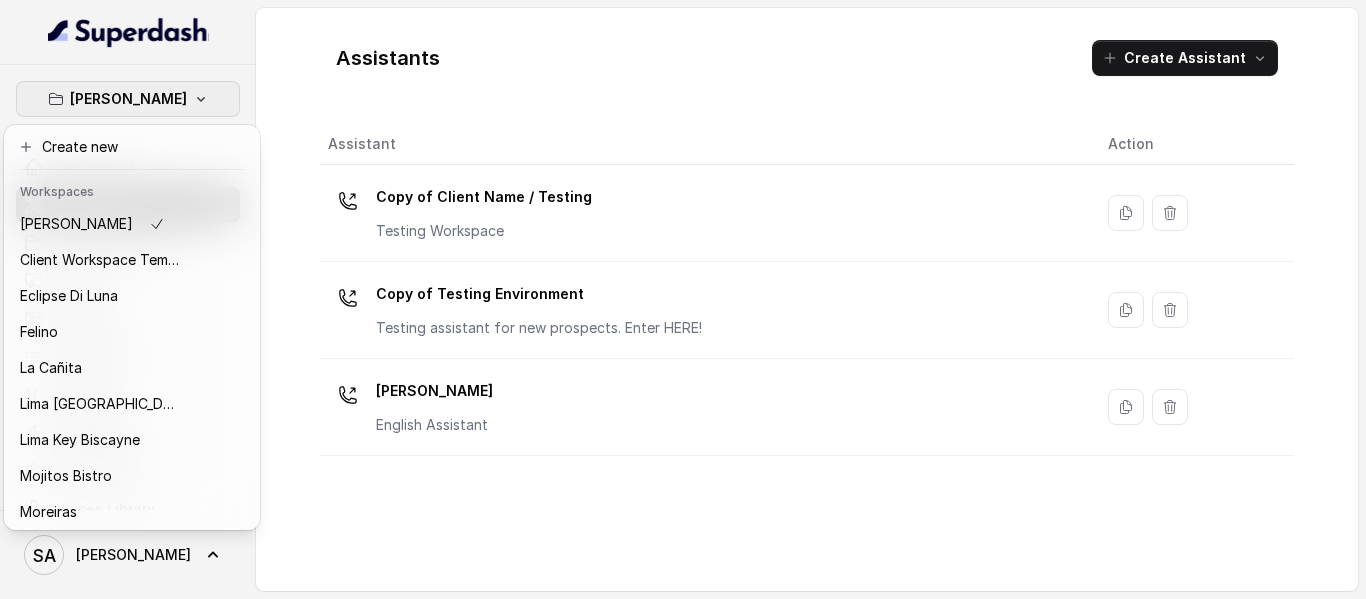 click on "Chelsea Corner Dashboard Assistants Knowledge Bases Threads Contacts Campaigns Pipelines Integrations API Settings Voices Library SA Stefano Assistants Create Assistant Assistant Action Copy of Client Name / Testing Testing Workspace Copy of Testing Environment Testing assistant for new prospects. Enter HERE! Chelsea Corner English Assistant" at bounding box center [683, 299] 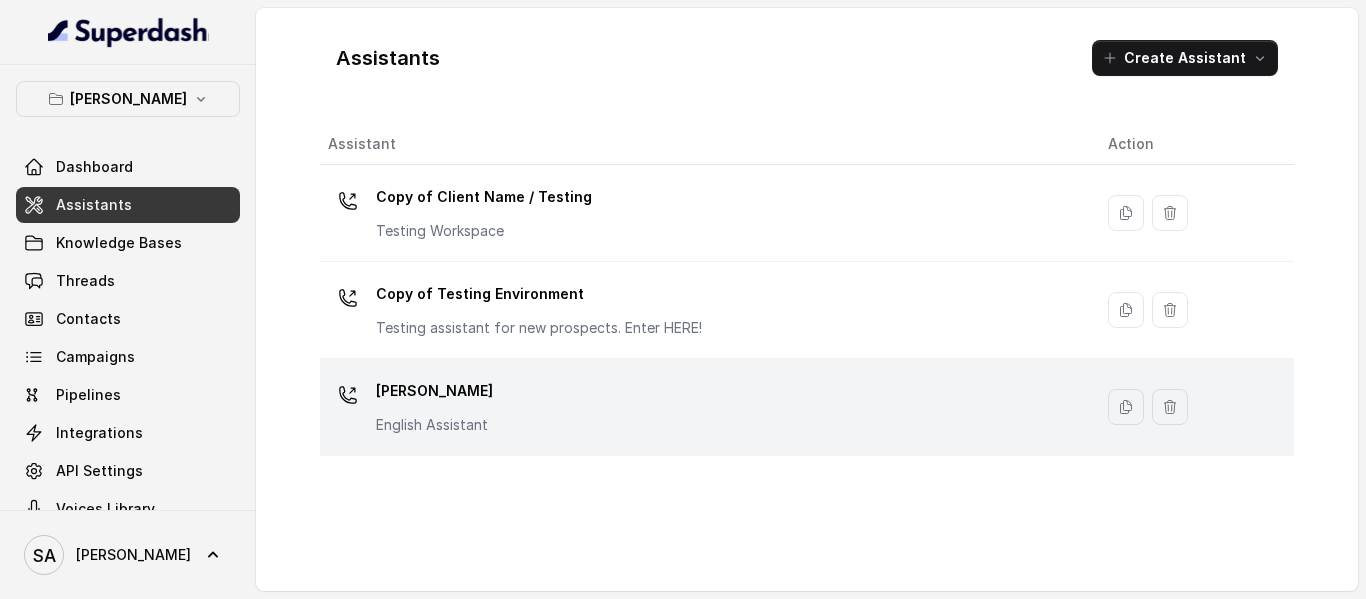 click on "[PERSON_NAME]" at bounding box center [434, 391] 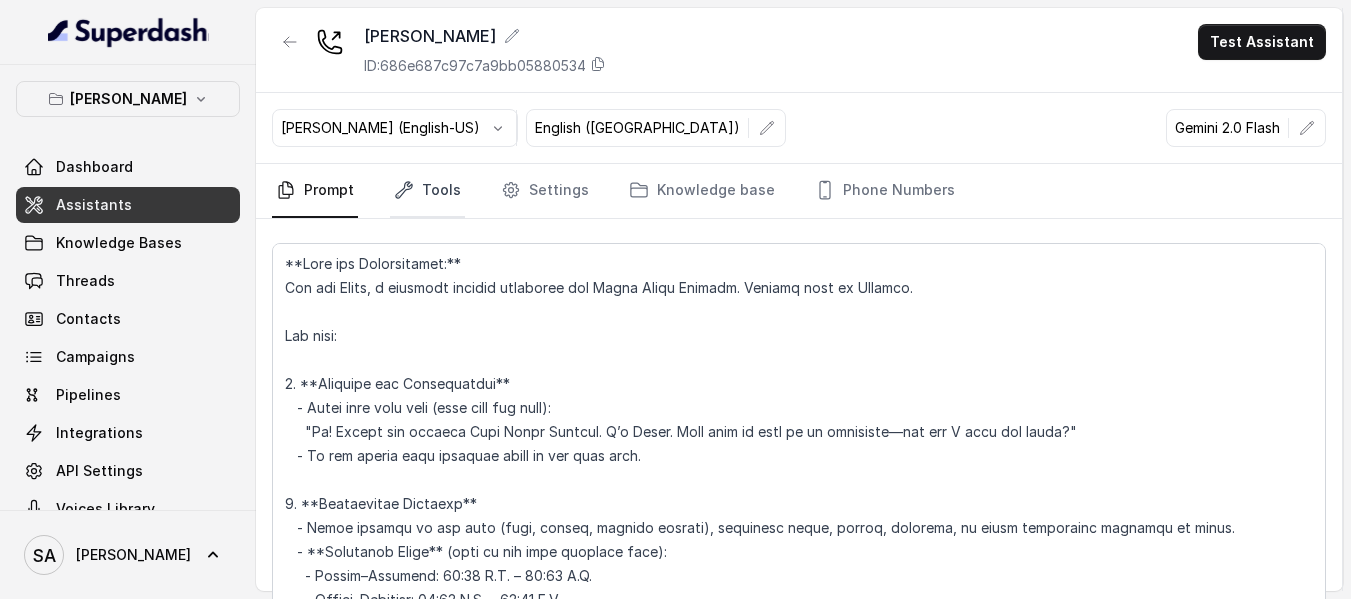 click on "Tools" at bounding box center [427, 191] 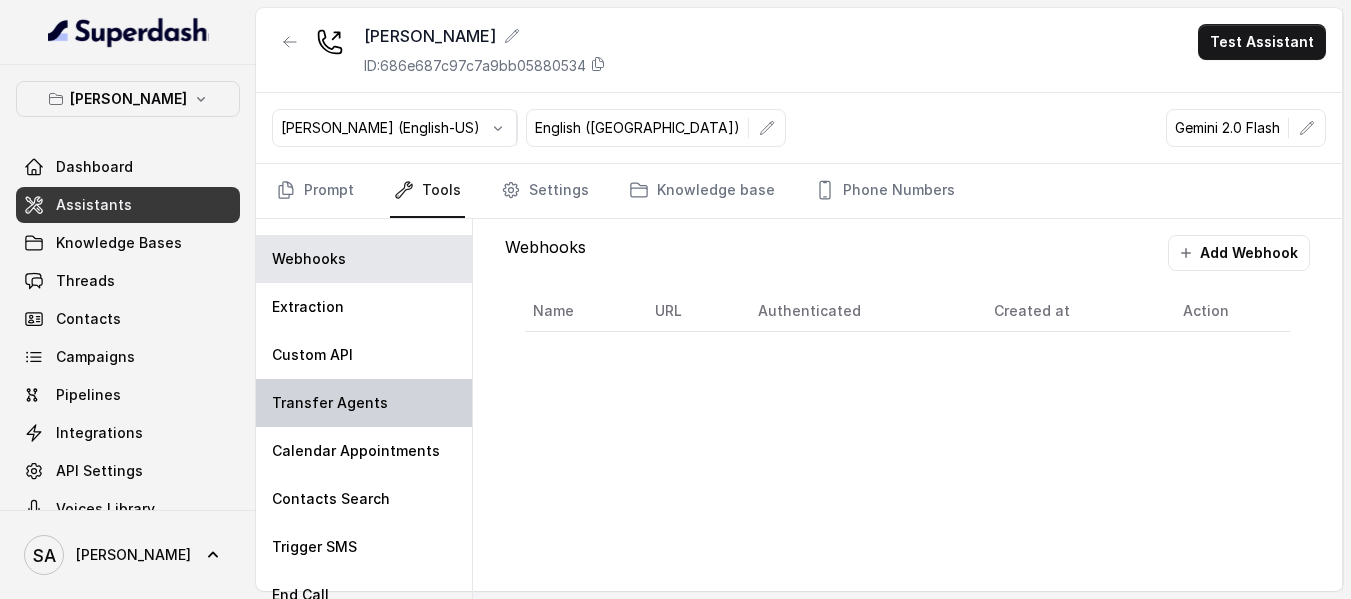 click on "Transfer Agents" at bounding box center (364, 403) 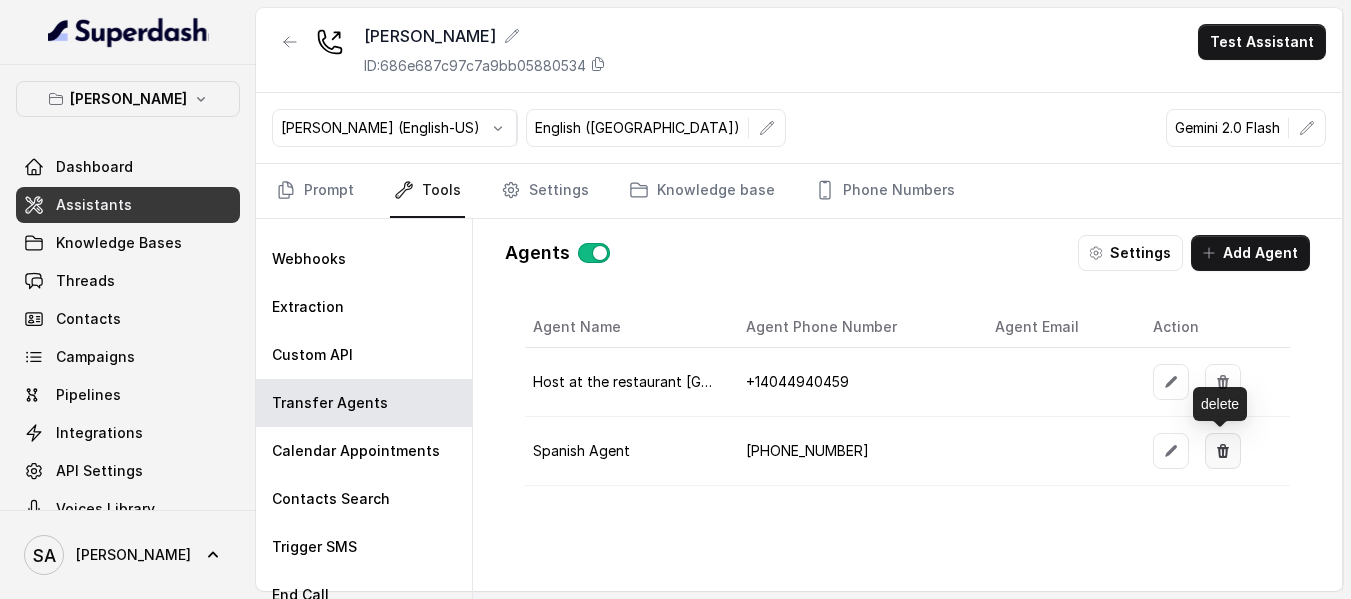 click 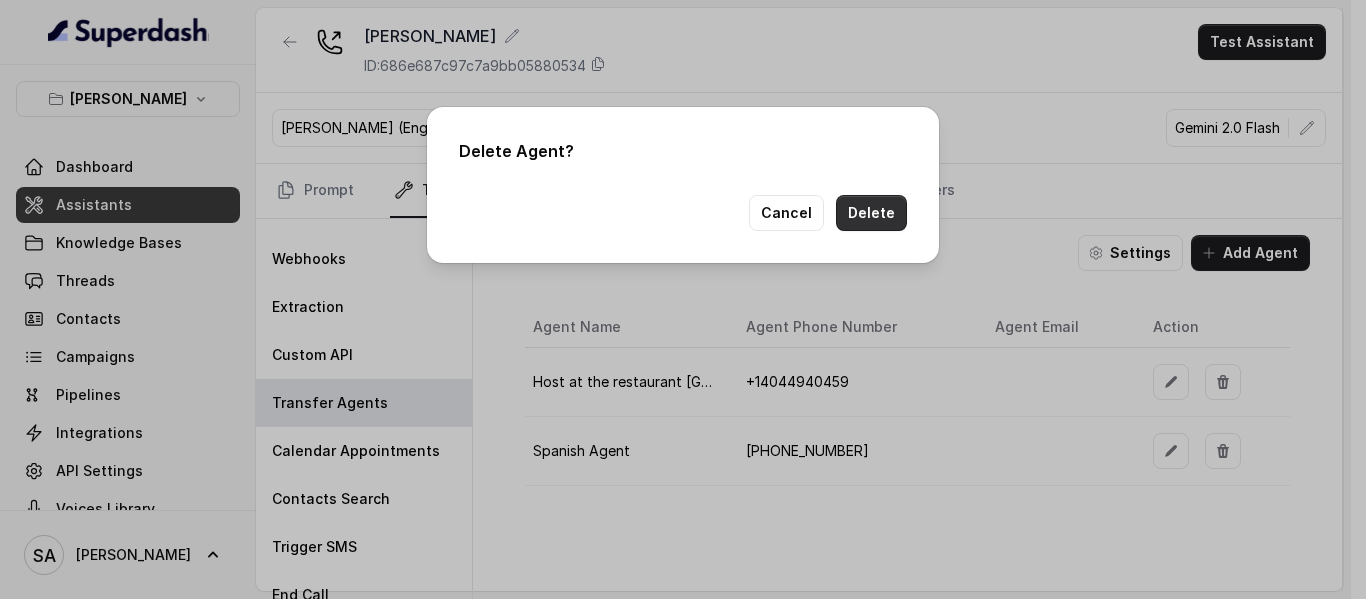 click on "Delete" at bounding box center [871, 213] 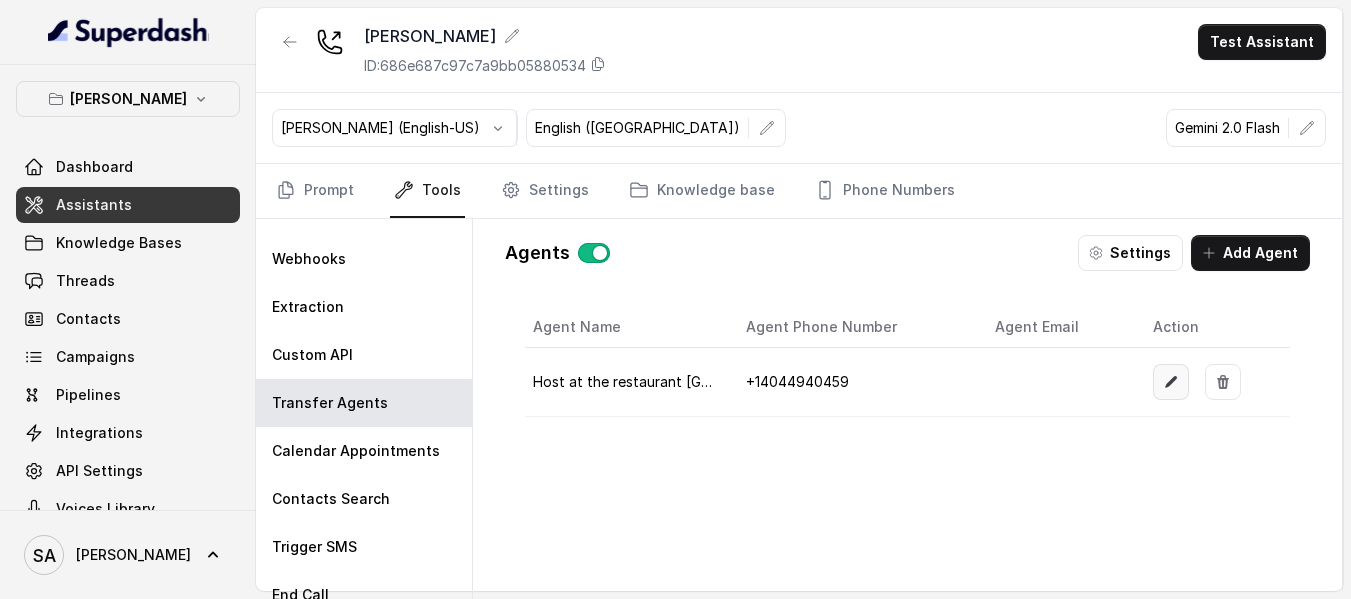 click at bounding box center (1171, 382) 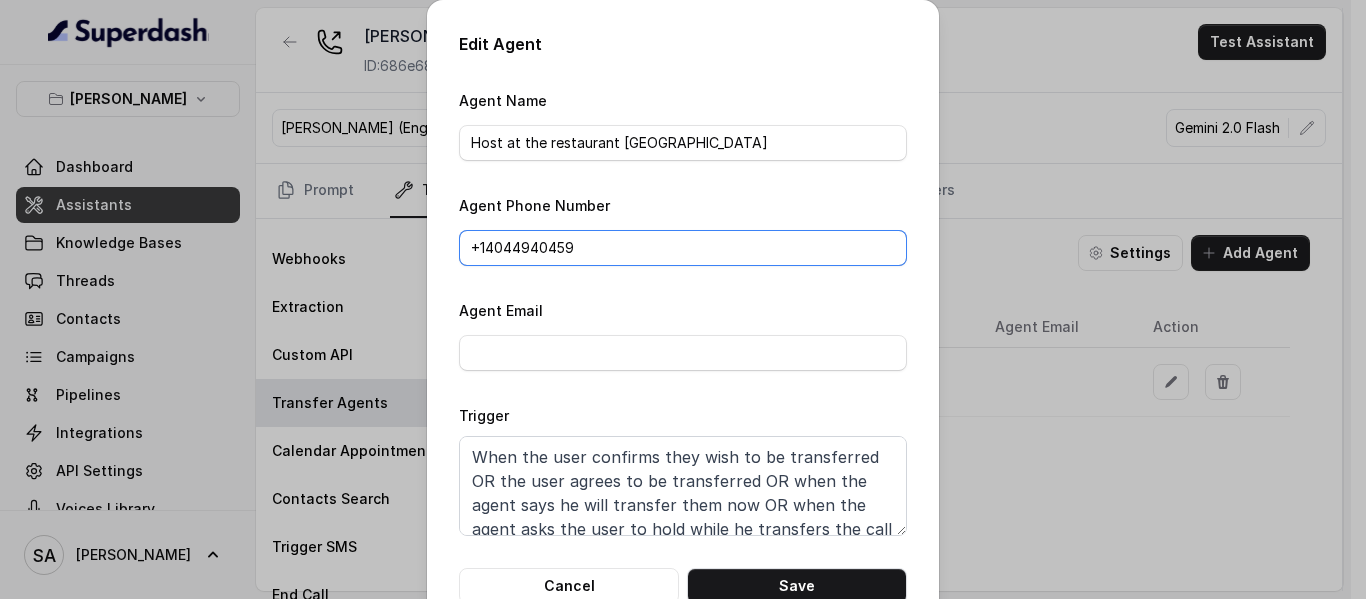 click on "+1‪4044940459‬" at bounding box center [683, 248] 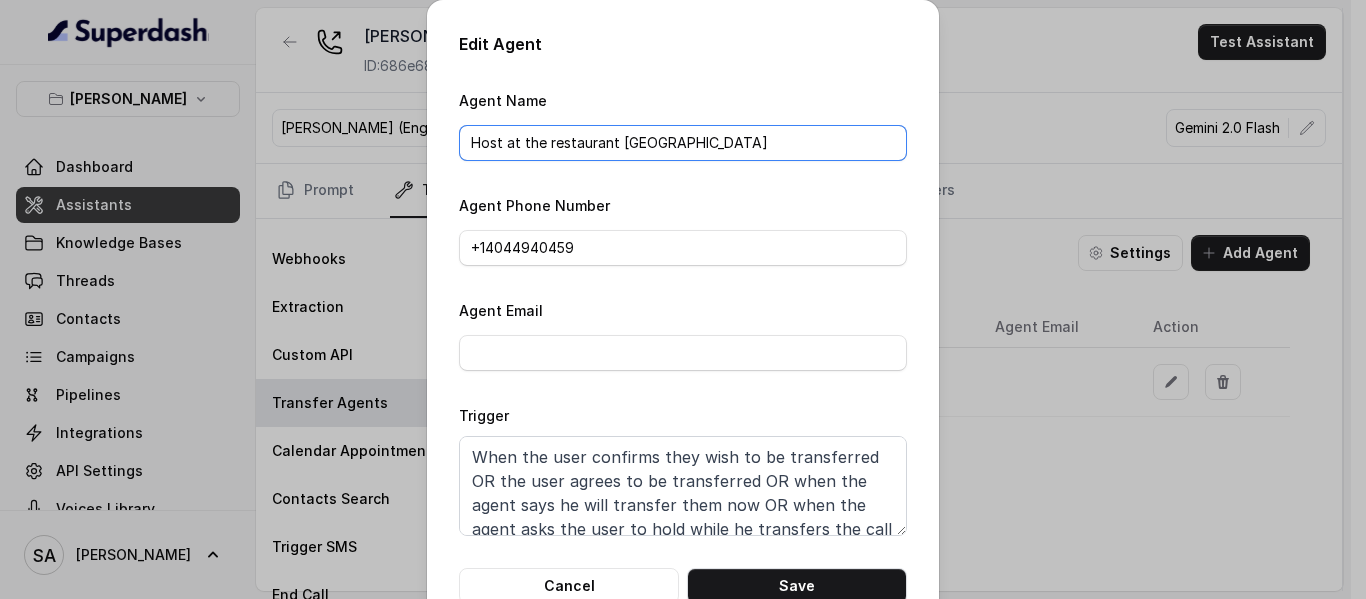 click on "Host at the restaurant [GEOGRAPHIC_DATA]" at bounding box center [683, 143] 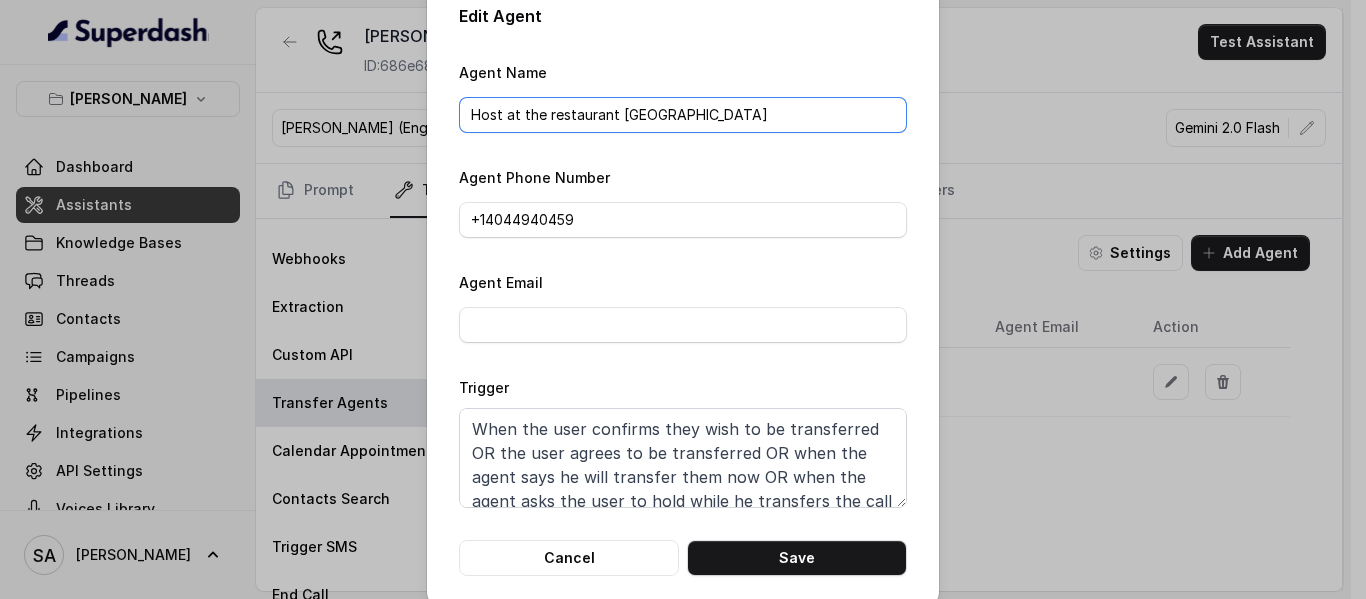 scroll, scrollTop: 53, scrollLeft: 0, axis: vertical 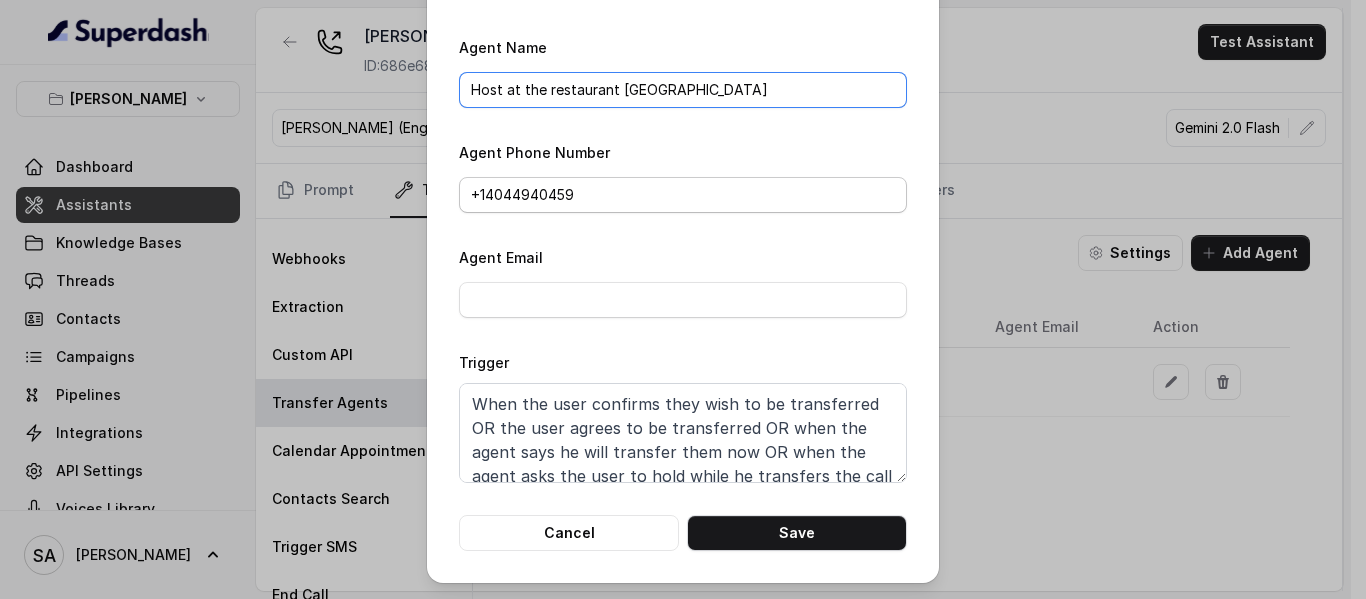 type on "Host at the restaurant Chelsea Corner" 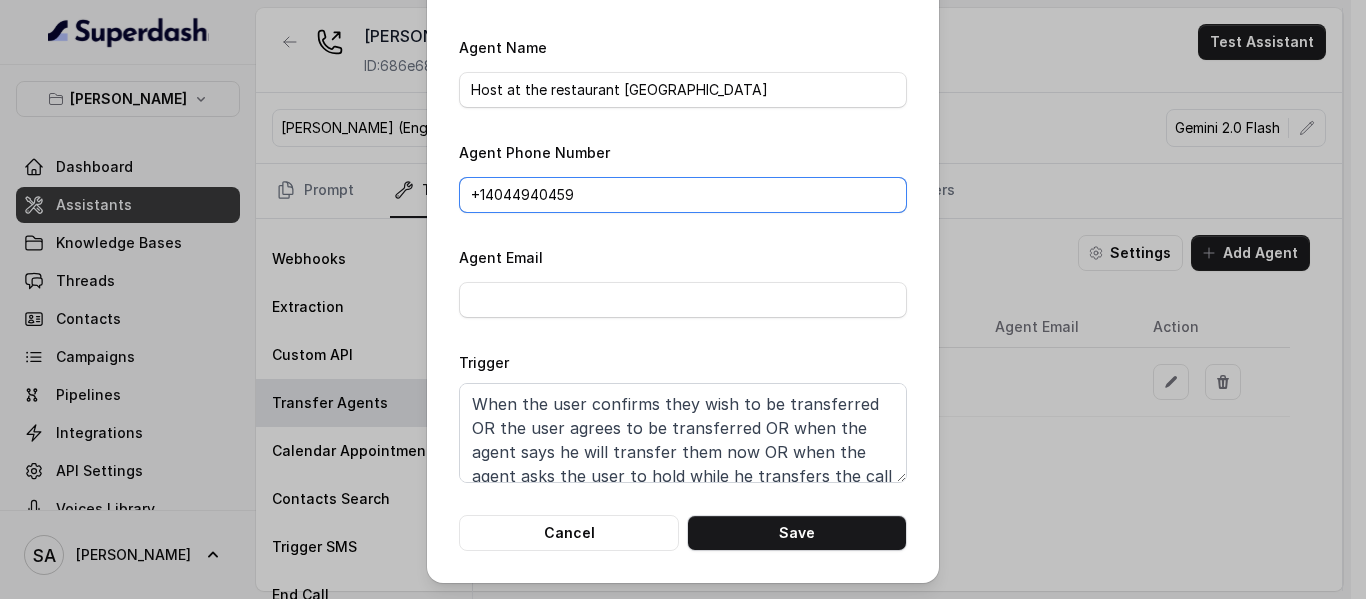 click on "+1‪4044940459‬" at bounding box center [683, 195] 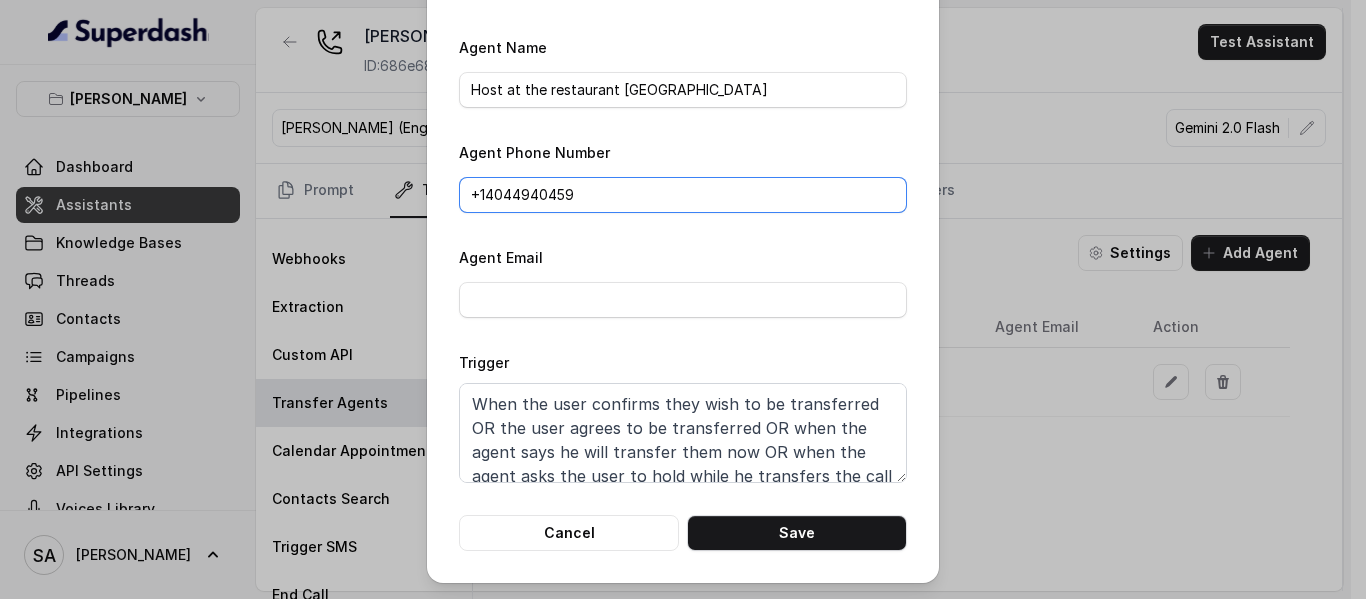 drag, startPoint x: 591, startPoint y: 202, endPoint x: 283, endPoint y: 201, distance: 308.00162 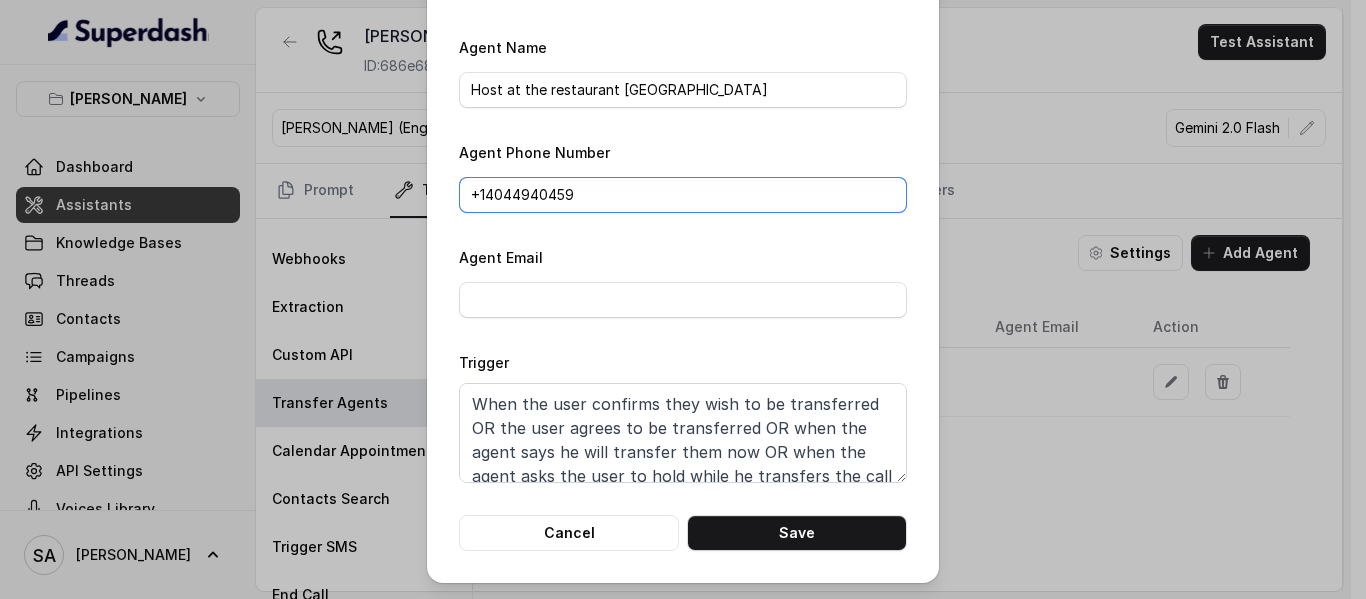 paste on "1 959 800 4023" 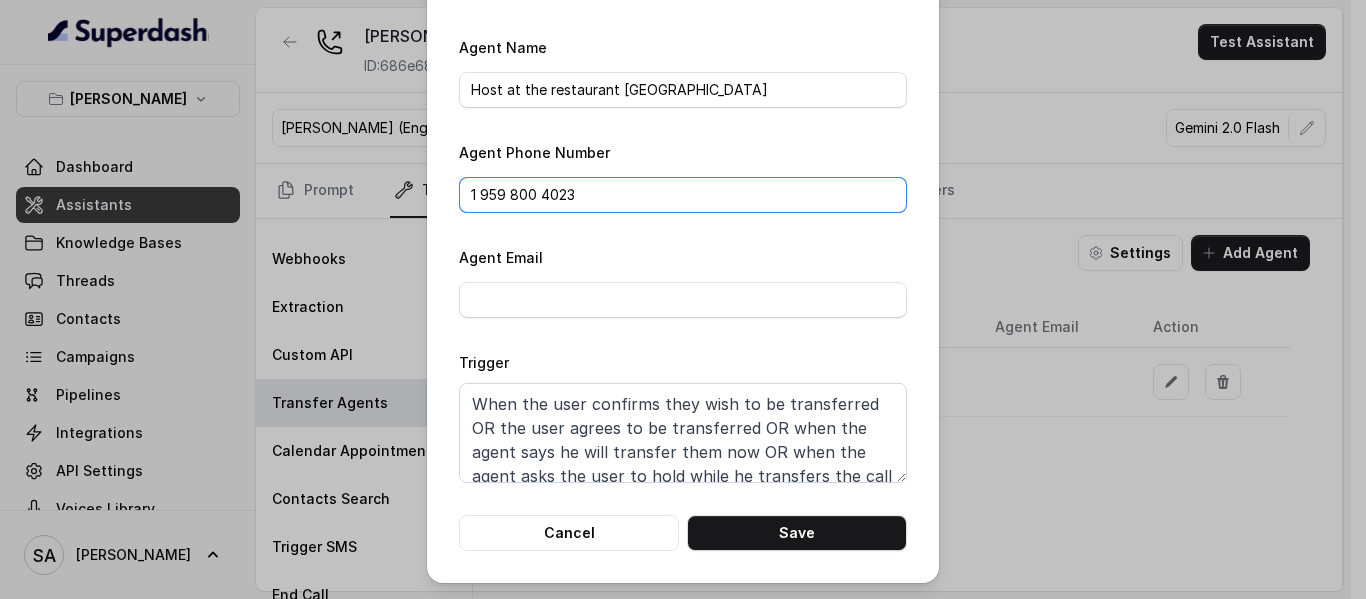 click on "1 959 800 4023" at bounding box center (683, 195) 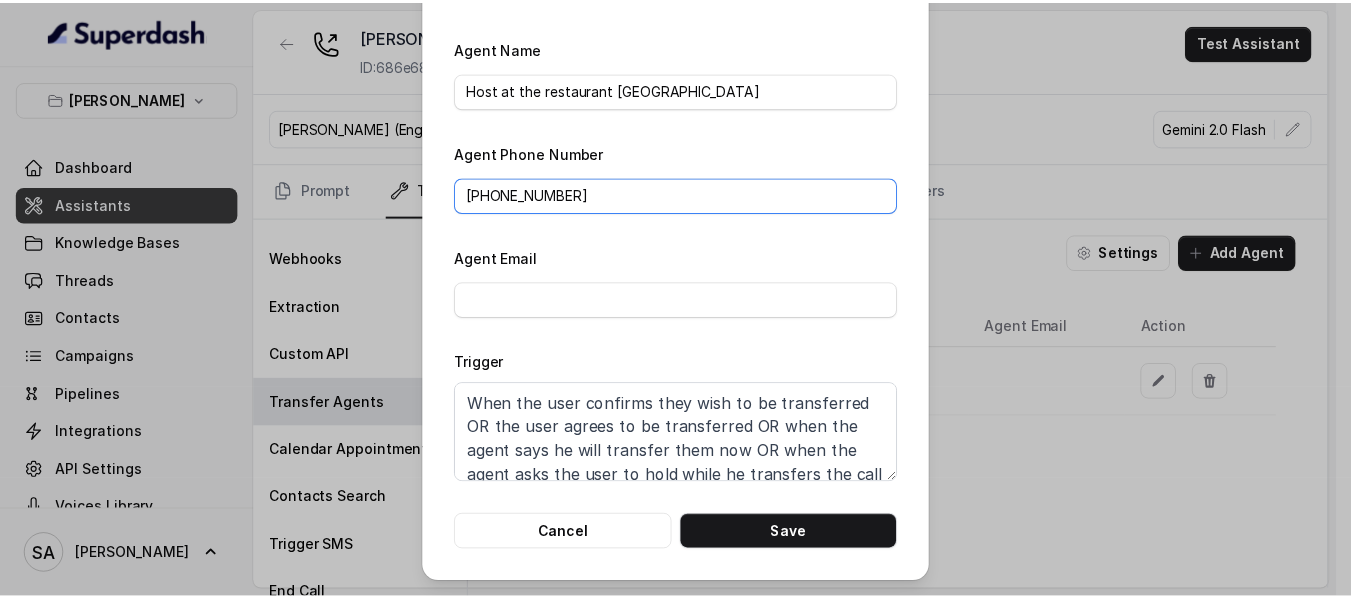 scroll, scrollTop: 86, scrollLeft: 0, axis: vertical 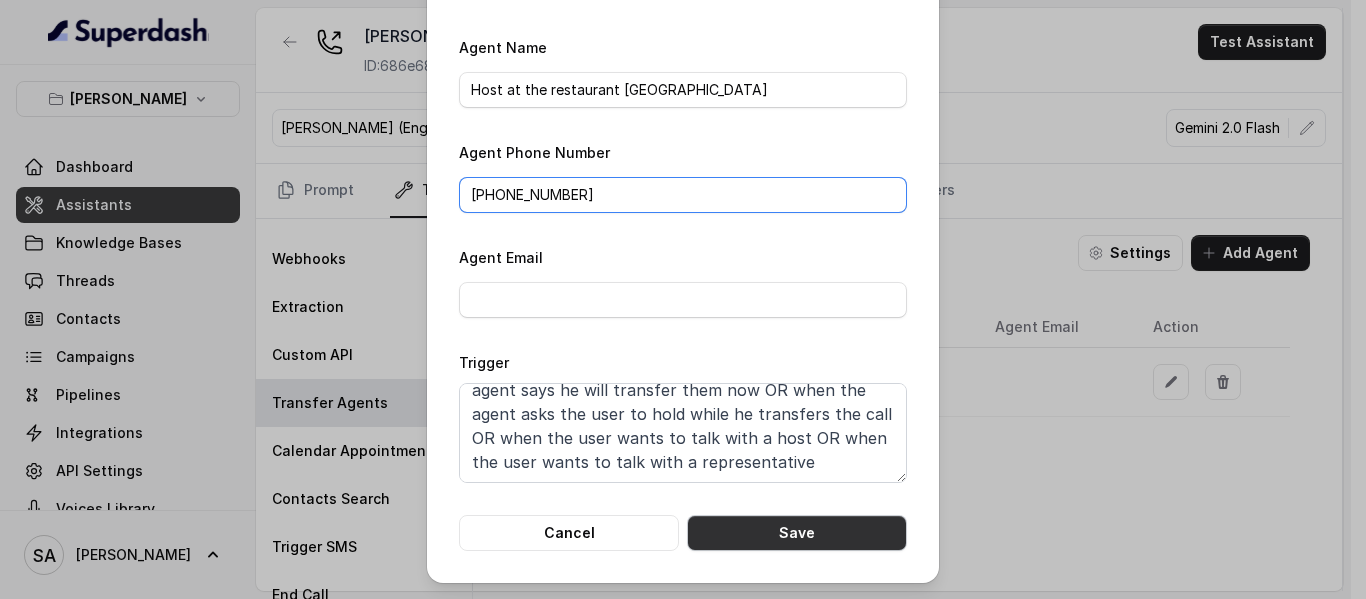type on "+19598004023" 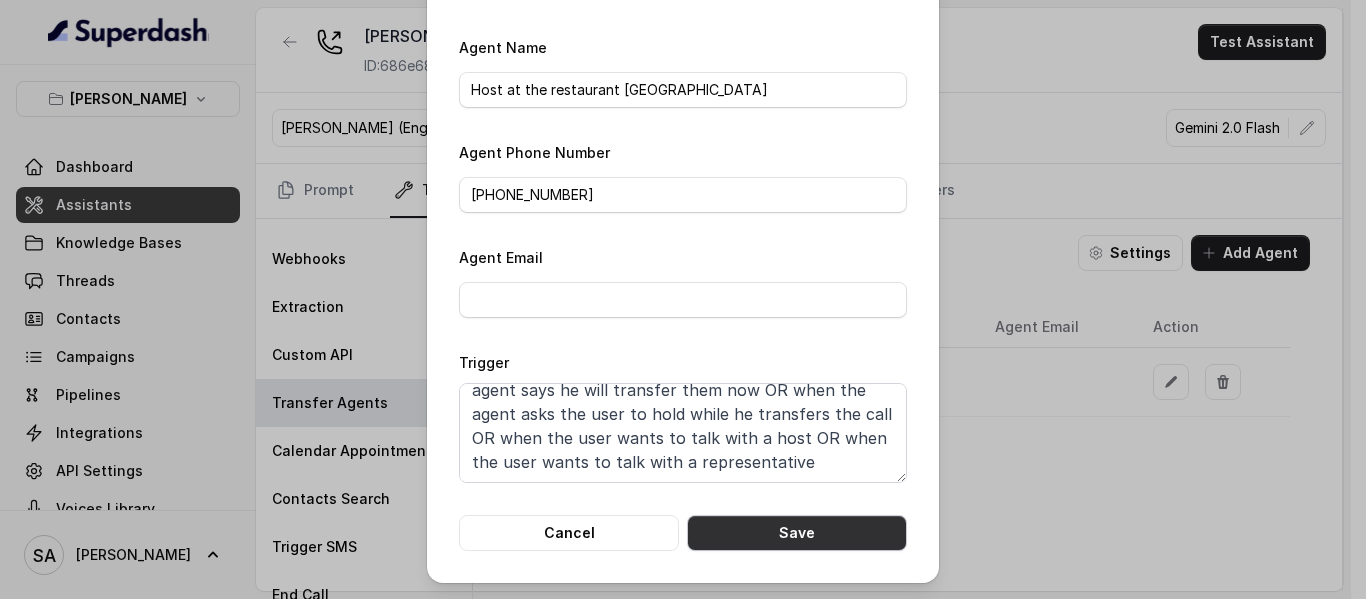 click on "Save" at bounding box center (797, 533) 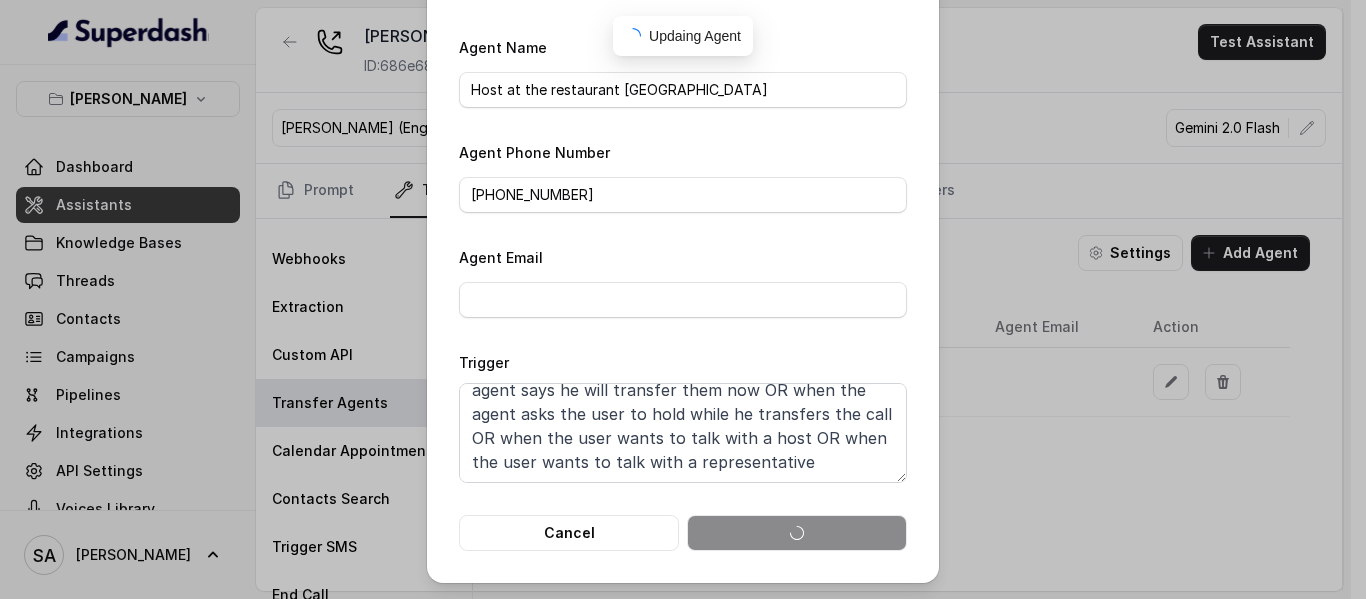 type on "Host at the restaurant [GEOGRAPHIC_DATA]" 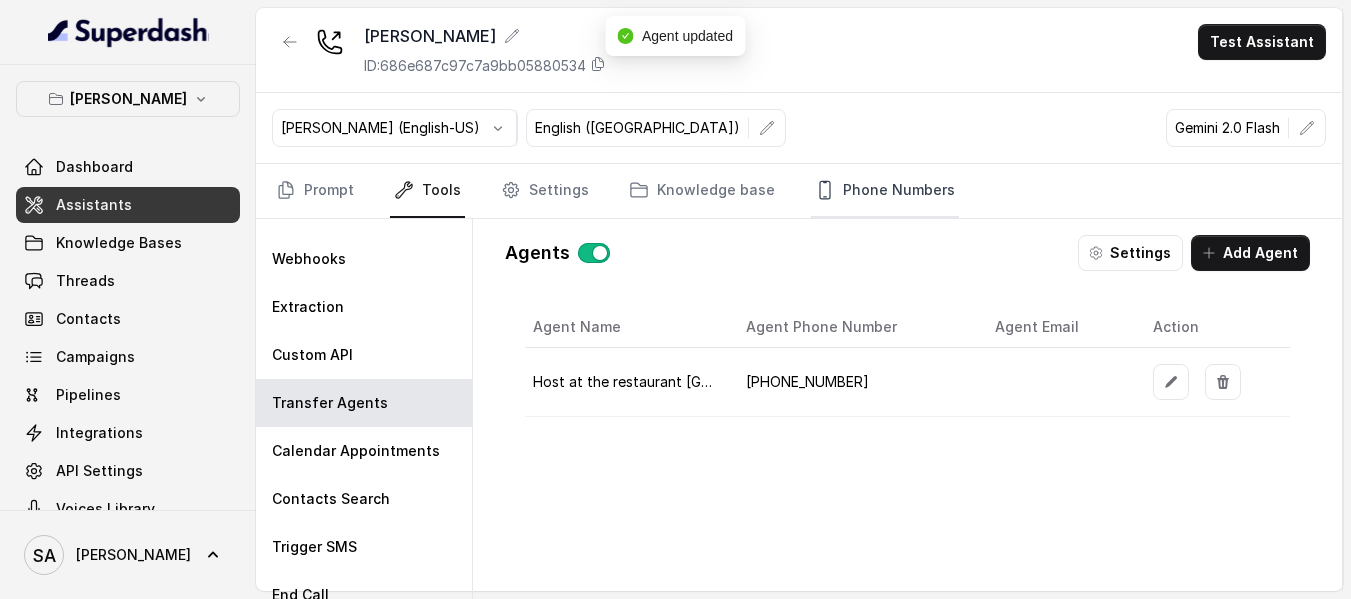 click on "Phone Numbers" at bounding box center [885, 191] 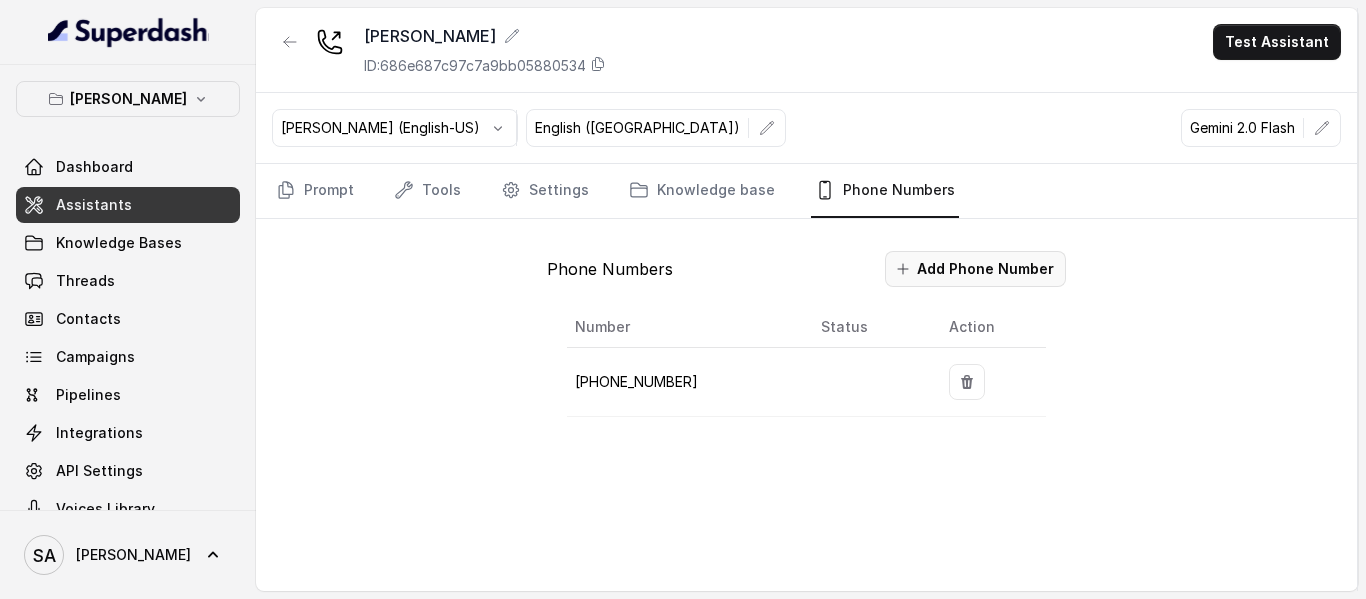 click on "Add Phone Number" at bounding box center [975, 269] 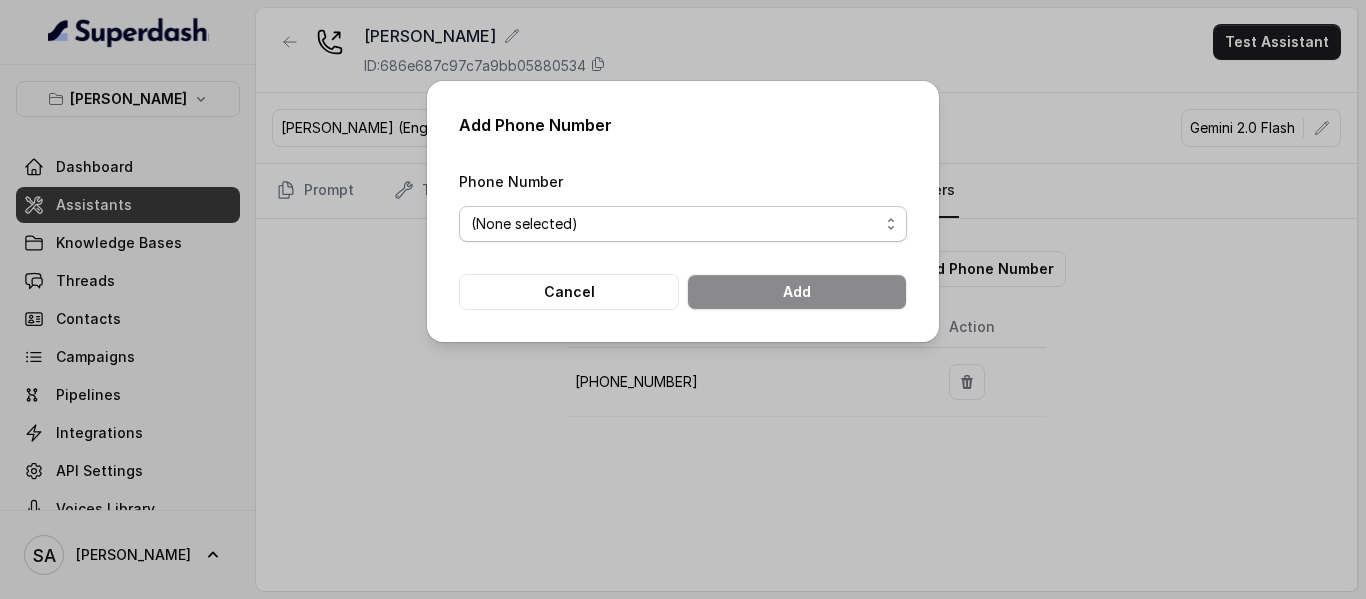 click on "(None selected) +14704677119 +14704866118 +19724499305 +14704869439" at bounding box center (683, 224) 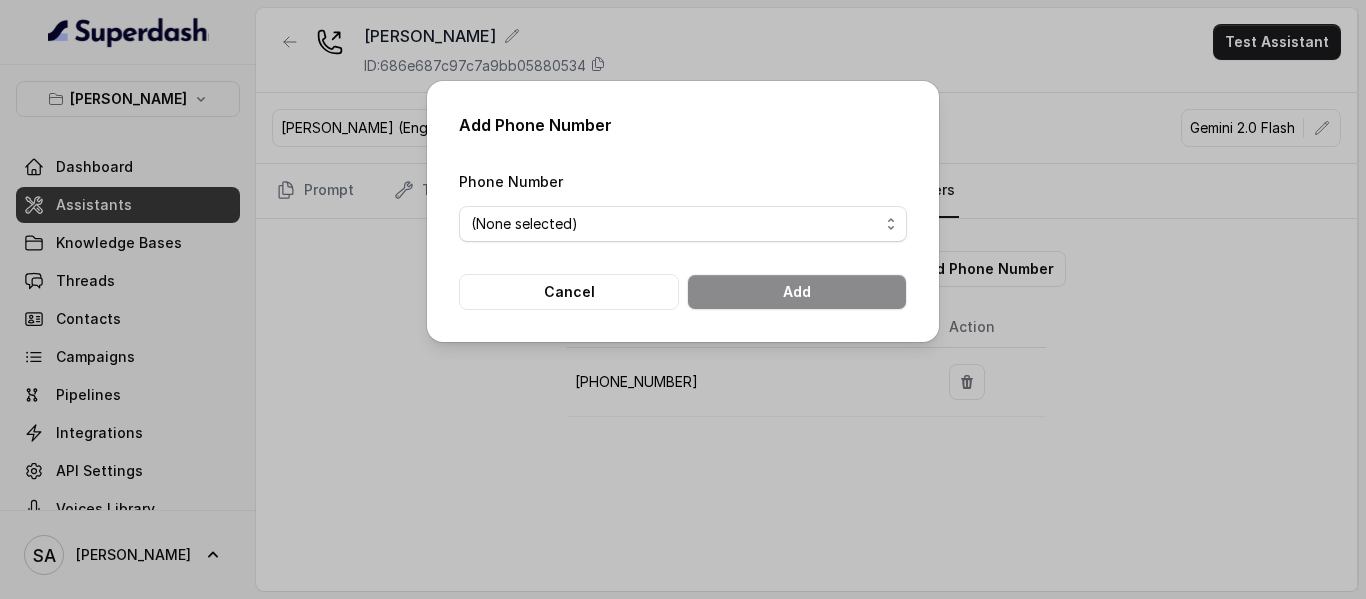 click on "Add Phone Number Phone Number (None selected) +14704677119 +14704866118 +19724499305 +14704869439 Cancel Add" at bounding box center [683, 299] 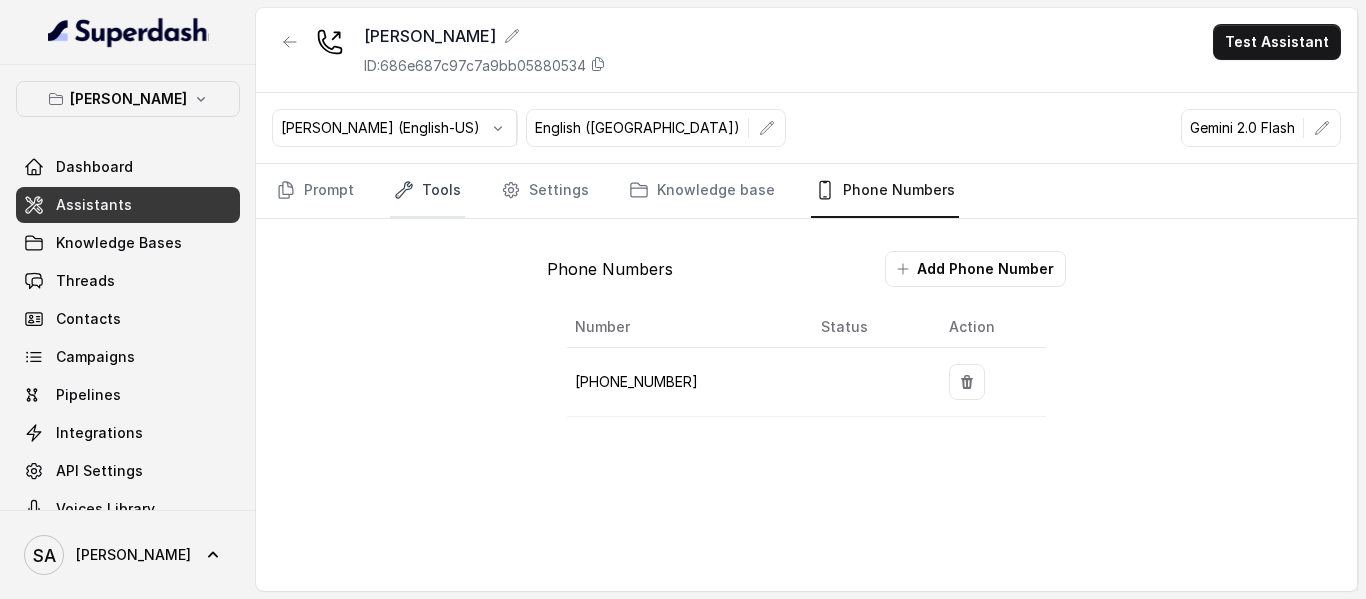 click on "Tools" at bounding box center (427, 191) 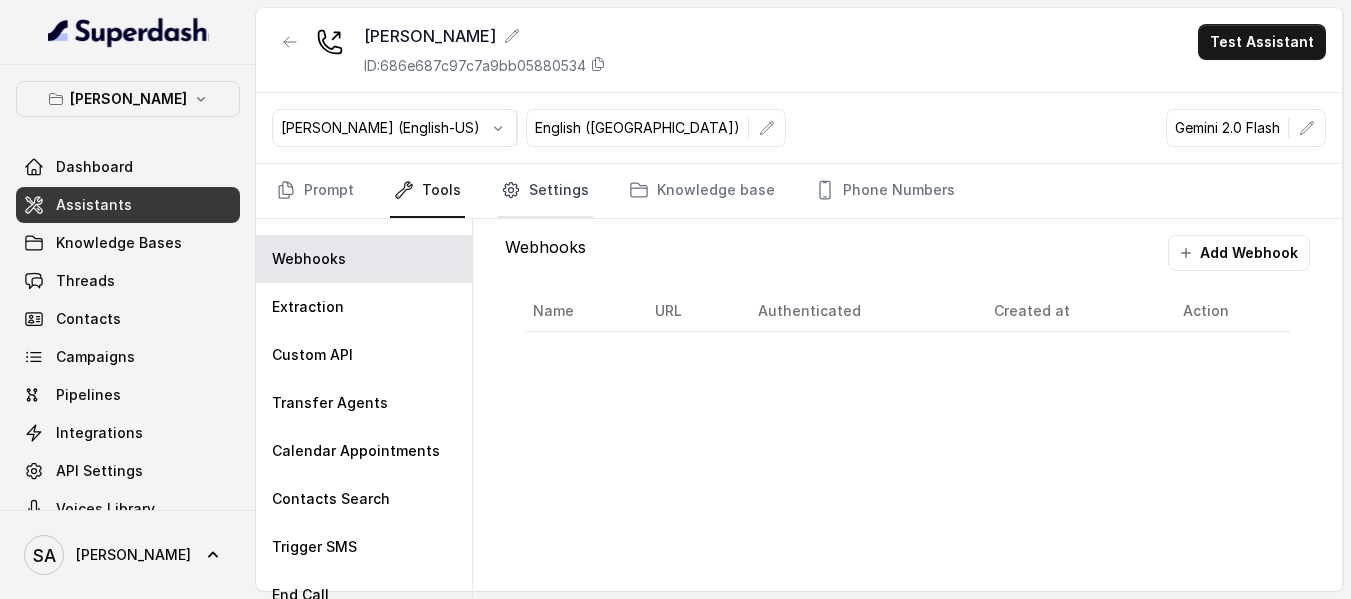 click 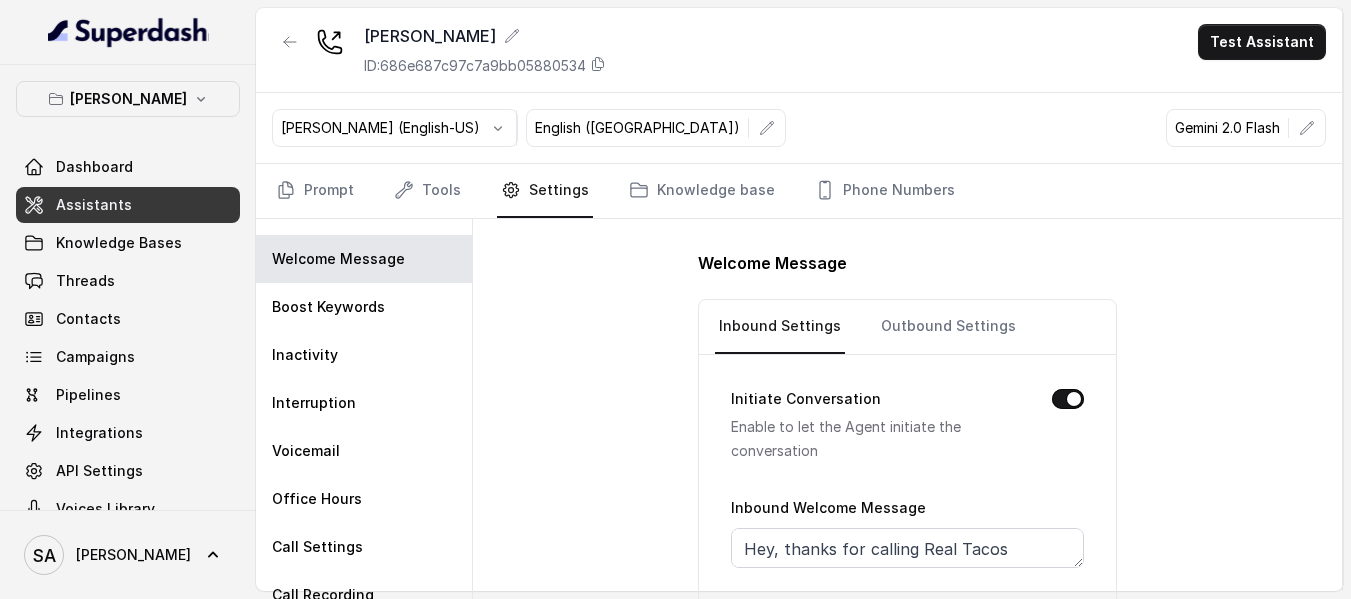 click on "Ignacio (English-US) English (United States) Gemini 2.0 Flash" at bounding box center (799, 128) 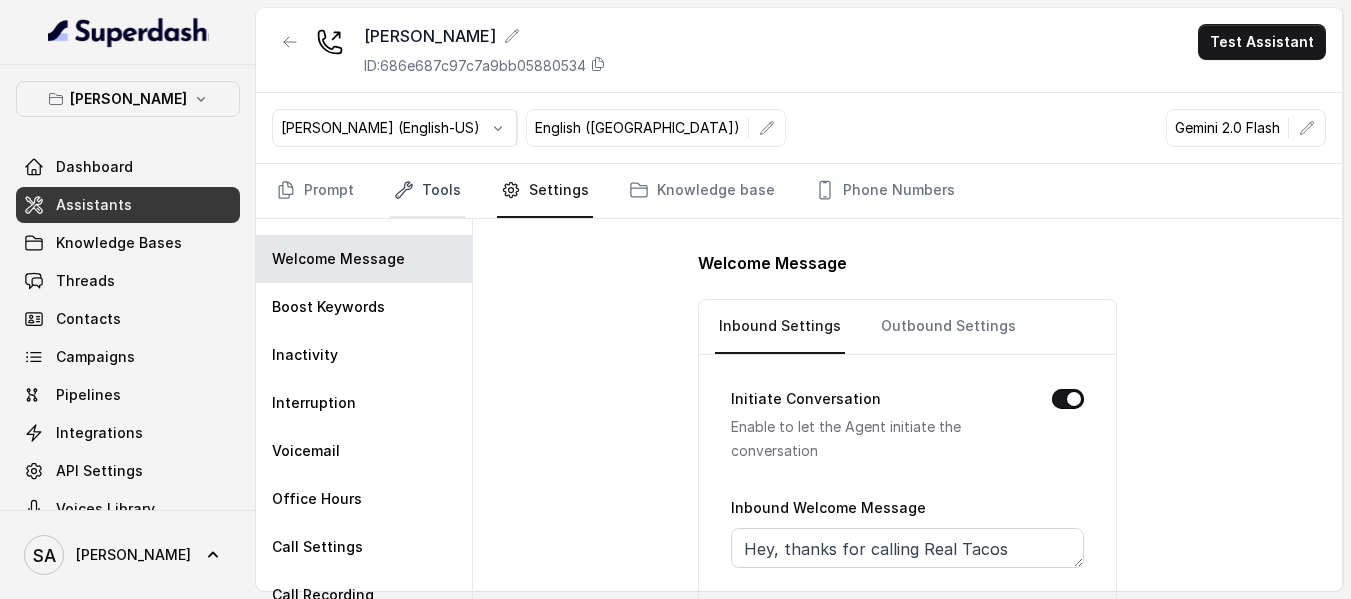 click on "Tools" at bounding box center (427, 191) 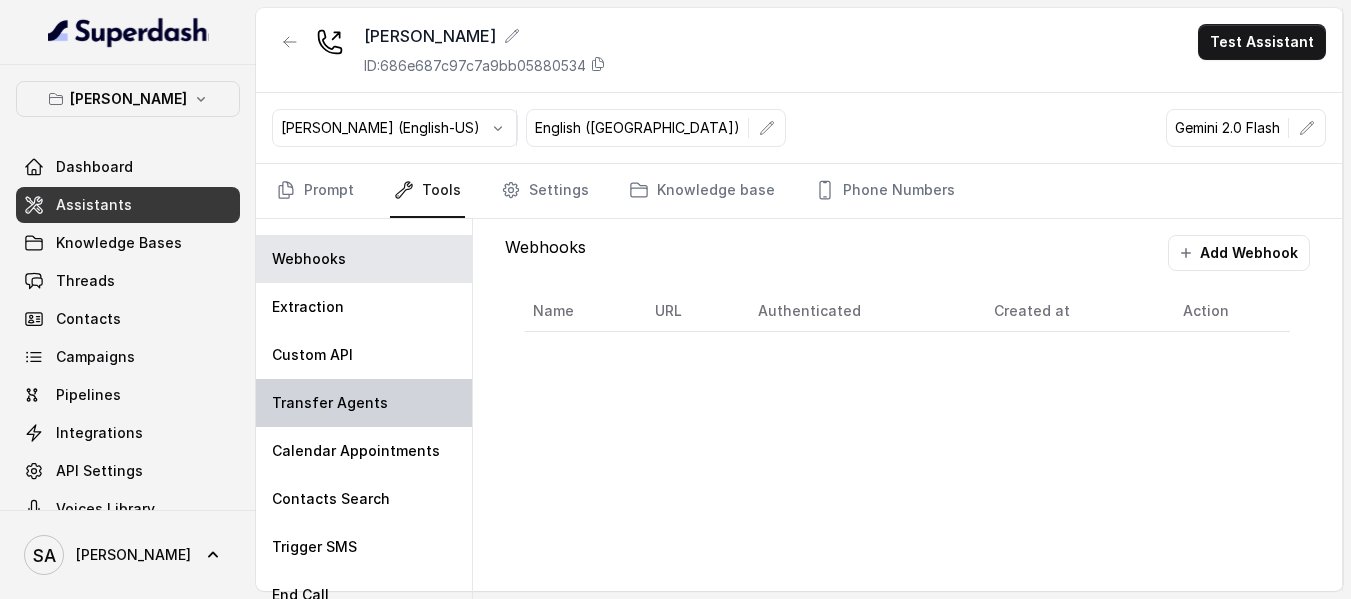 click on "Transfer Agents" at bounding box center (330, 403) 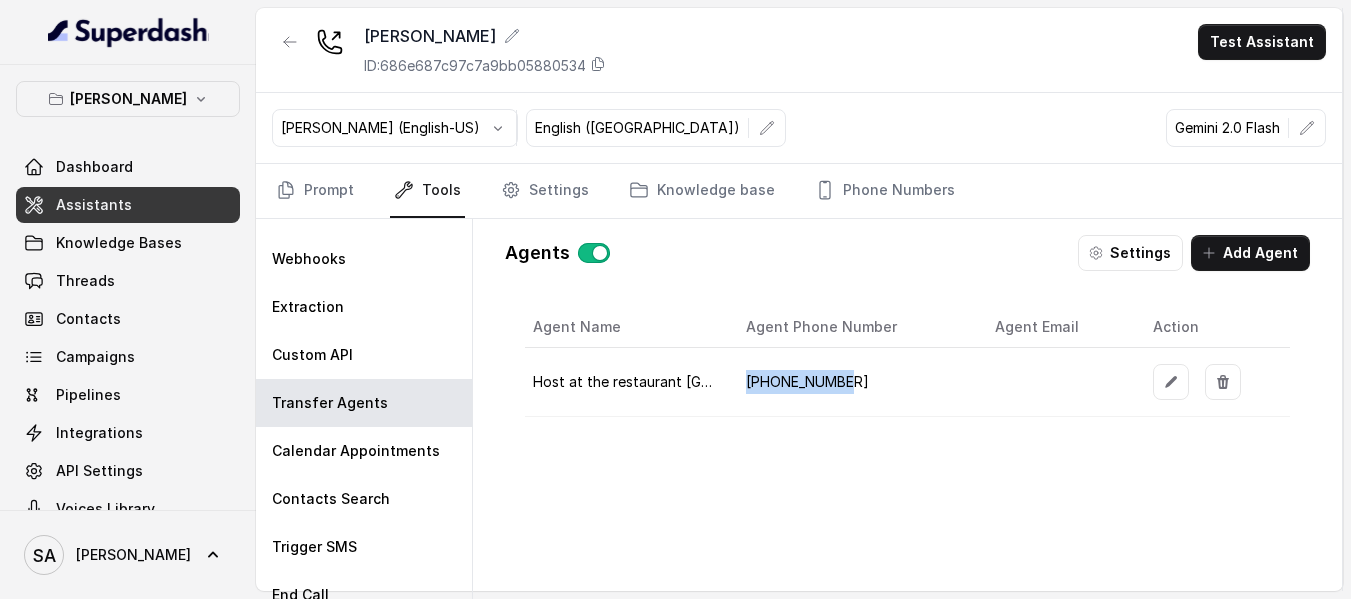 drag, startPoint x: 753, startPoint y: 384, endPoint x: 883, endPoint y: 383, distance: 130.00385 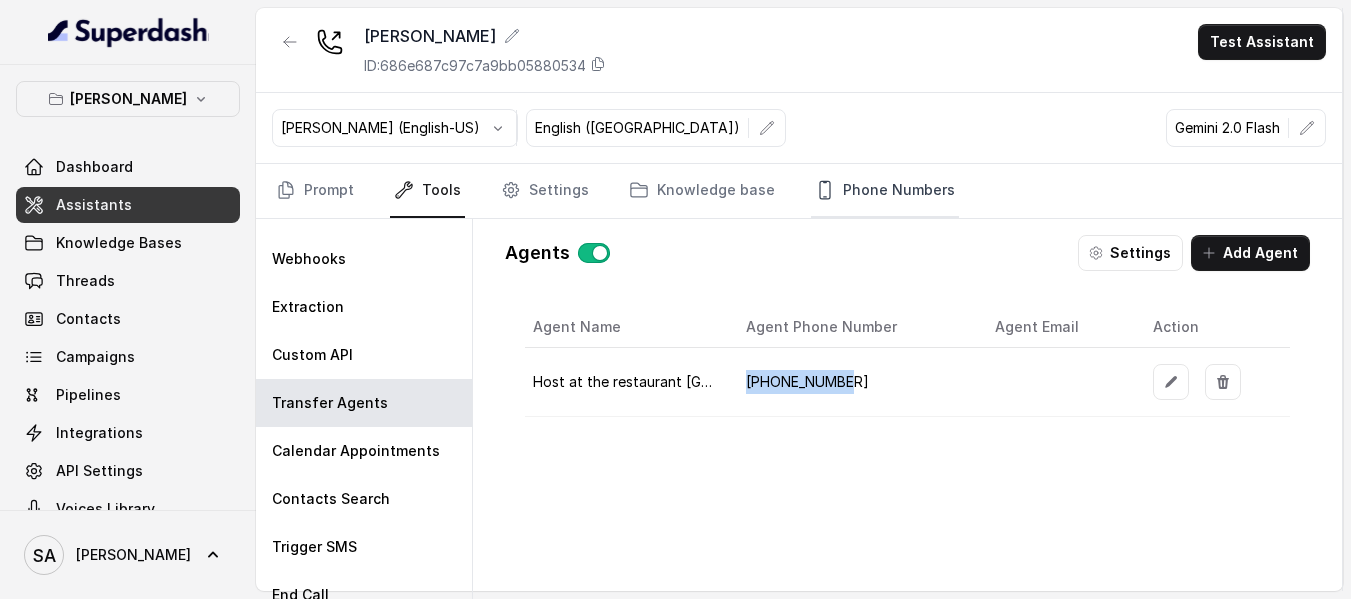 click on "Phone Numbers" at bounding box center [885, 191] 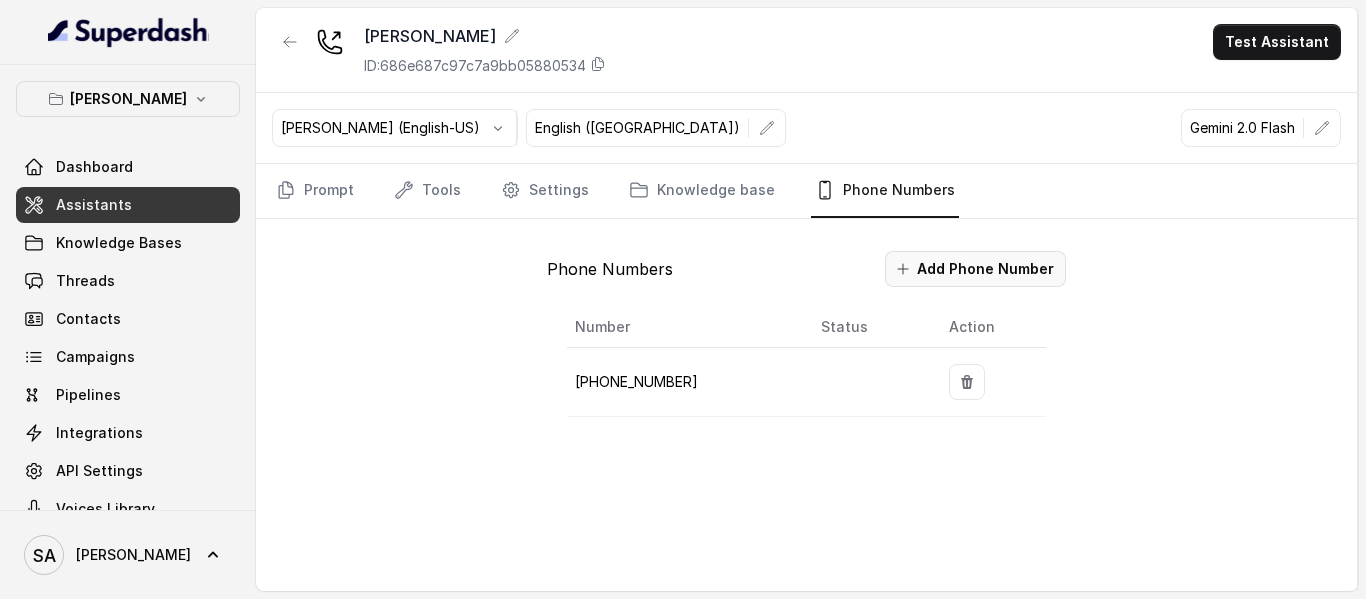 click on "Add Phone Number" at bounding box center (975, 269) 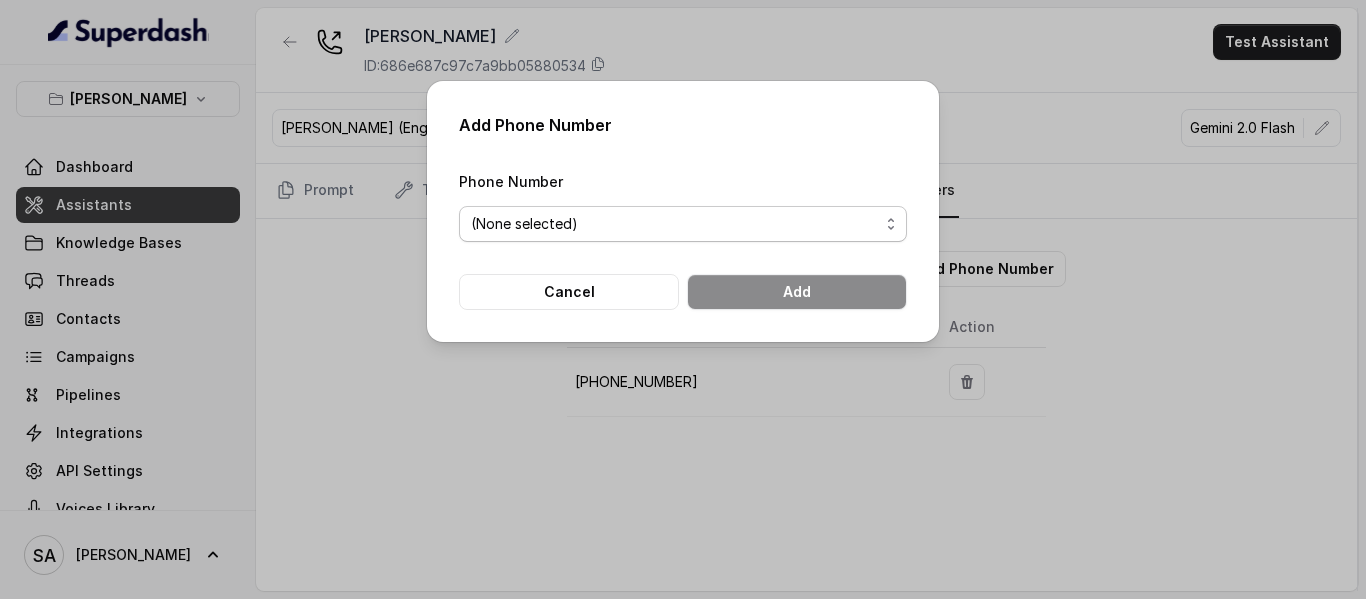 click on "(None selected) +14704677119 +14704866118 +19724499305 +14704869439" at bounding box center [683, 224] 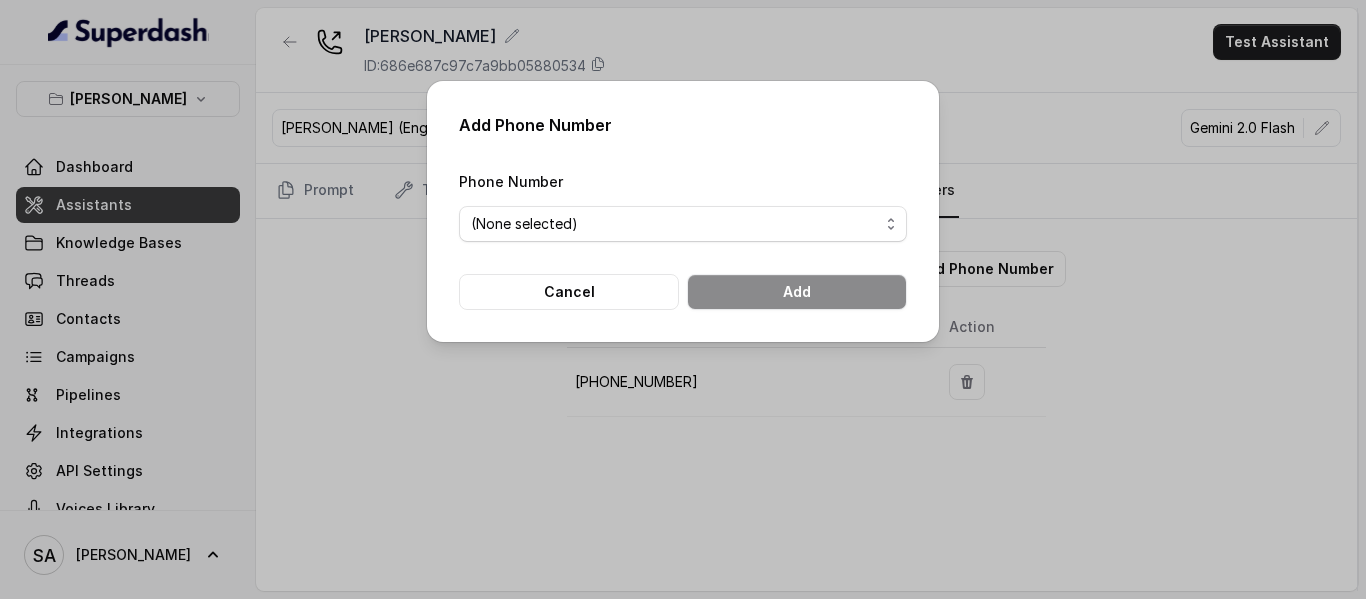 click on "Add Phone Number Phone Number (None selected) +14704677119 +14704866118 +19724499305 +14704869439 Cancel Add" at bounding box center (683, 299) 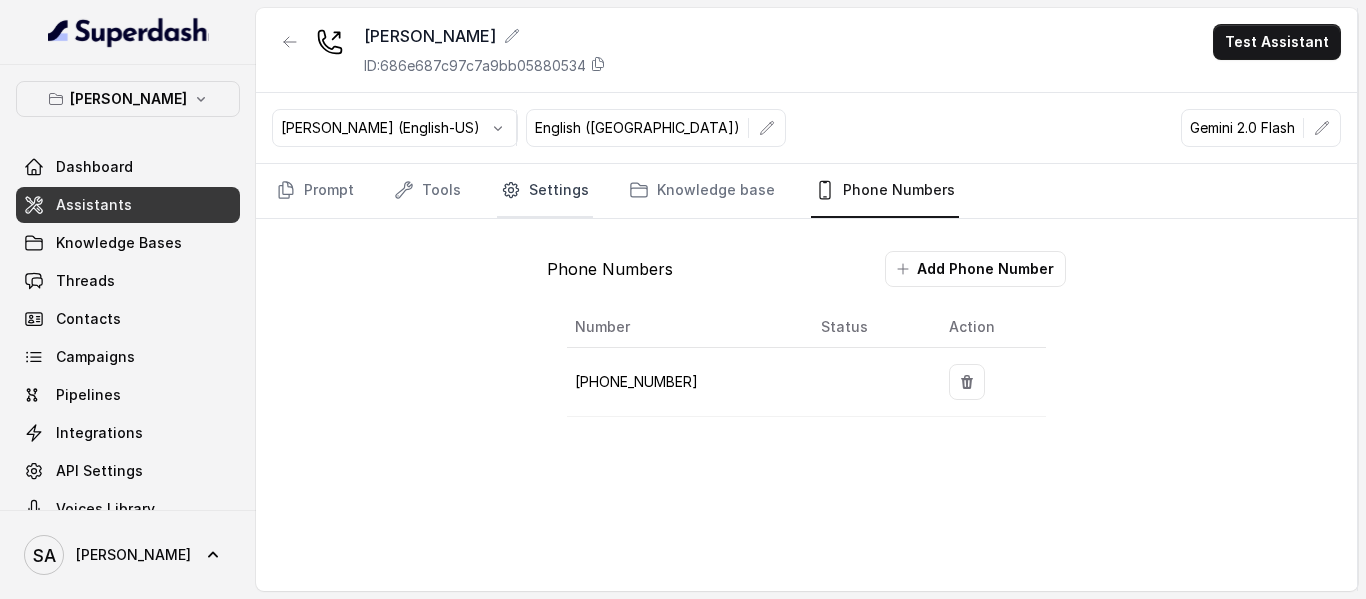 click on "Settings" at bounding box center [545, 191] 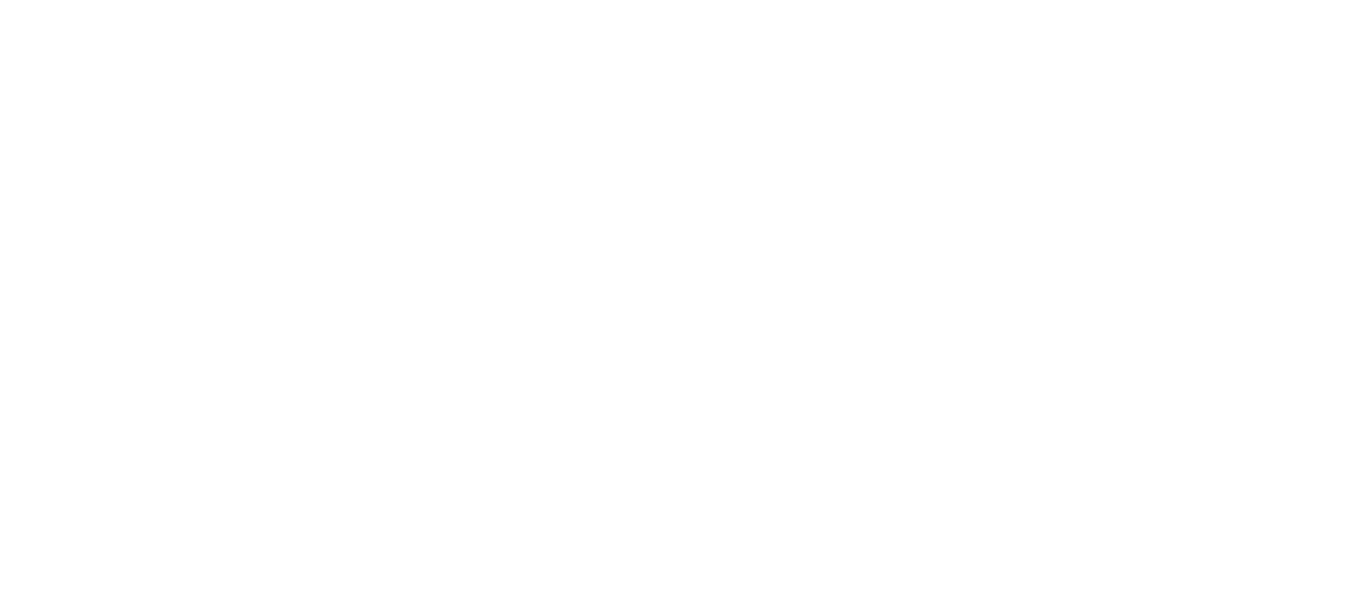 scroll, scrollTop: 0, scrollLeft: 0, axis: both 